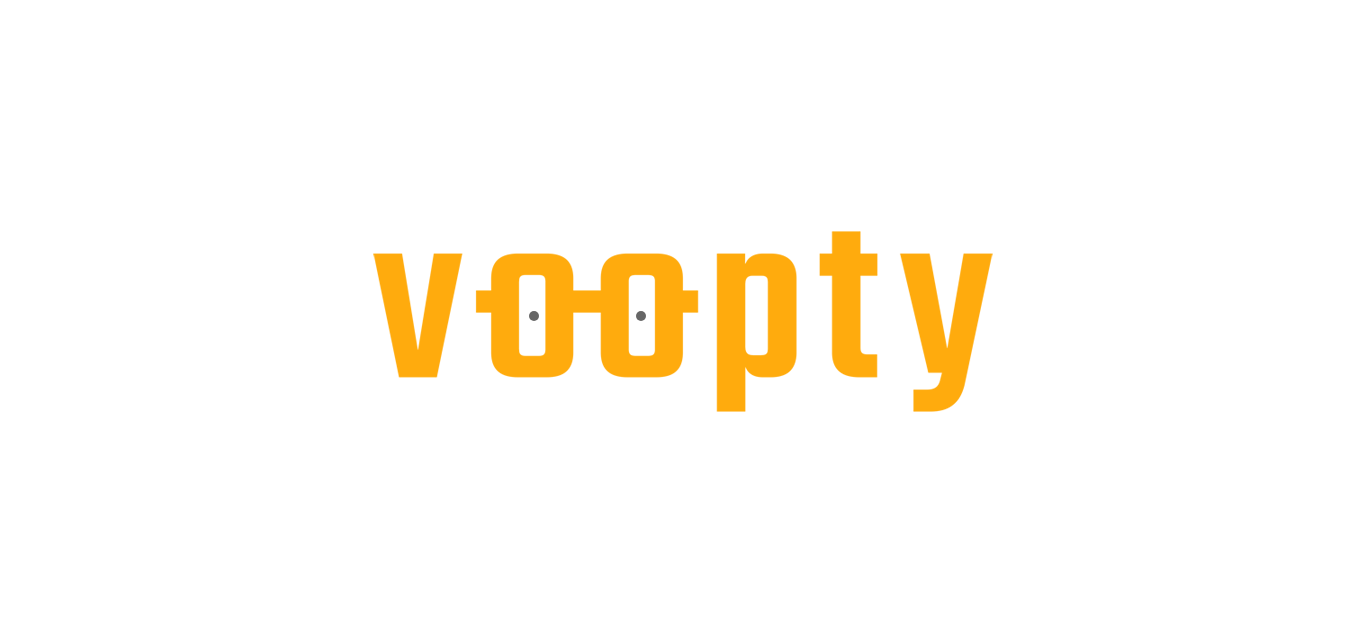 scroll, scrollTop: 0, scrollLeft: 0, axis: both 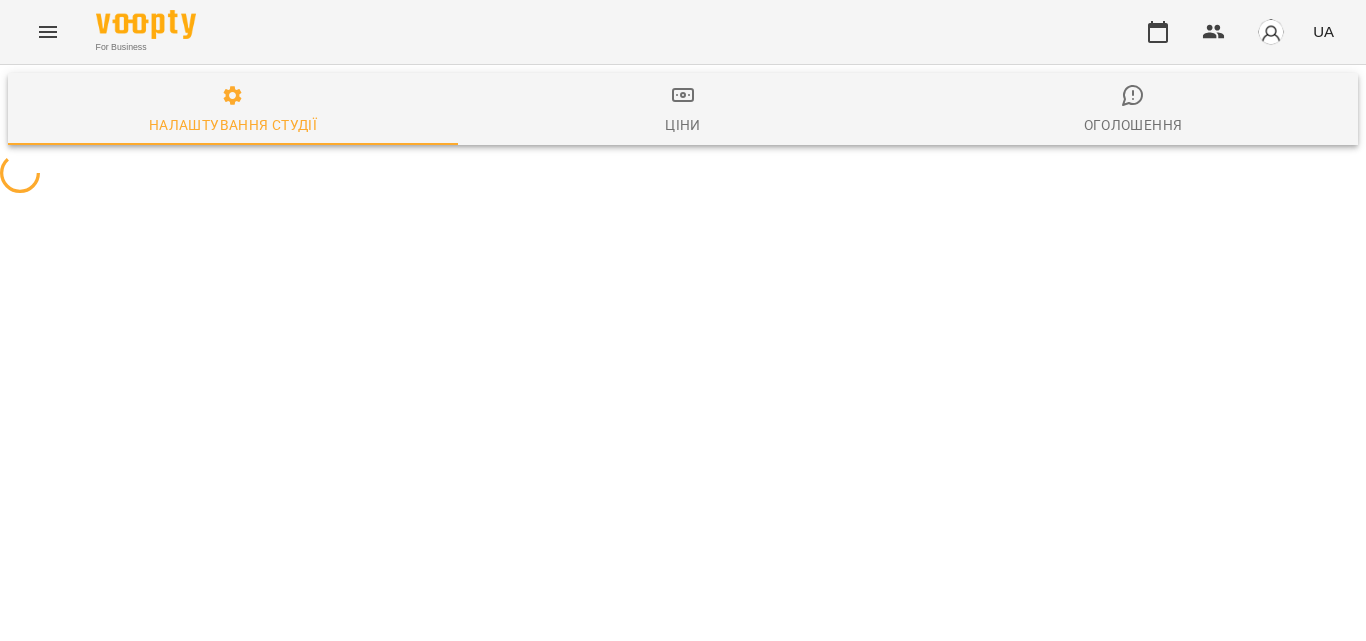 select on "**" 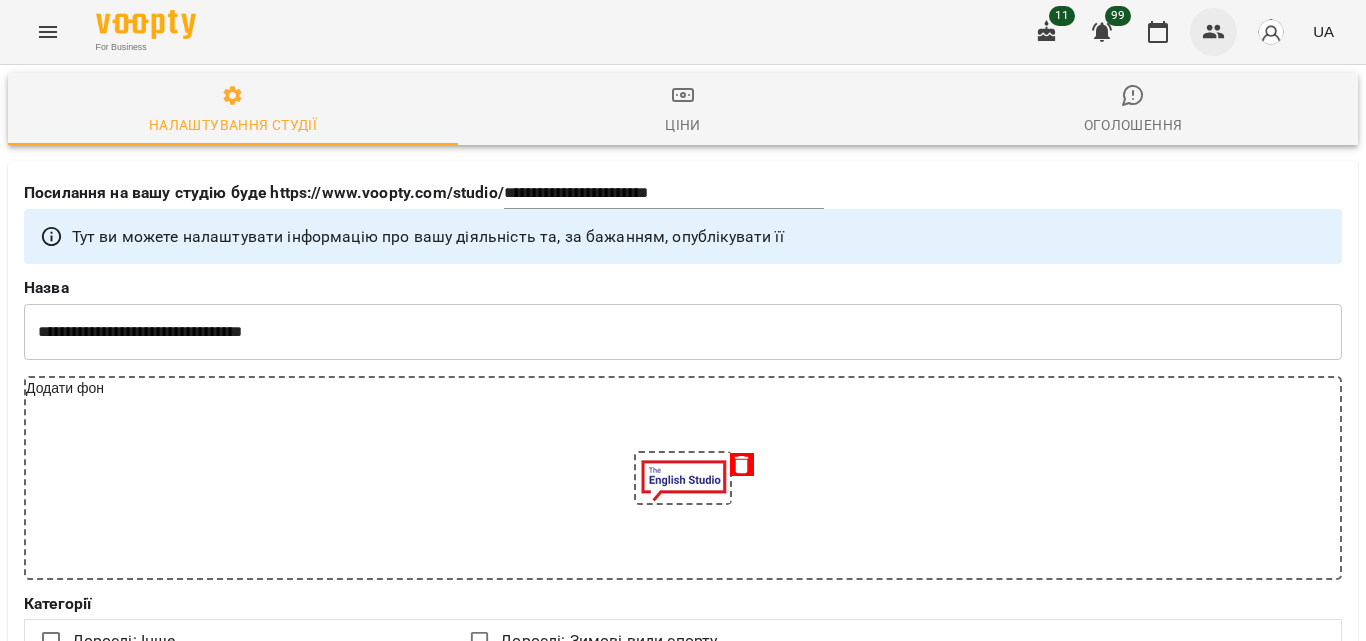 click at bounding box center (1214, 32) 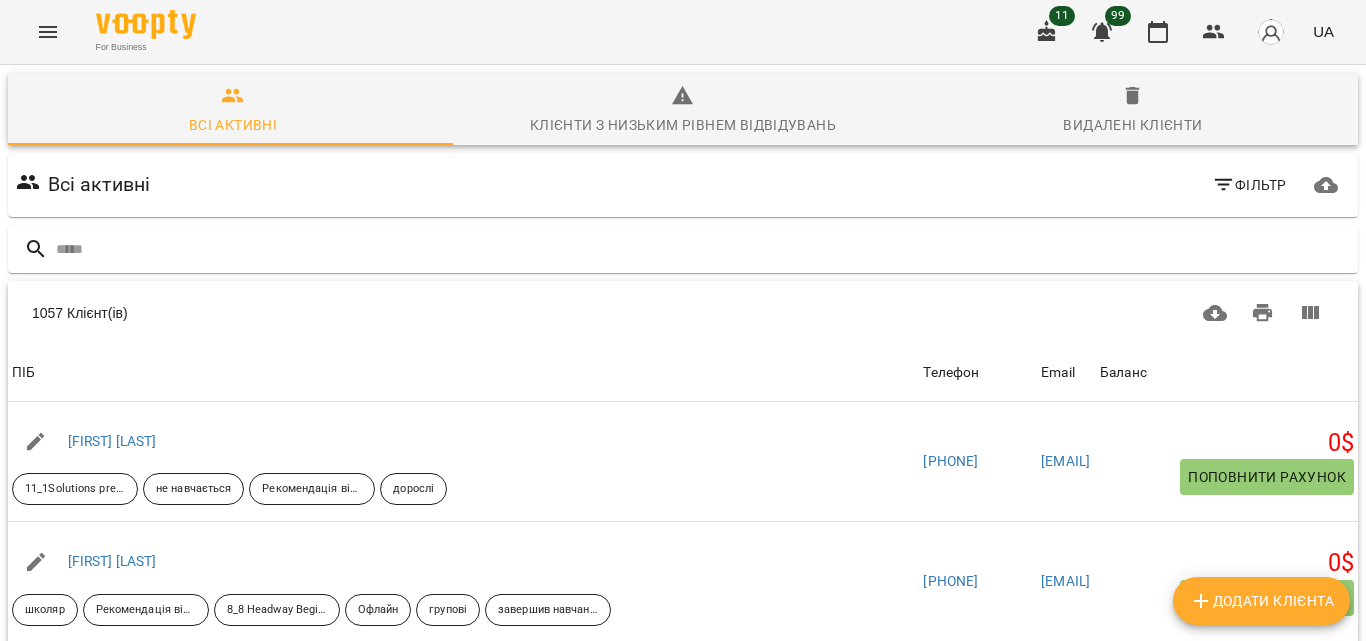 click on "Додати клієнта" at bounding box center (1261, 601) 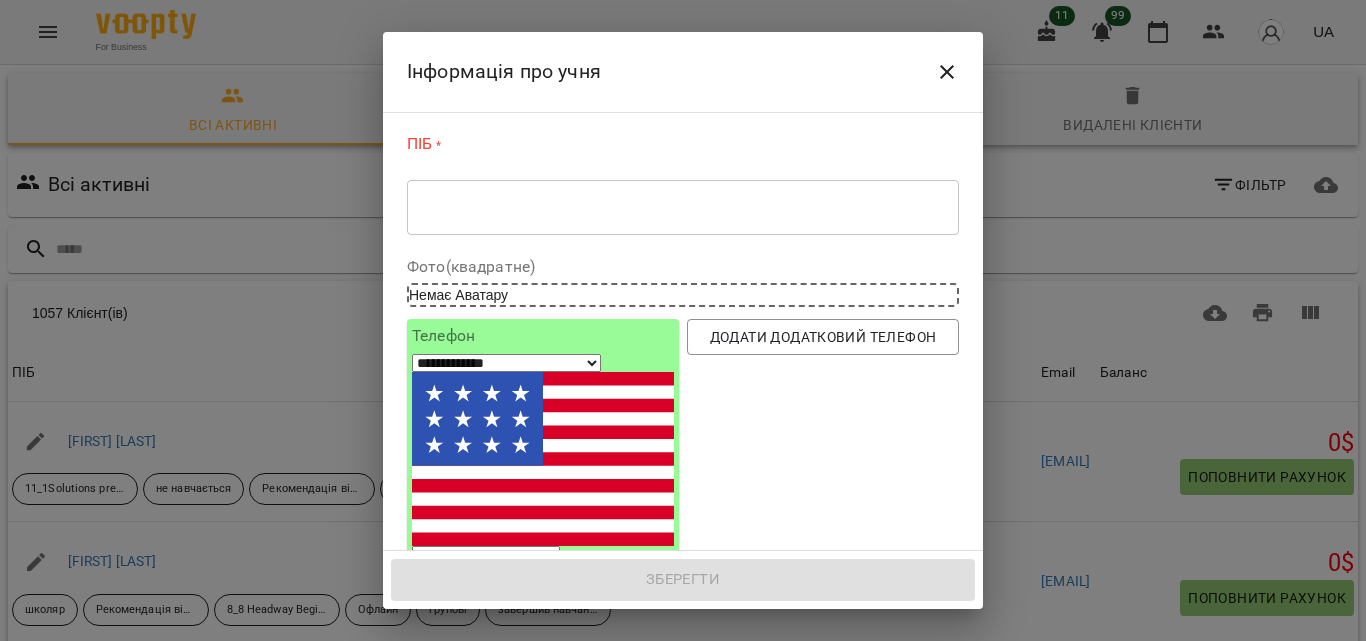 click on "* ​" at bounding box center [683, 207] 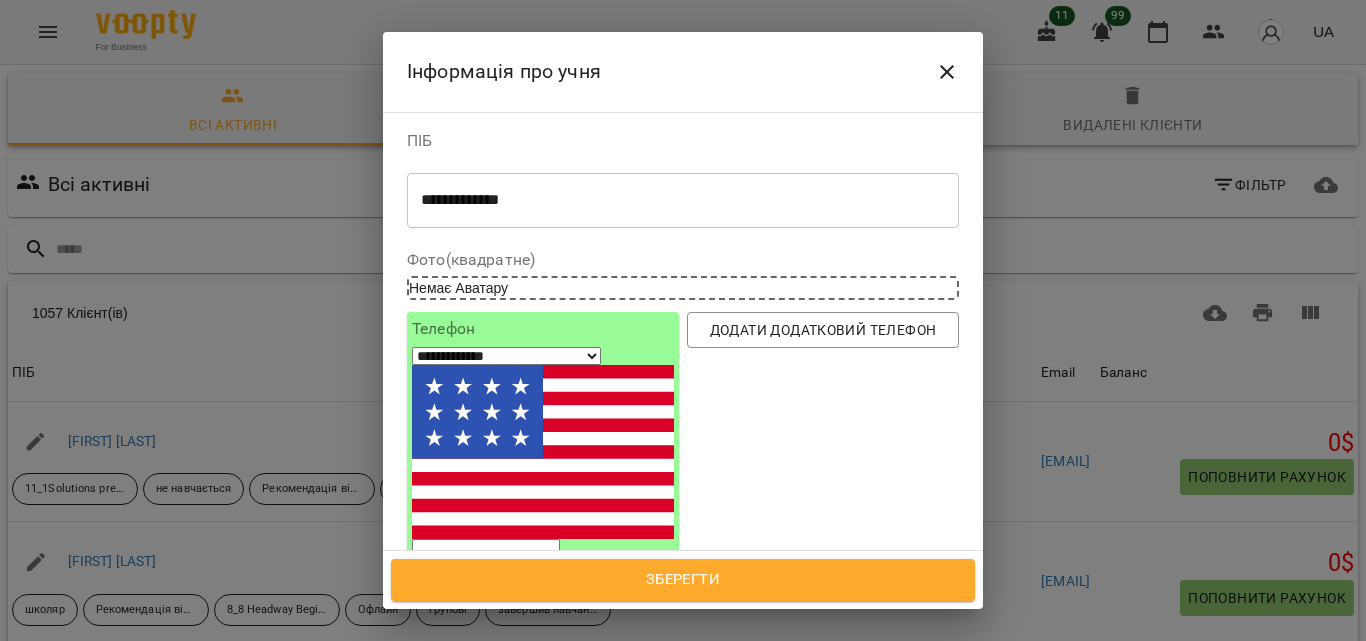 type on "**********" 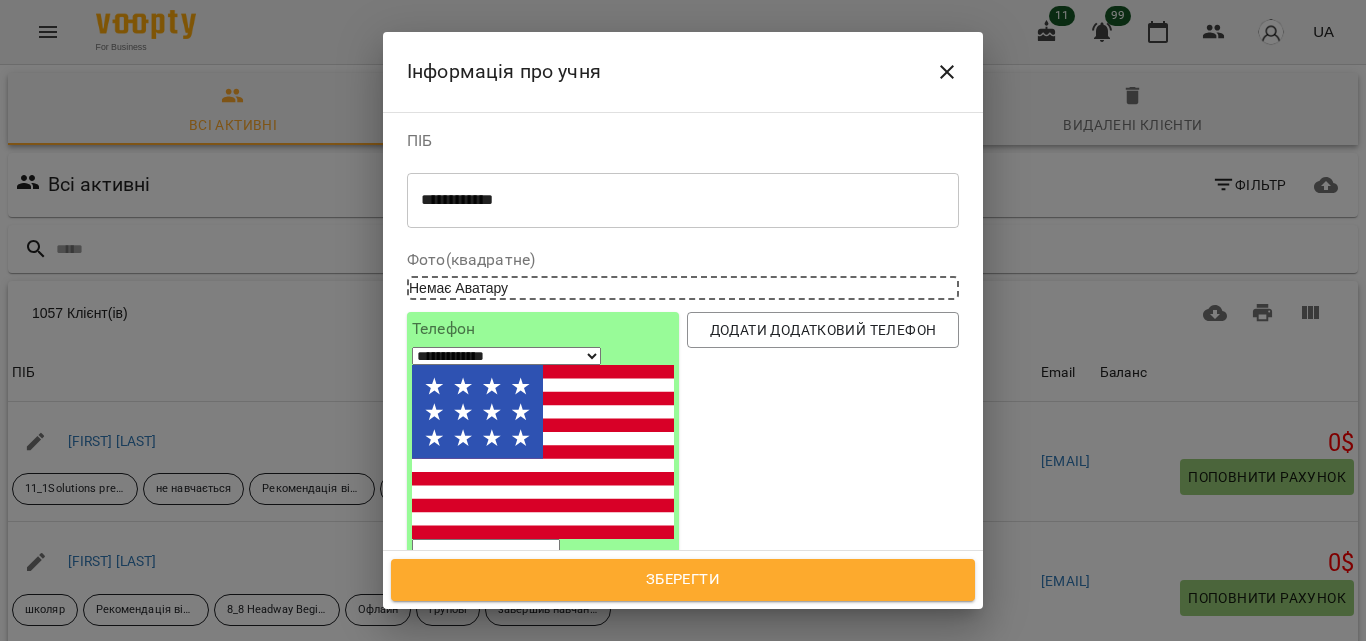 click at bounding box center [486, 552] 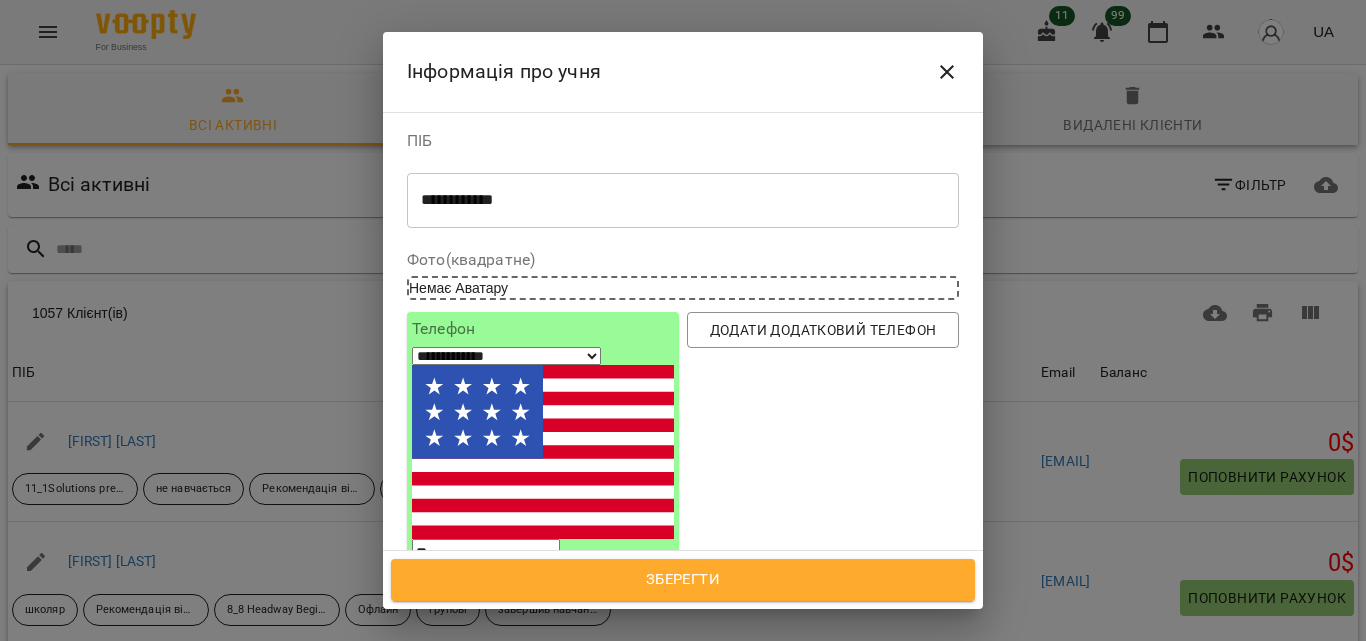 type on "***" 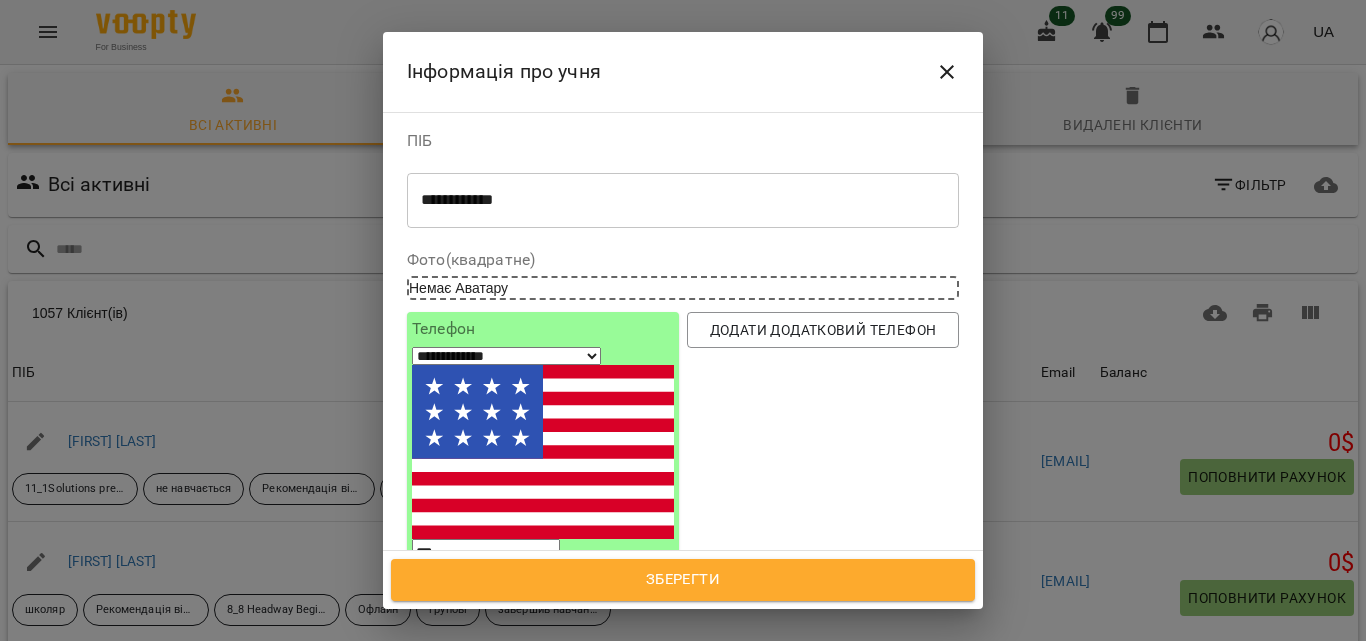 select on "**" 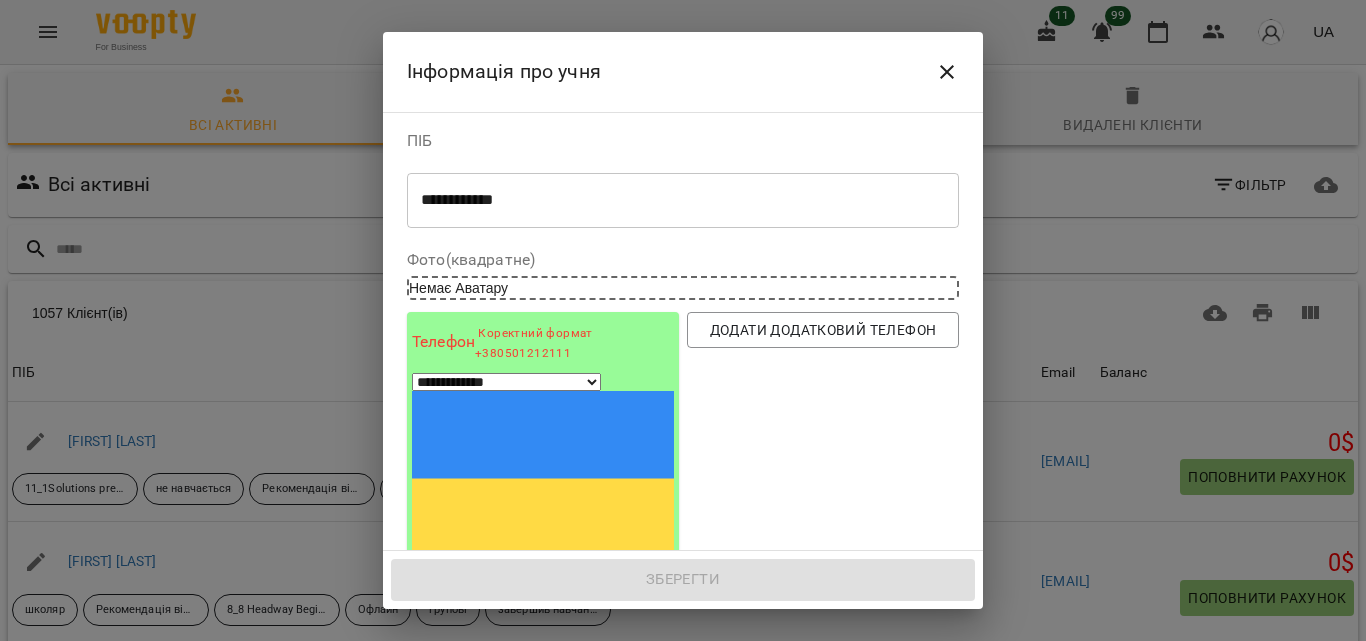 select on "**" 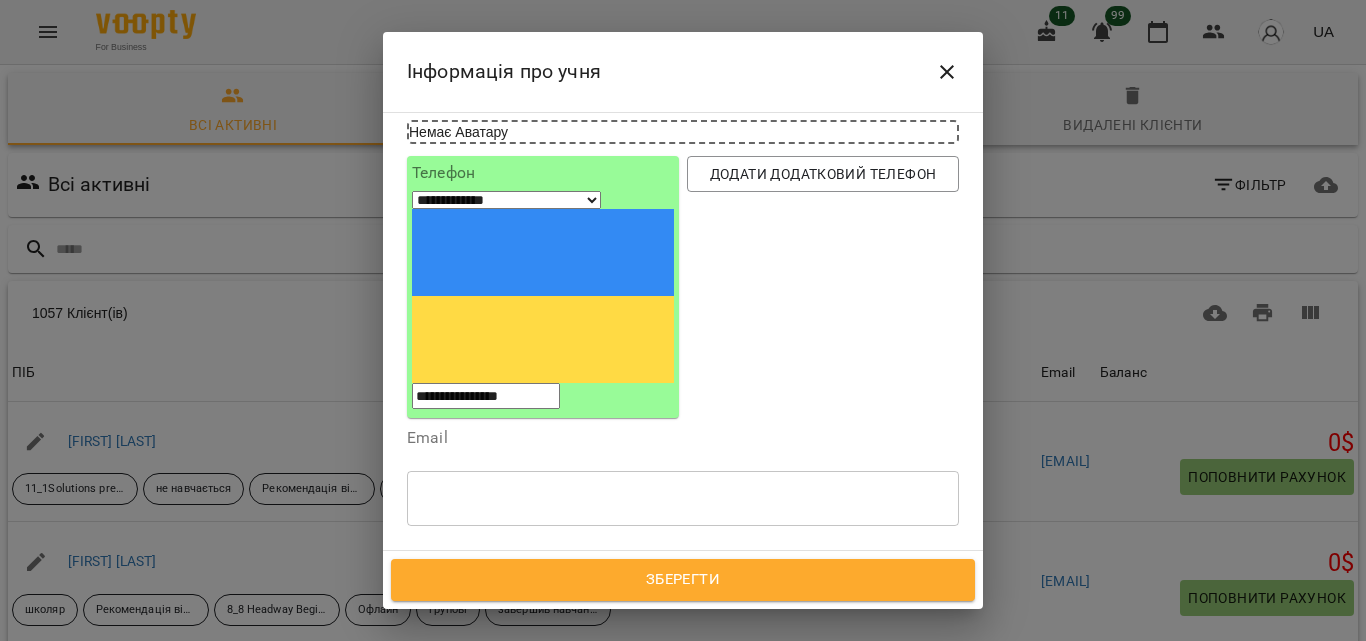 scroll, scrollTop: 199, scrollLeft: 0, axis: vertical 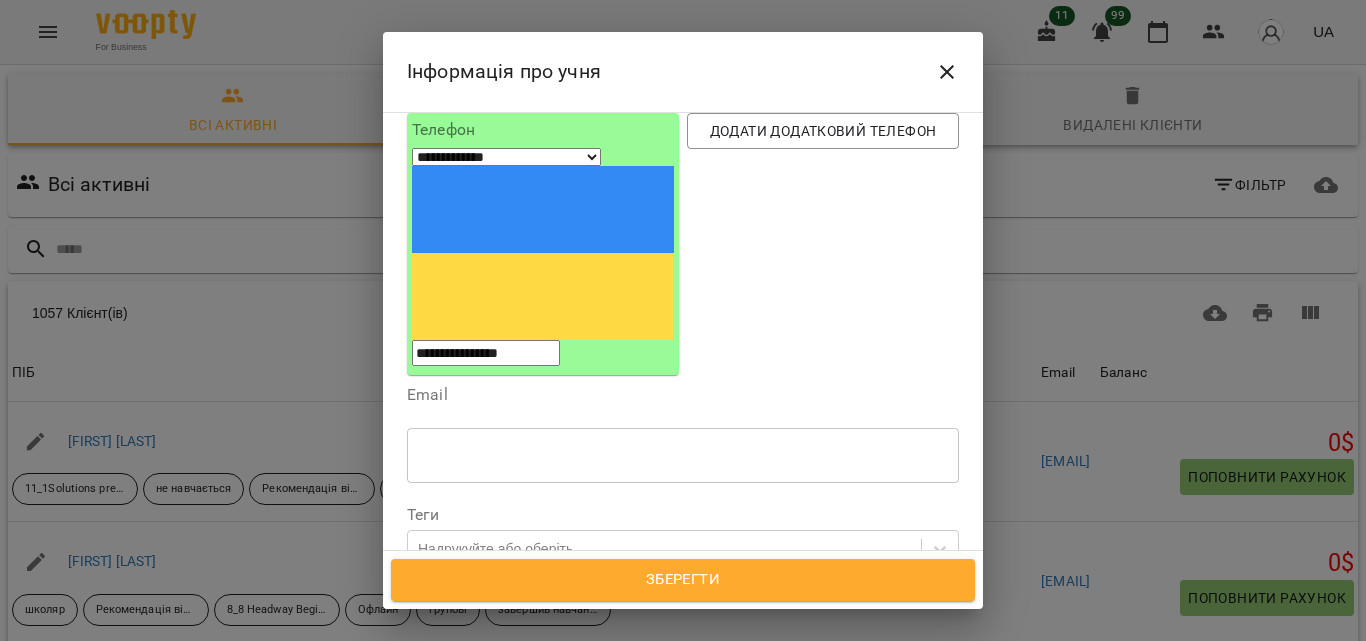 type on "**********" 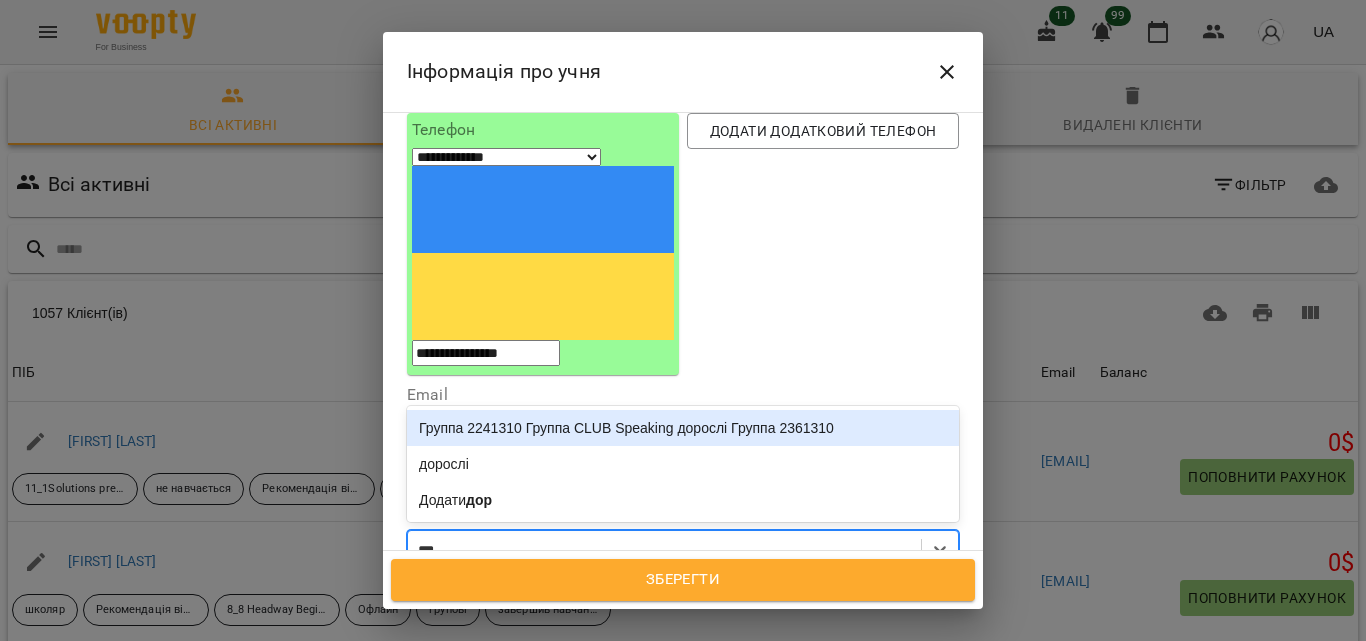 type on "****" 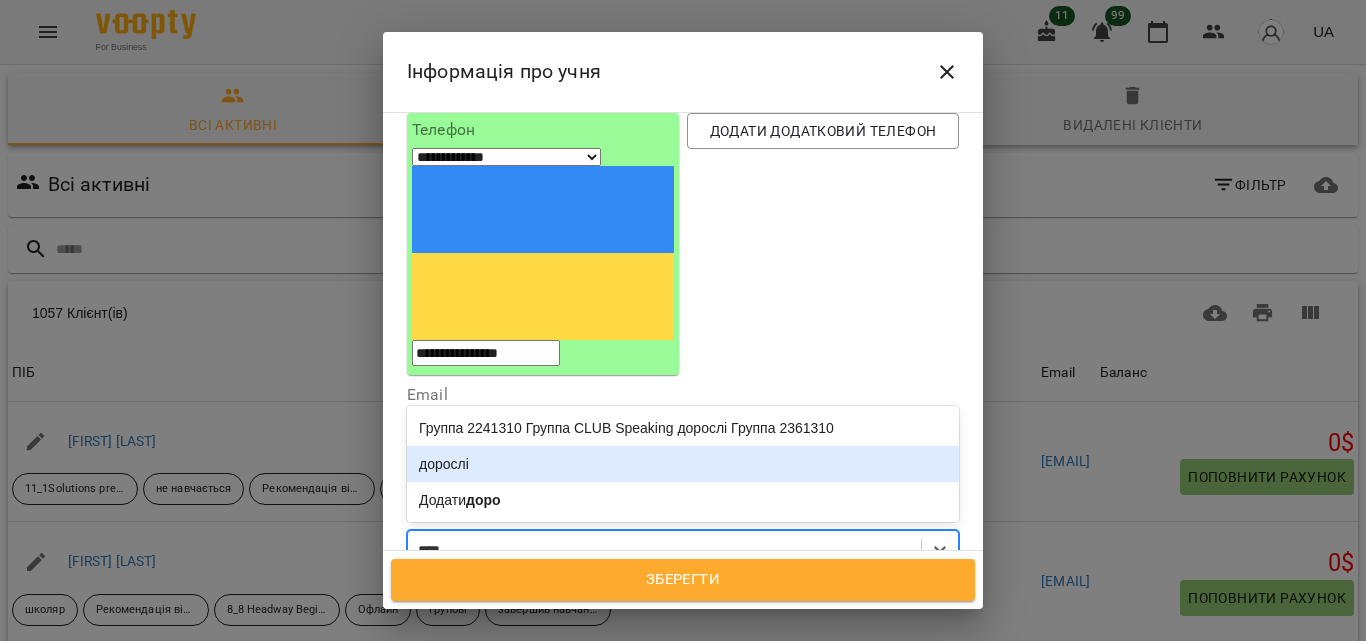 click on "дорослі" at bounding box center (683, 464) 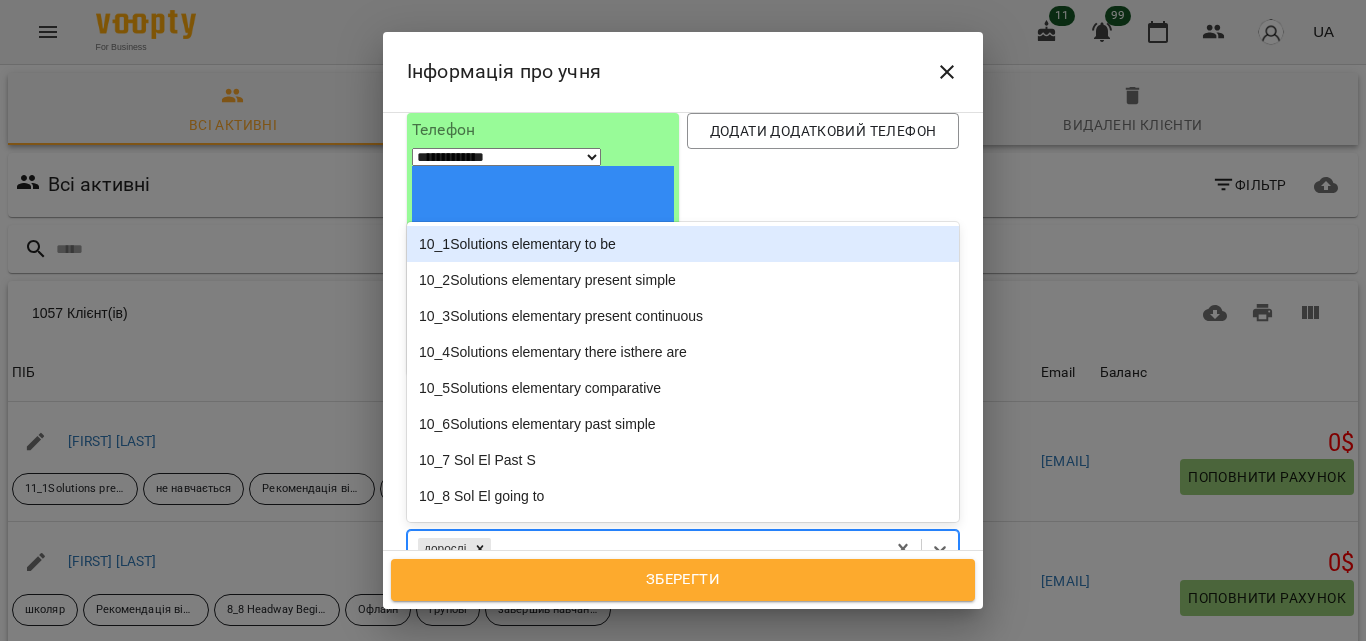 click on "дорослі" at bounding box center (646, 549) 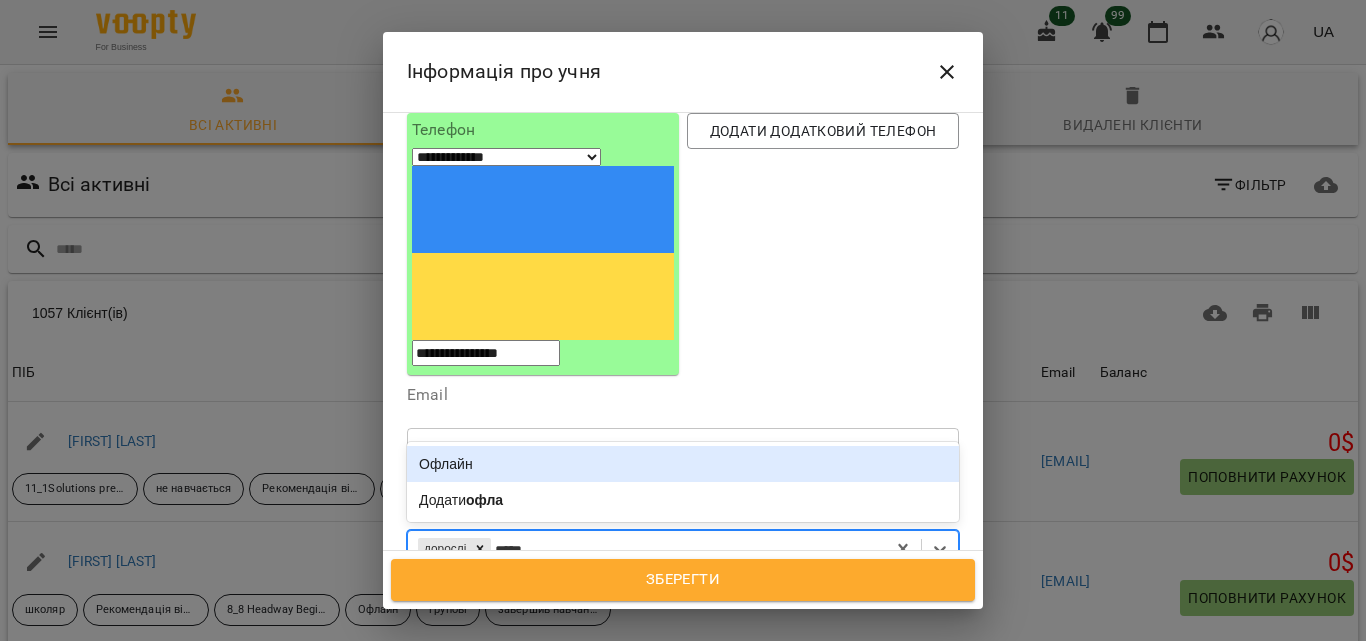 type on "******" 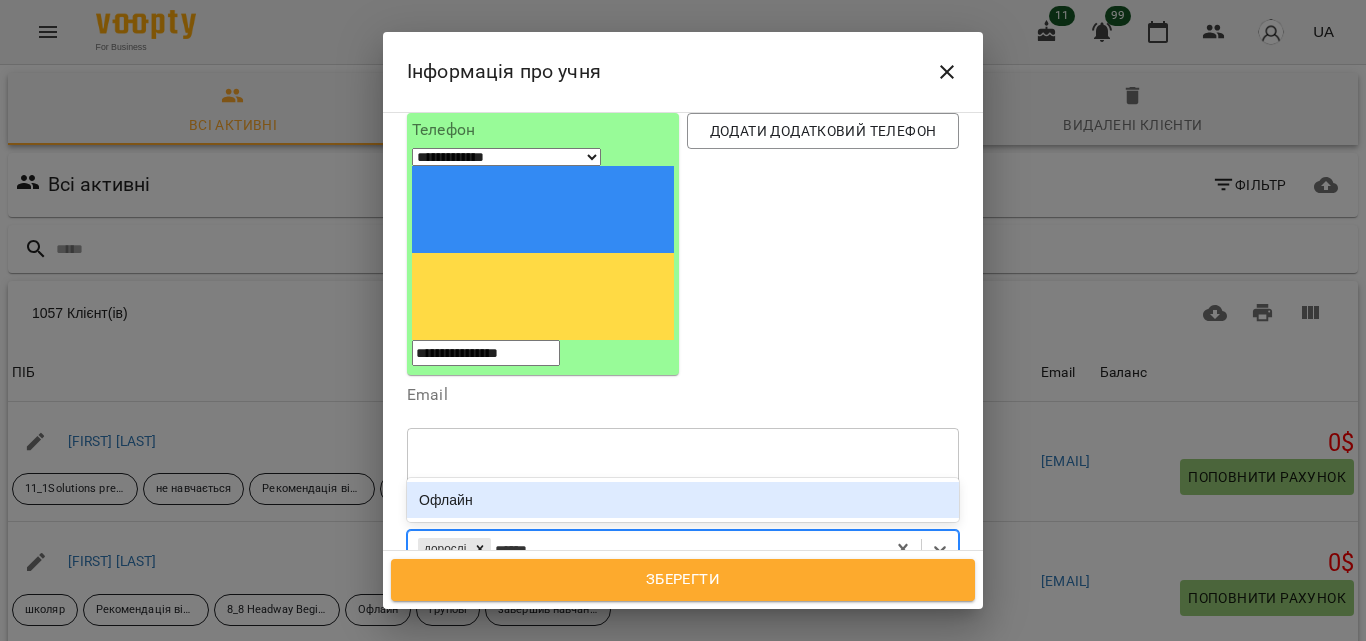 click on "Офлайн" at bounding box center [683, 500] 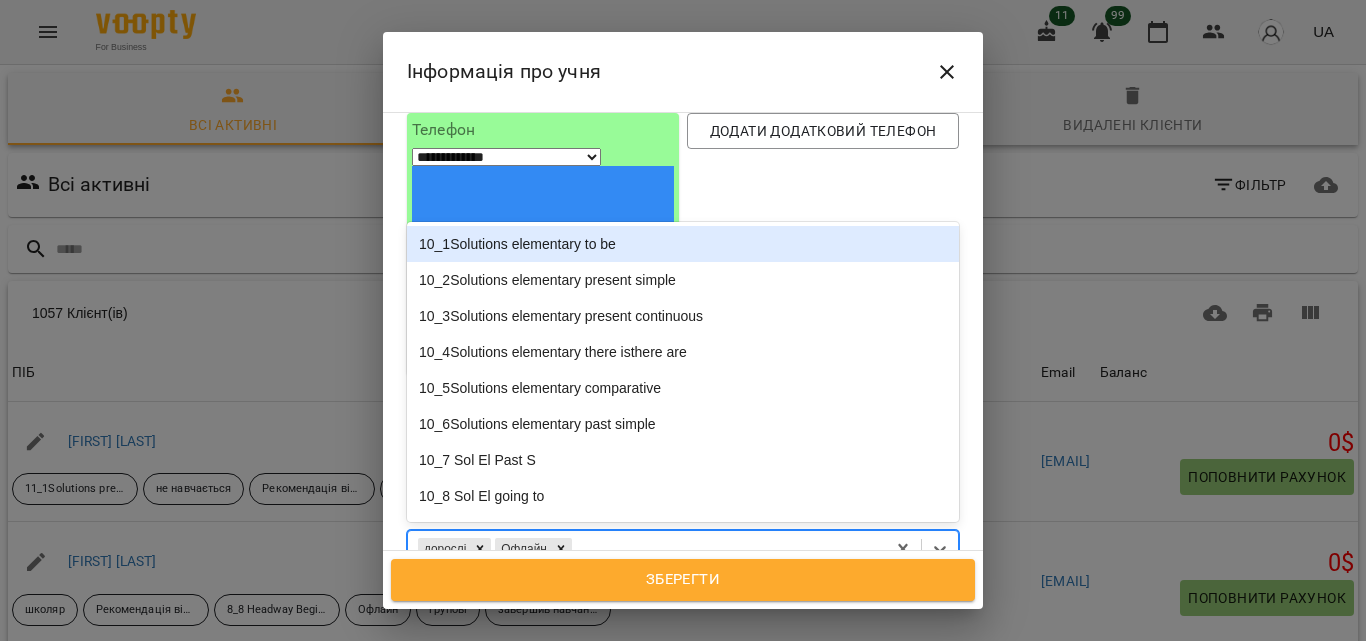 click on "дорослі Офлайн" at bounding box center [646, 549] 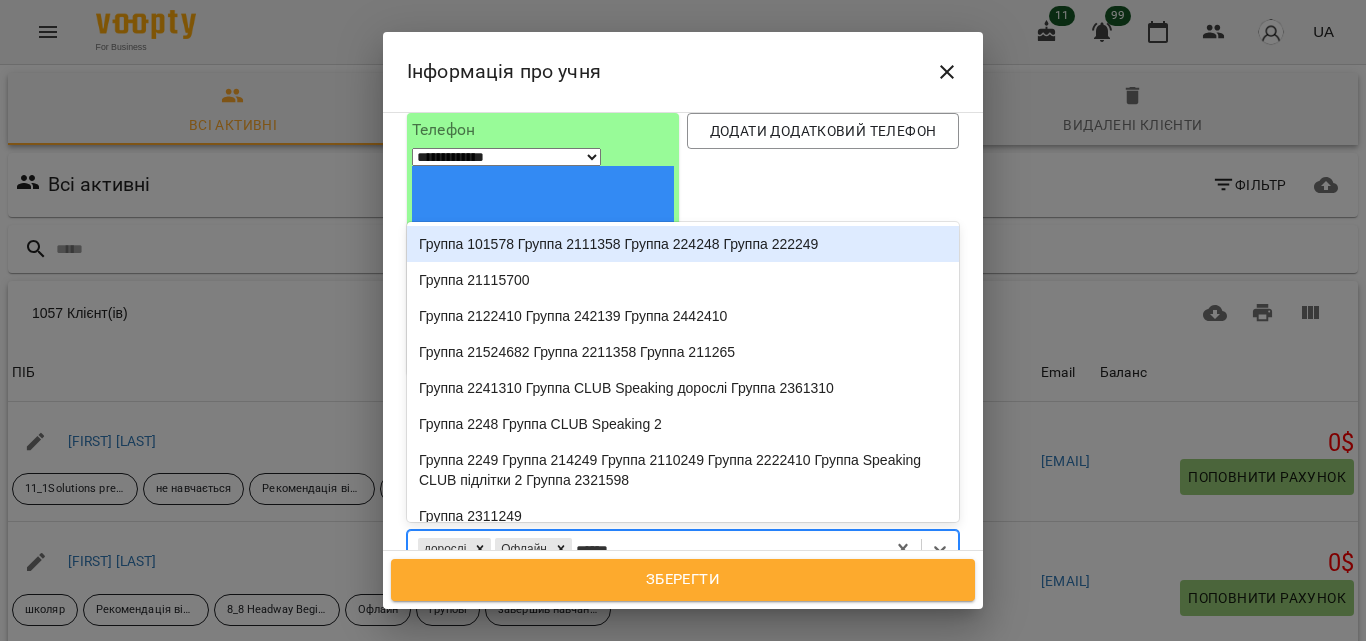 type on "*******" 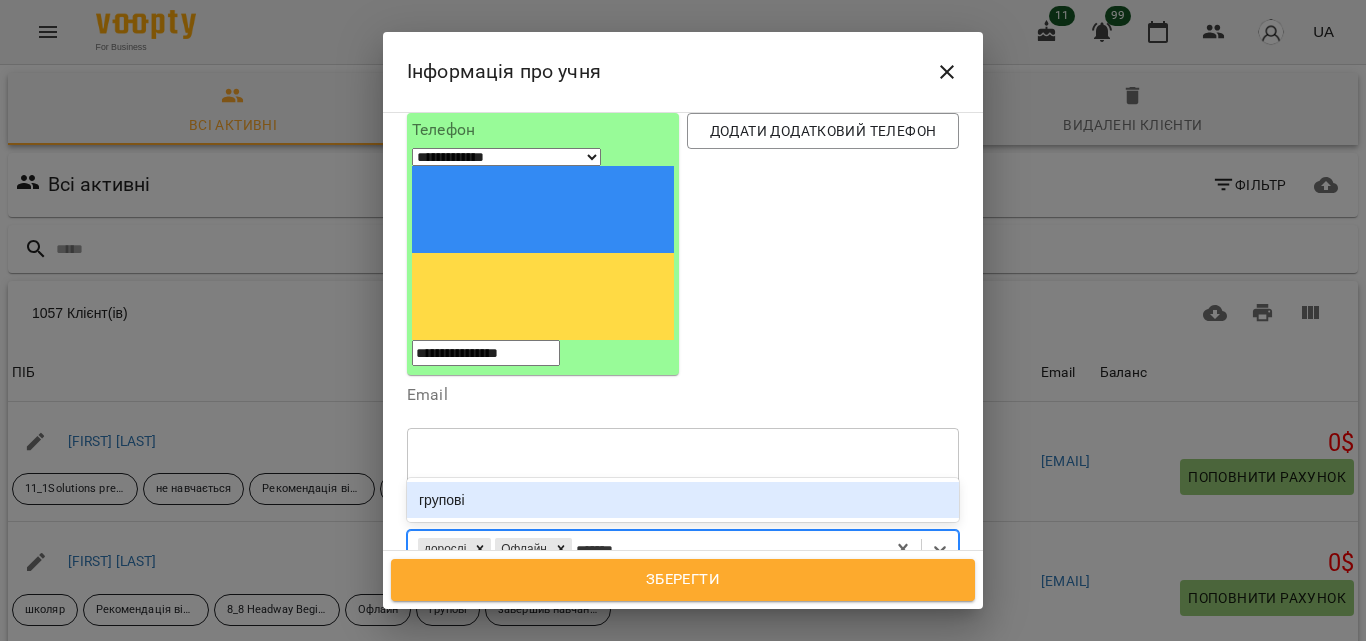 click on "групові" at bounding box center (683, 500) 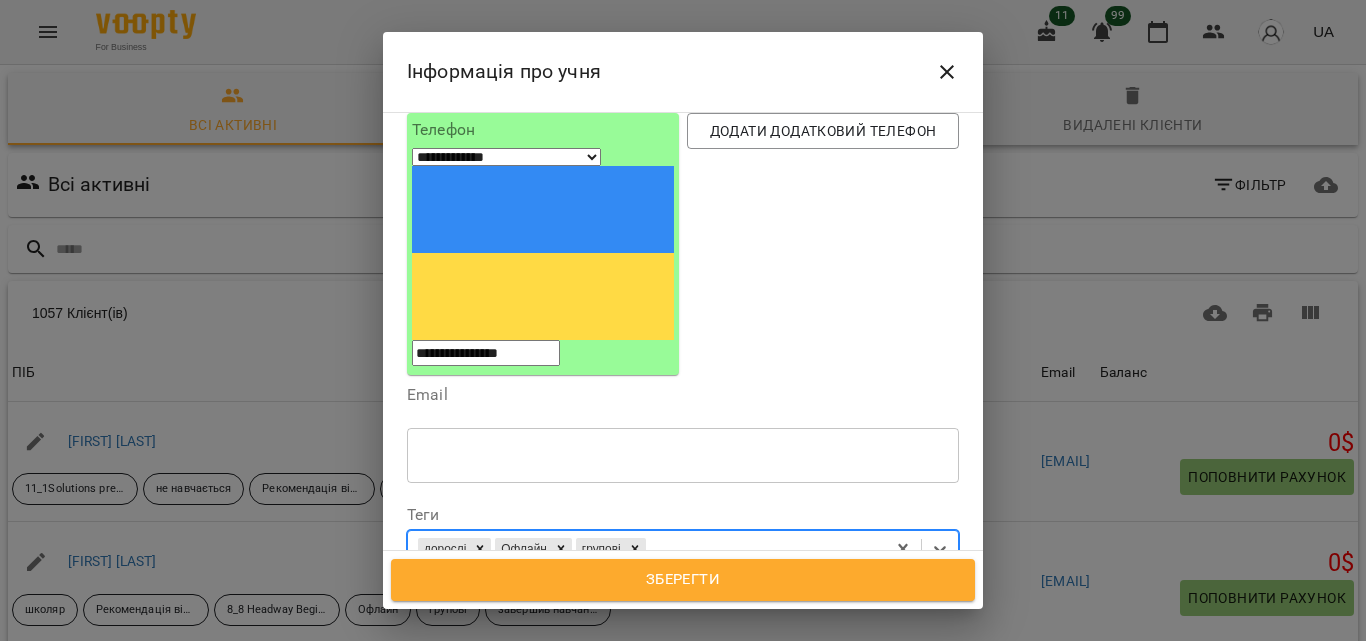 type on "*" 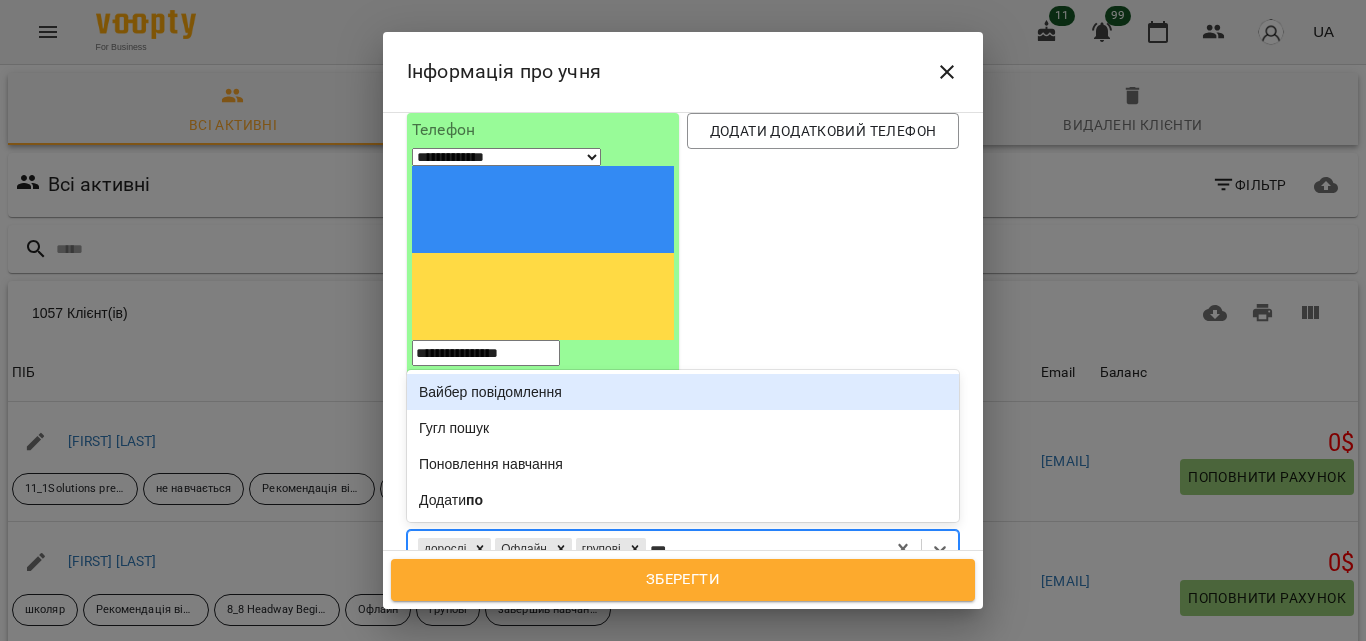 type on "**" 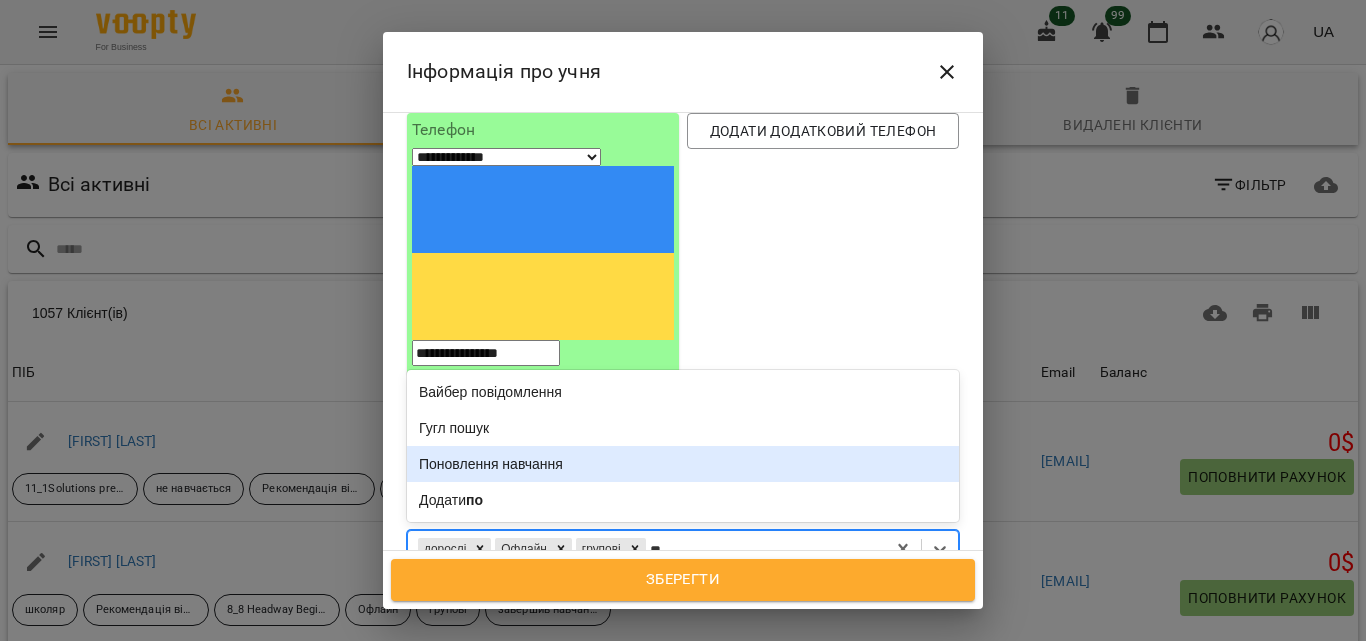 click on "Поновлення навчання" at bounding box center [683, 464] 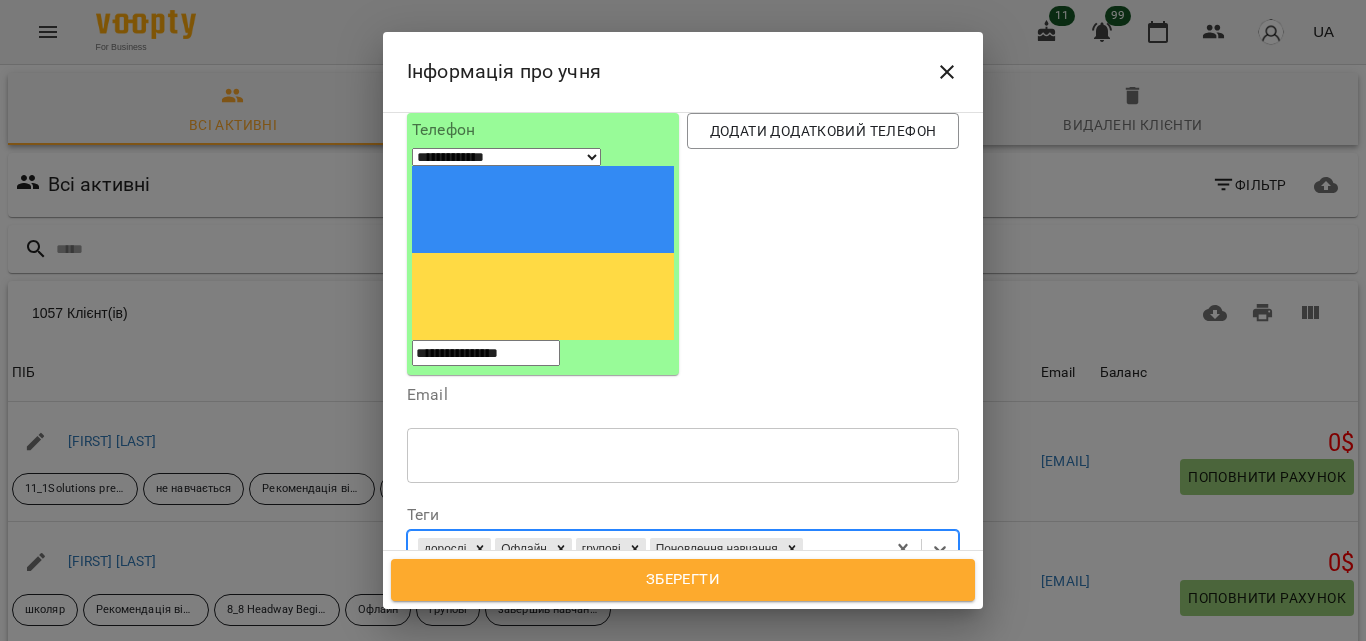 click on "дорослі Офлайн групові Поновлення навчання" at bounding box center (646, 549) 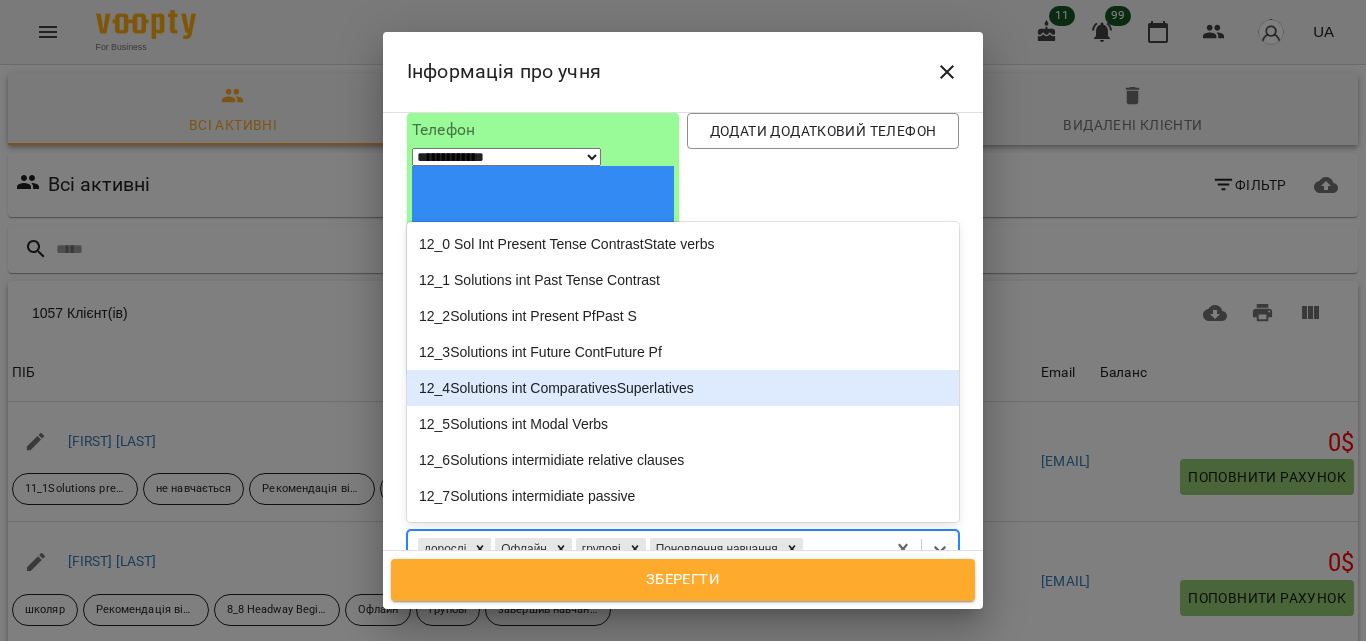 scroll, scrollTop: 648, scrollLeft: 0, axis: vertical 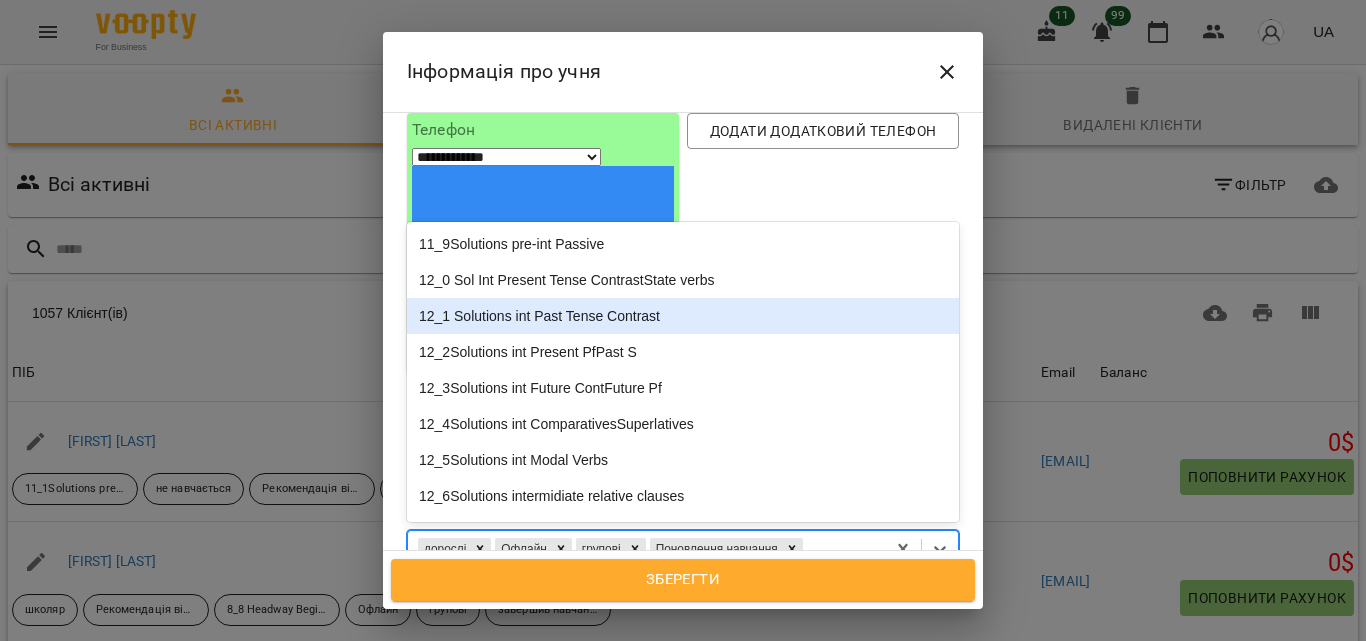 click on "12_1 Solutions int Past Tense Contrast" at bounding box center (683, 316) 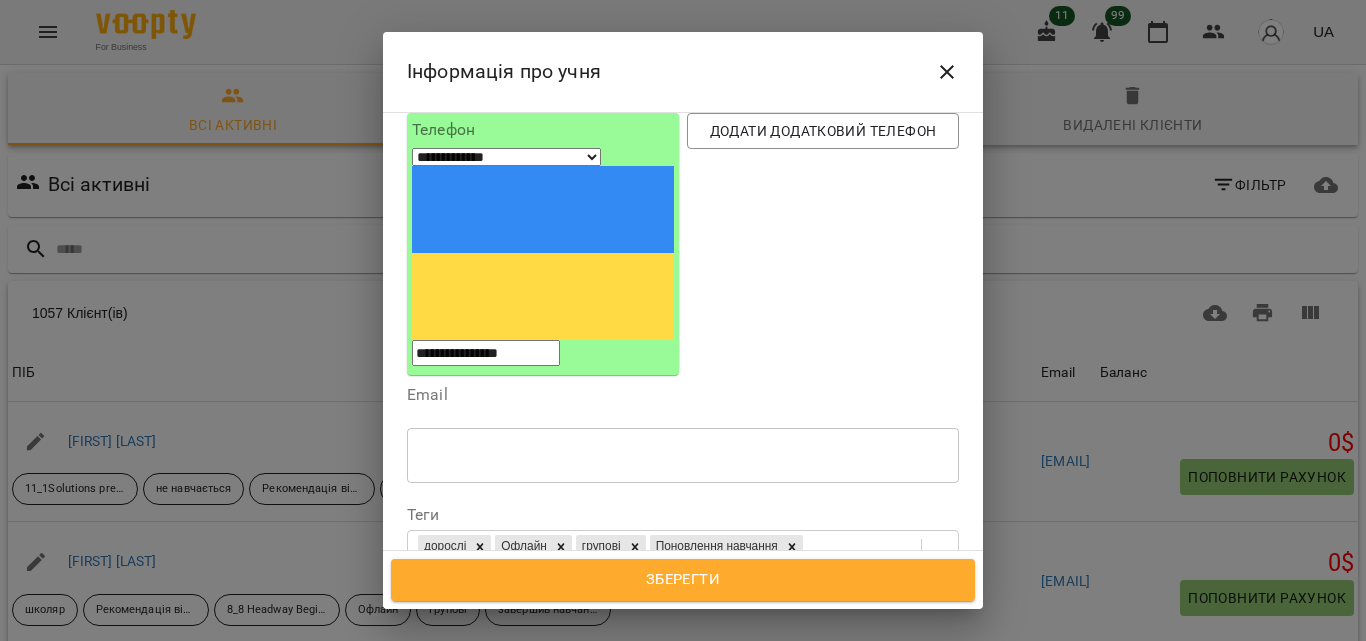 click on "Дата народження" at bounding box center (683, 622) 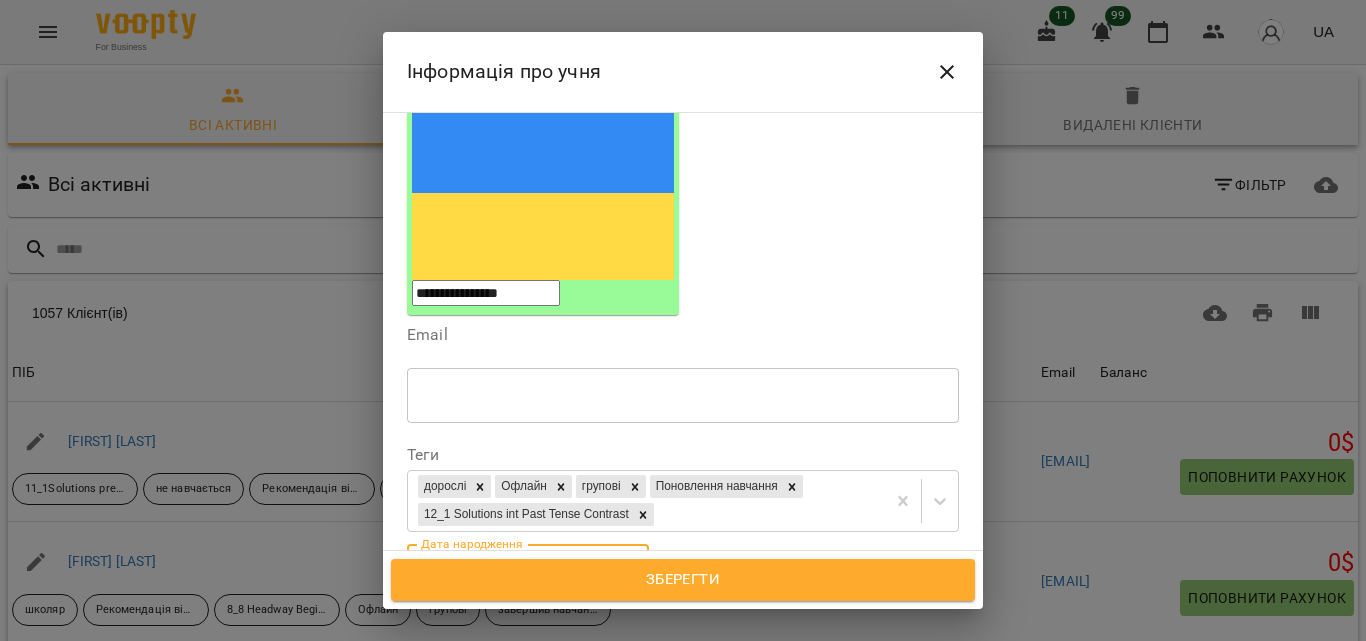 scroll, scrollTop: 279, scrollLeft: 0, axis: vertical 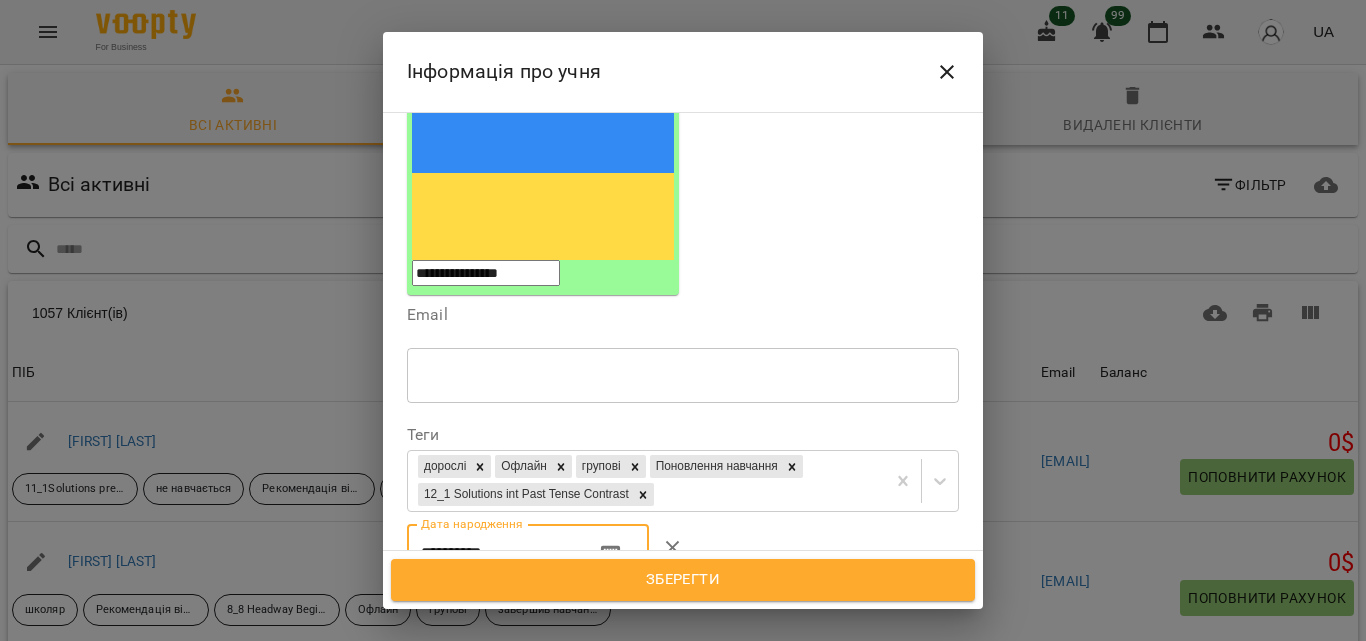 type on "**********" 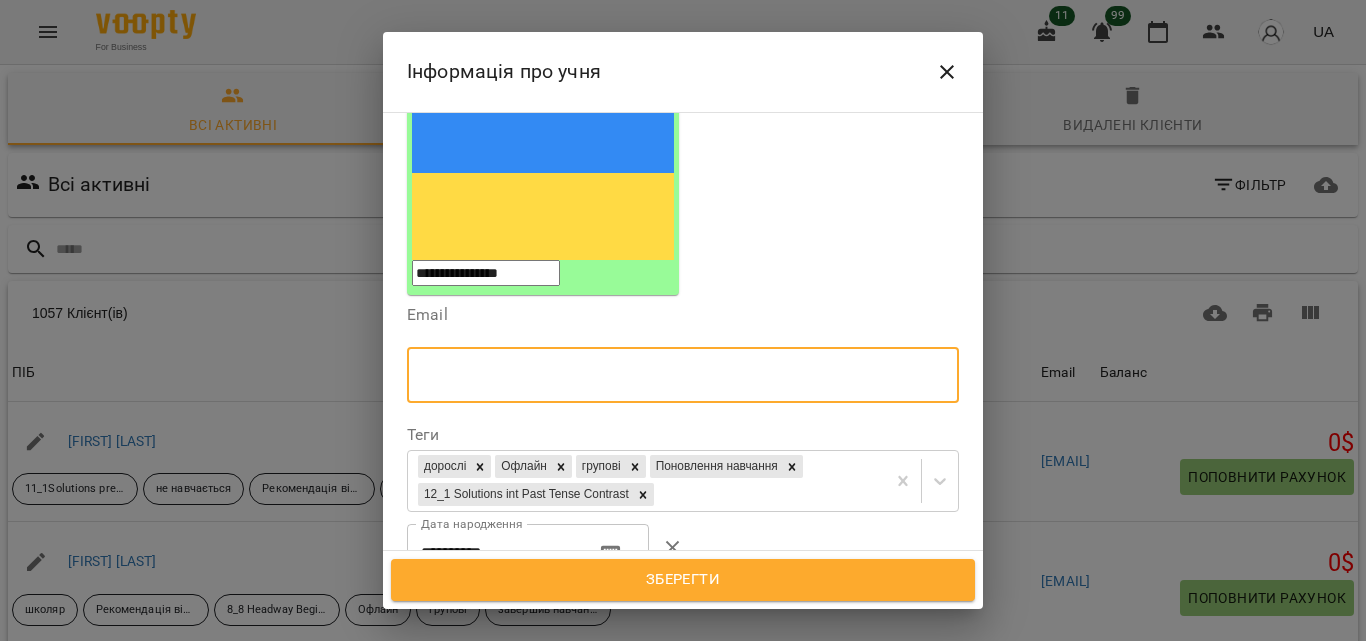 click at bounding box center (683, 375) 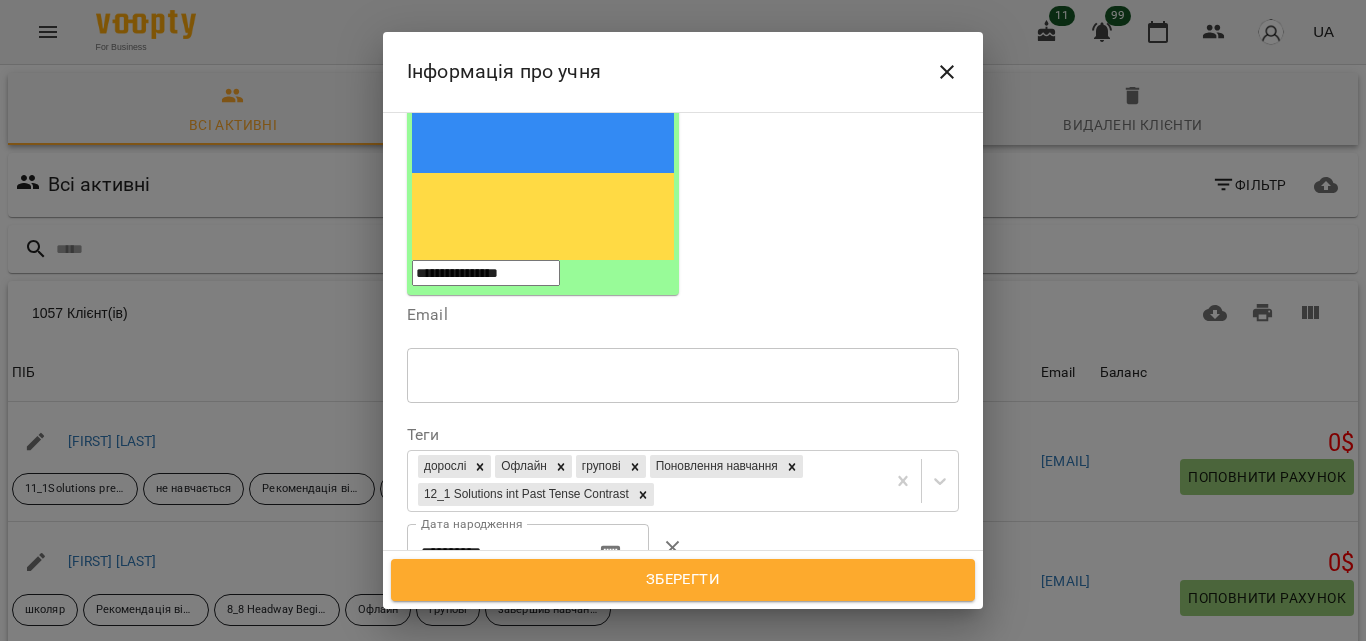 click on "**********" at bounding box center (683, 552) 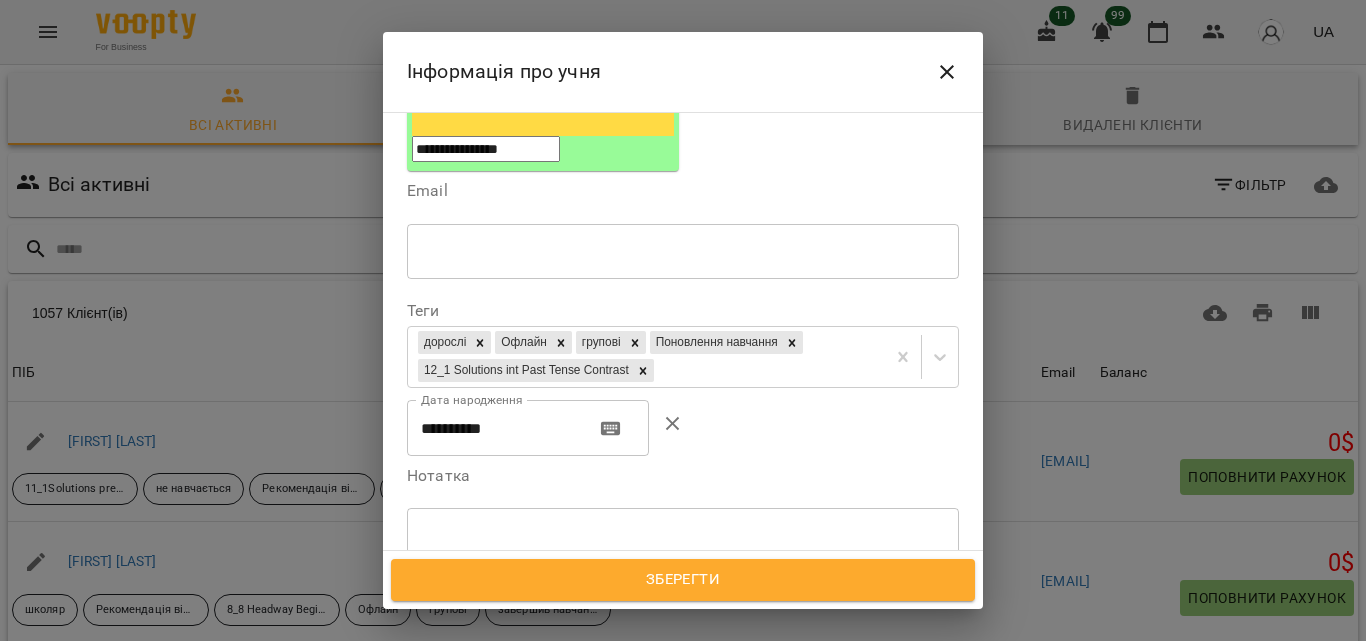scroll, scrollTop: 462, scrollLeft: 0, axis: vertical 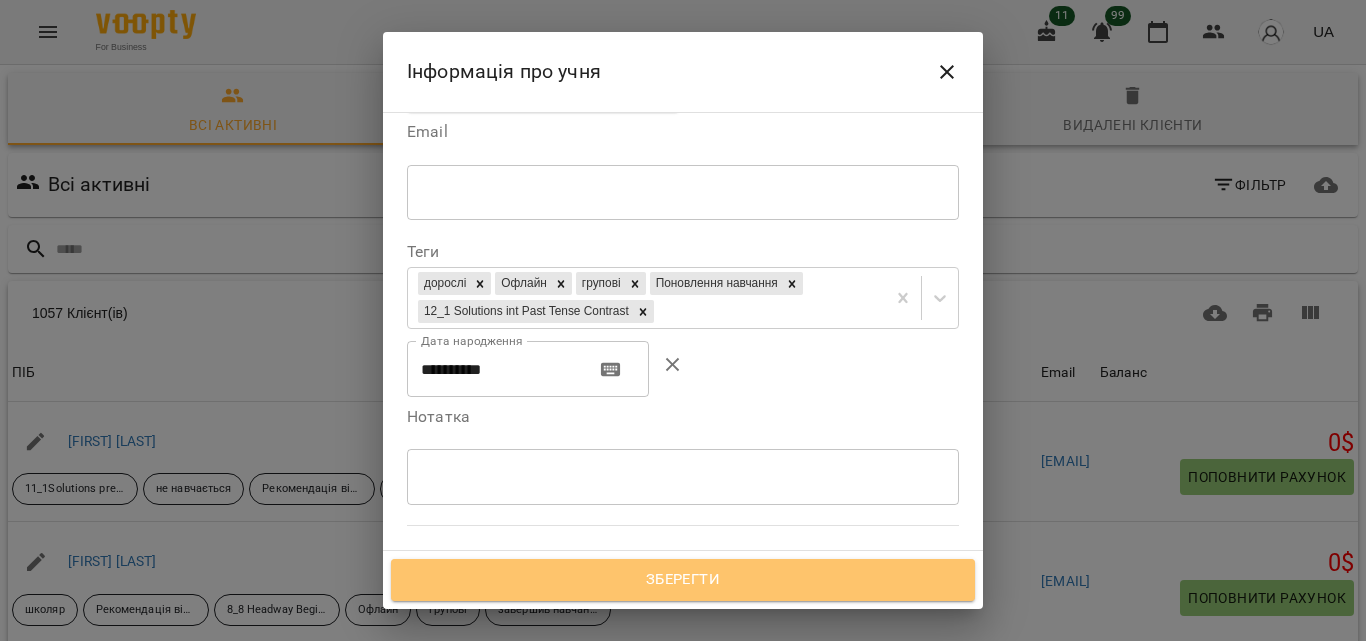 click on "Зберегти" at bounding box center (683, 580) 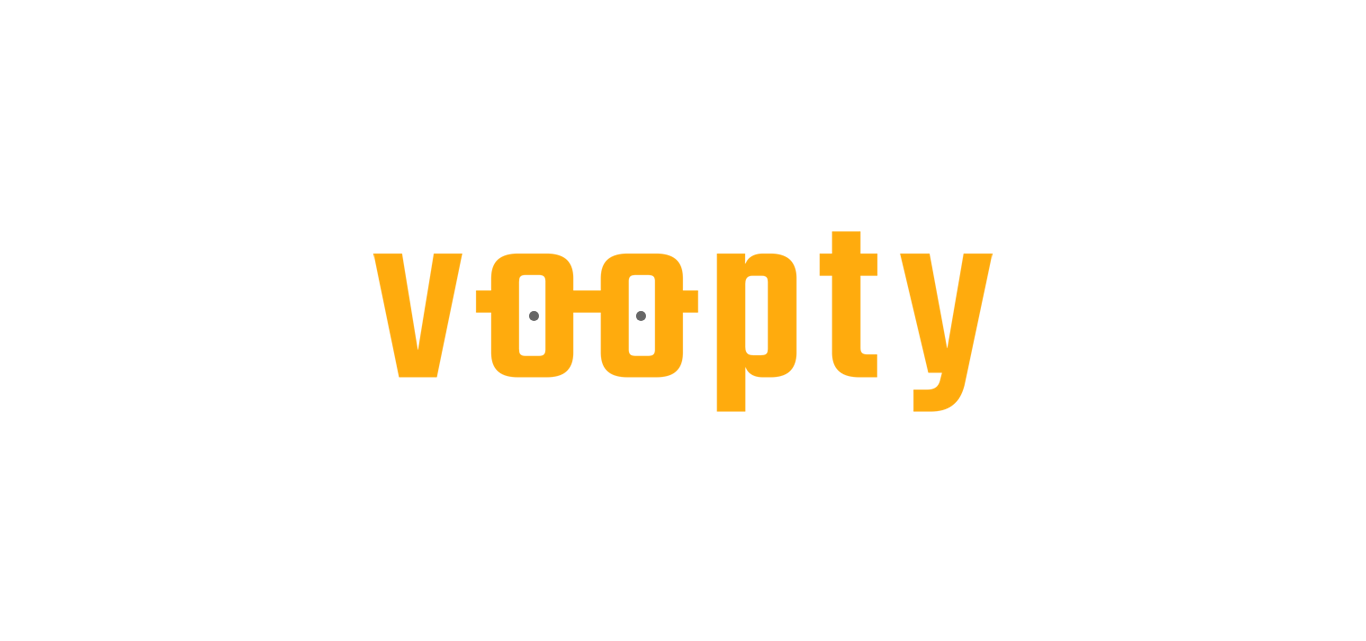 scroll, scrollTop: 0, scrollLeft: 0, axis: both 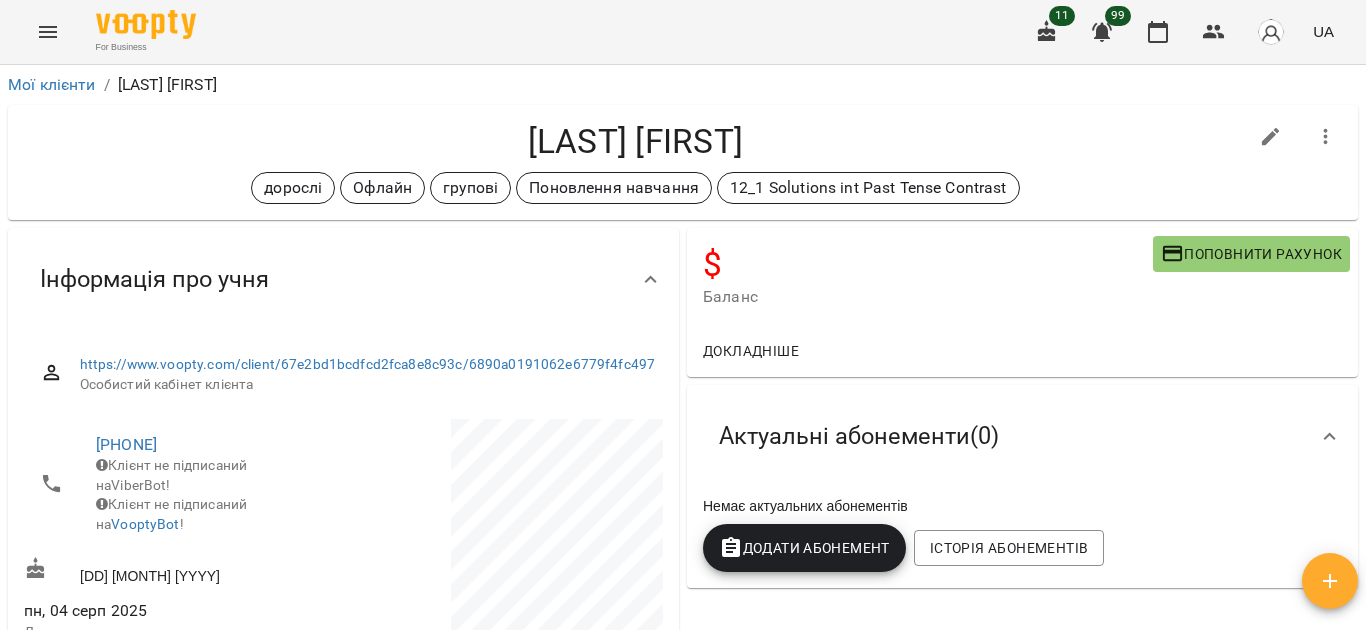 click 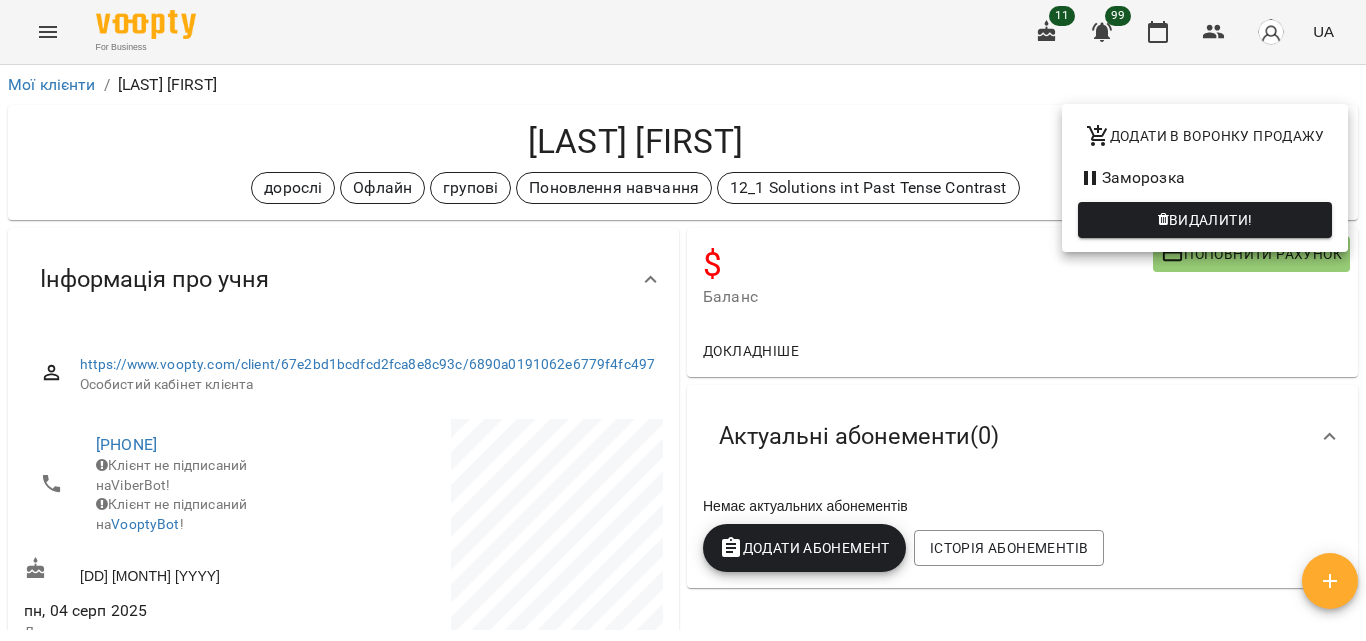 click at bounding box center (683, 320) 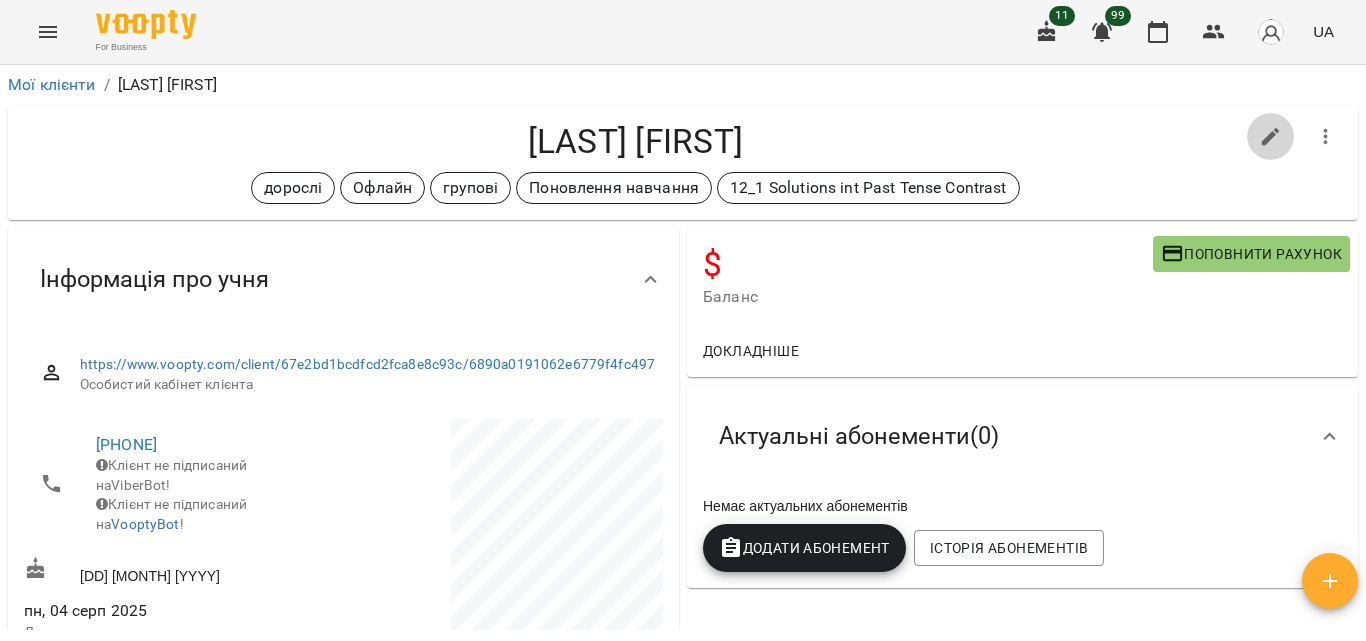 click 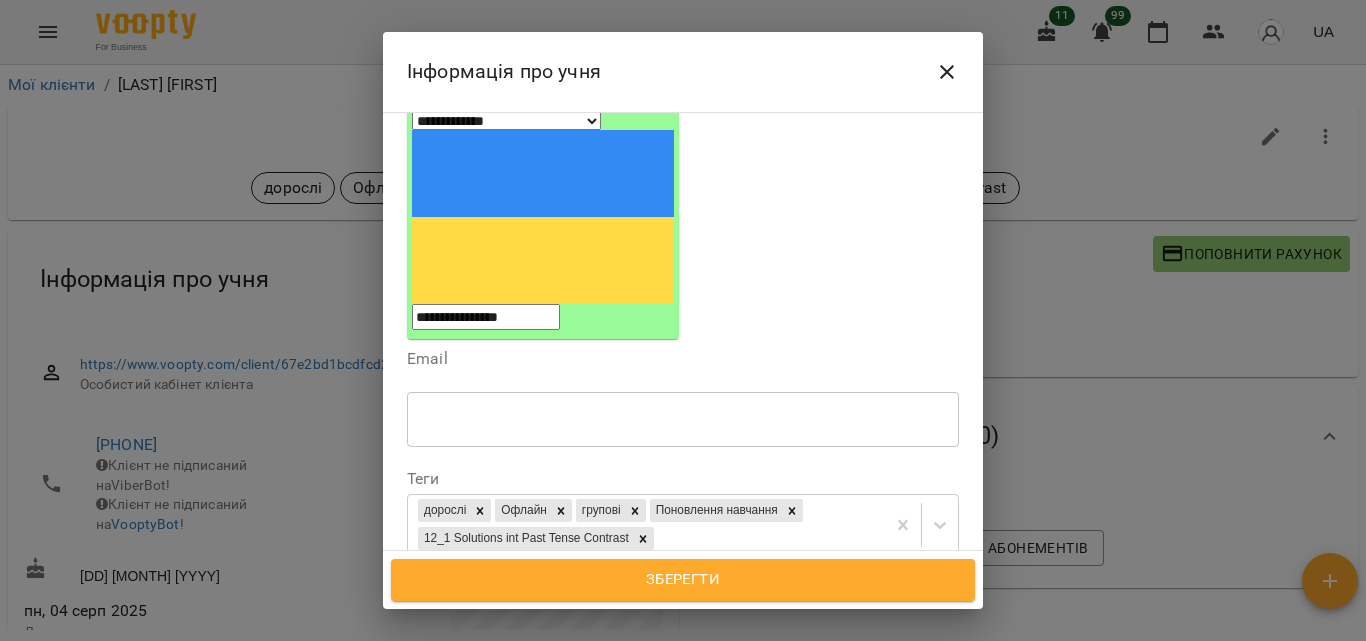 scroll, scrollTop: 259, scrollLeft: 0, axis: vertical 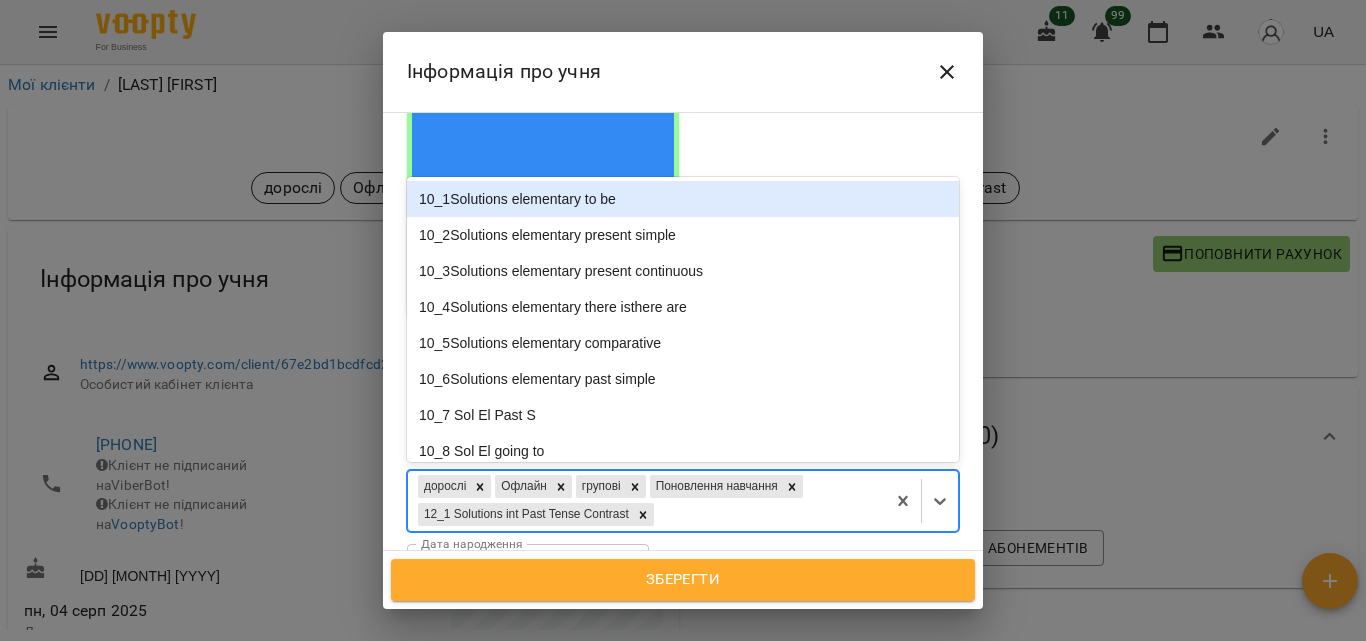 drag, startPoint x: 741, startPoint y: 362, endPoint x: 730, endPoint y: 352, distance: 14.866069 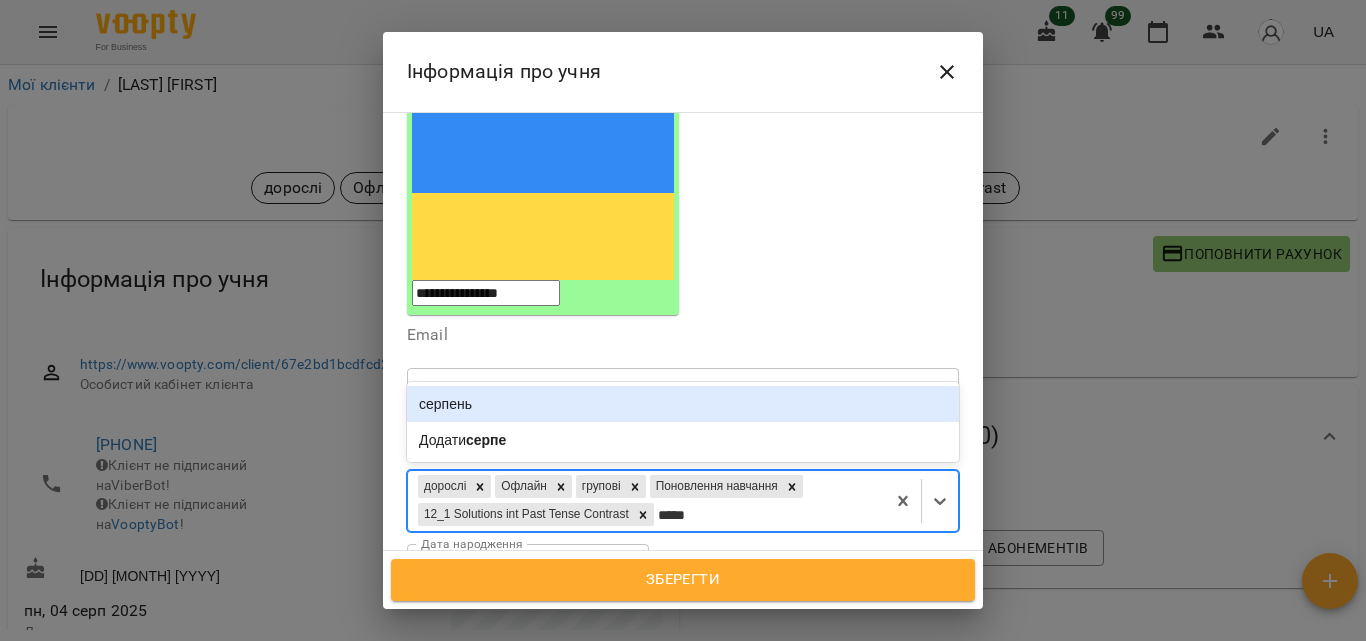 type on "******" 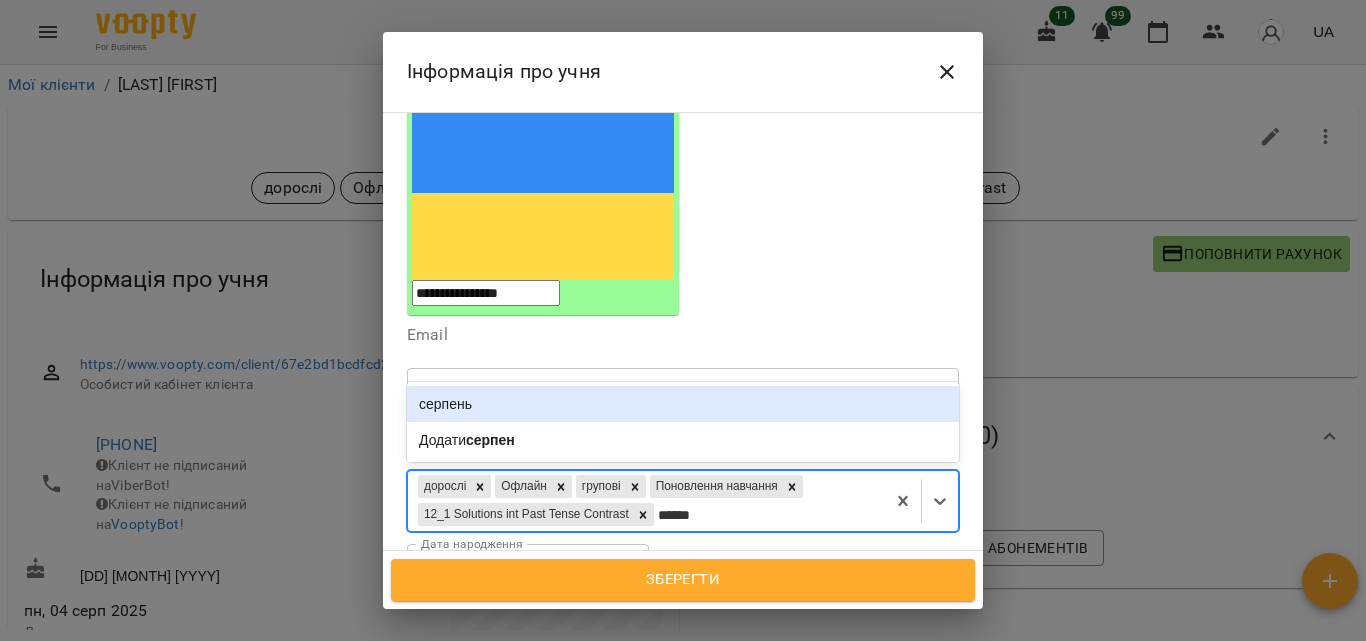 click on "серпень" at bounding box center [683, 404] 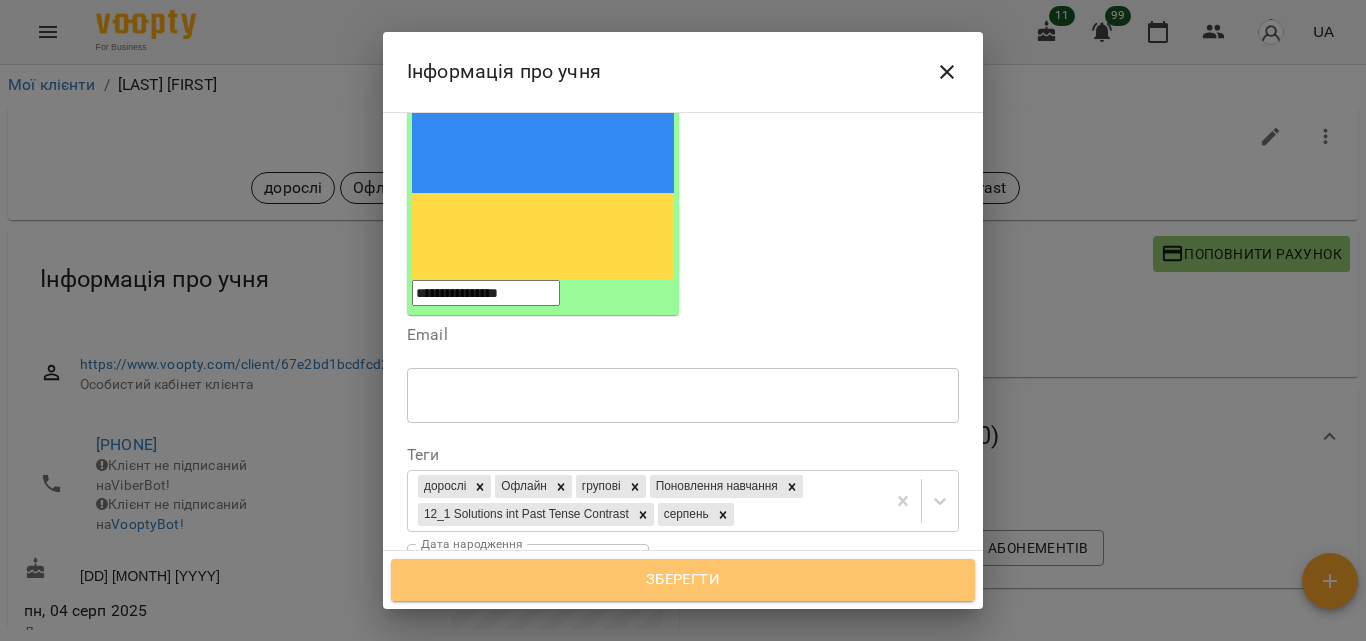 click on "Зберегти" at bounding box center (683, 580) 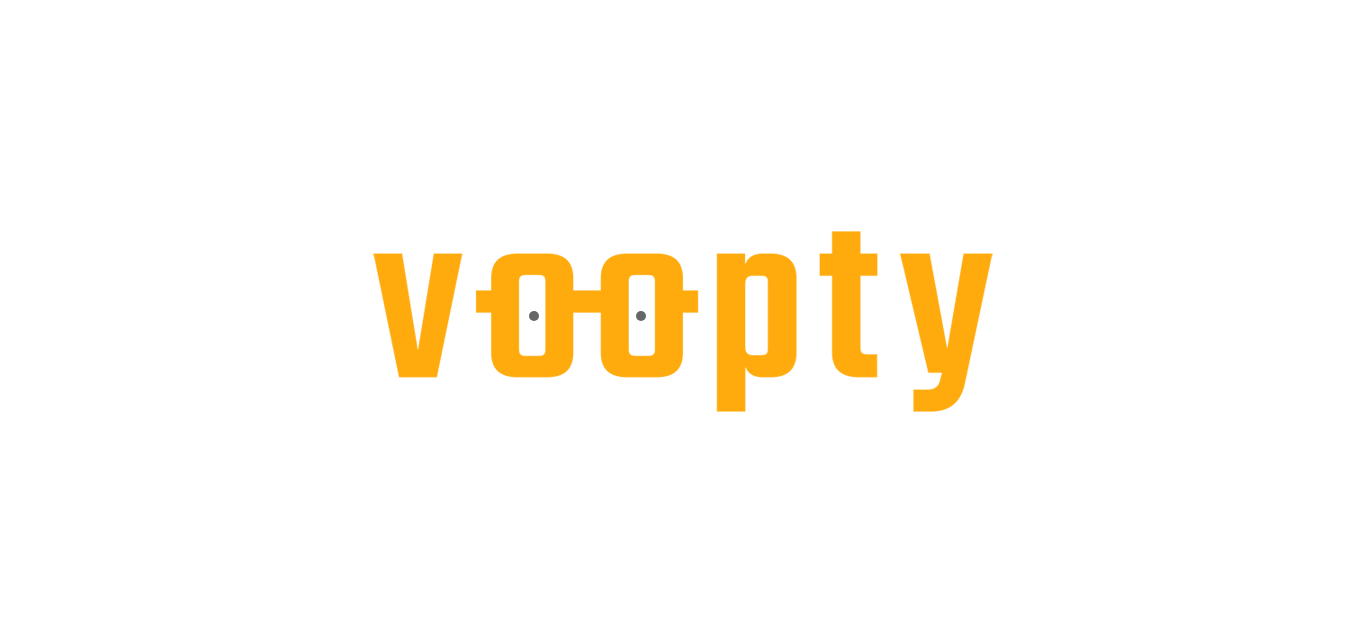 scroll, scrollTop: 0, scrollLeft: 0, axis: both 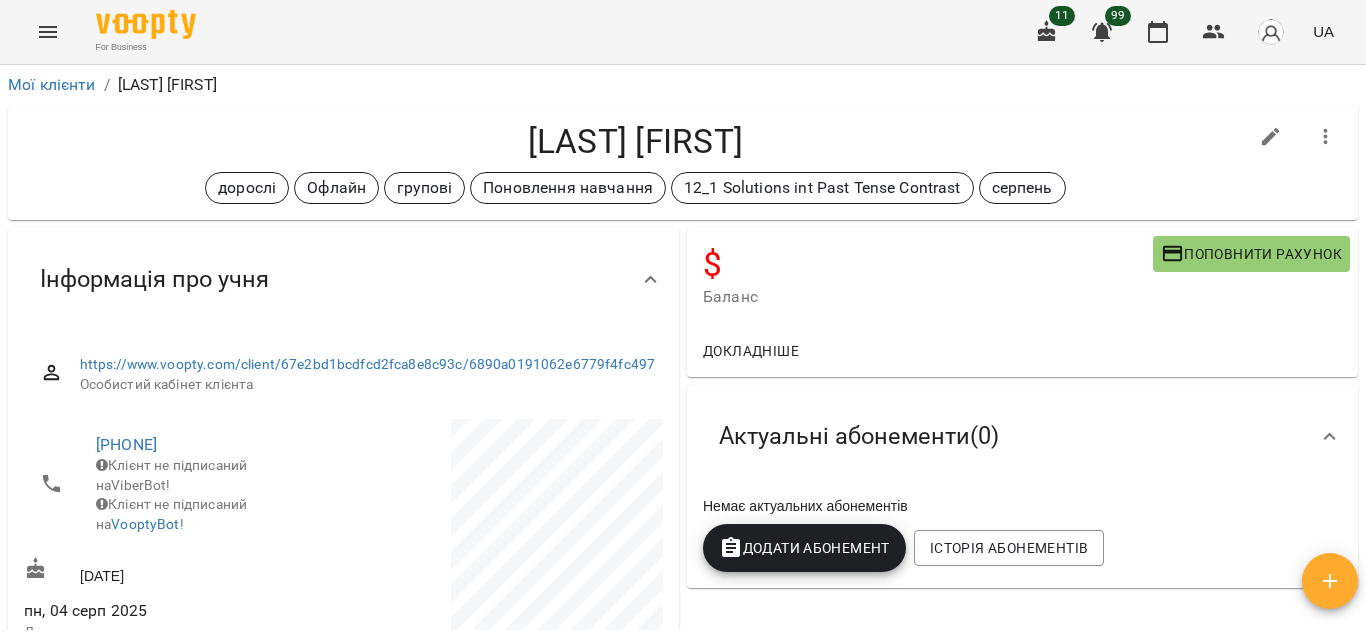click 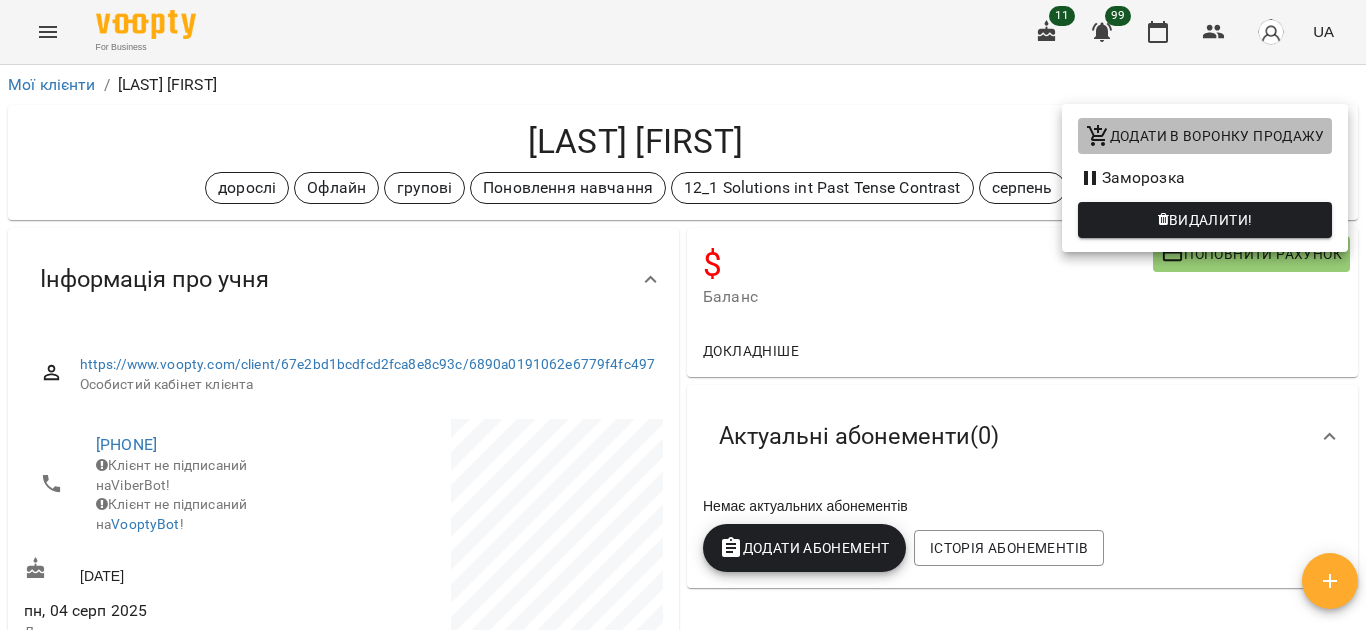click on "Додати в воронку продажу" at bounding box center (1205, 136) 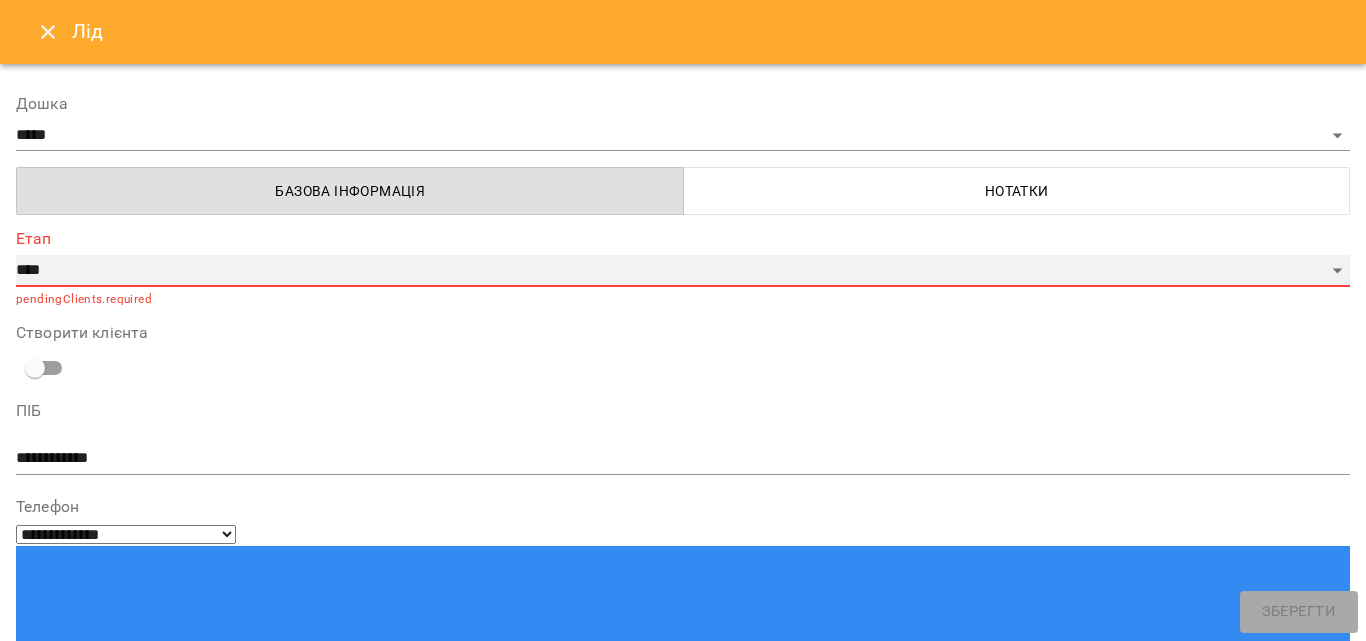 click on "**********" at bounding box center (683, 271) 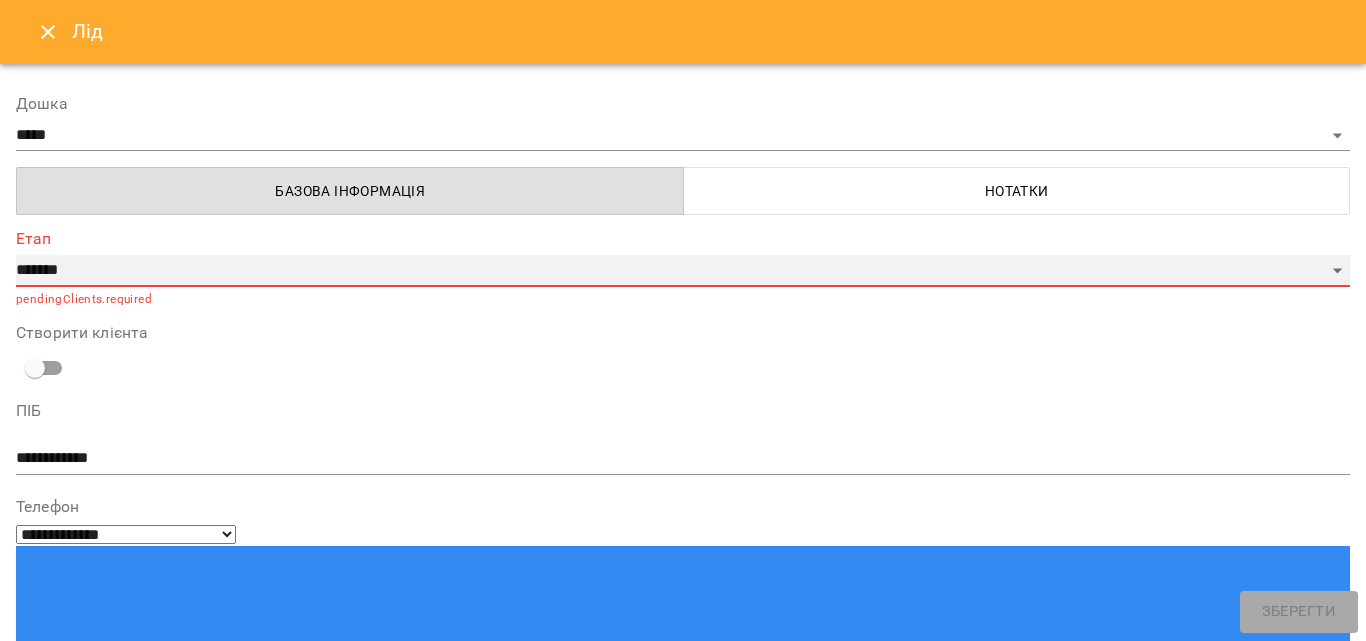 click on "**********" at bounding box center (683, 271) 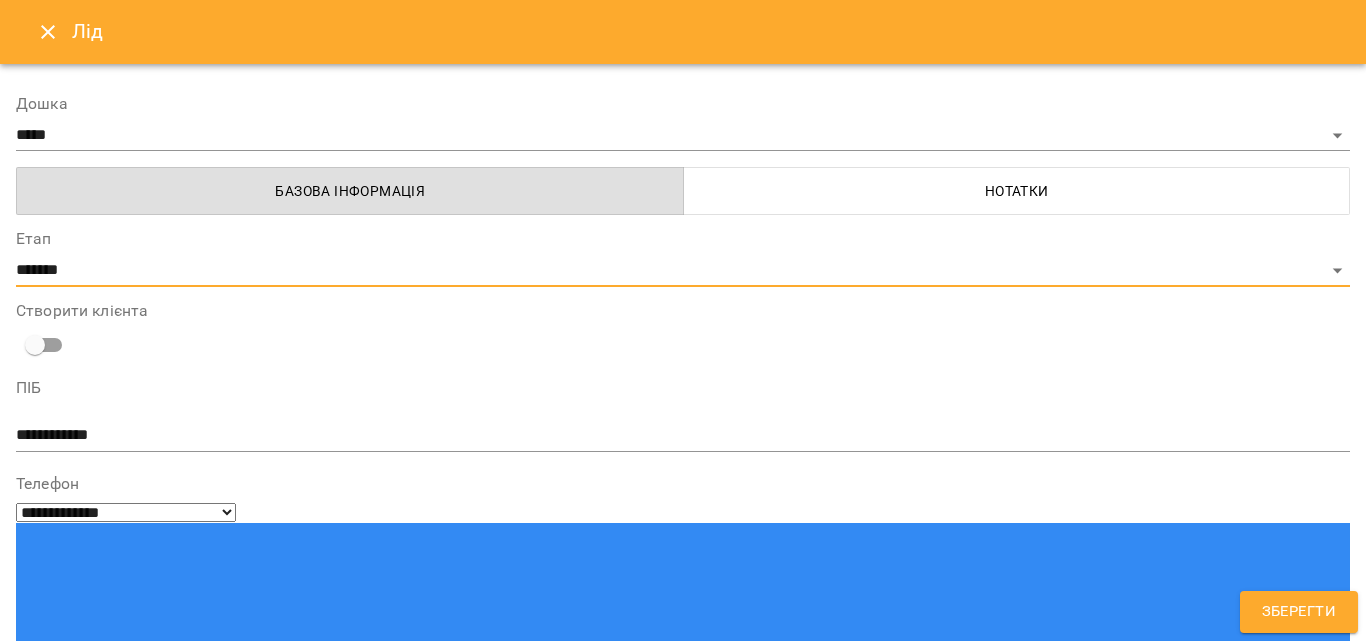 click on "Зберегти" at bounding box center (1299, 612) 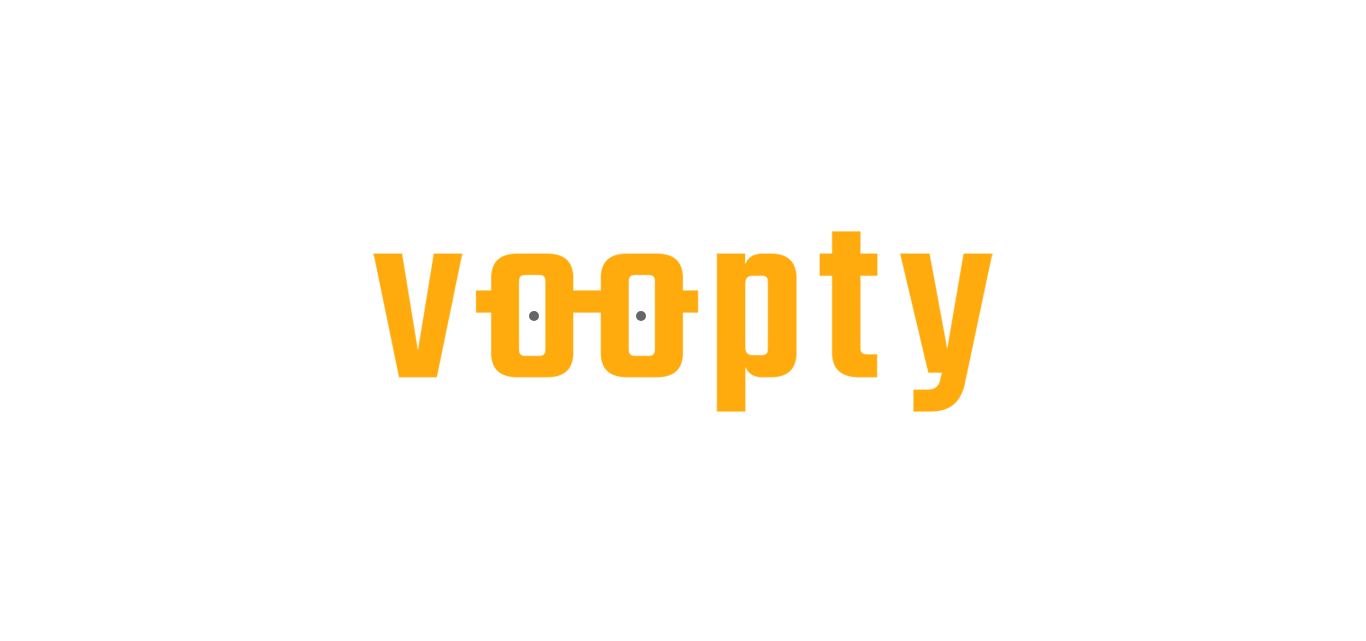 scroll, scrollTop: 0, scrollLeft: 0, axis: both 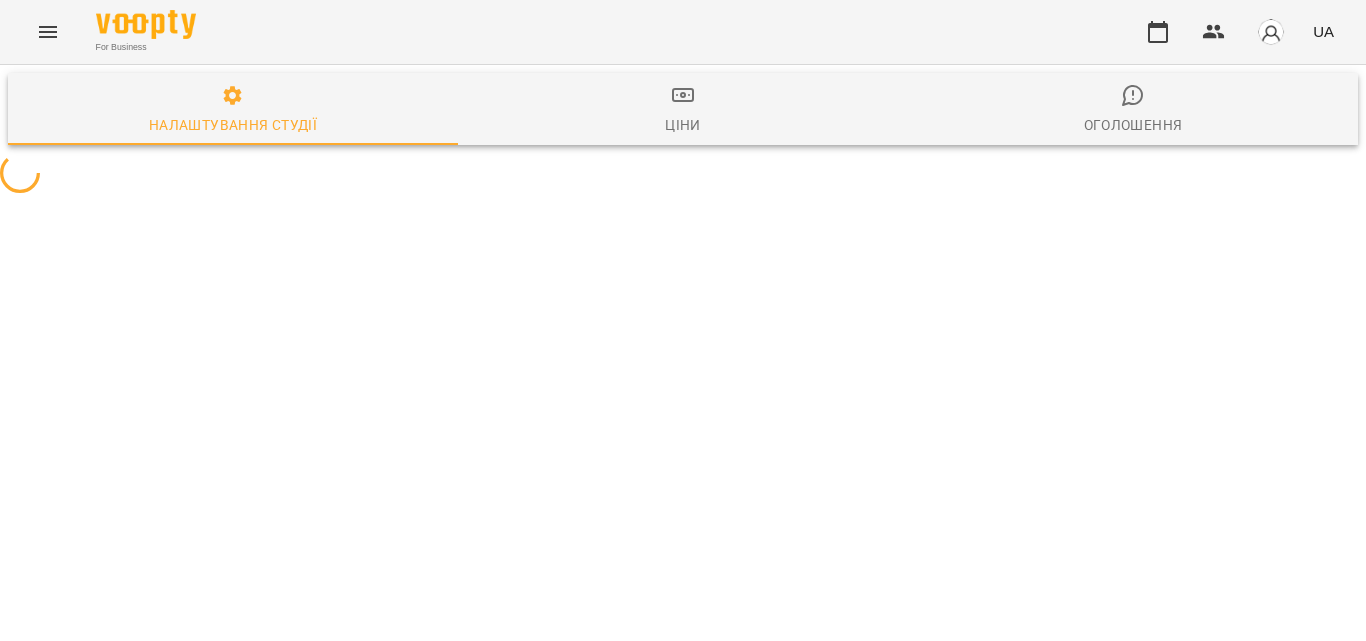 select on "**" 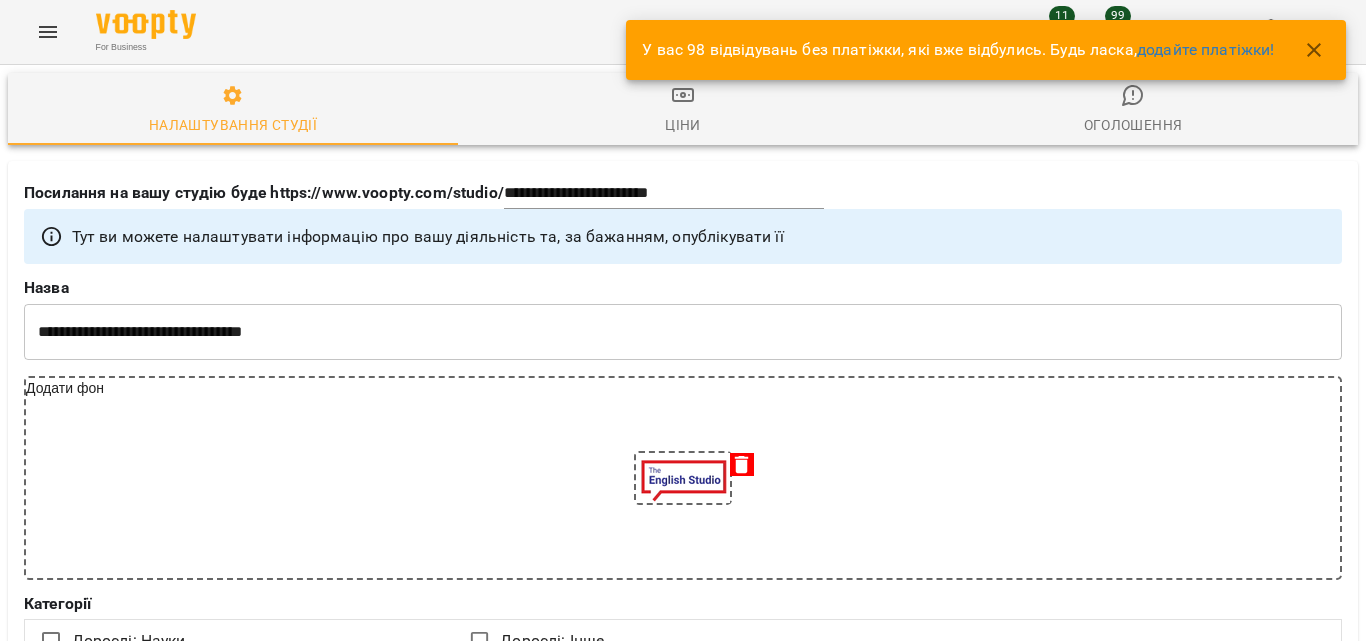 click at bounding box center [48, 32] 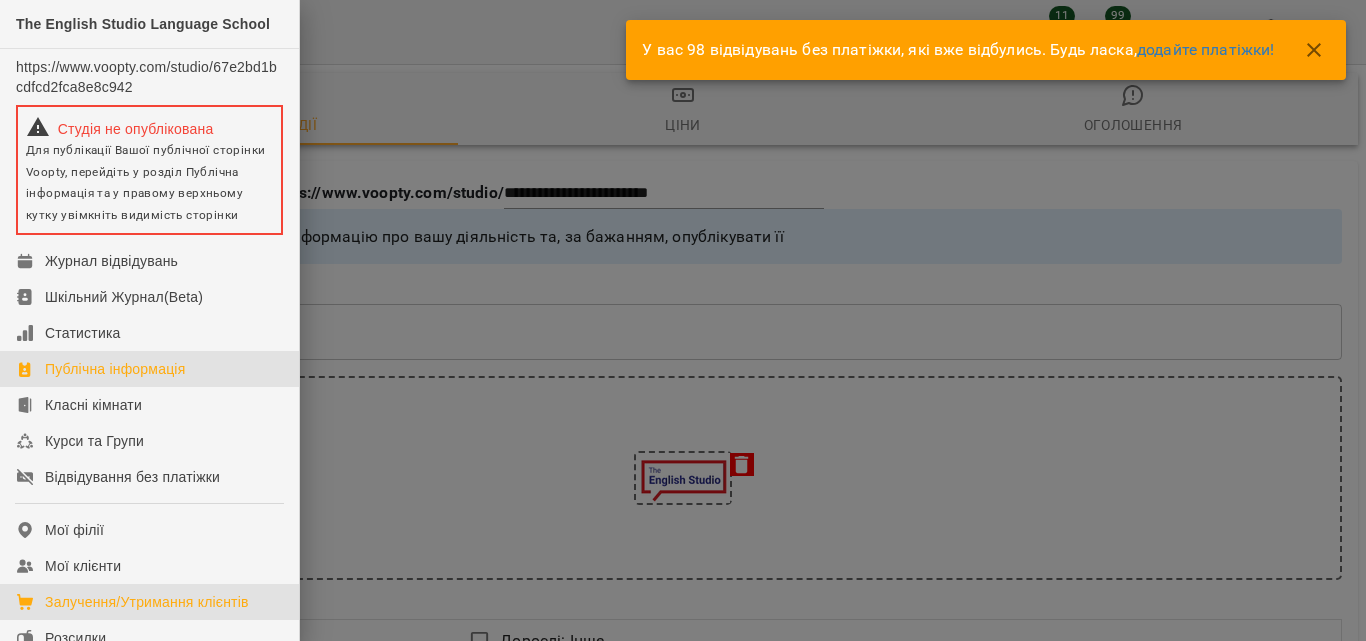 click on "Залучення/Утримання клієнтів" at bounding box center (149, 602) 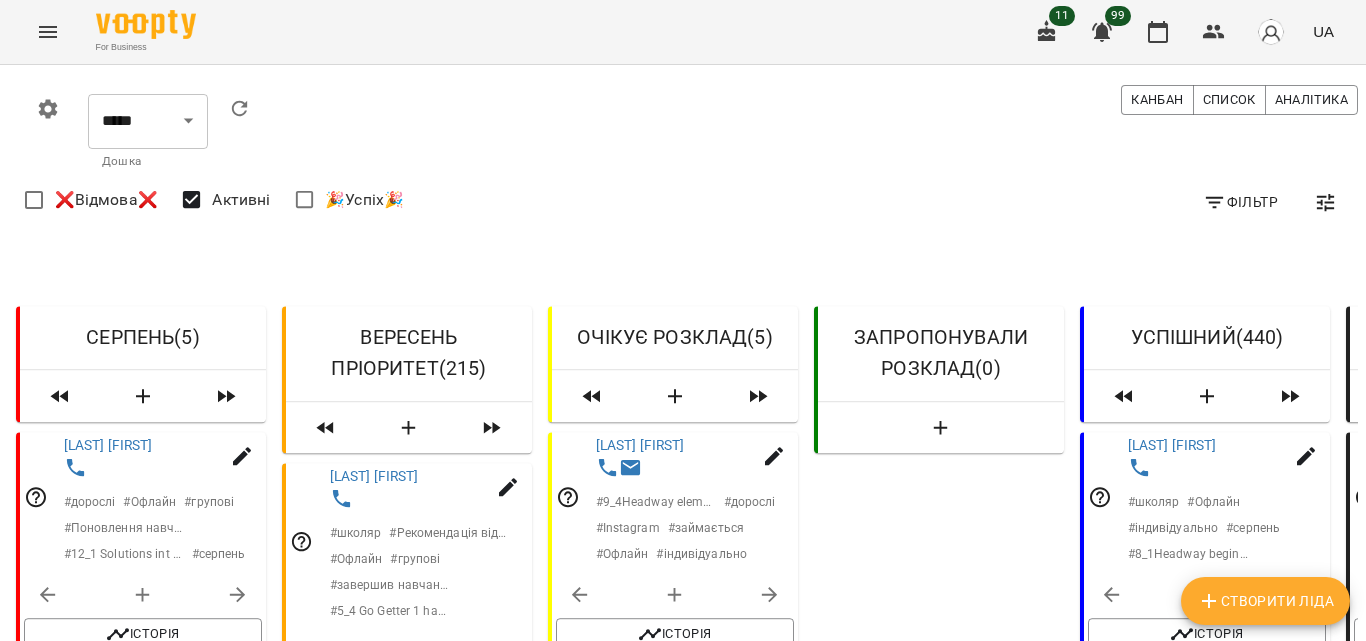 scroll, scrollTop: 1705, scrollLeft: 0, axis: vertical 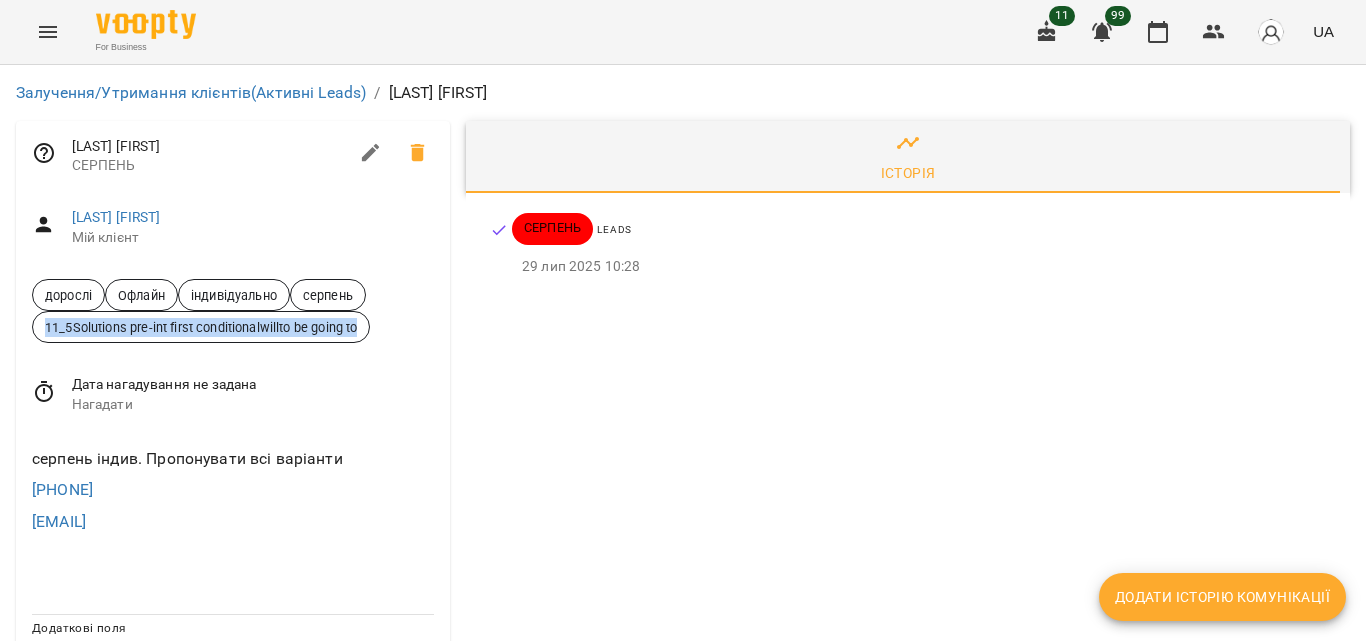 drag, startPoint x: 43, startPoint y: 326, endPoint x: 360, endPoint y: 333, distance: 317.07727 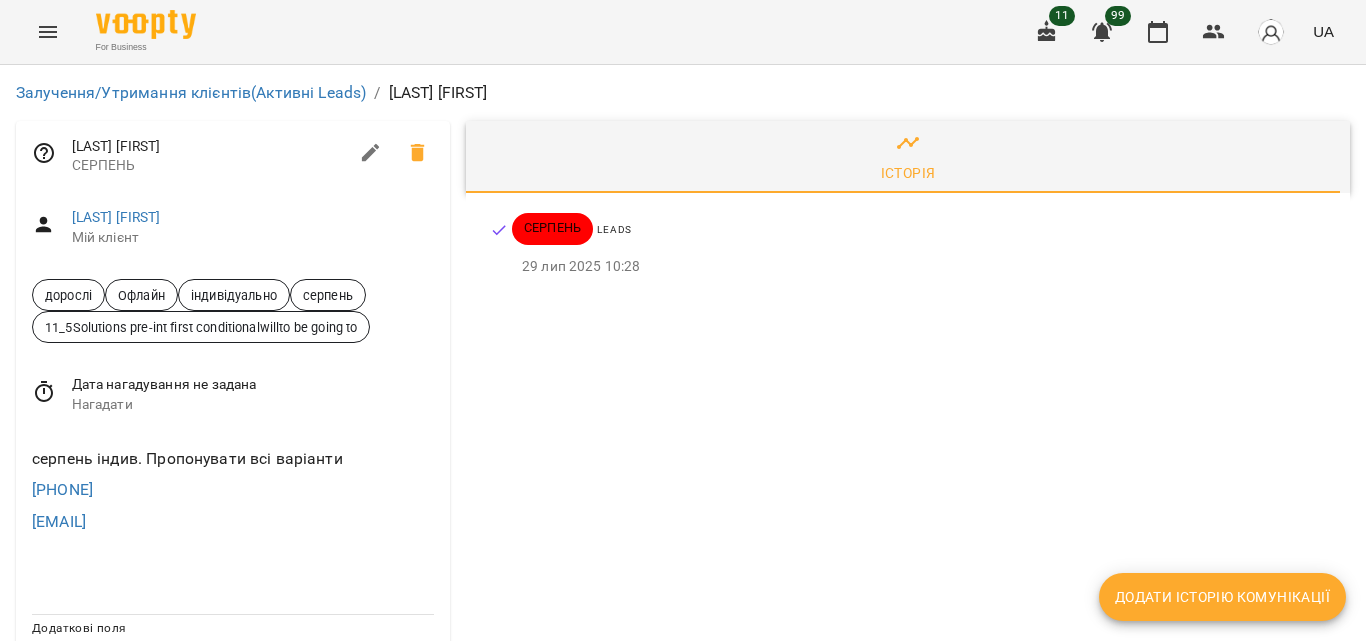click on "дорослі Офлайн індивідуально серпень 11_5Solutions pre-int first conditionalwillto be going to" at bounding box center [233, 311] 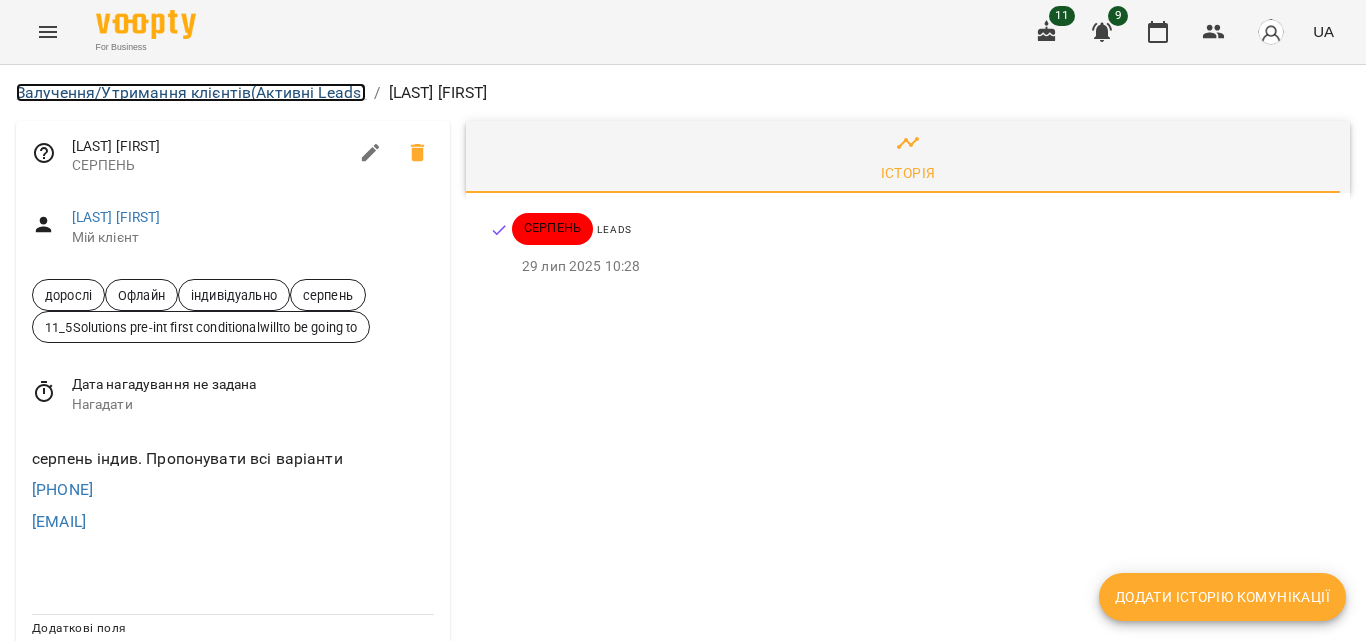click on "Залучення/Утримання клієнтів (Активні Leads)" at bounding box center (191, 92) 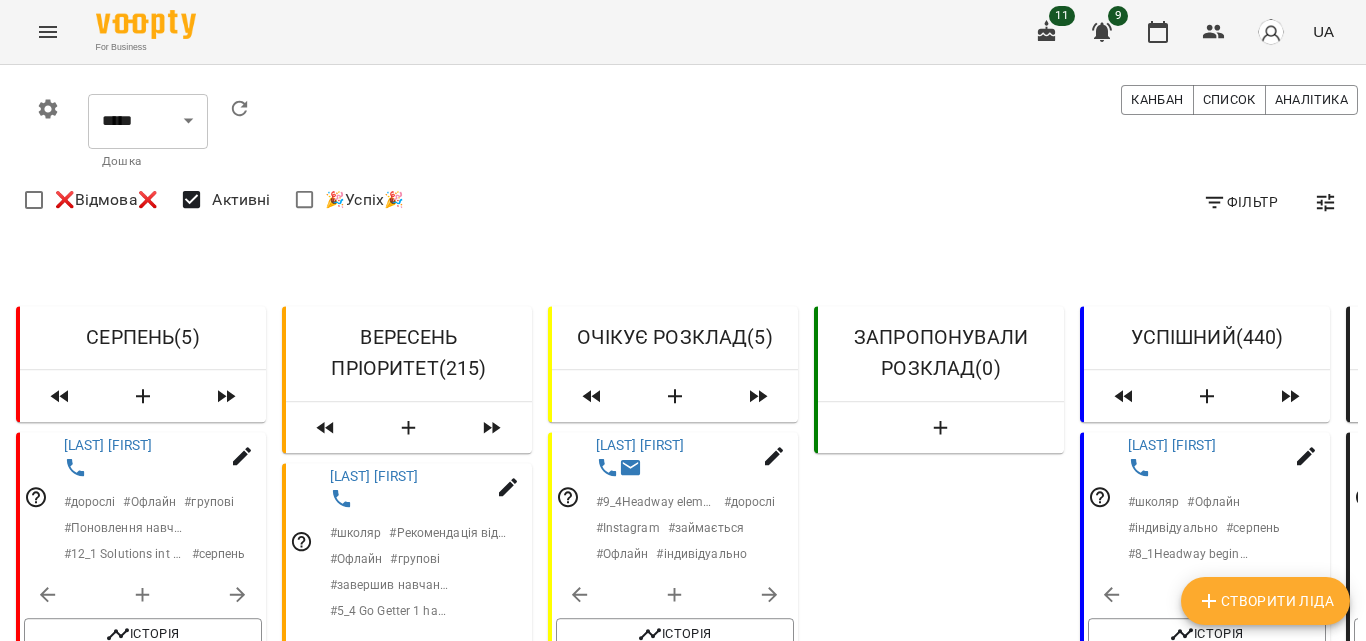 scroll, scrollTop: 637, scrollLeft: 0, axis: vertical 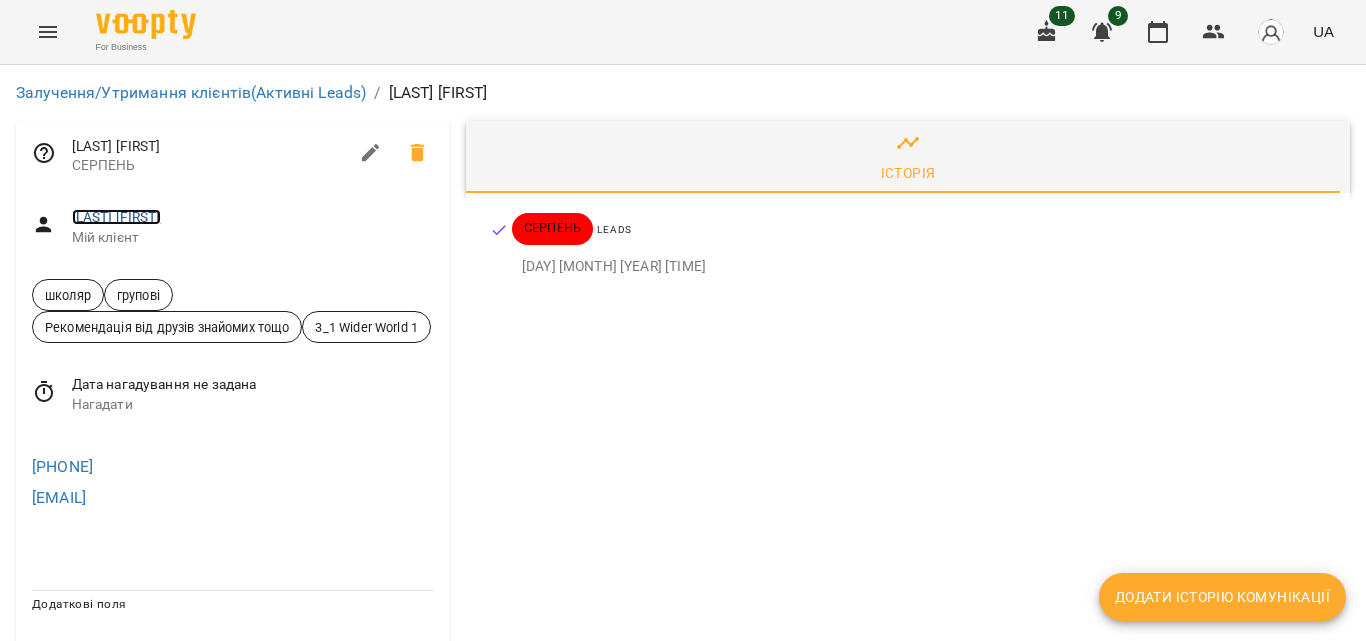 click on "Якименко Анна" at bounding box center (116, 217) 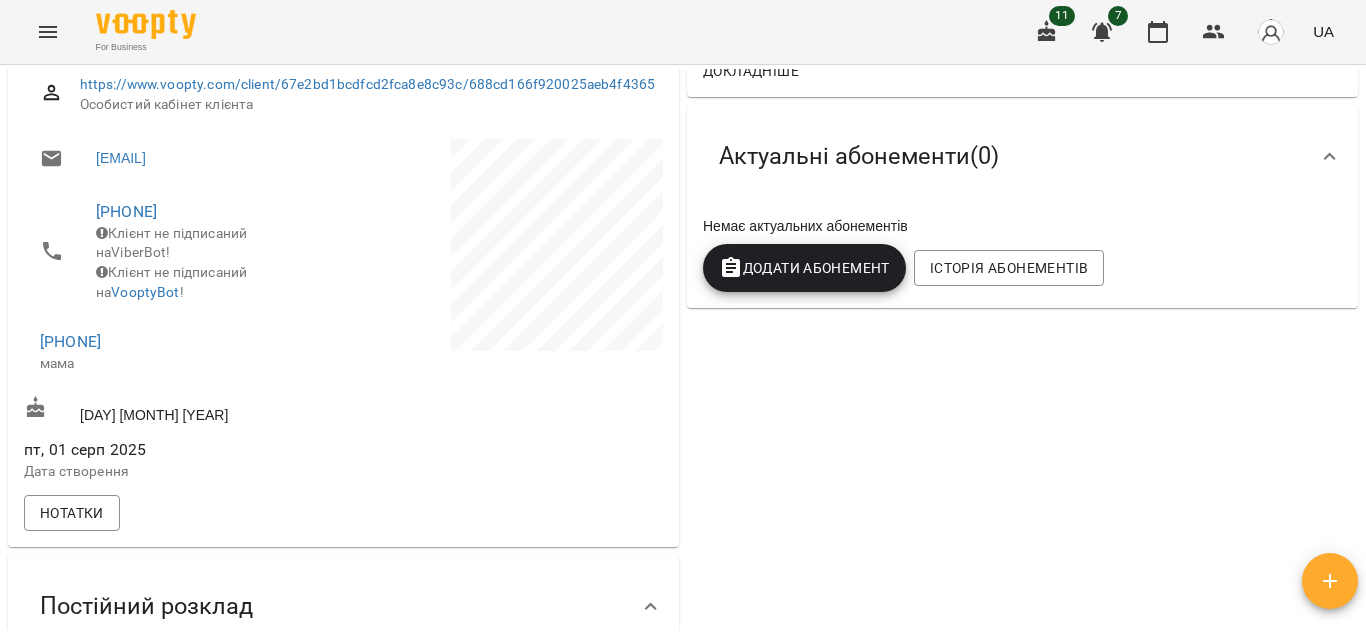 scroll, scrollTop: 0, scrollLeft: 0, axis: both 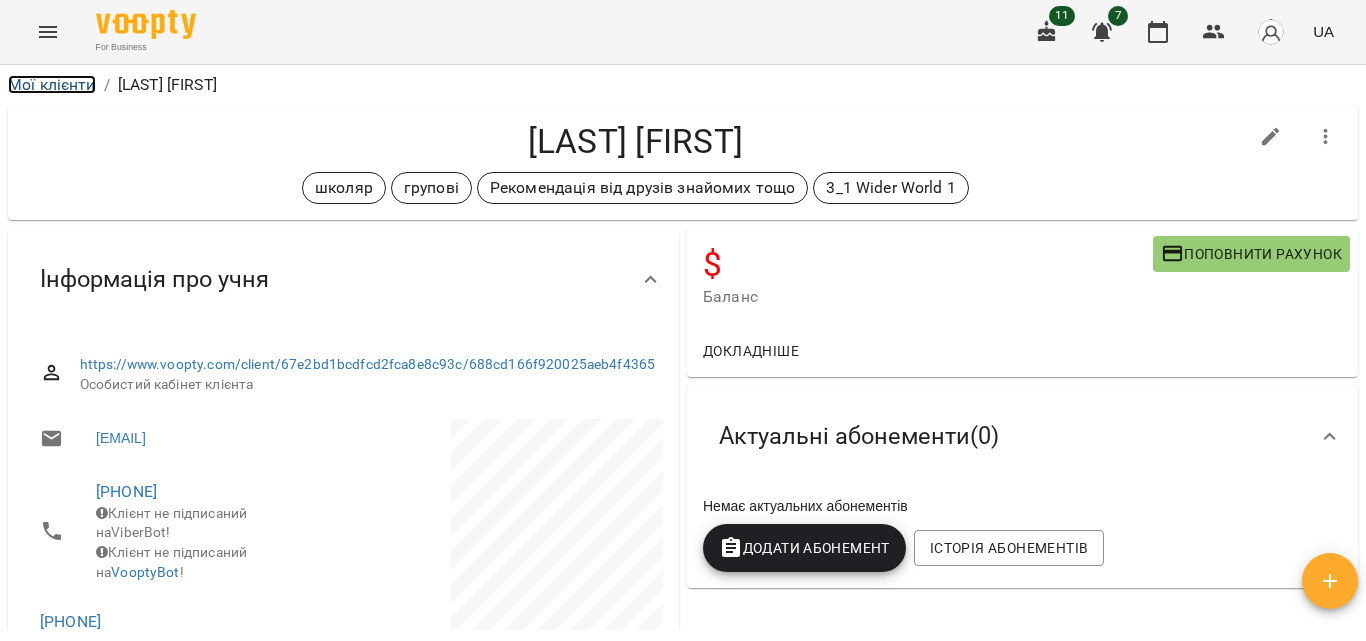 click on "Мої клієнти" at bounding box center [52, 84] 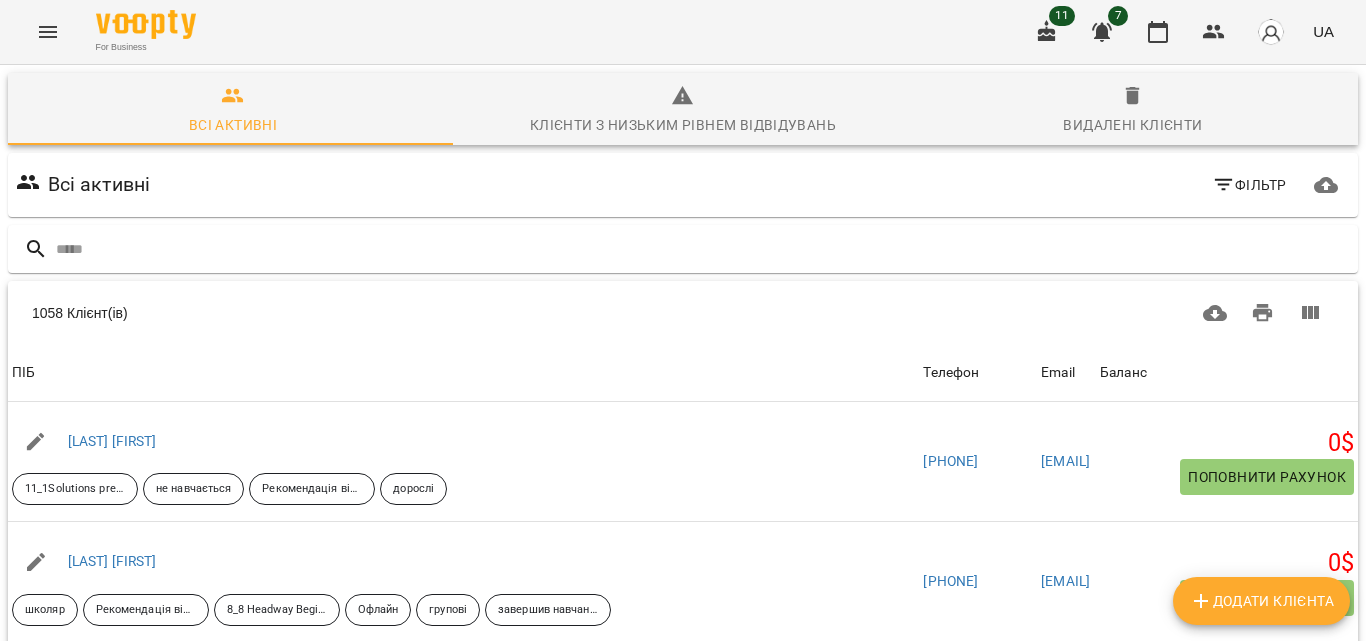 click 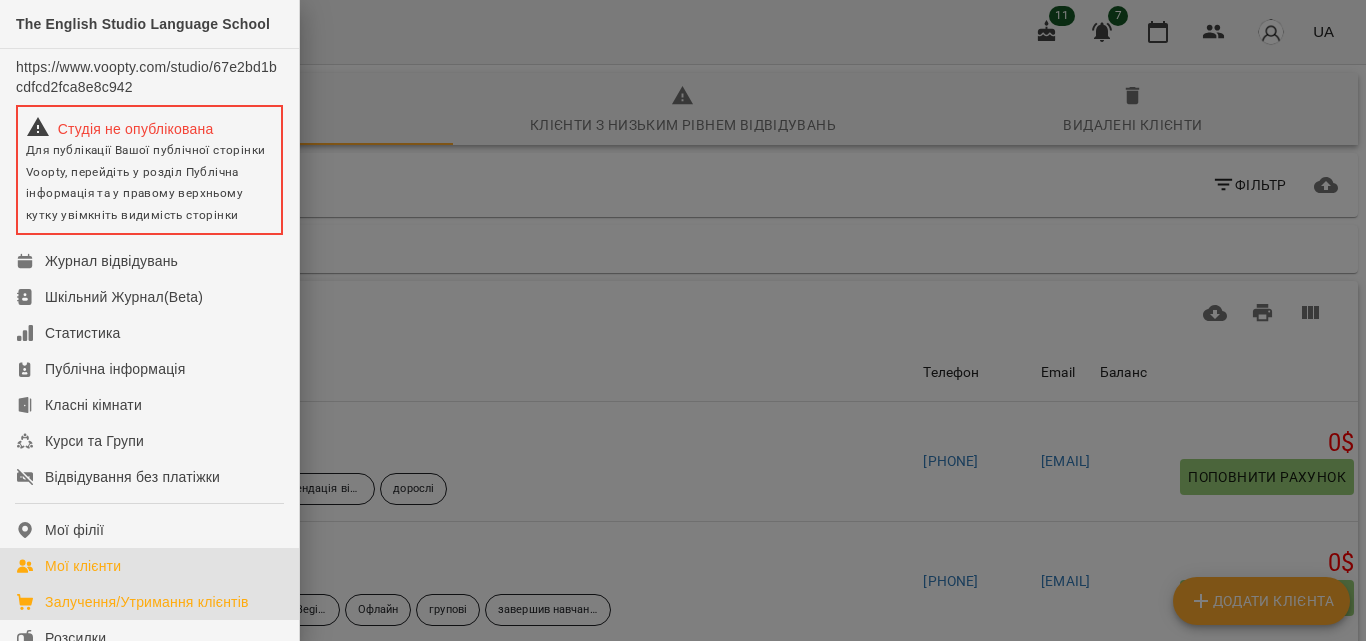 click on "Залучення/Утримання клієнтів" at bounding box center (149, 602) 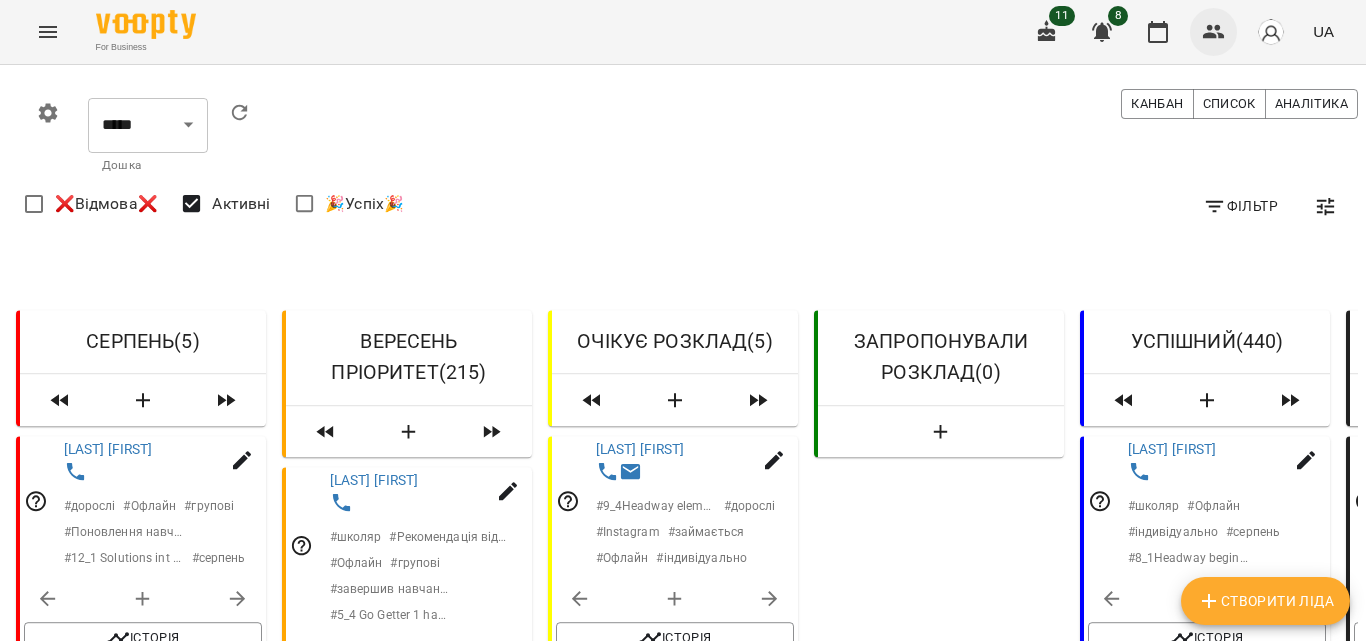 click at bounding box center (1214, 32) 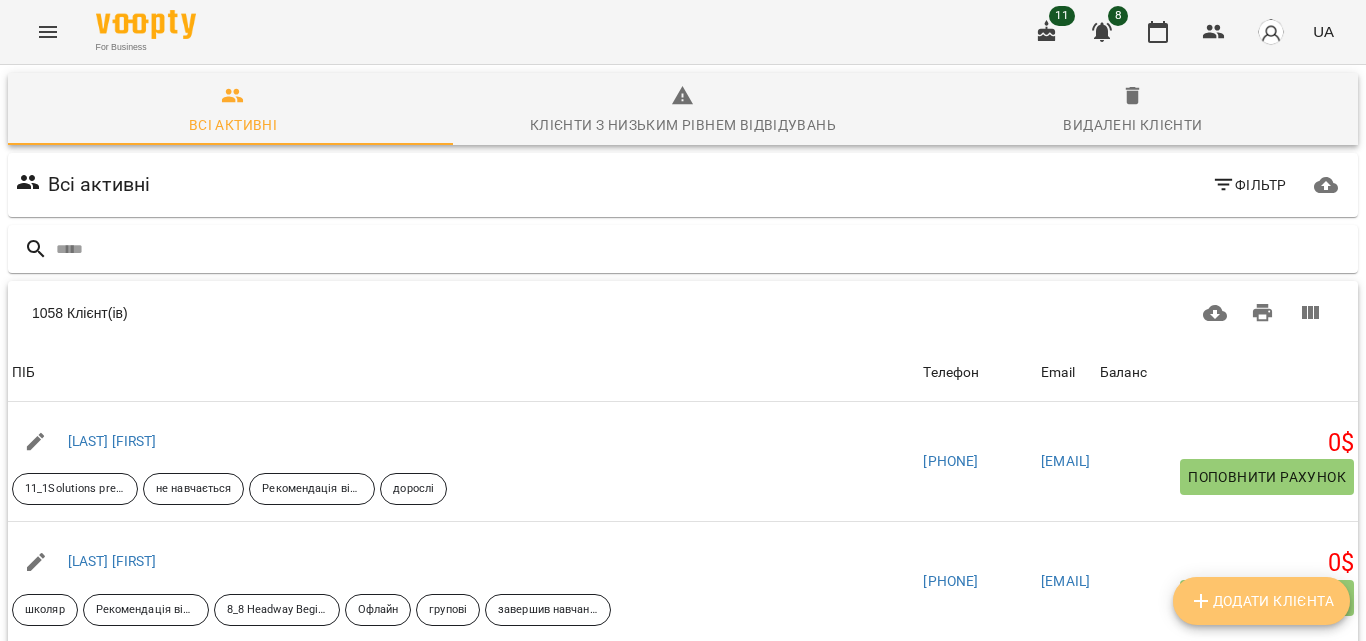 click 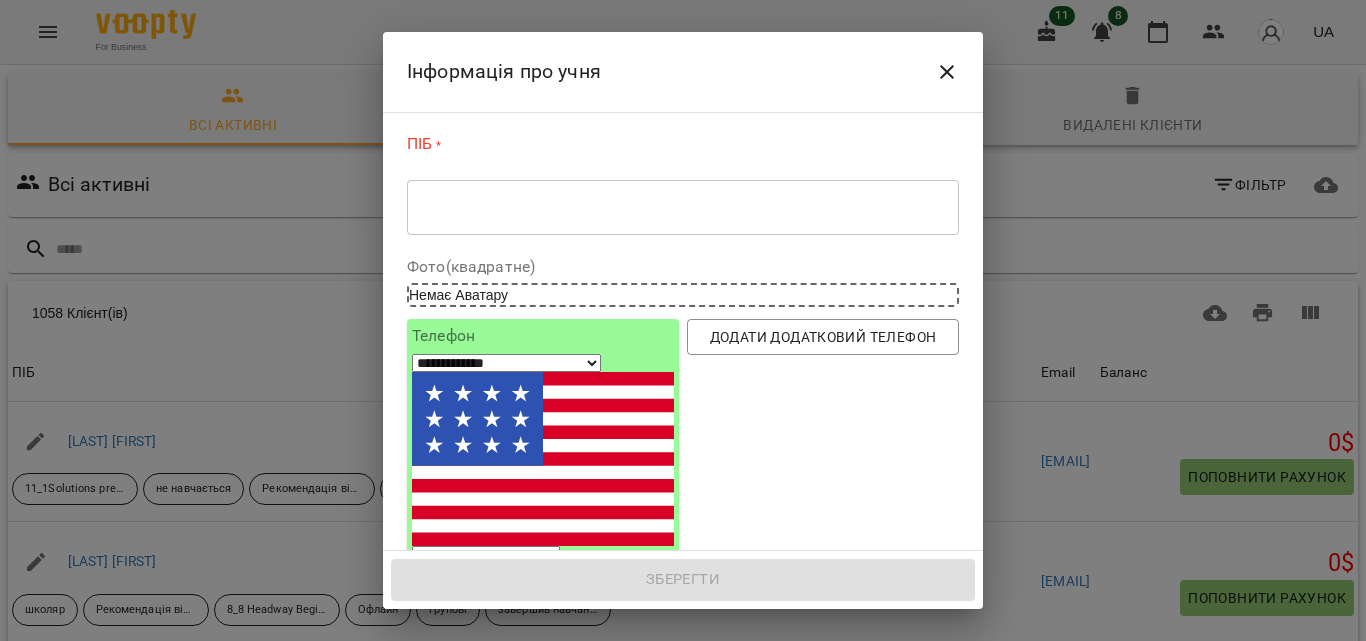 click on "* ​" at bounding box center (683, 207) 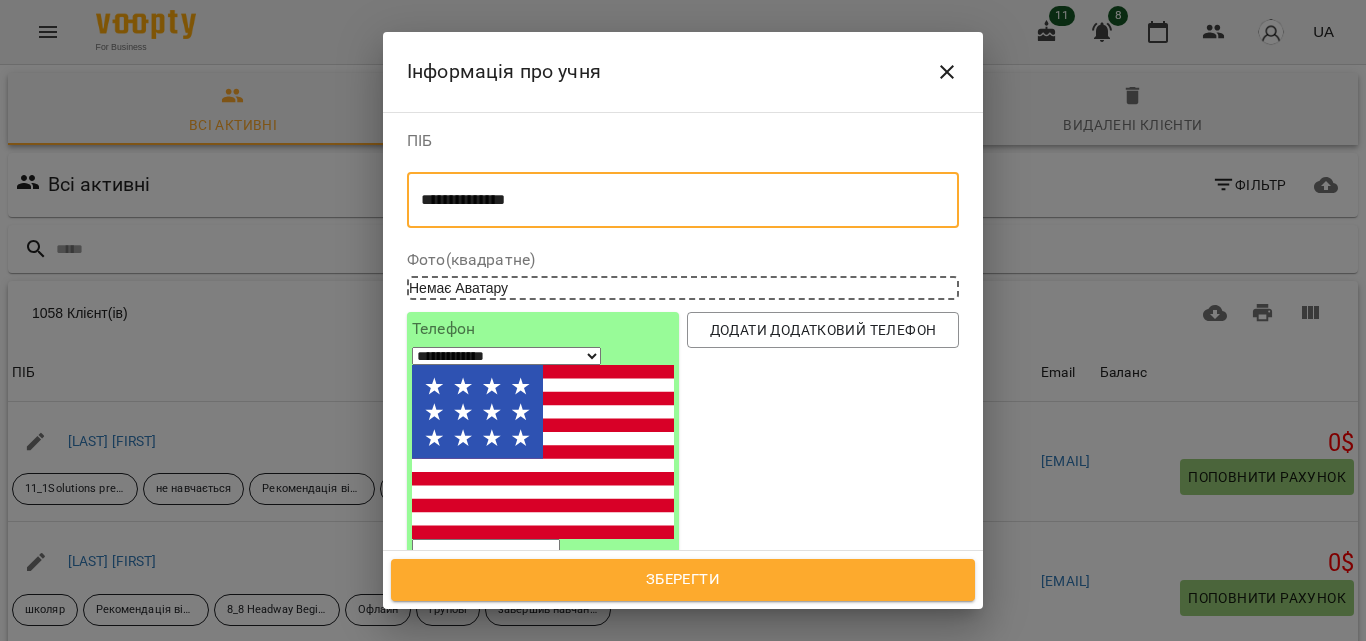 click at bounding box center (486, 552) 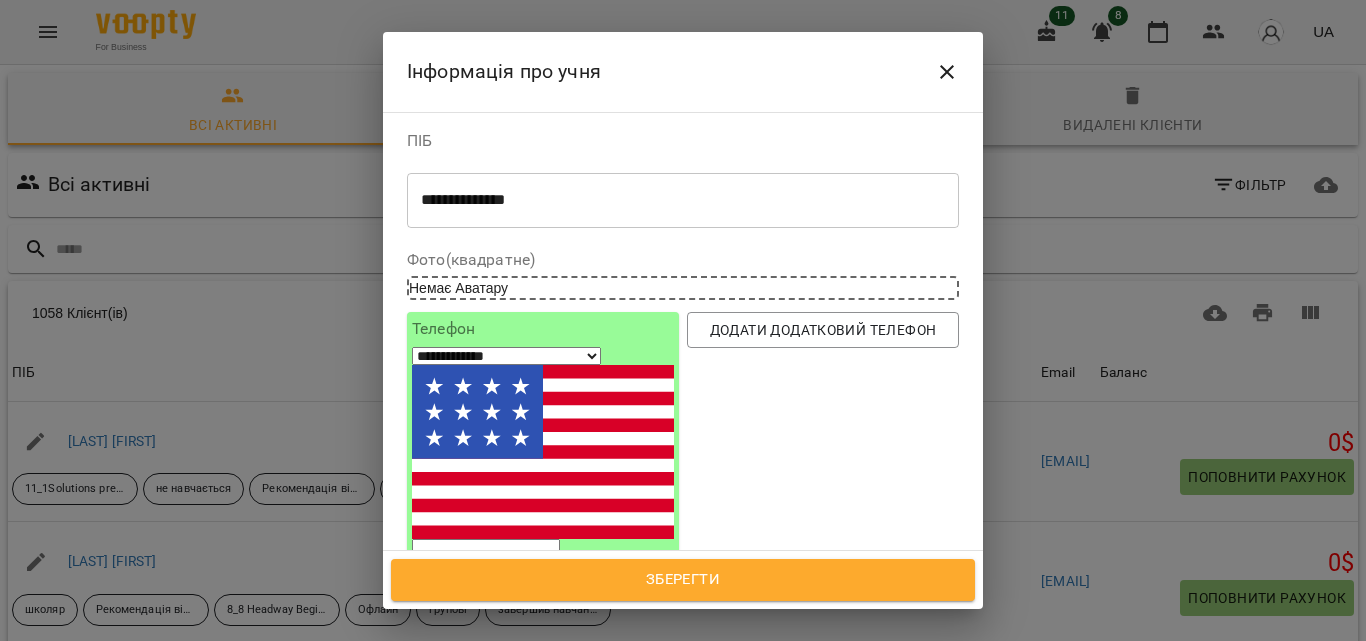type on "**********" 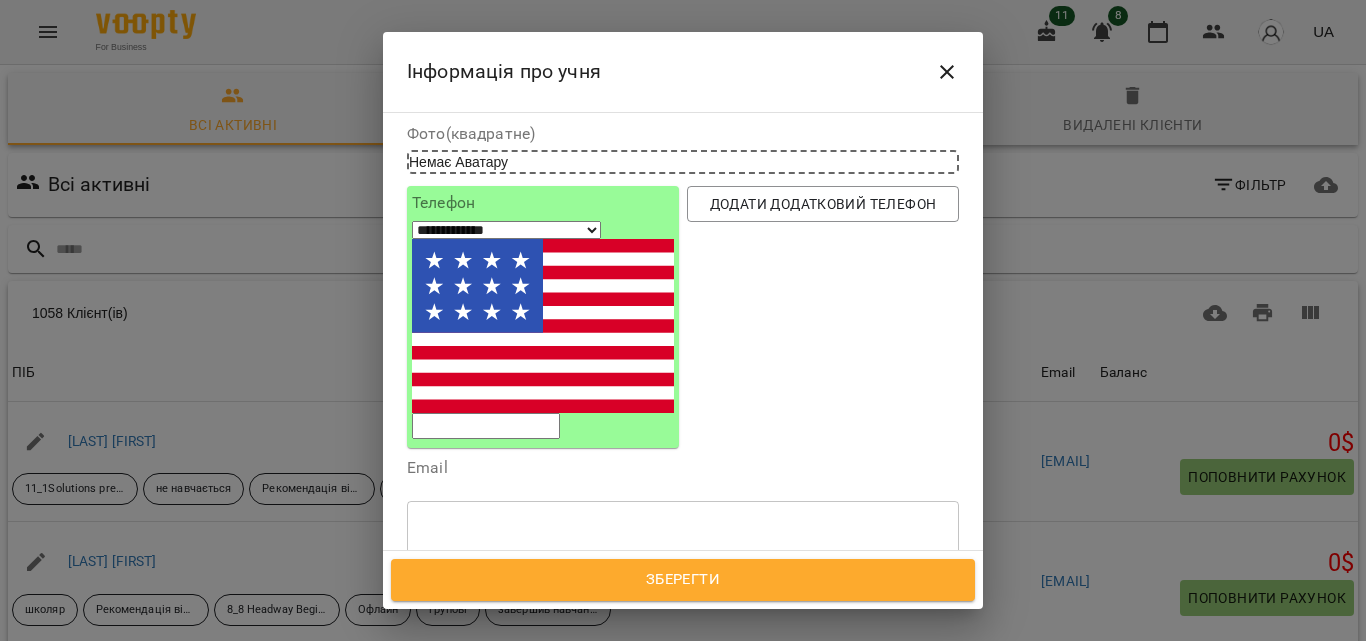scroll, scrollTop: 133, scrollLeft: 0, axis: vertical 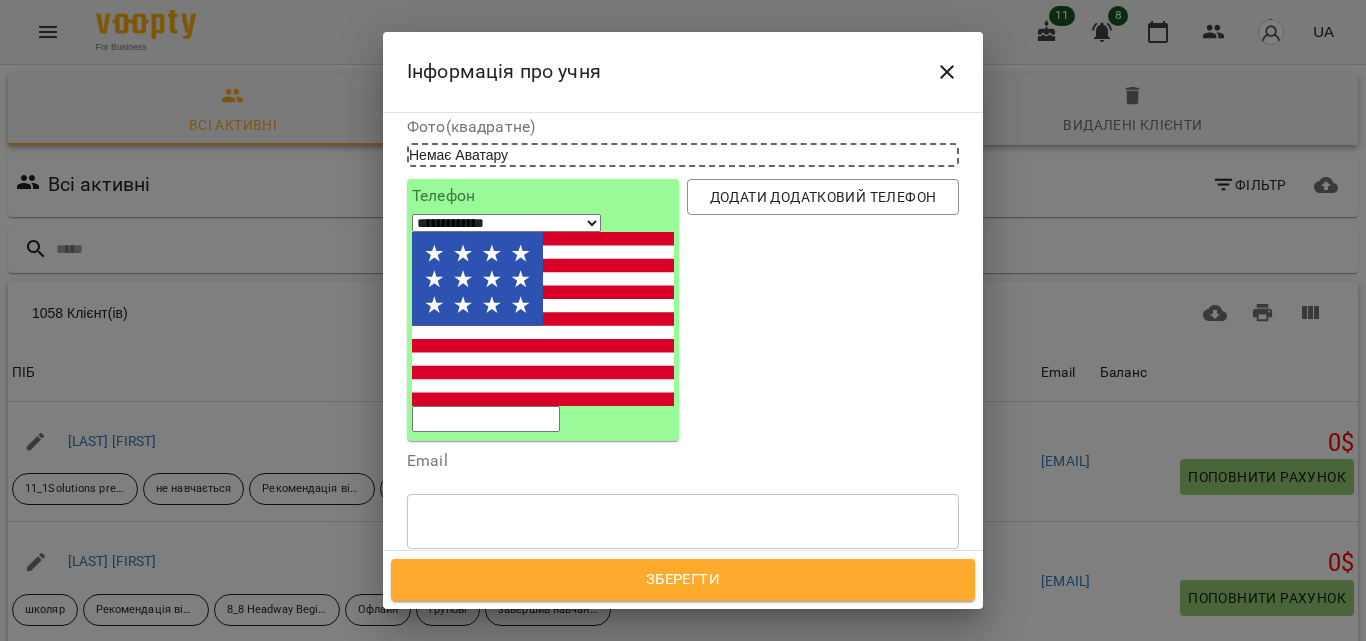 click on "Надрукуйте або оберіть..." at bounding box center (501, 615) 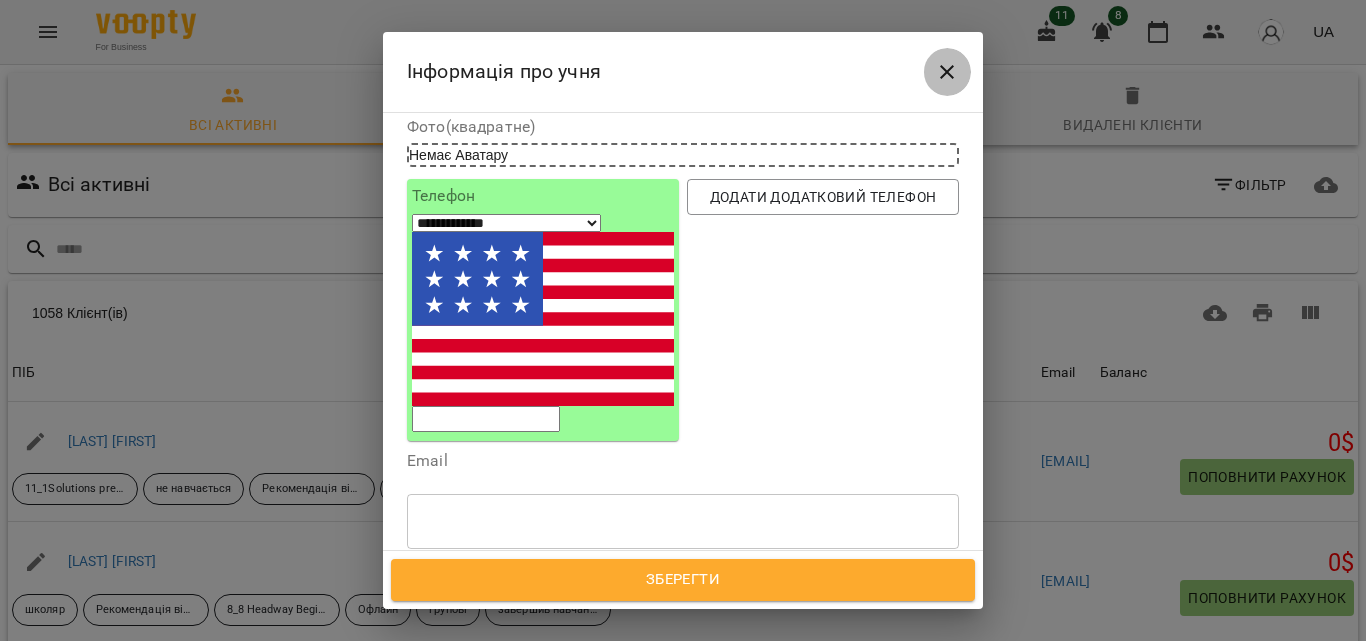 click 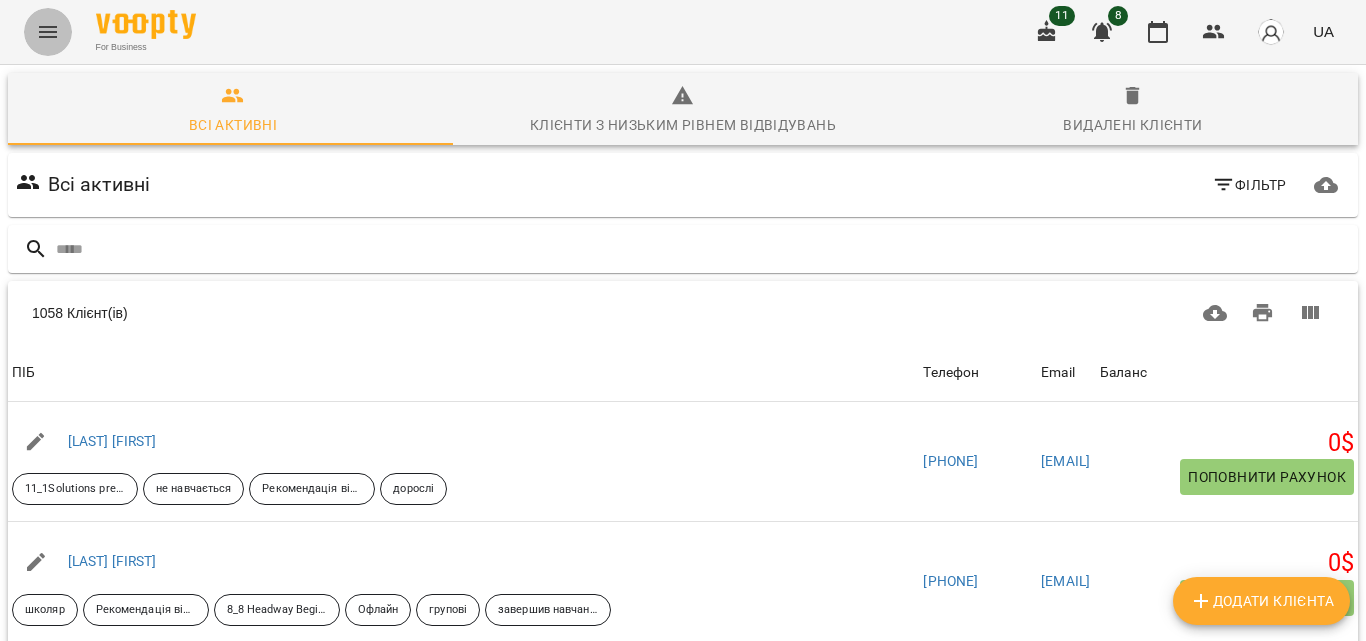 click at bounding box center (48, 32) 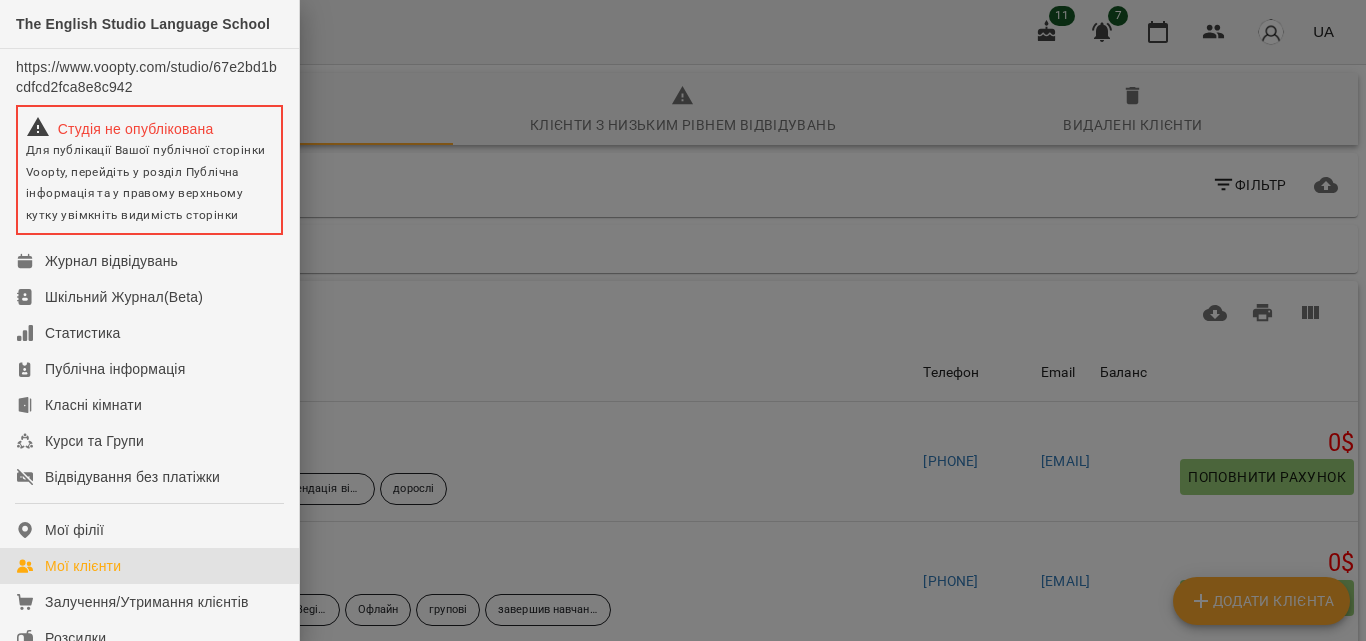 click at bounding box center [683, 320] 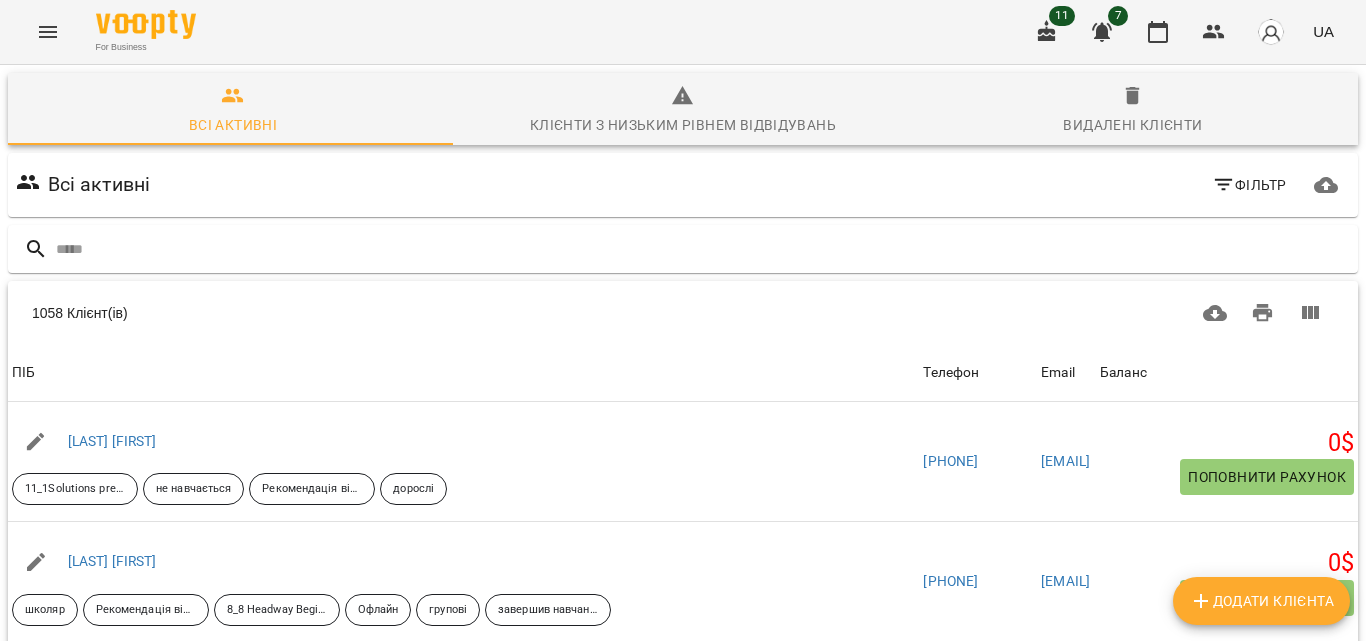 click at bounding box center (48, 32) 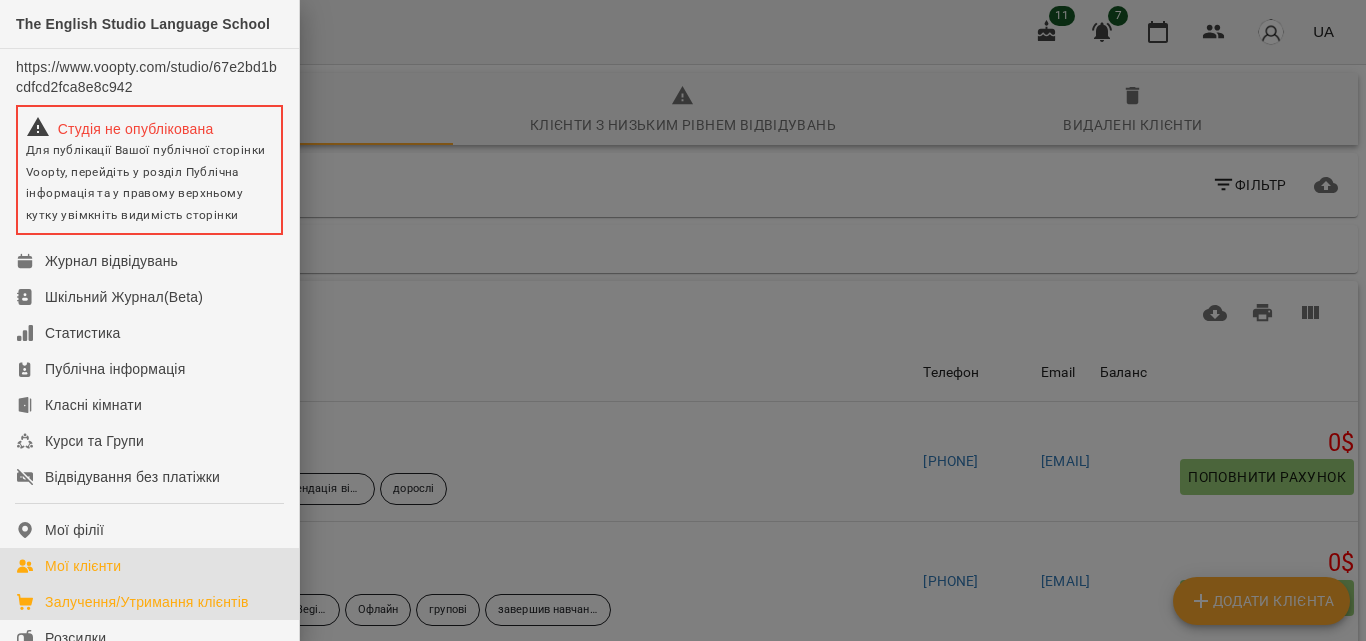 click on "Залучення/Утримання клієнтів" at bounding box center [147, 602] 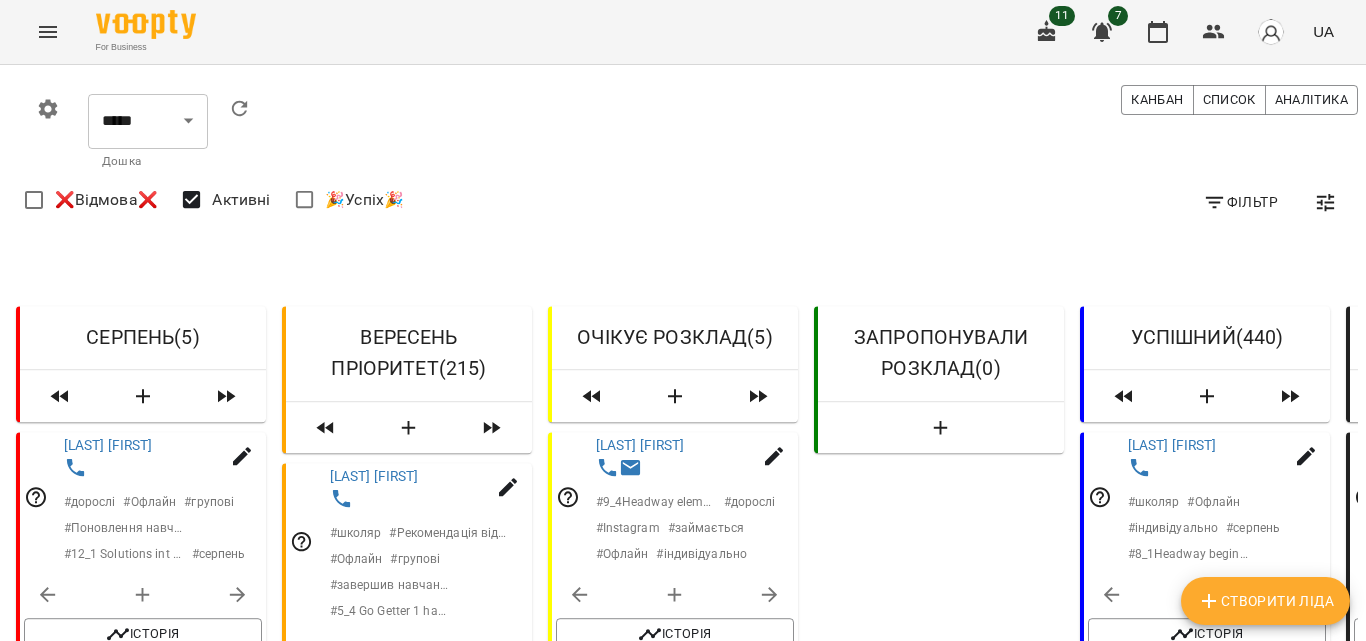 scroll, scrollTop: 0, scrollLeft: 0, axis: both 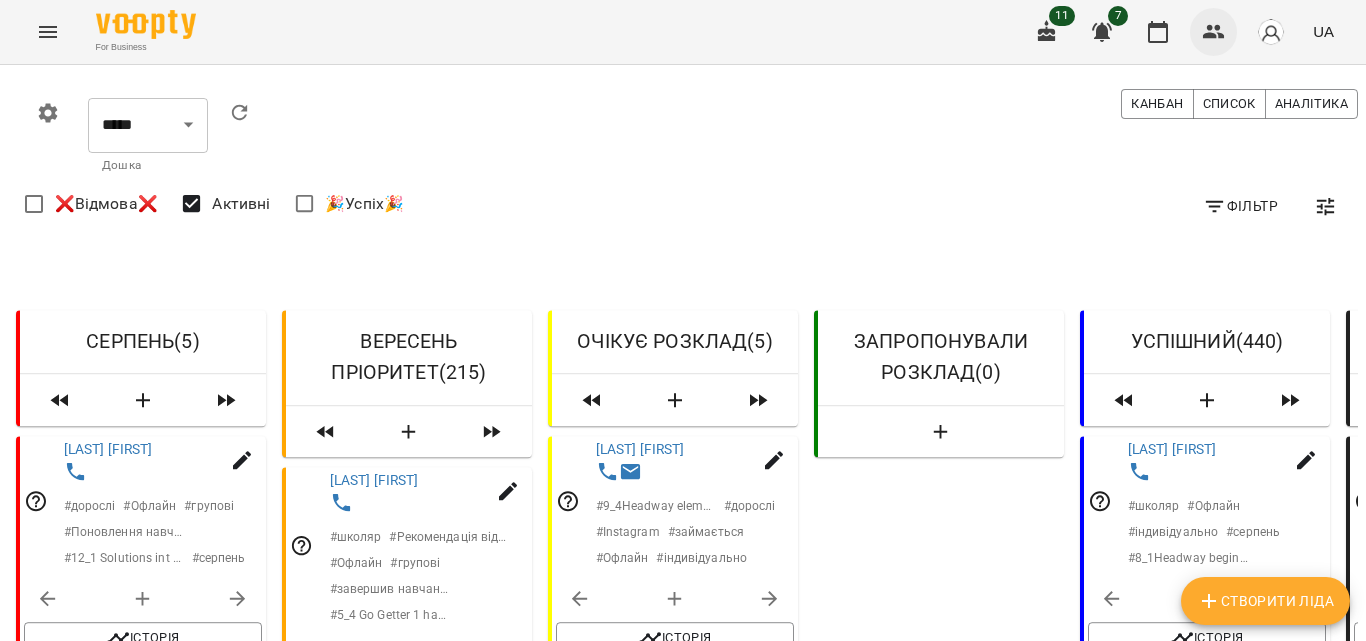 click 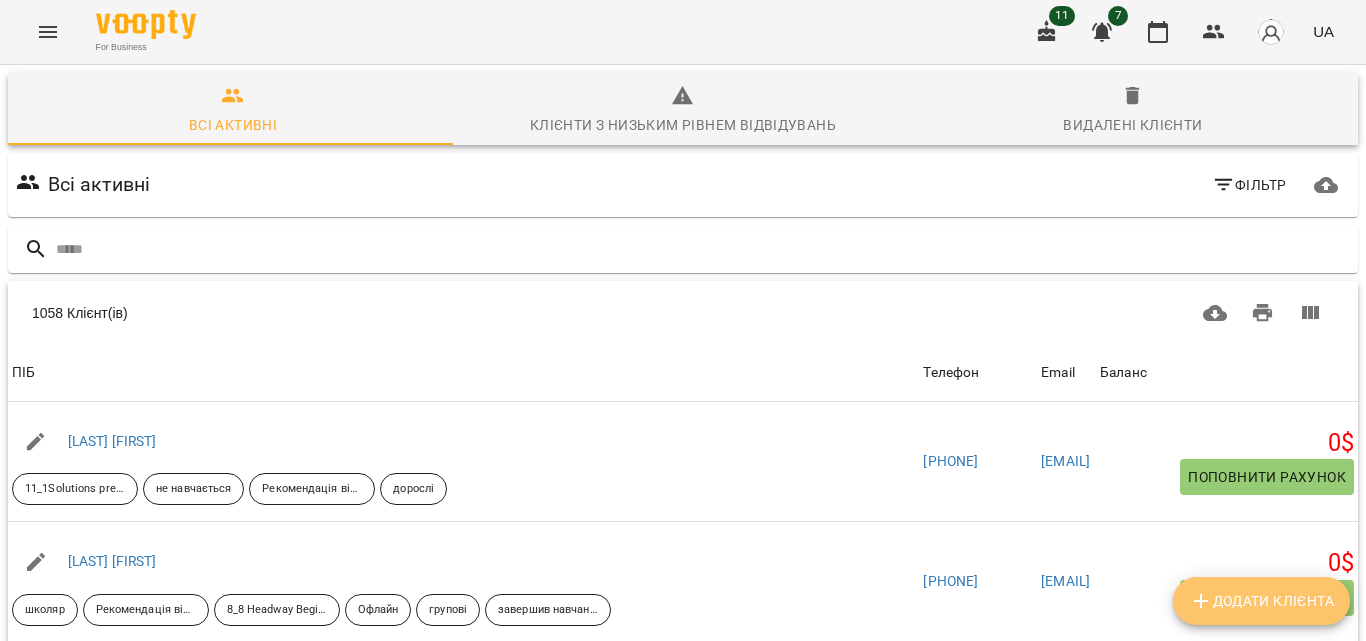 click on "Додати клієнта" at bounding box center (1261, 601) 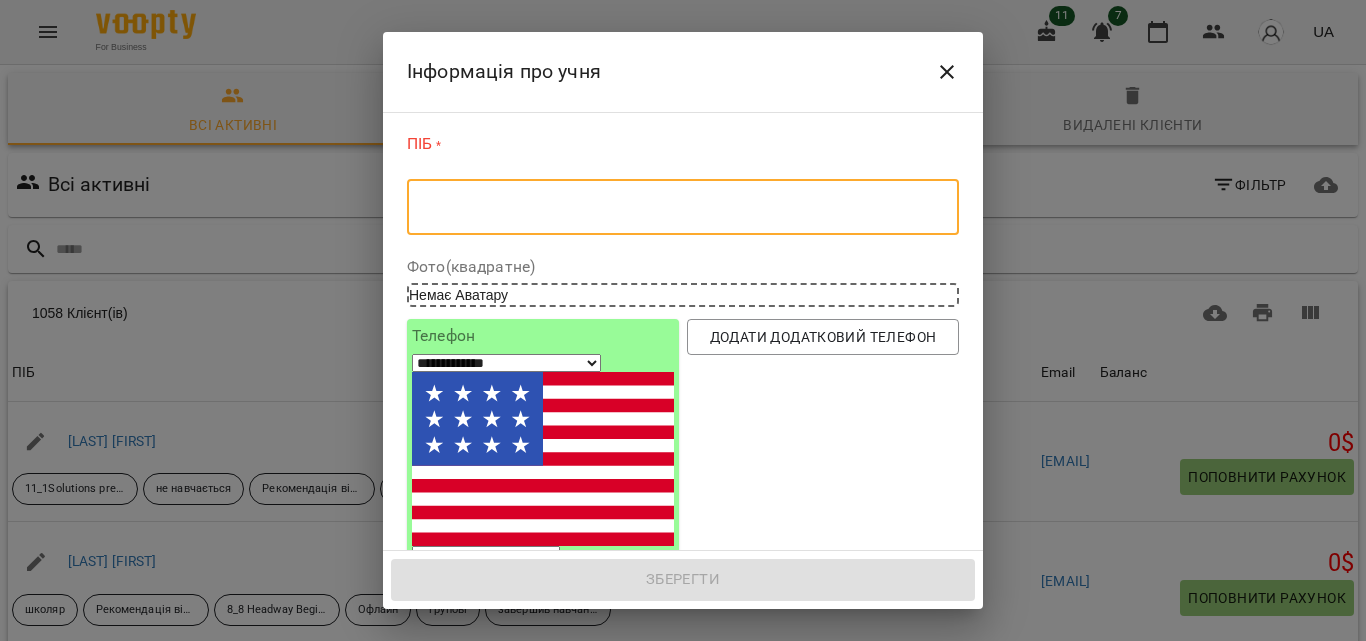 click at bounding box center [683, 207] 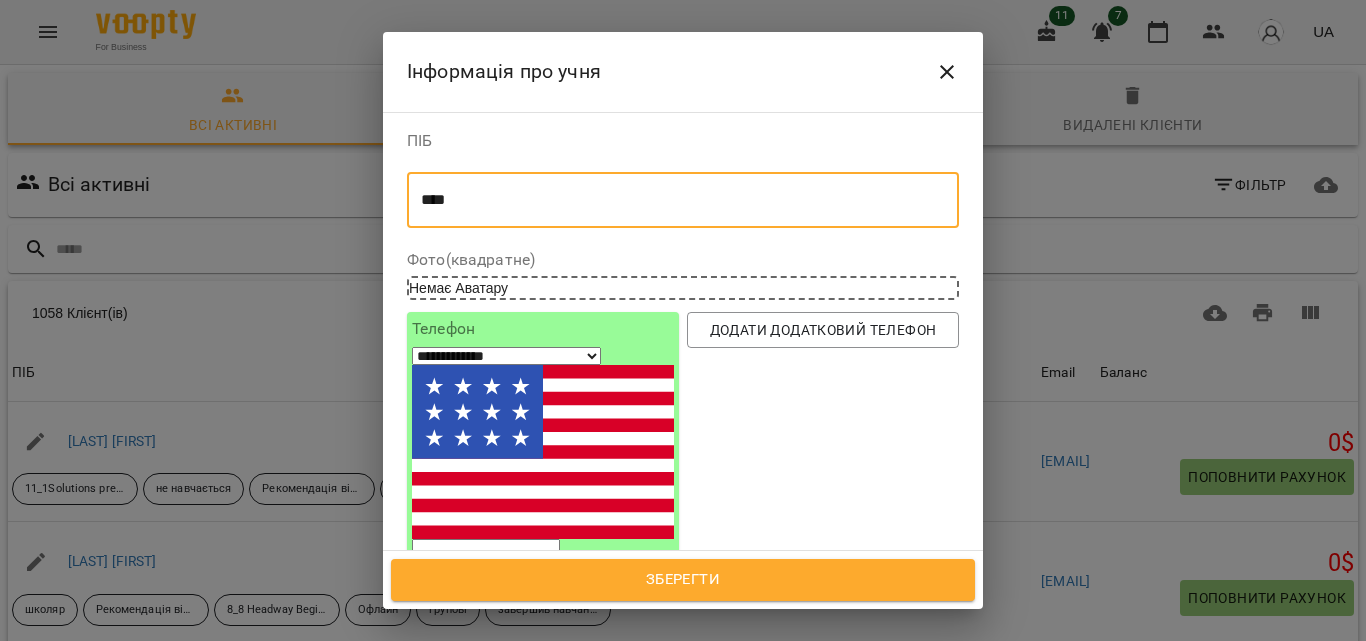 type on "****" 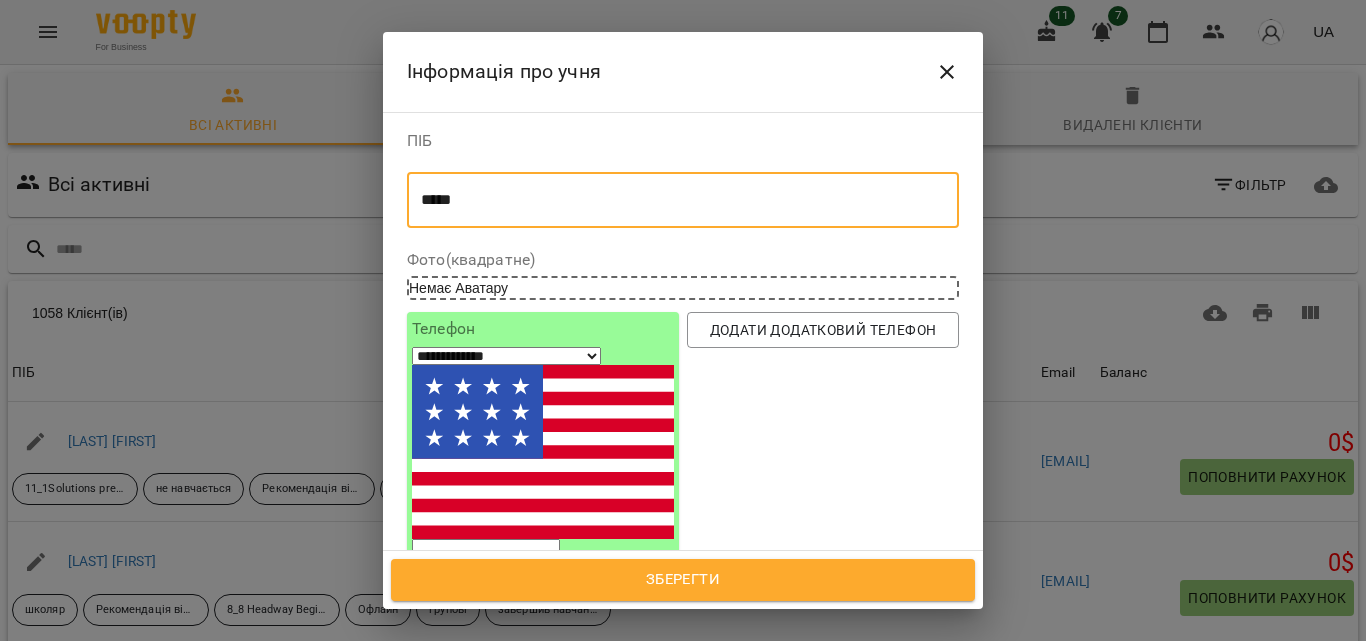type 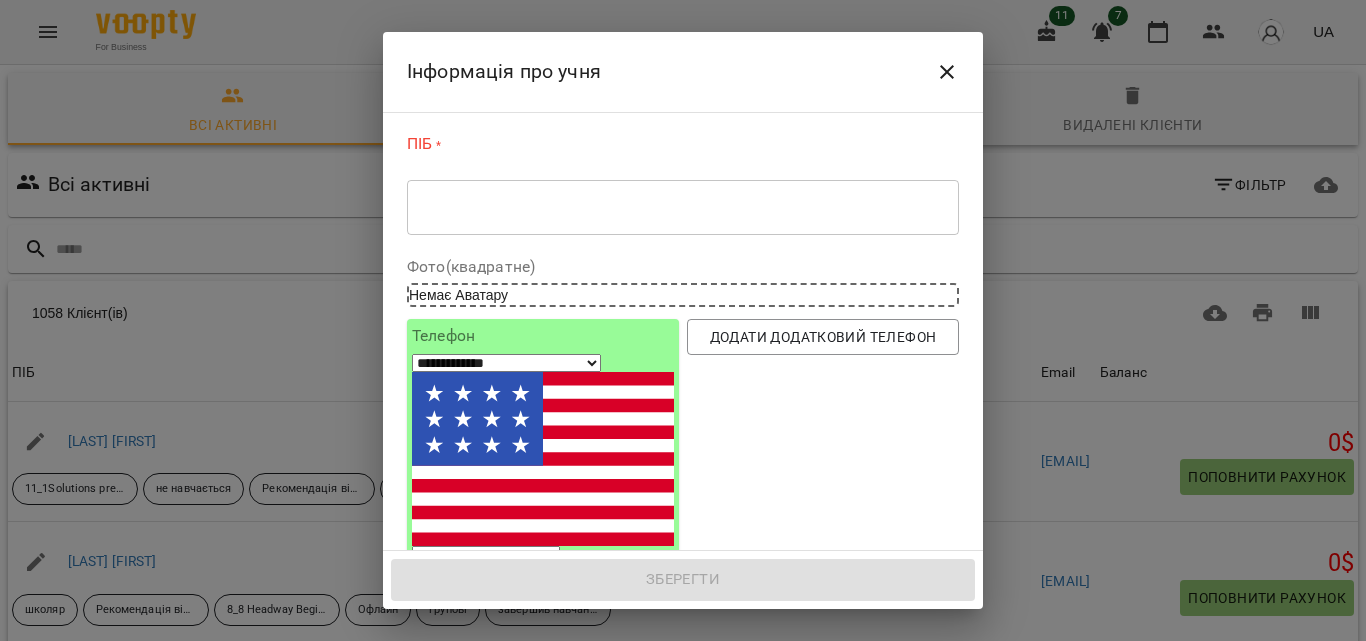 click on "Інформація про учня" at bounding box center (683, 72) 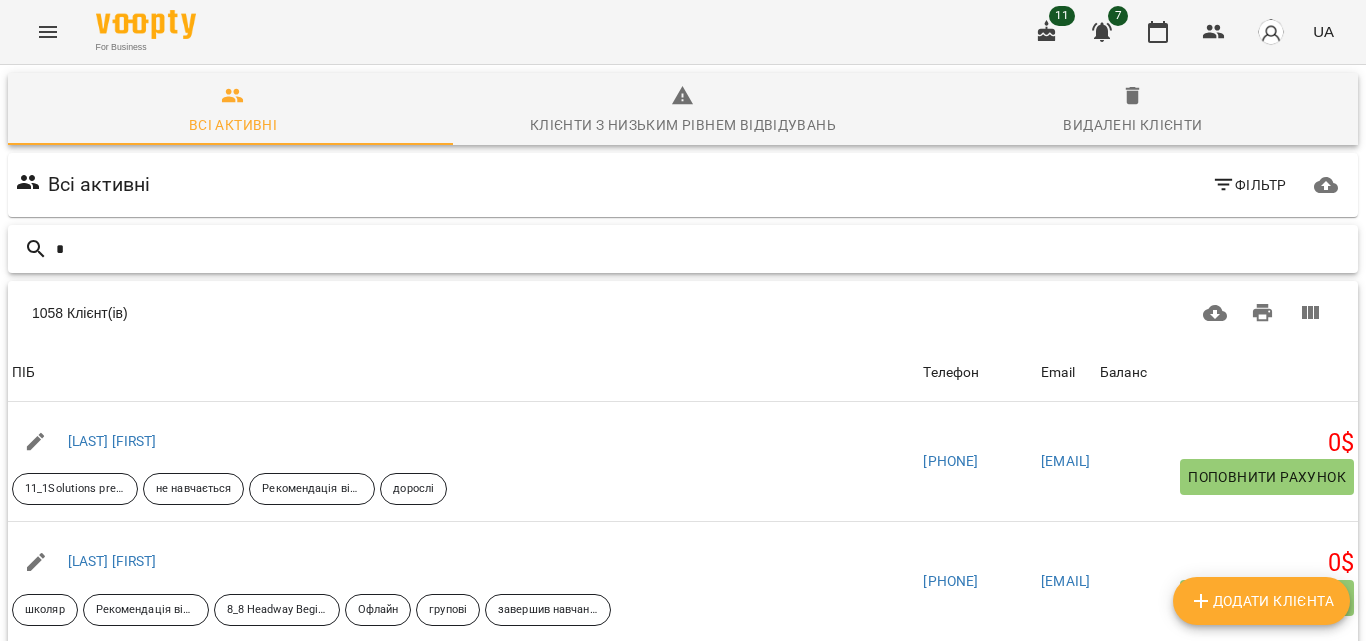 click on "*" at bounding box center (703, 249) 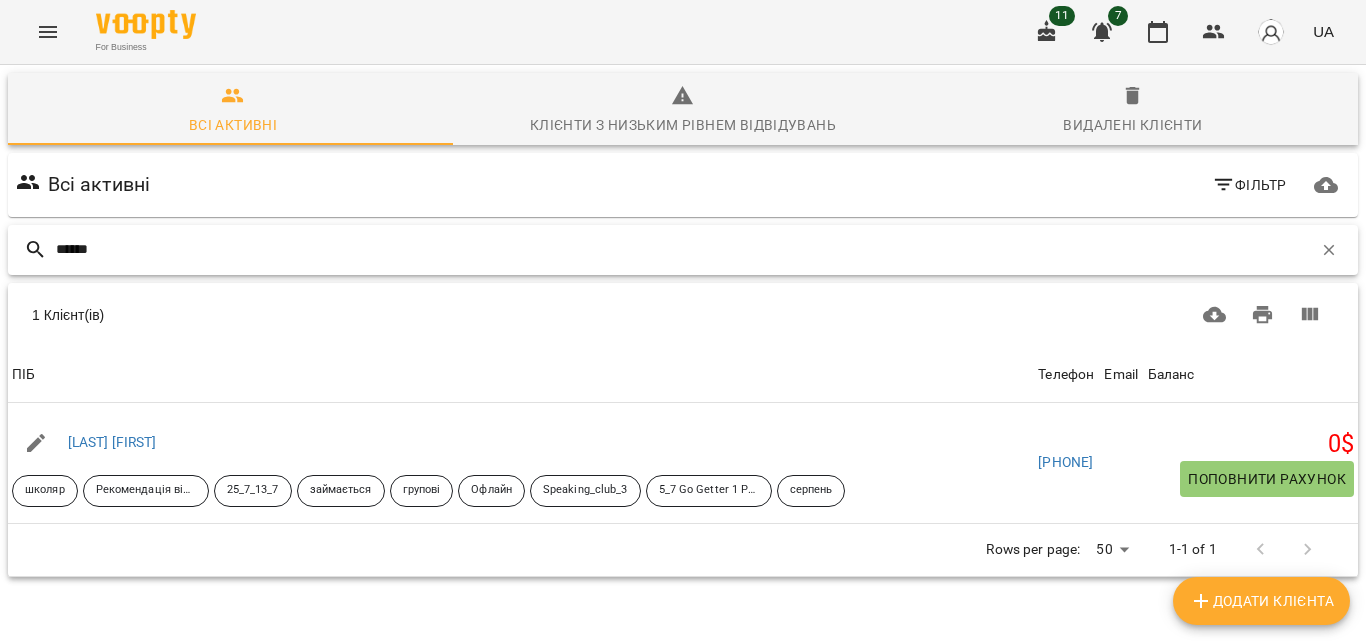 type on "*******" 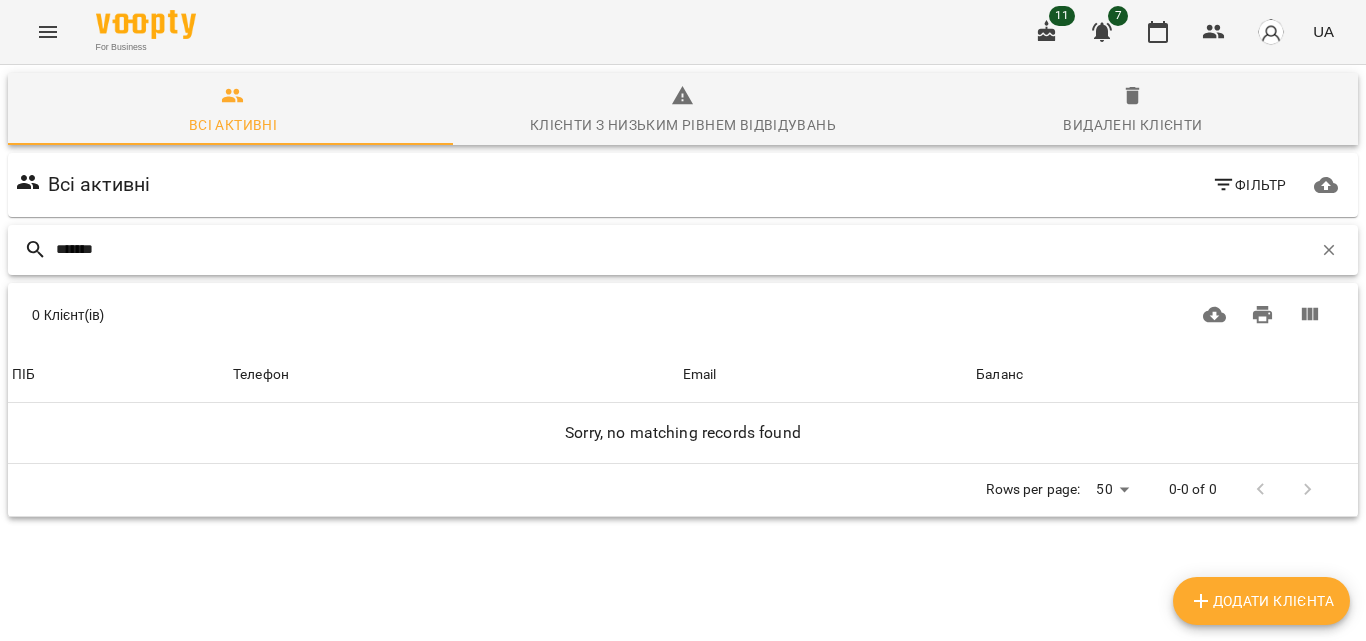 type 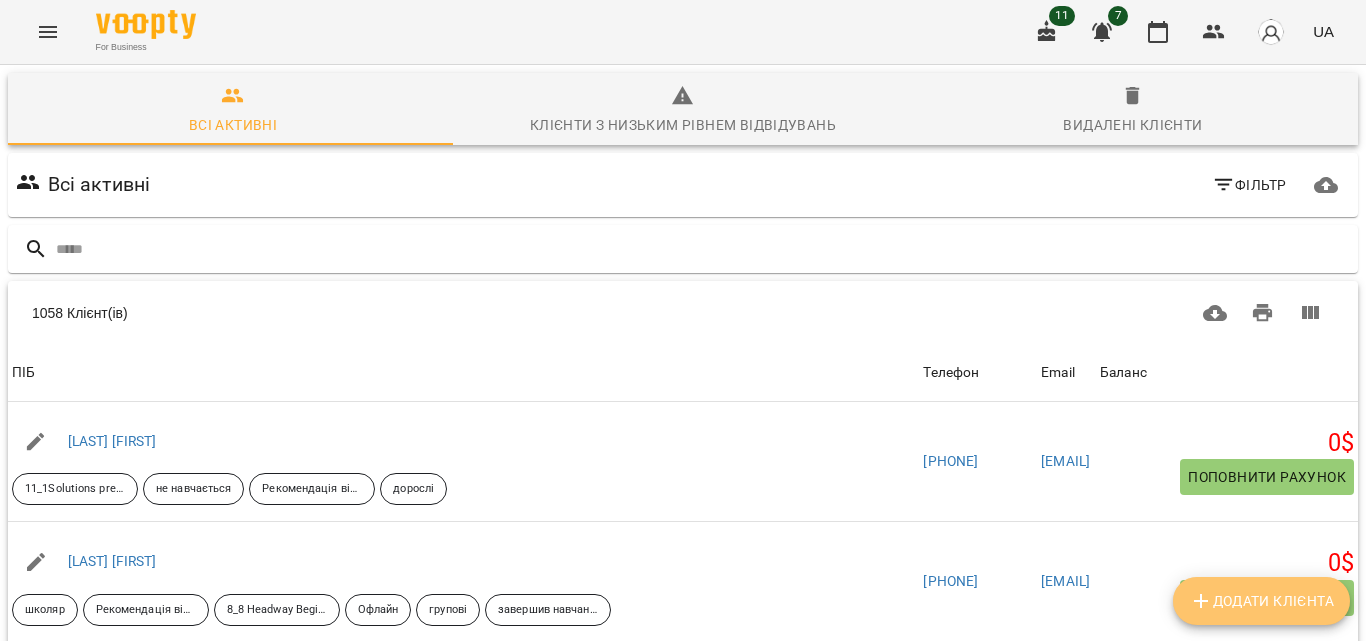 click on "Додати клієнта" at bounding box center [1261, 601] 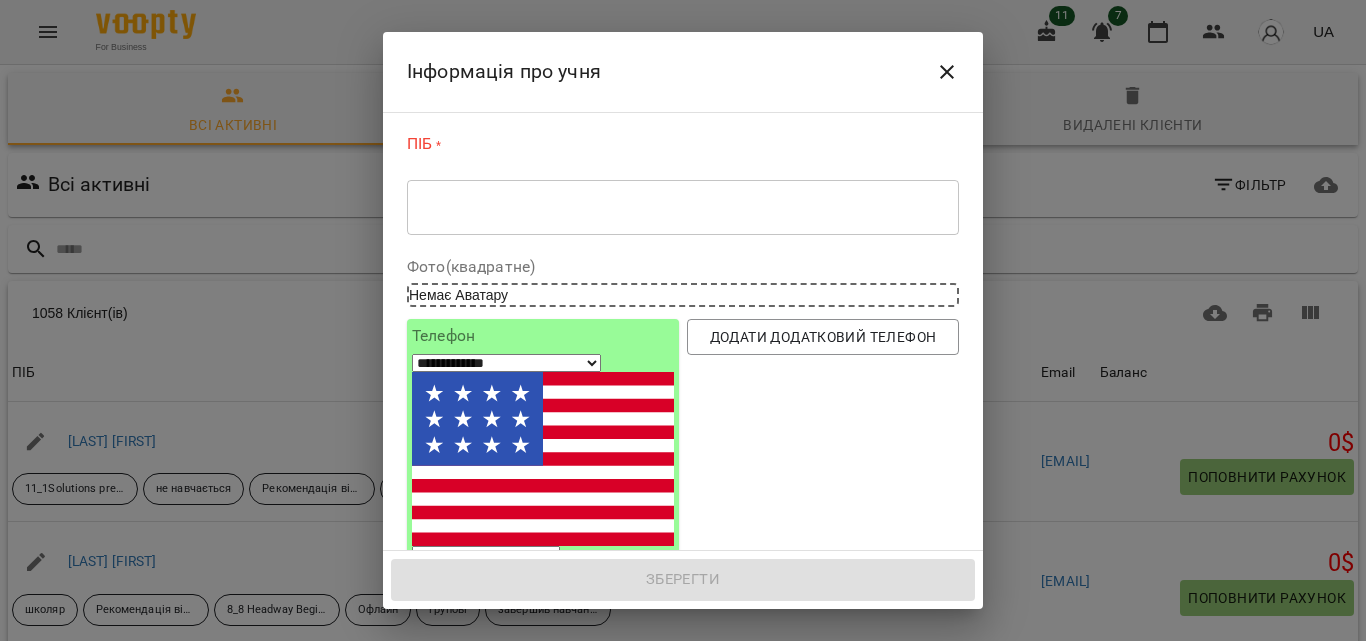 click on "* ​" at bounding box center [683, 207] 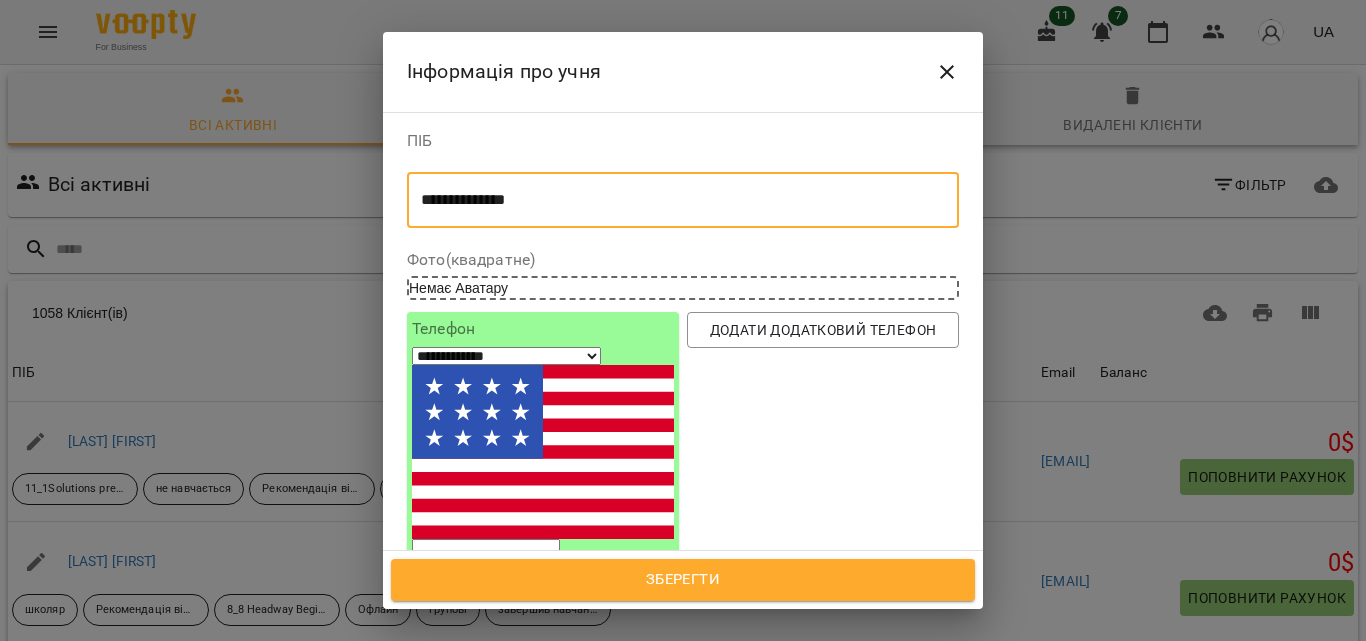 type on "**********" 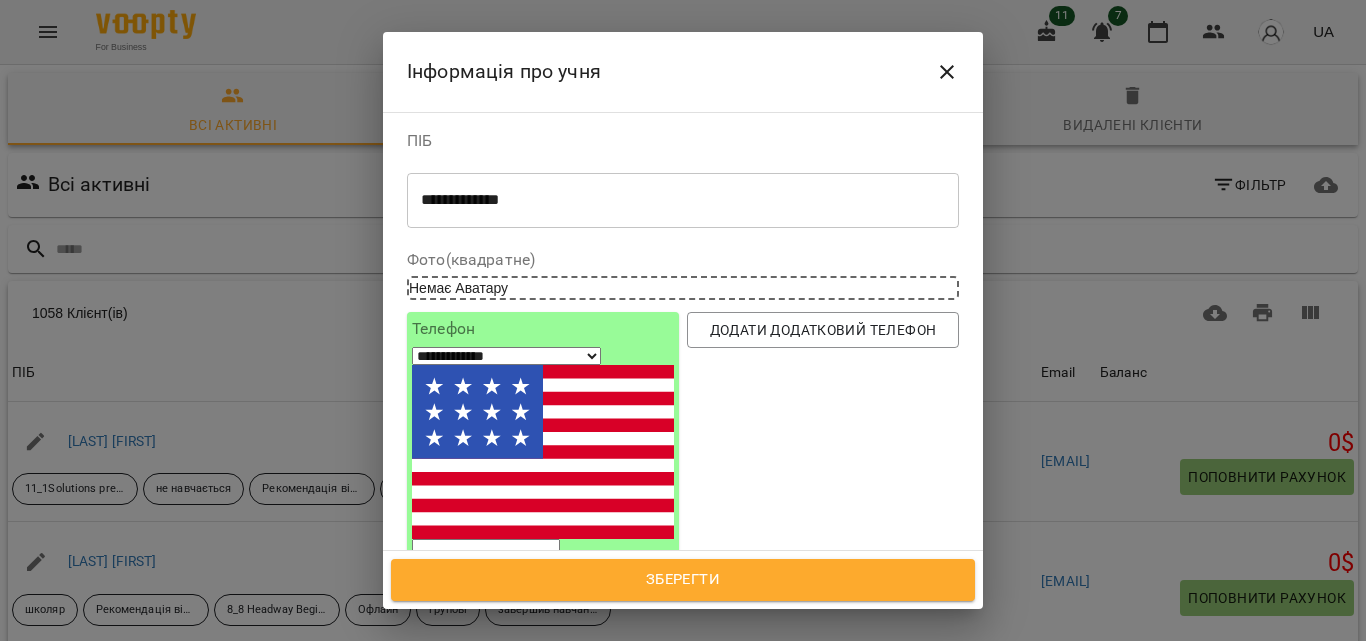 click at bounding box center (486, 552) 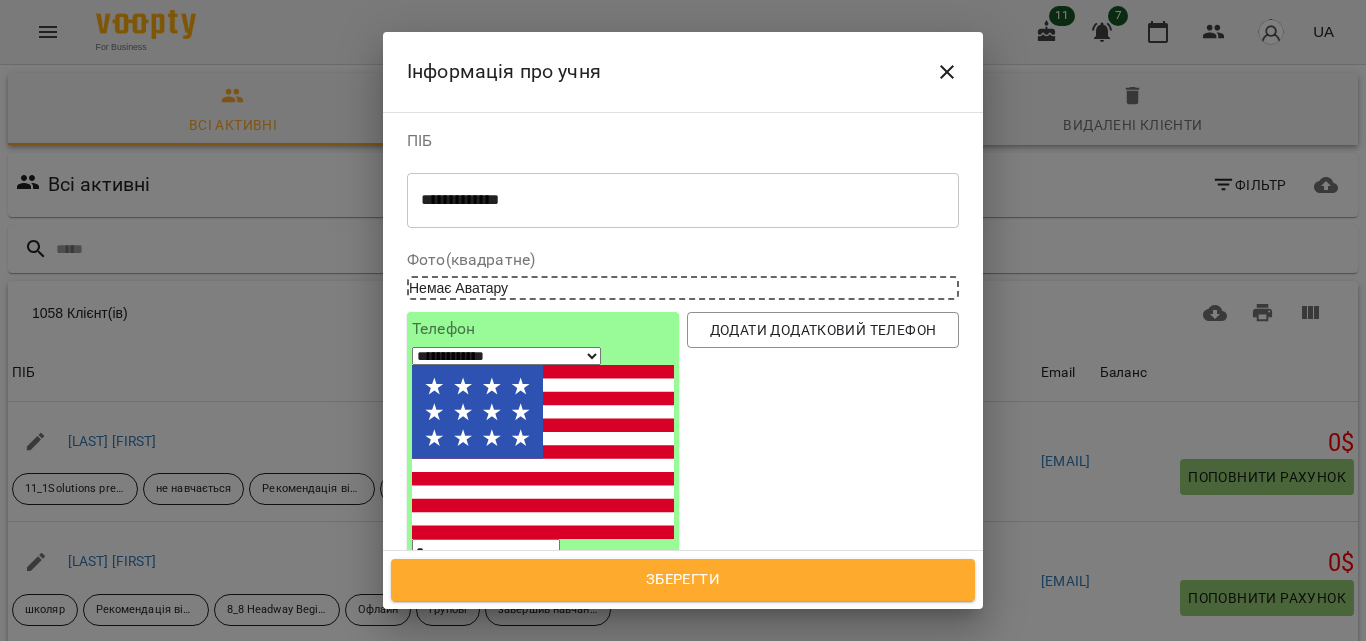 type on "**" 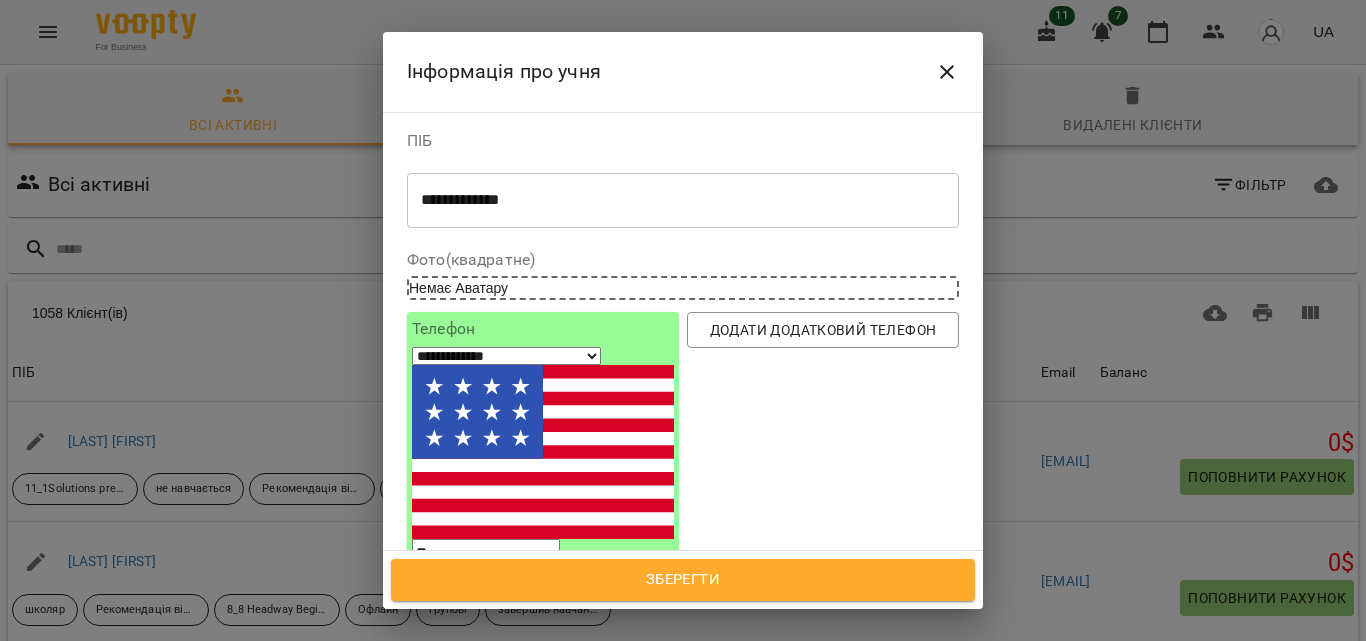 select on "**" 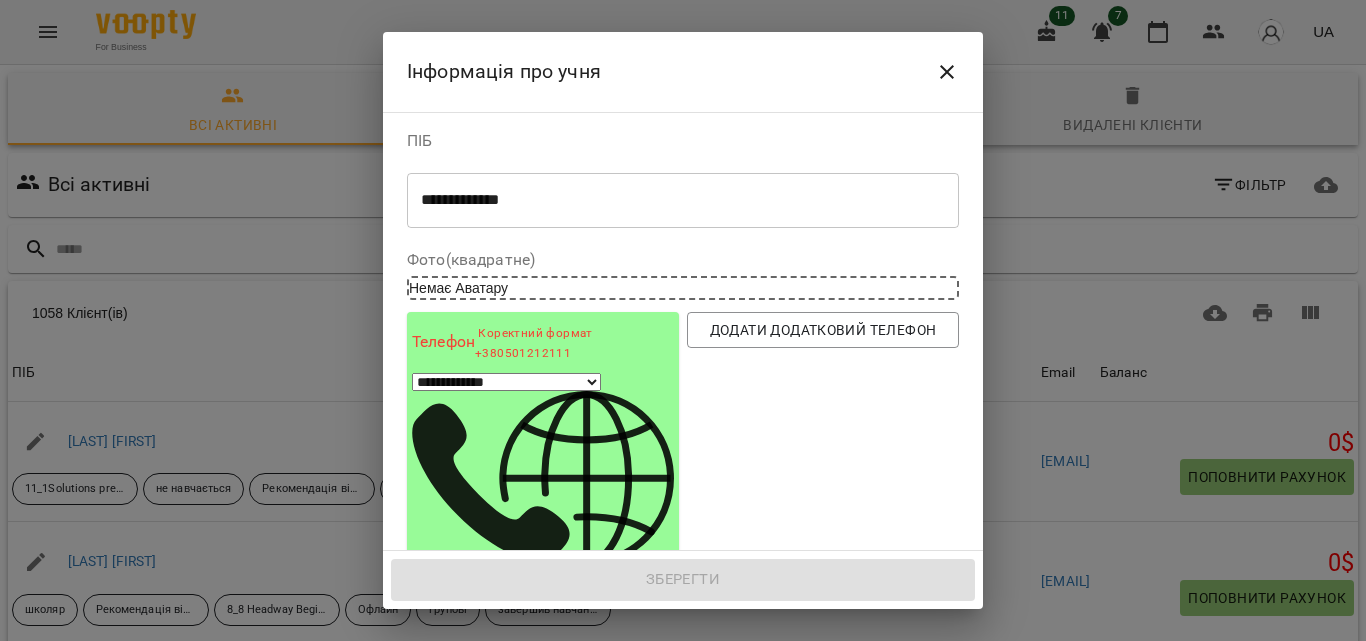 type on "***" 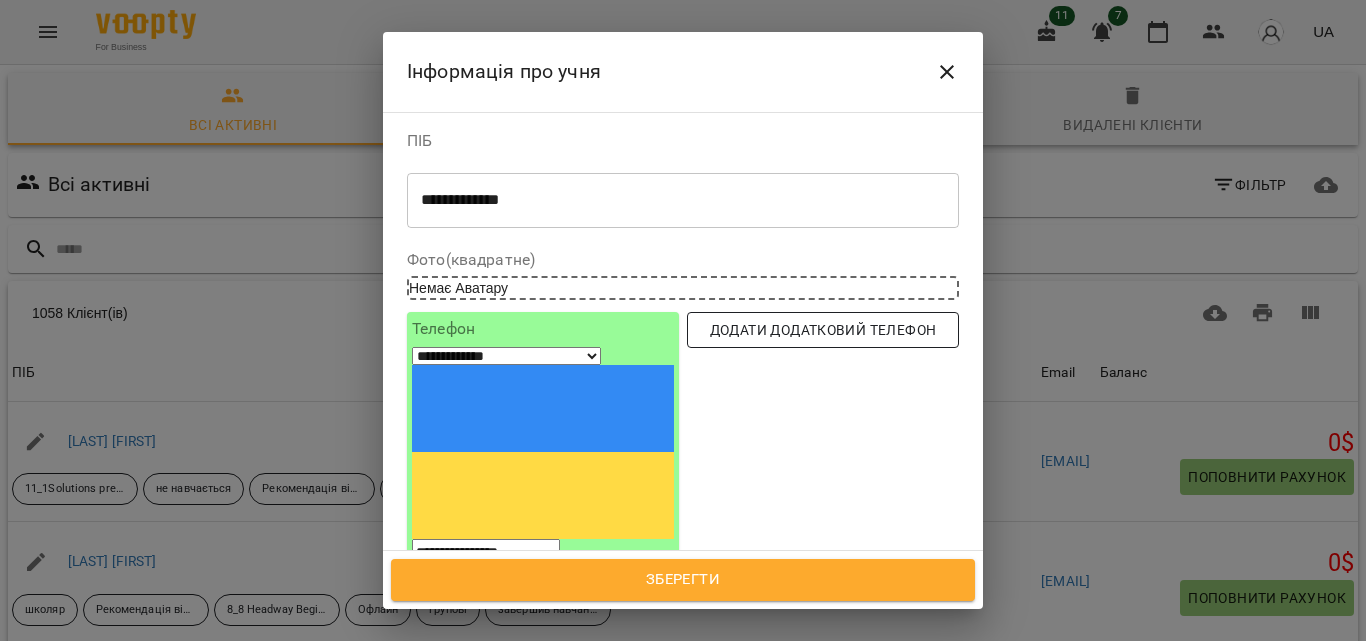 type on "**********" 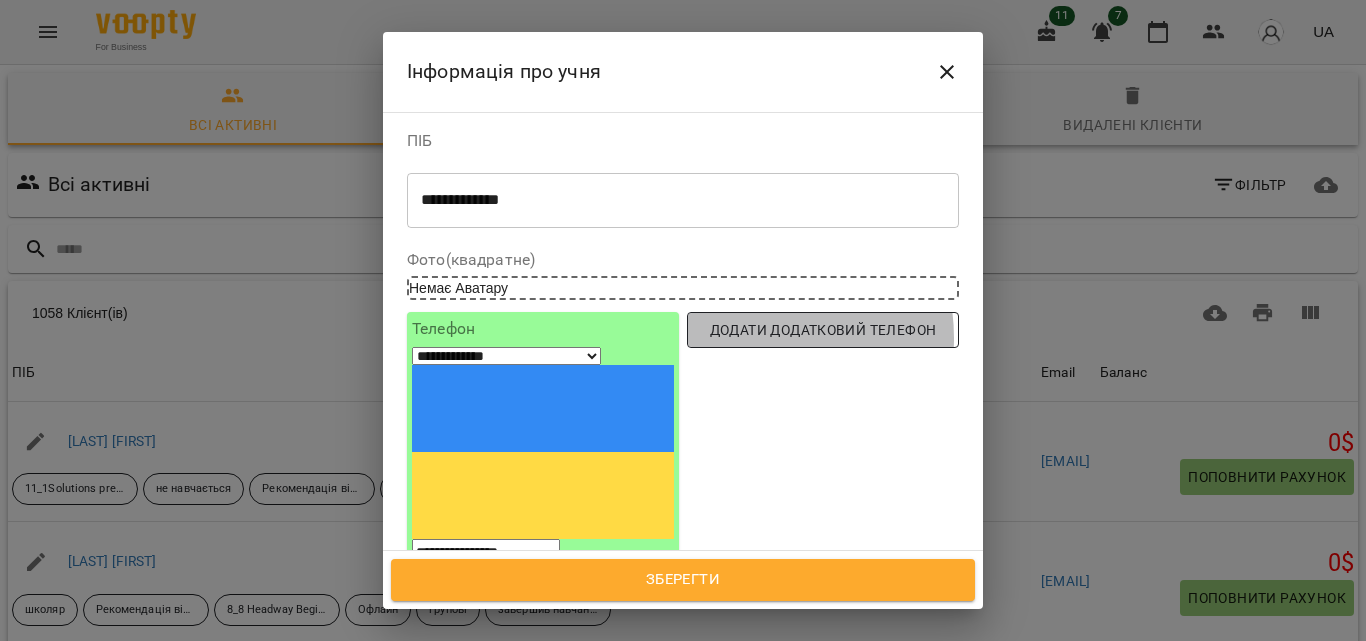click on "Додати додатковий телефон" at bounding box center [823, 330] 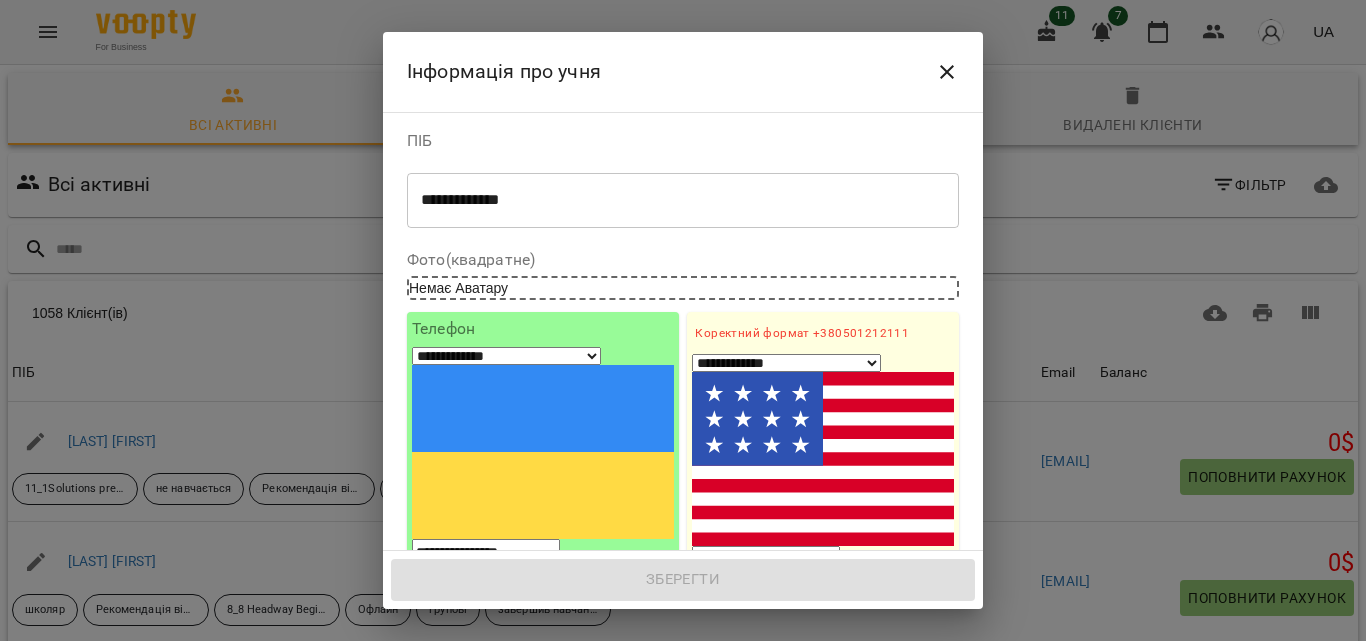 click at bounding box center [766, 559] 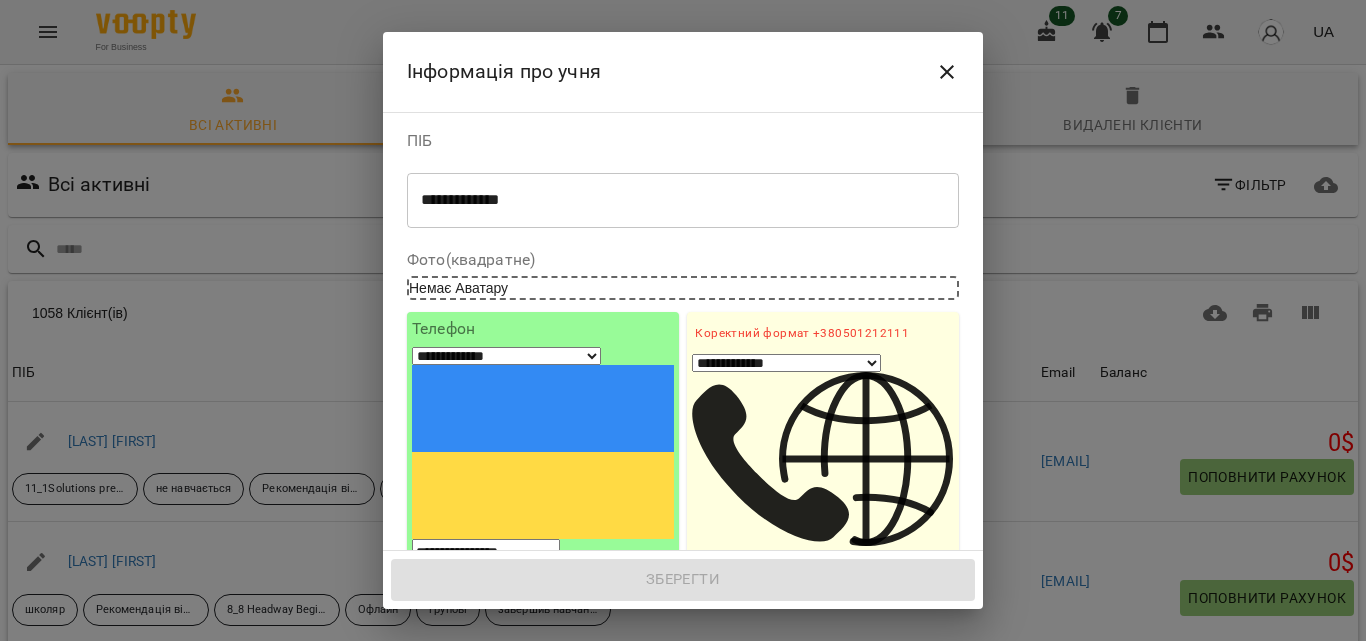 select on "**" 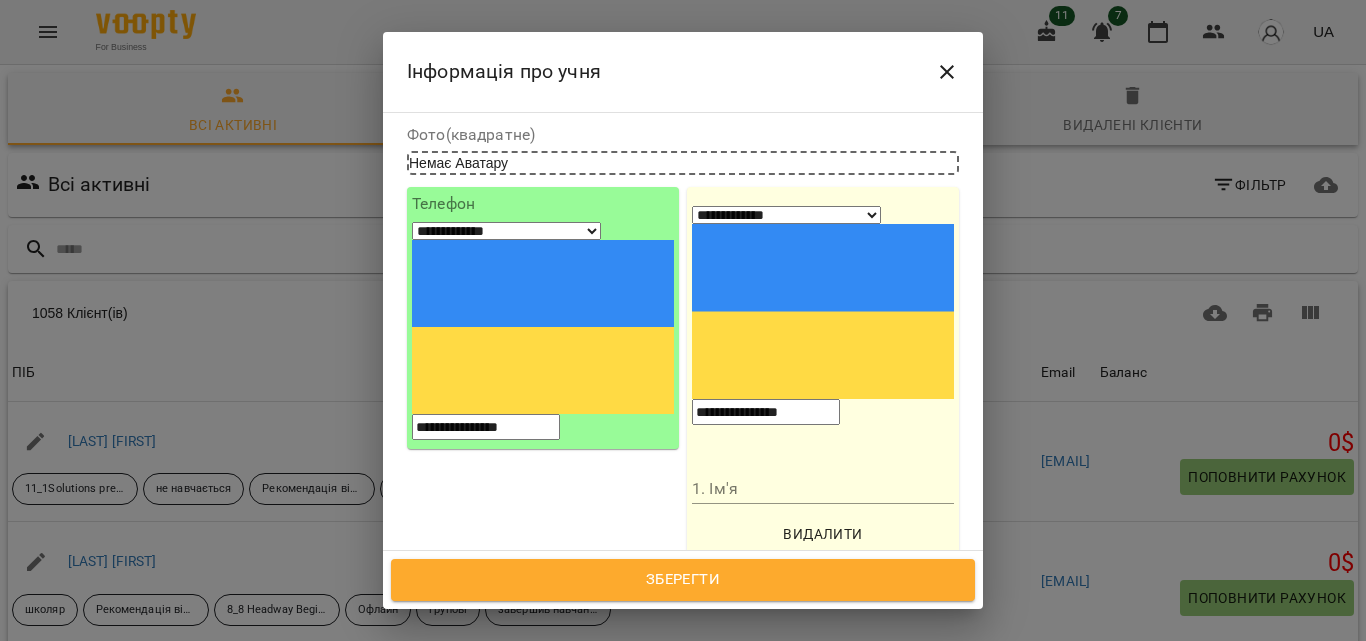 scroll, scrollTop: 146, scrollLeft: 0, axis: vertical 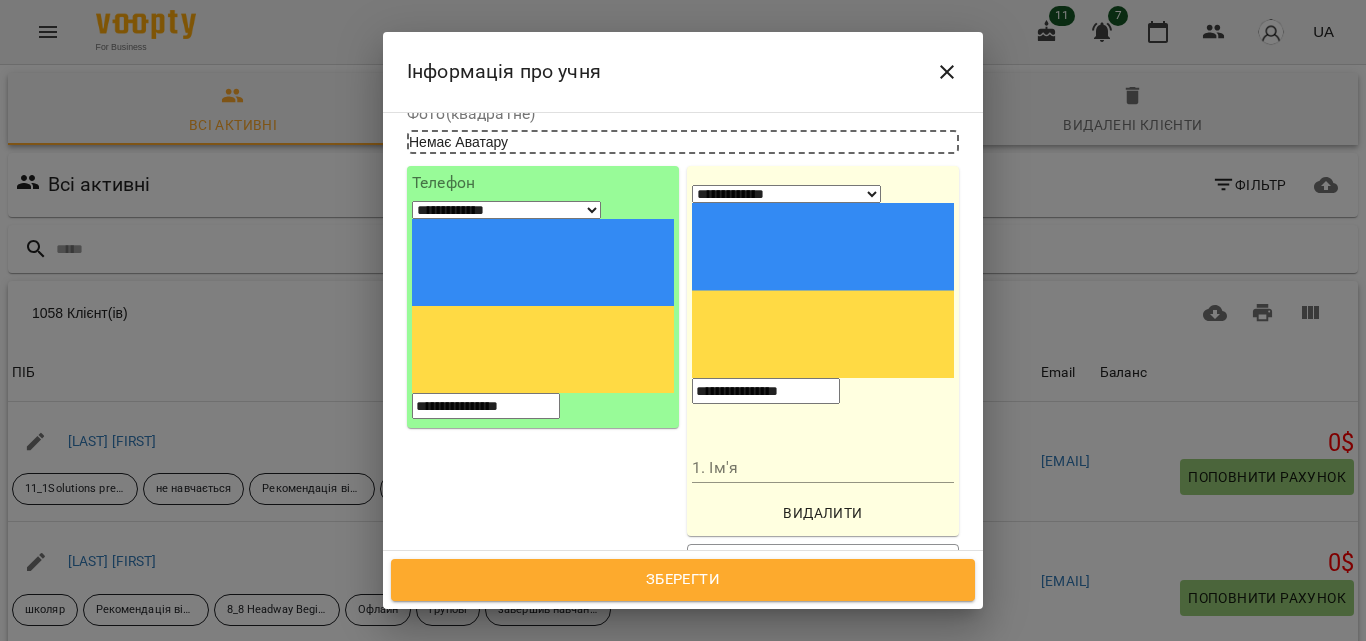 type on "**********" 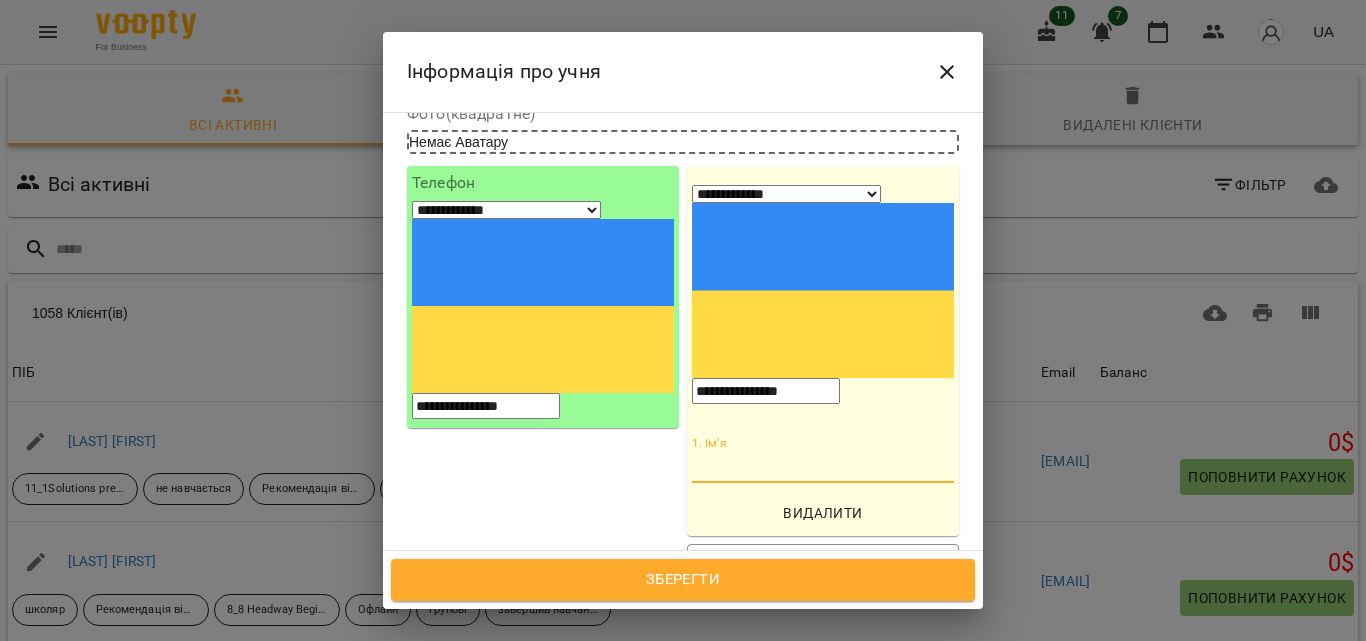 click on "1. Ім'я" at bounding box center [823, 468] 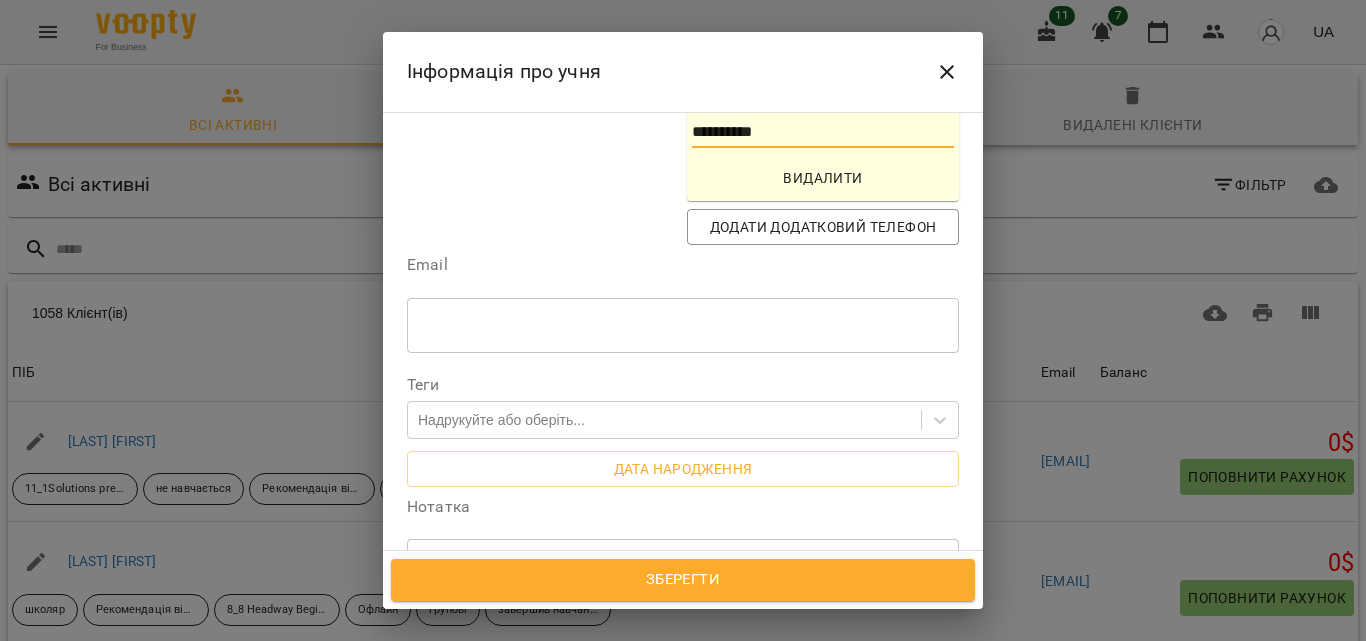 scroll, scrollTop: 498, scrollLeft: 0, axis: vertical 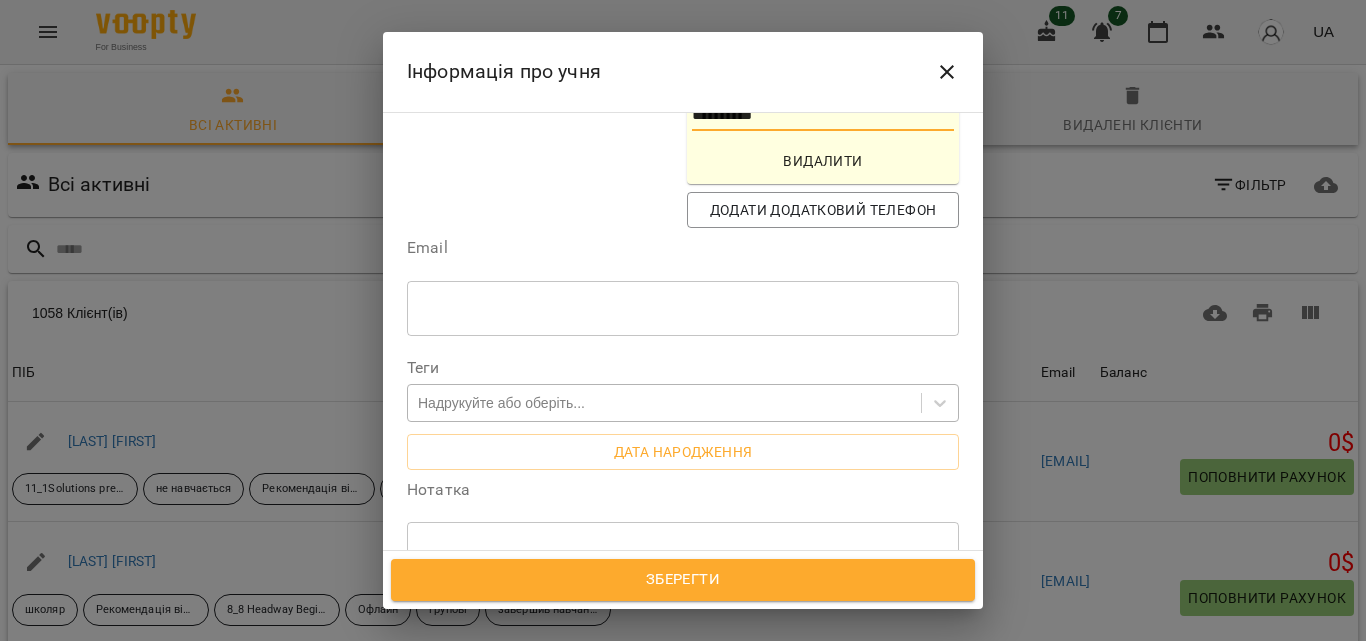 type on "**********" 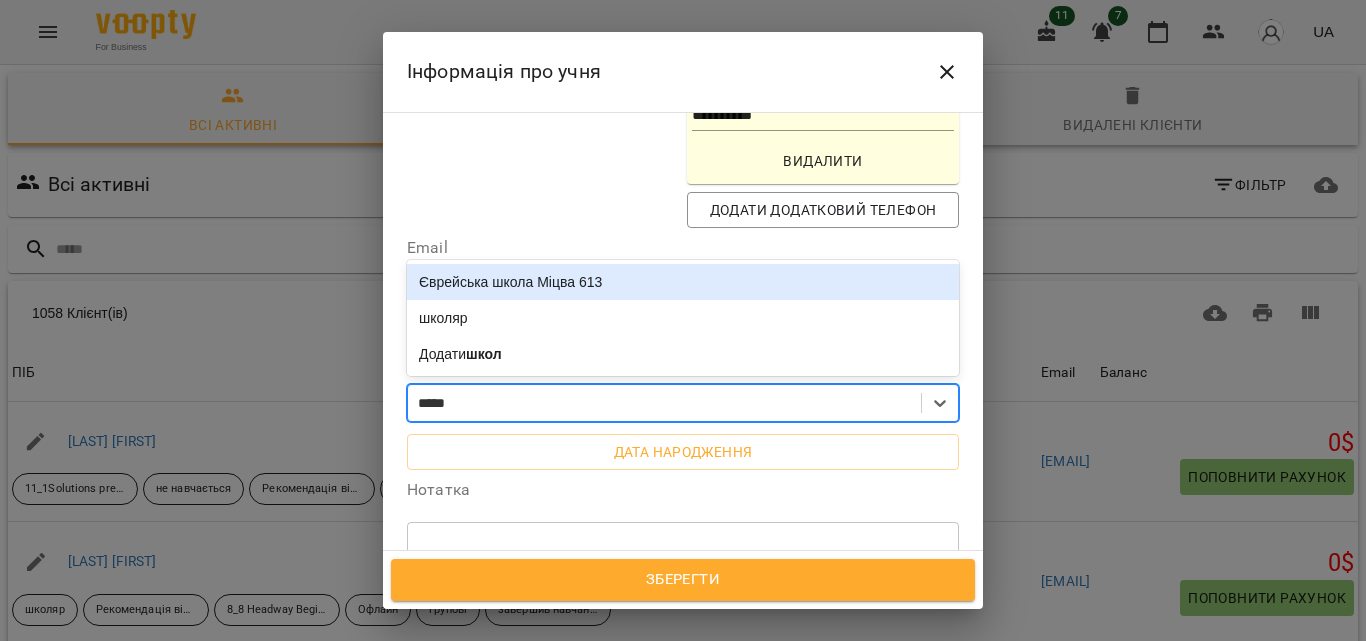 type on "******" 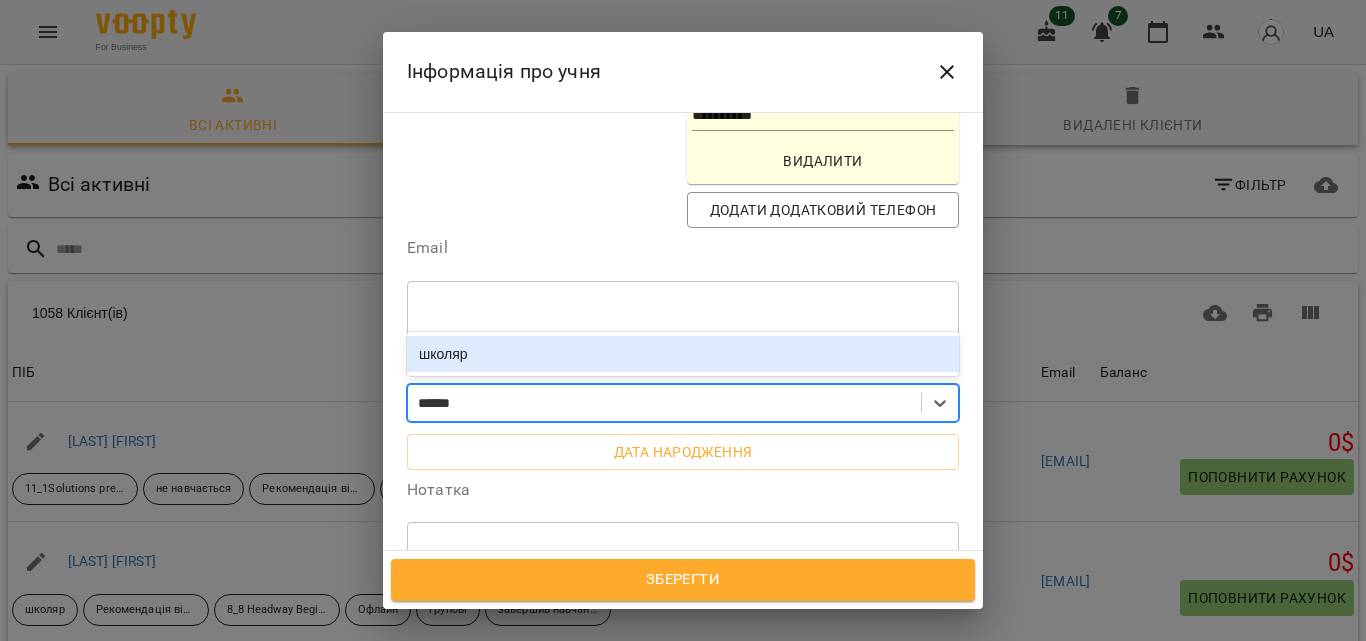 click on "школяр" at bounding box center [683, 354] 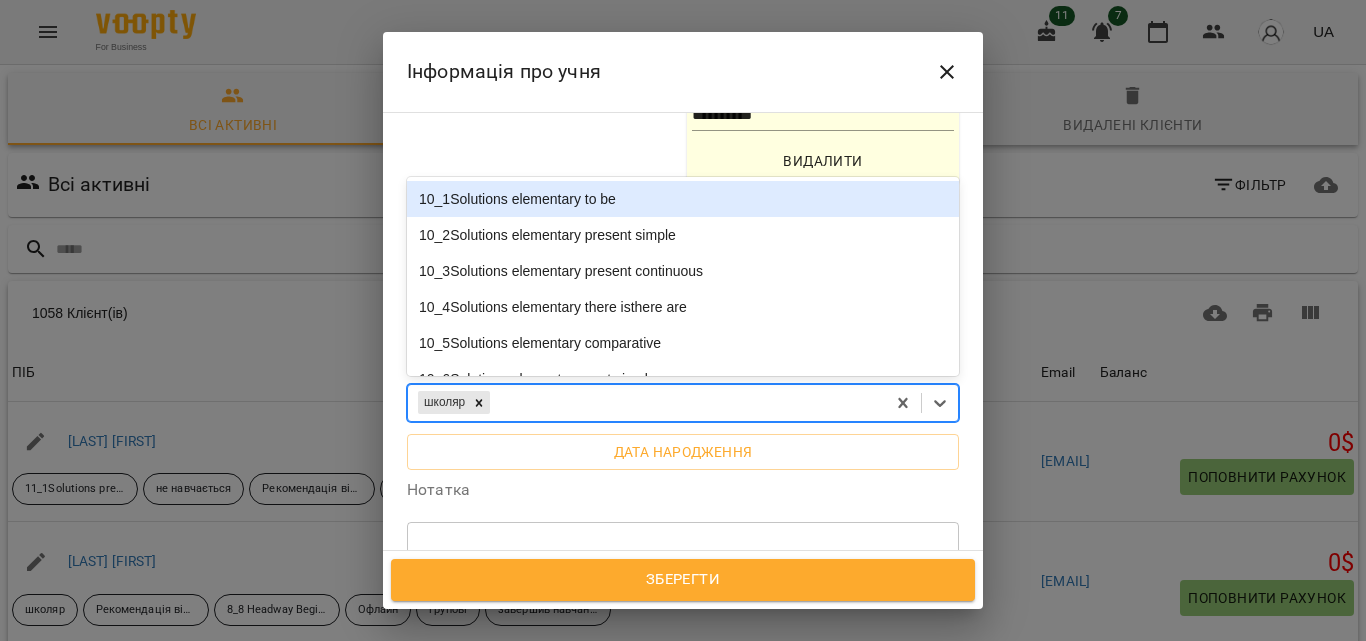 click on "школяр" at bounding box center [646, 402] 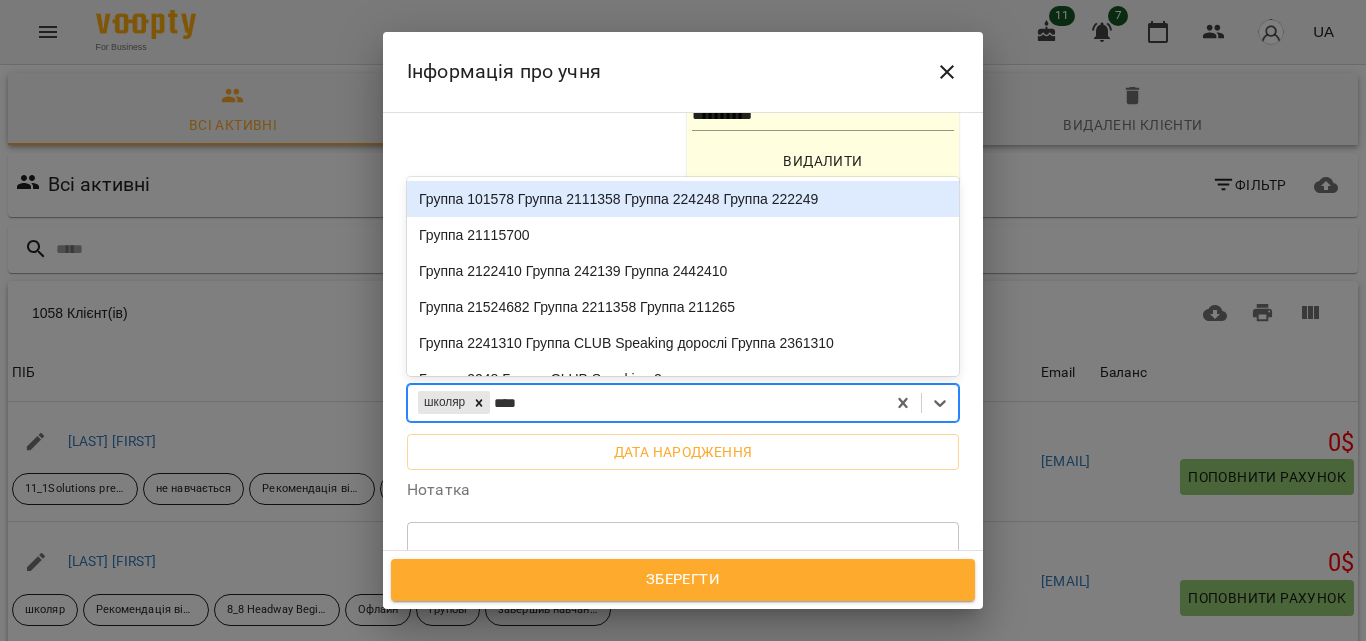 type on "*****" 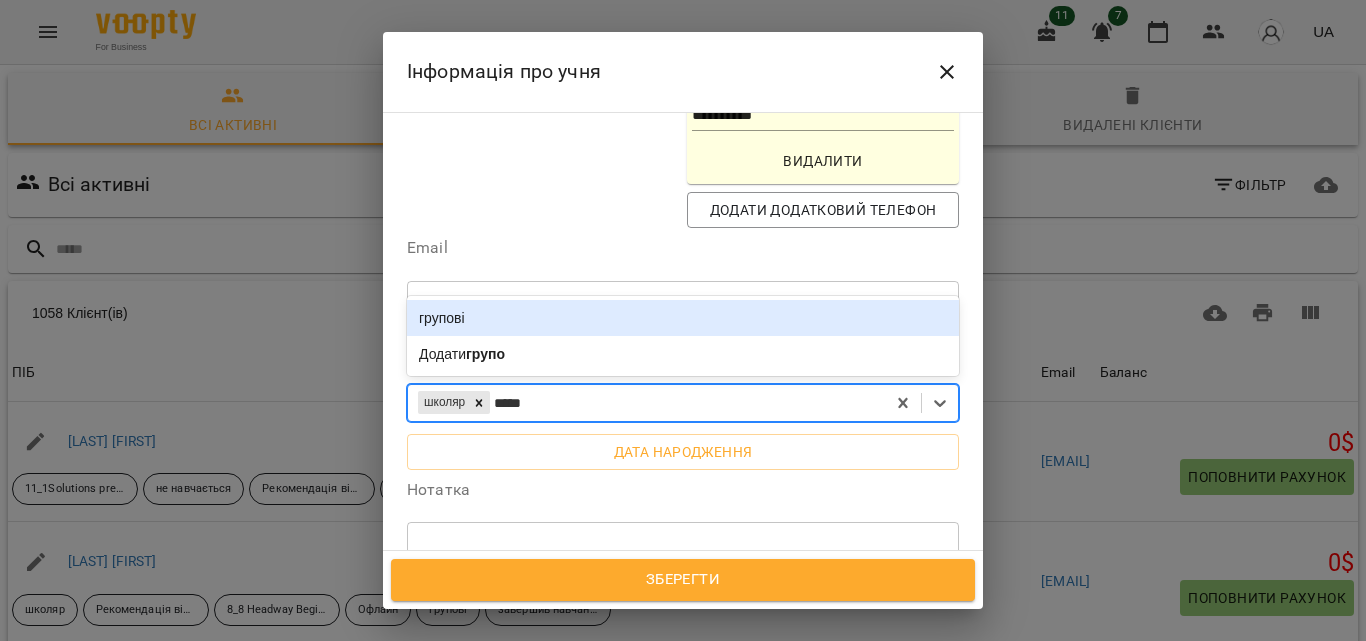 click on "групові" at bounding box center (683, 318) 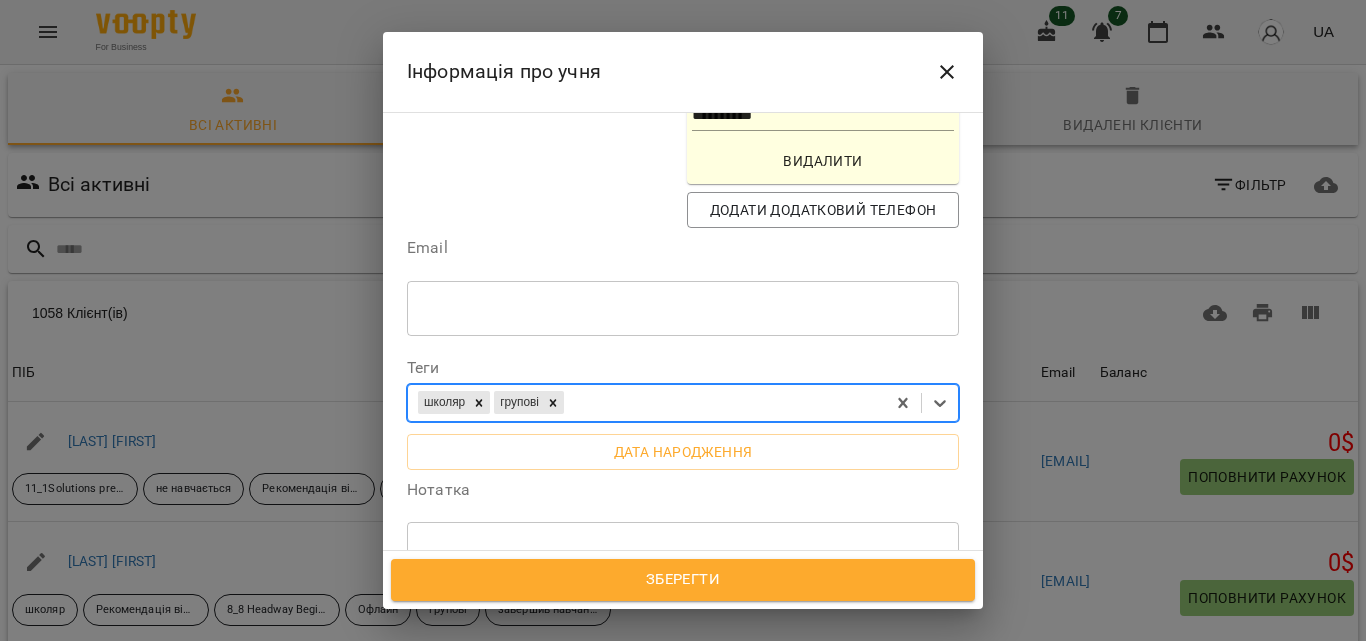 click on "школяр групові" at bounding box center [646, 402] 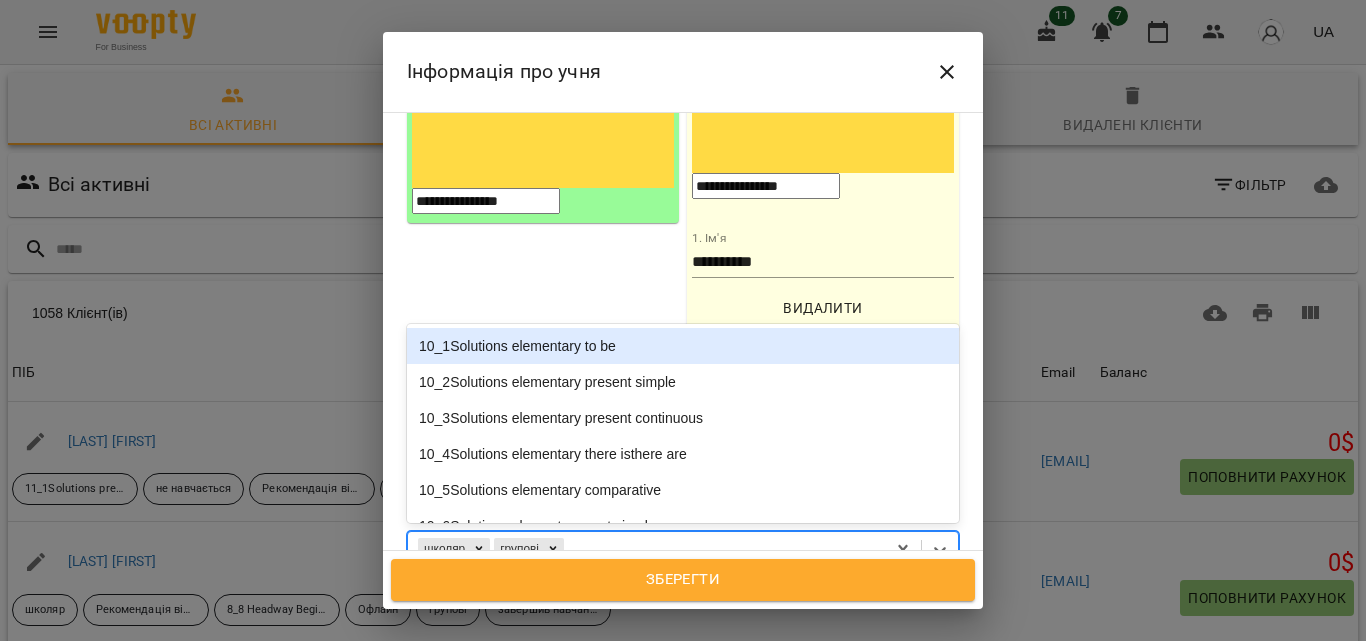 scroll, scrollTop: 350, scrollLeft: 0, axis: vertical 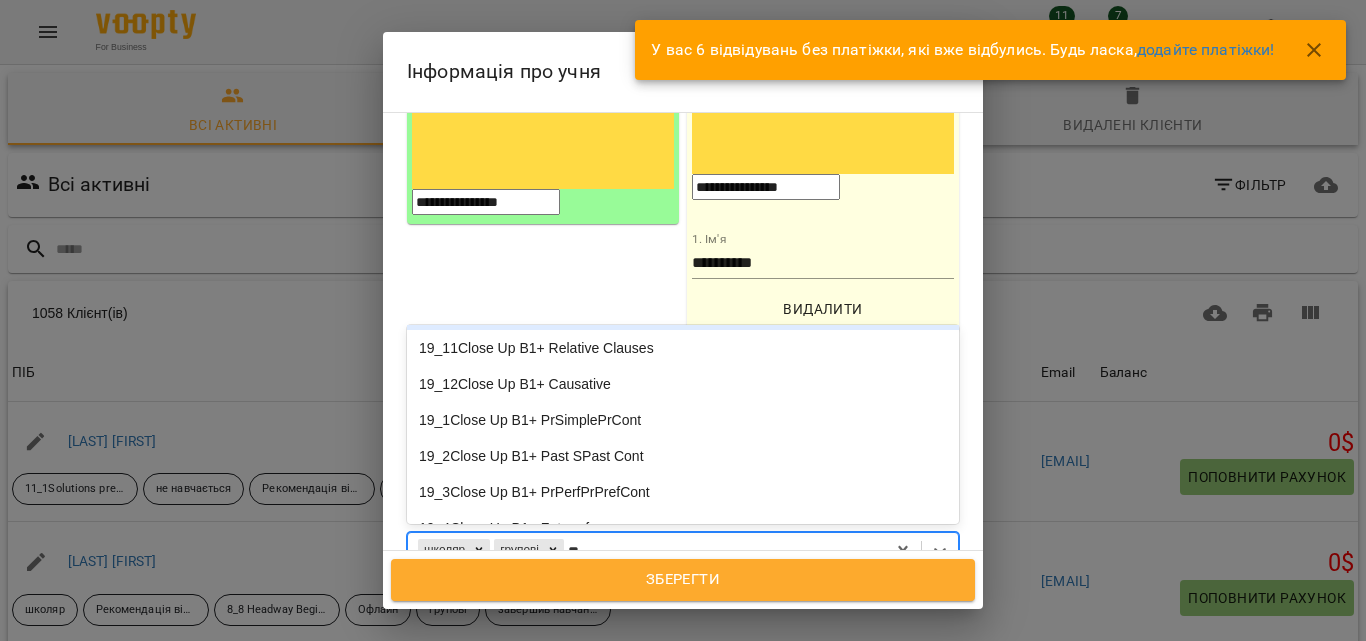type on "***" 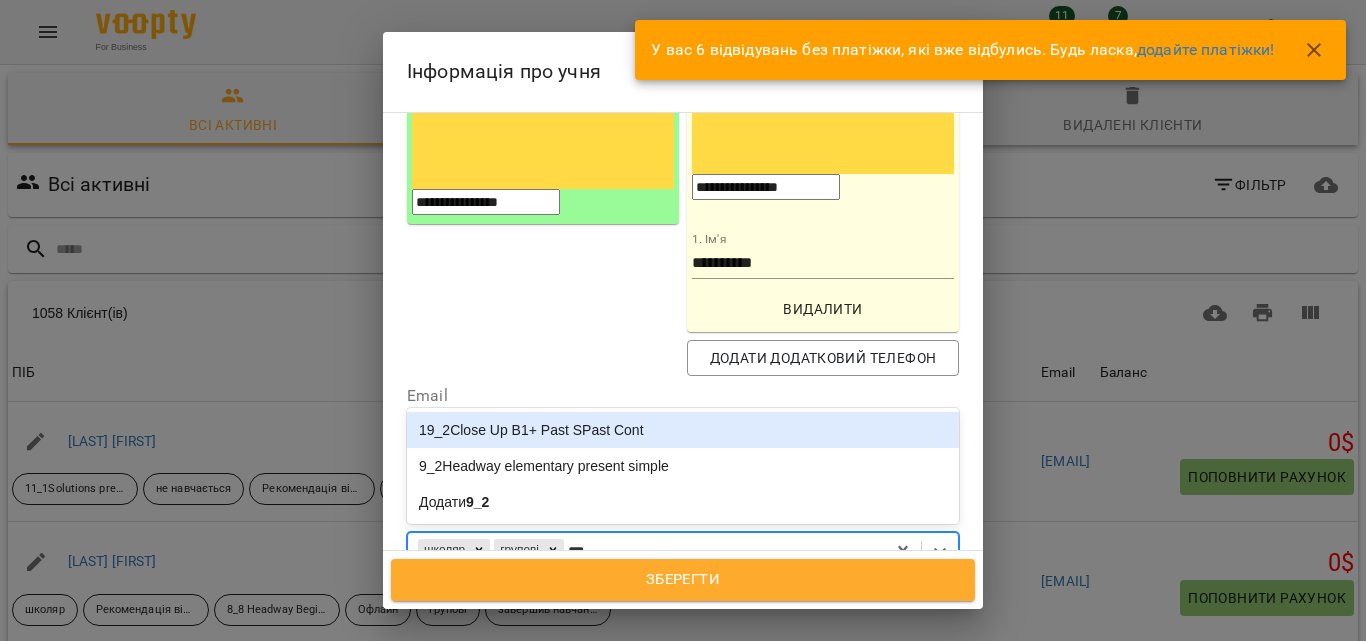 scroll, scrollTop: 0, scrollLeft: 0, axis: both 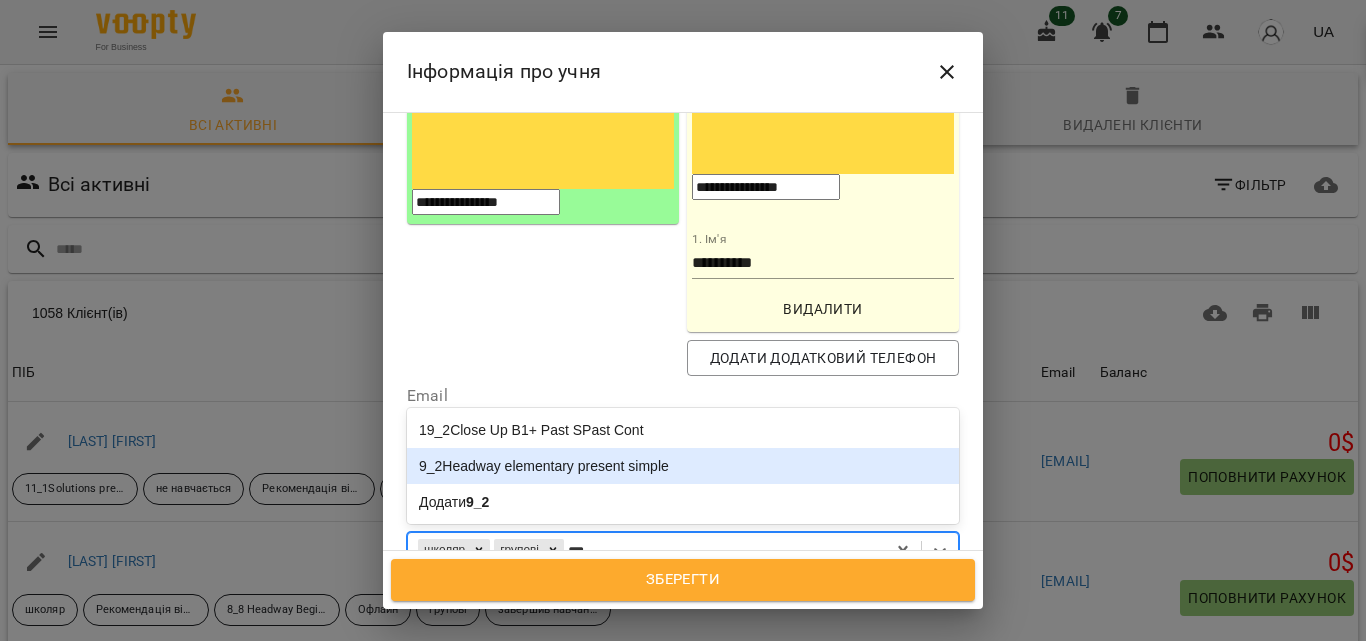click on "9_2Headway elementary present simple" at bounding box center (683, 466) 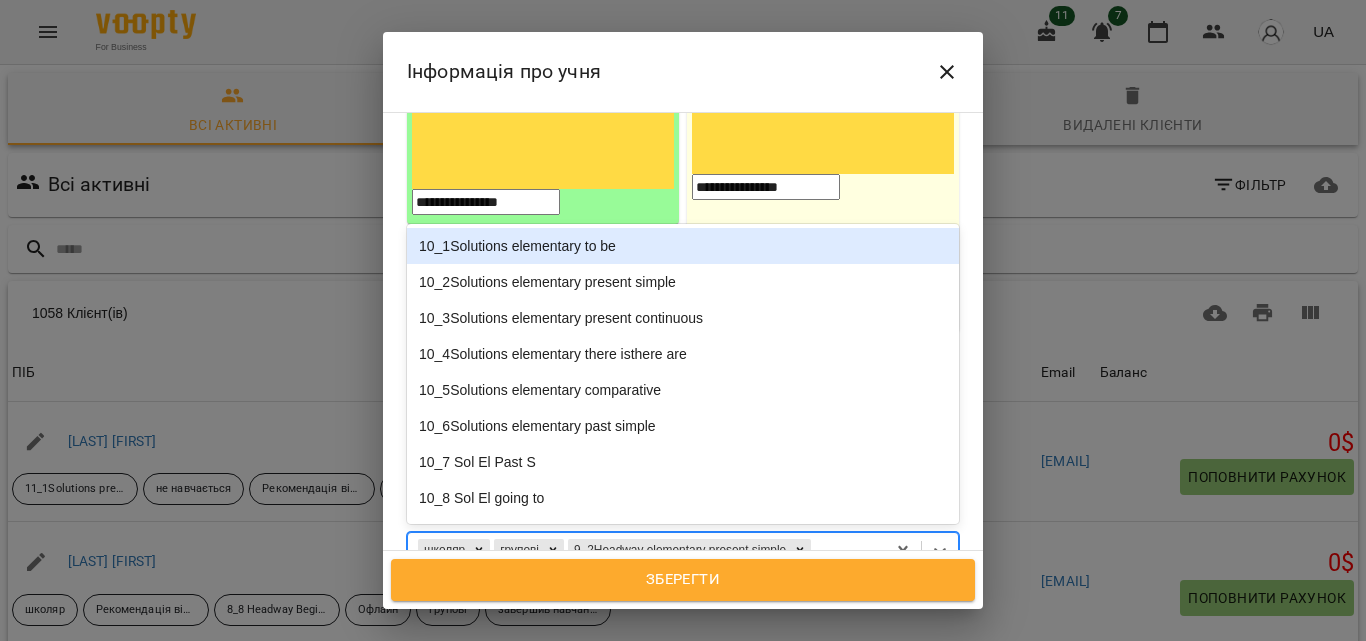 click on "школяр групові 9_2Headway elementary present simple" at bounding box center [646, 550] 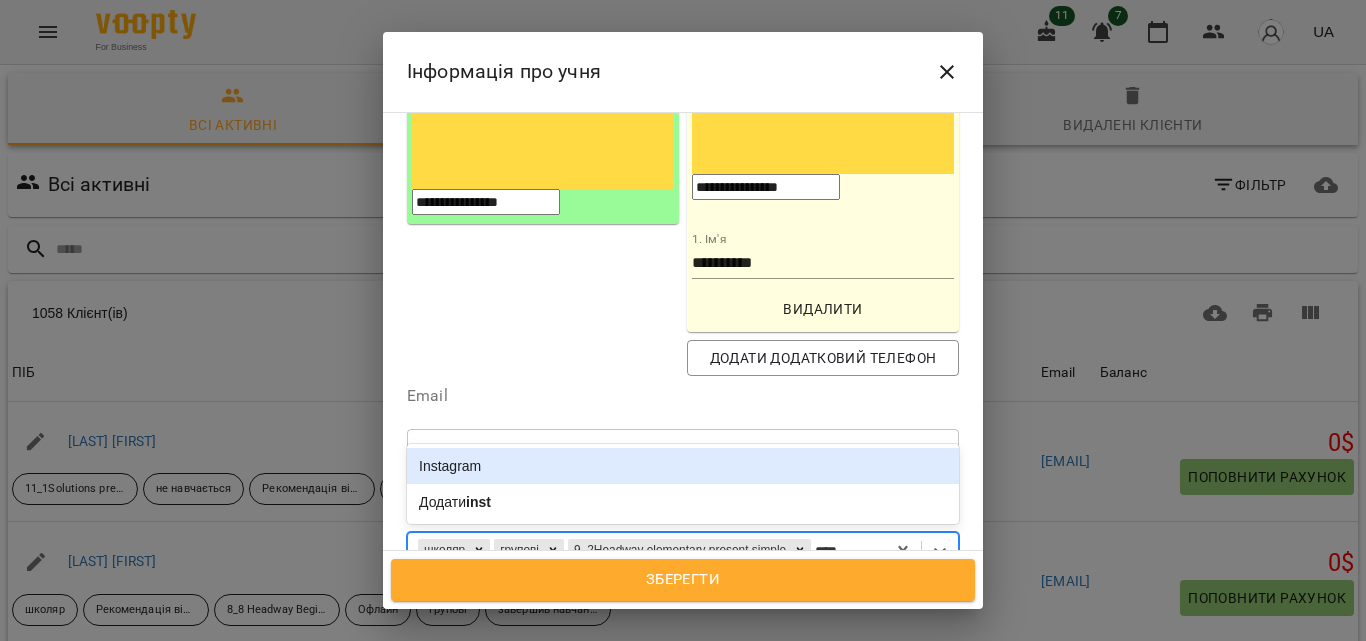 type on "*****" 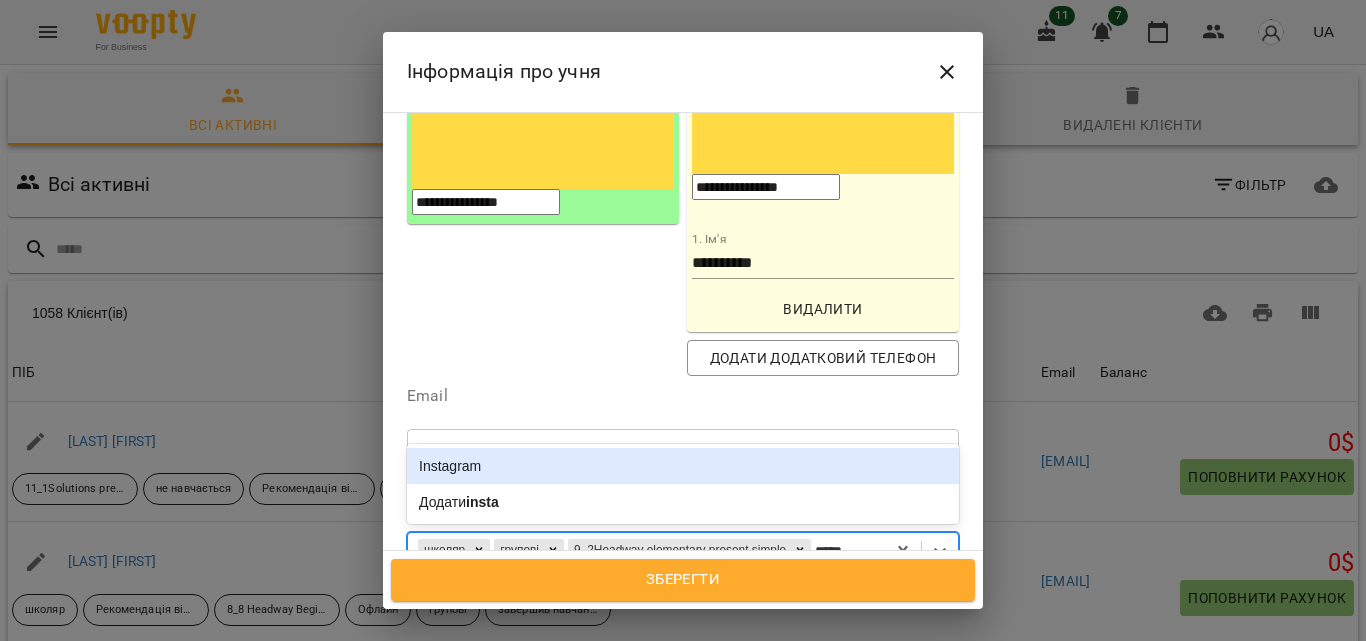 click on "Instagram" at bounding box center [683, 466] 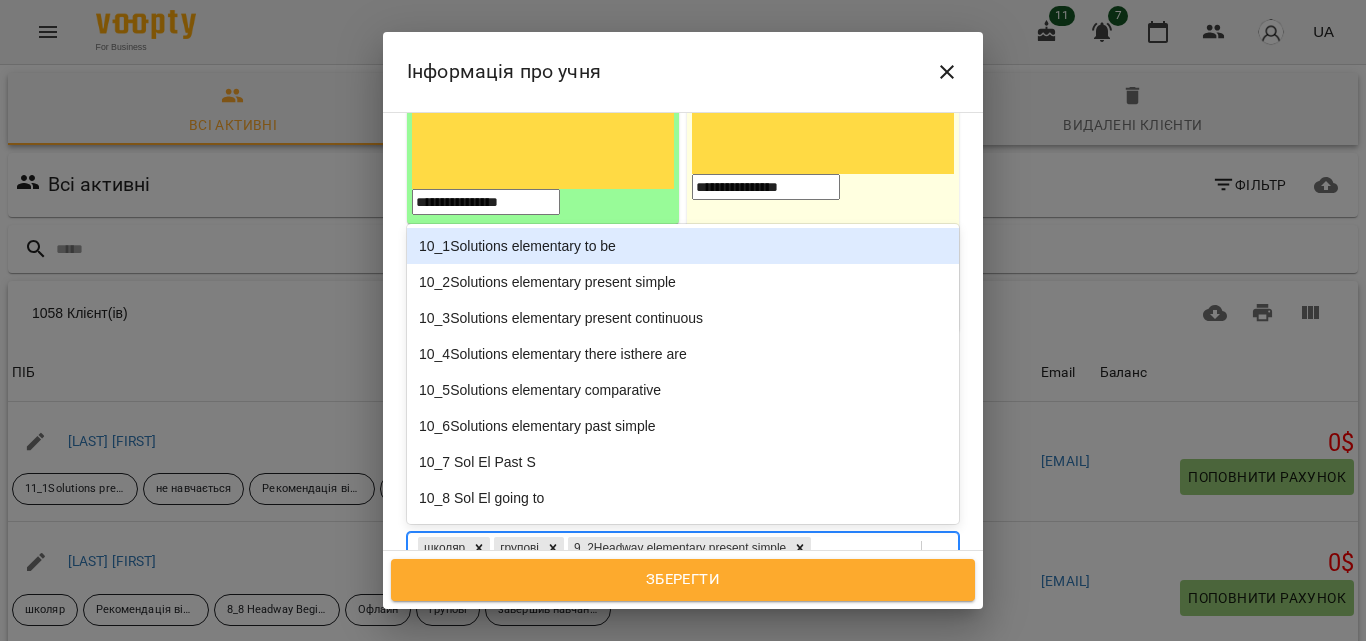 click on "школяр групові 9_2Headway elementary present simple Instagram" at bounding box center [646, 563] 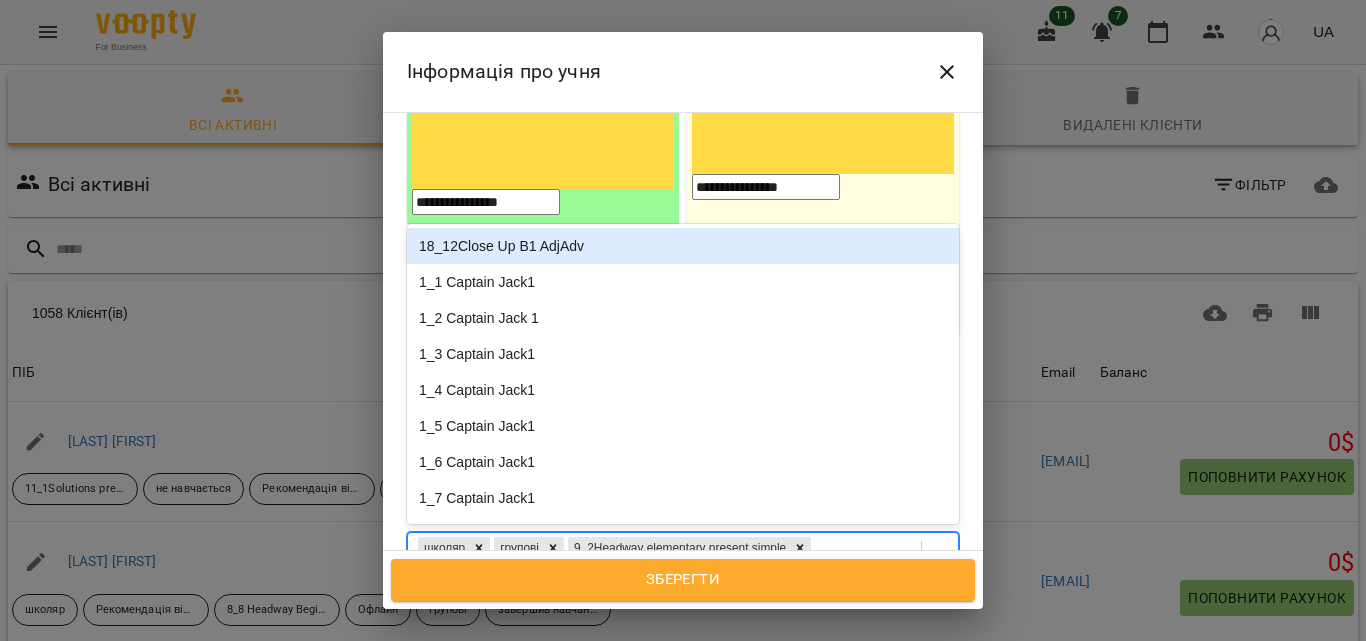 type on "*" 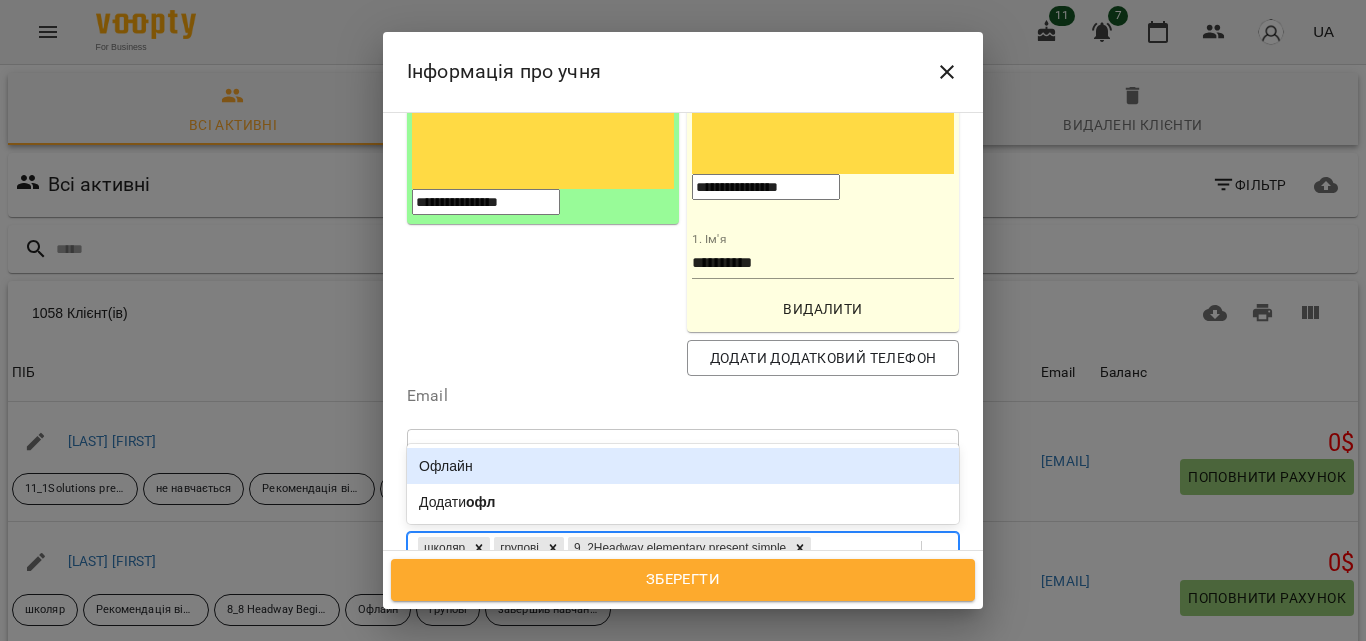 type on "*****" 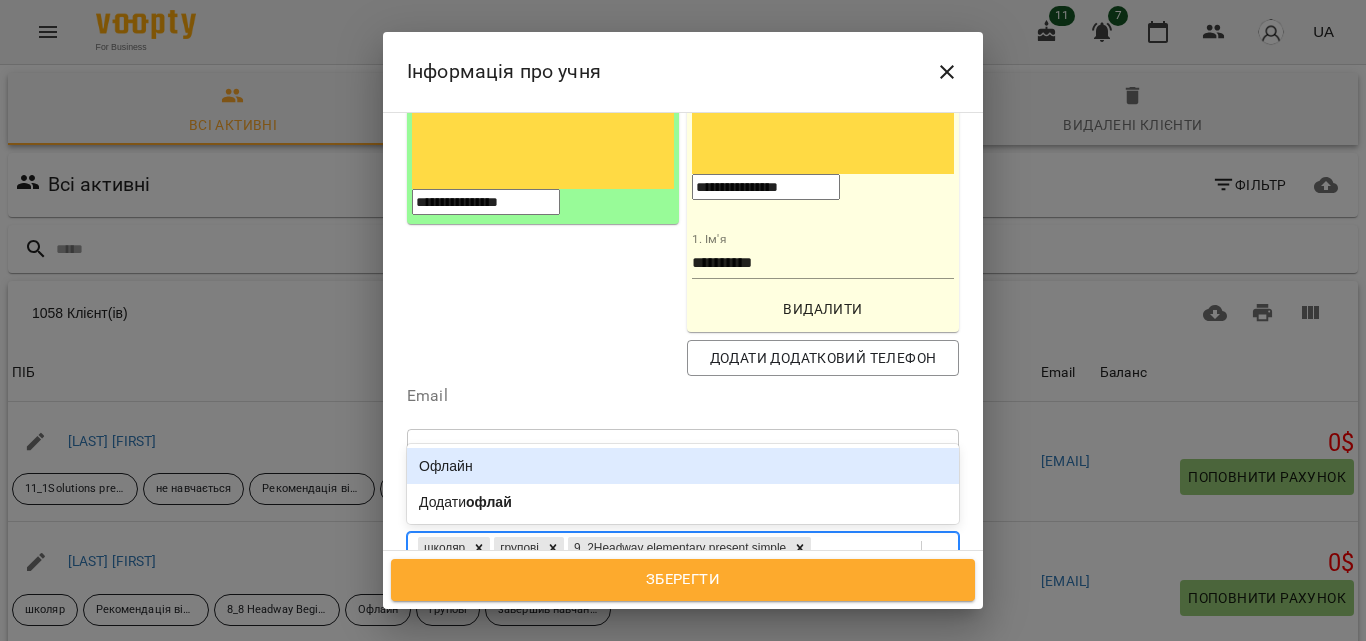 click on "Офлайн" at bounding box center [683, 466] 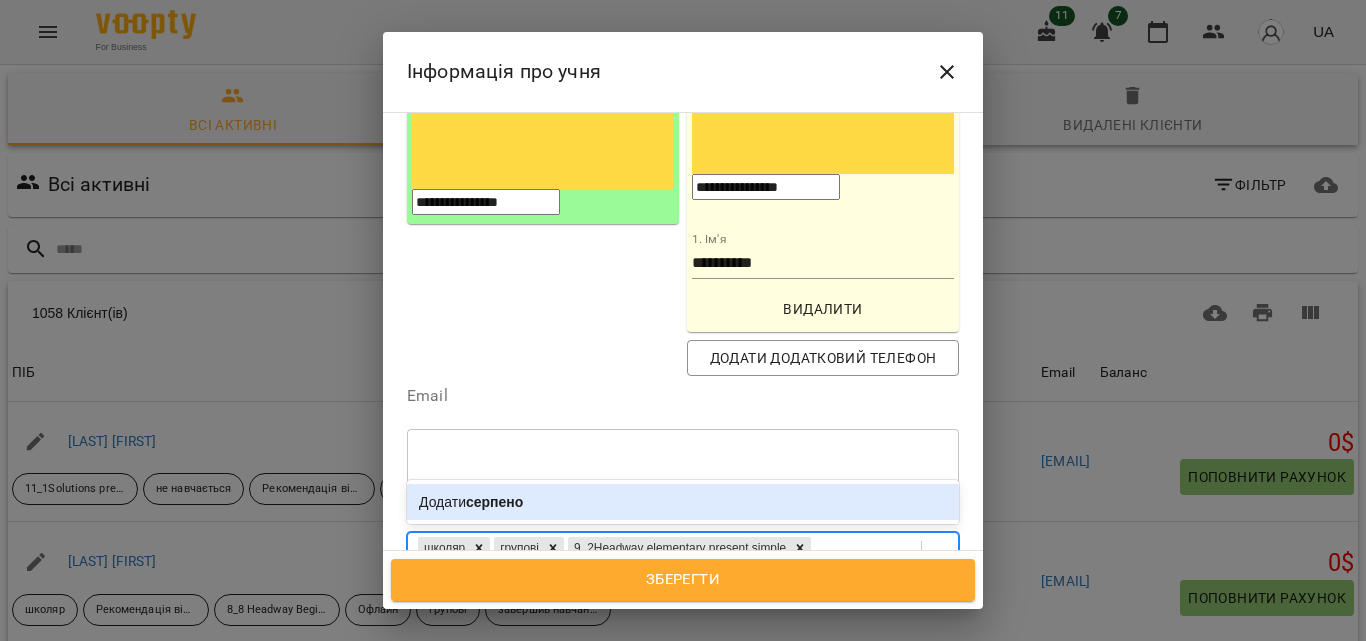 type on "******" 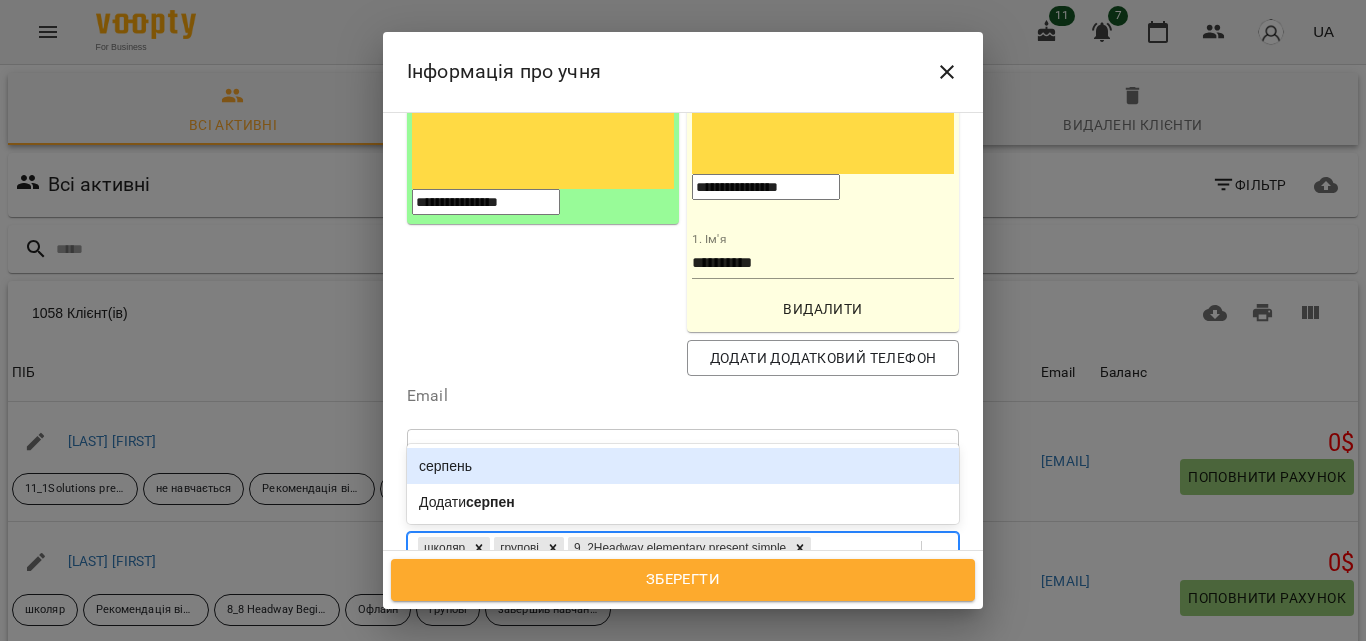 click on "серпень" at bounding box center (683, 466) 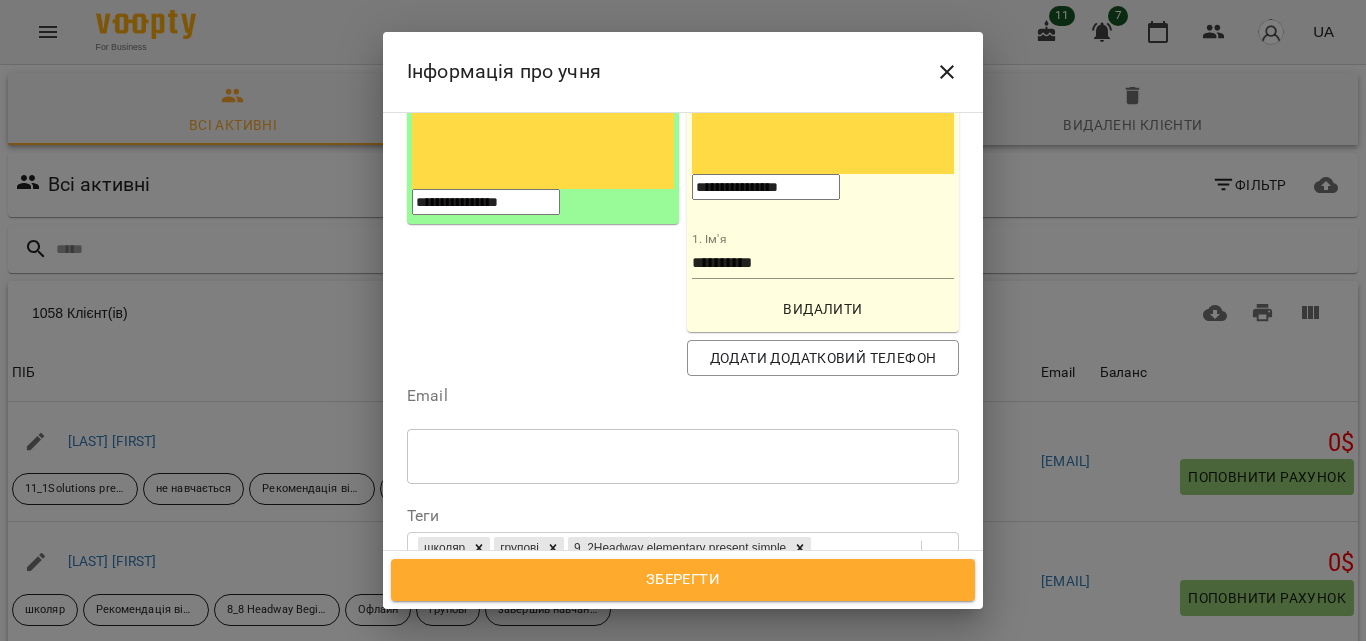 click on "Дата народження" at bounding box center (683, 624) 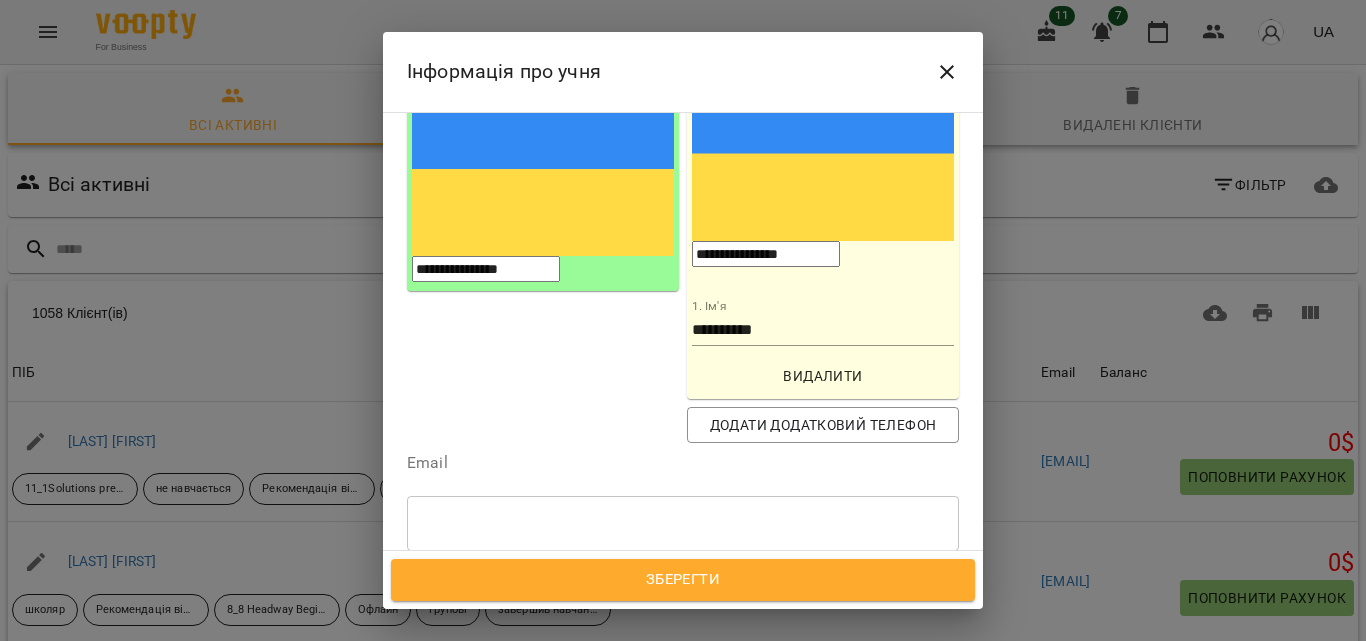 scroll, scrollTop: 322, scrollLeft: 0, axis: vertical 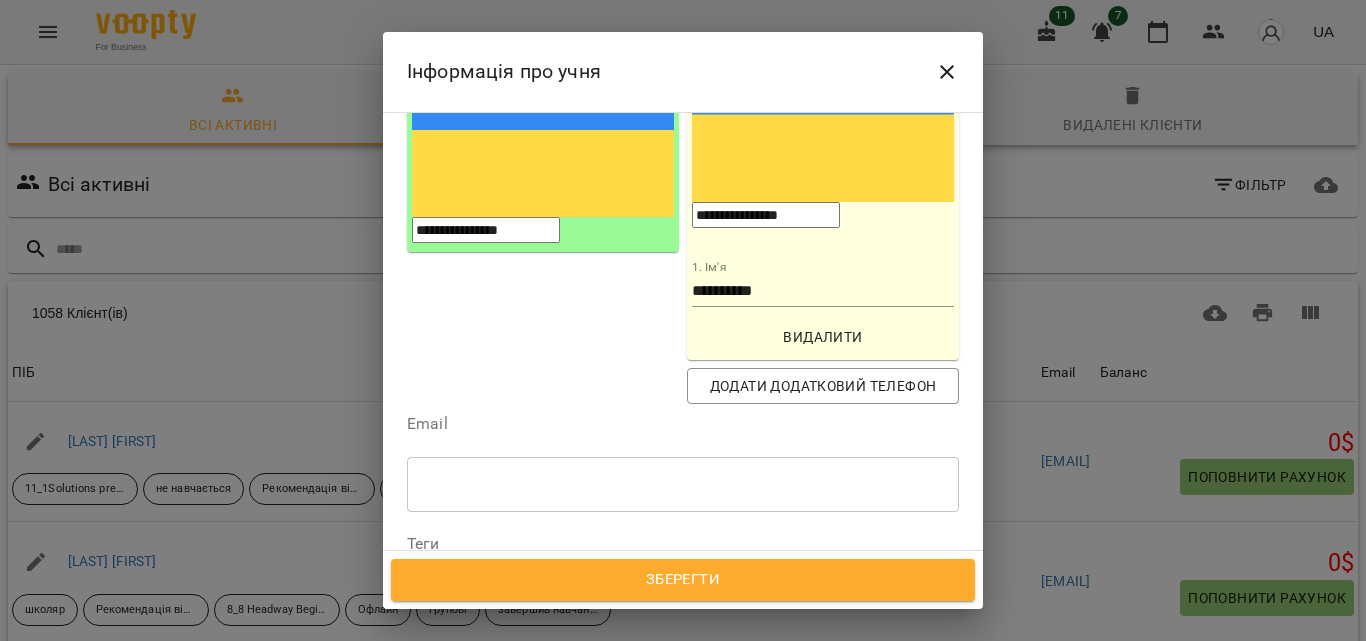 type on "**********" 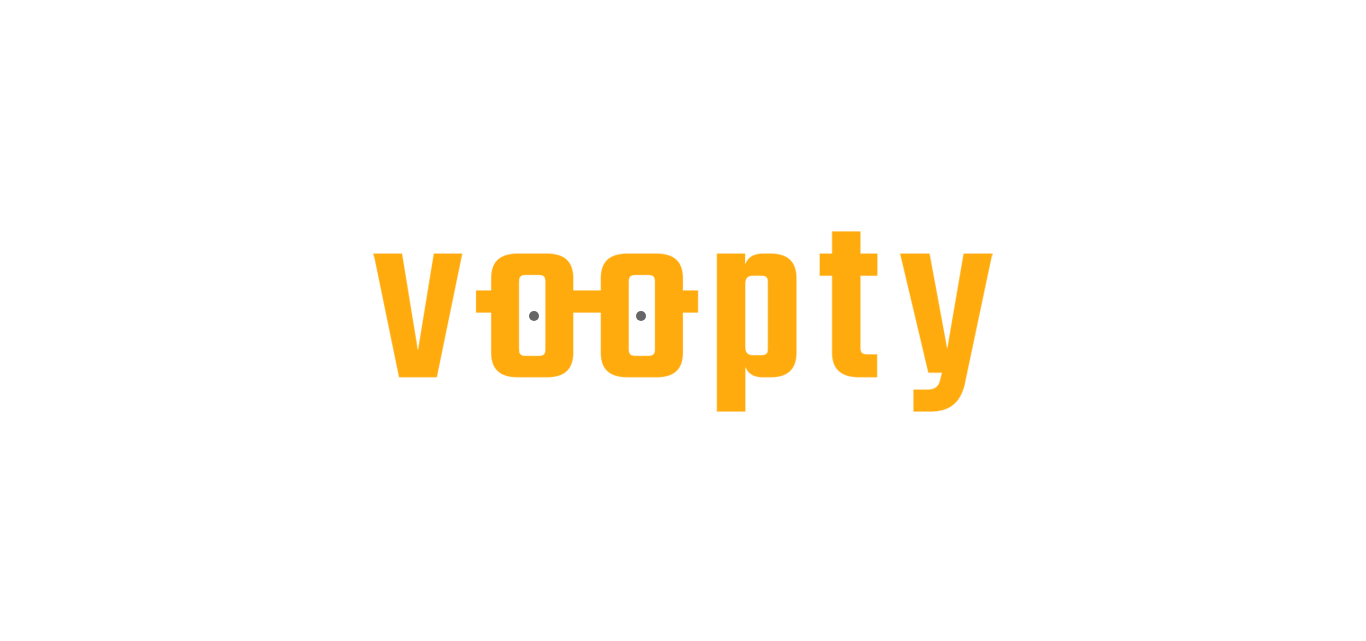 scroll, scrollTop: 0, scrollLeft: 0, axis: both 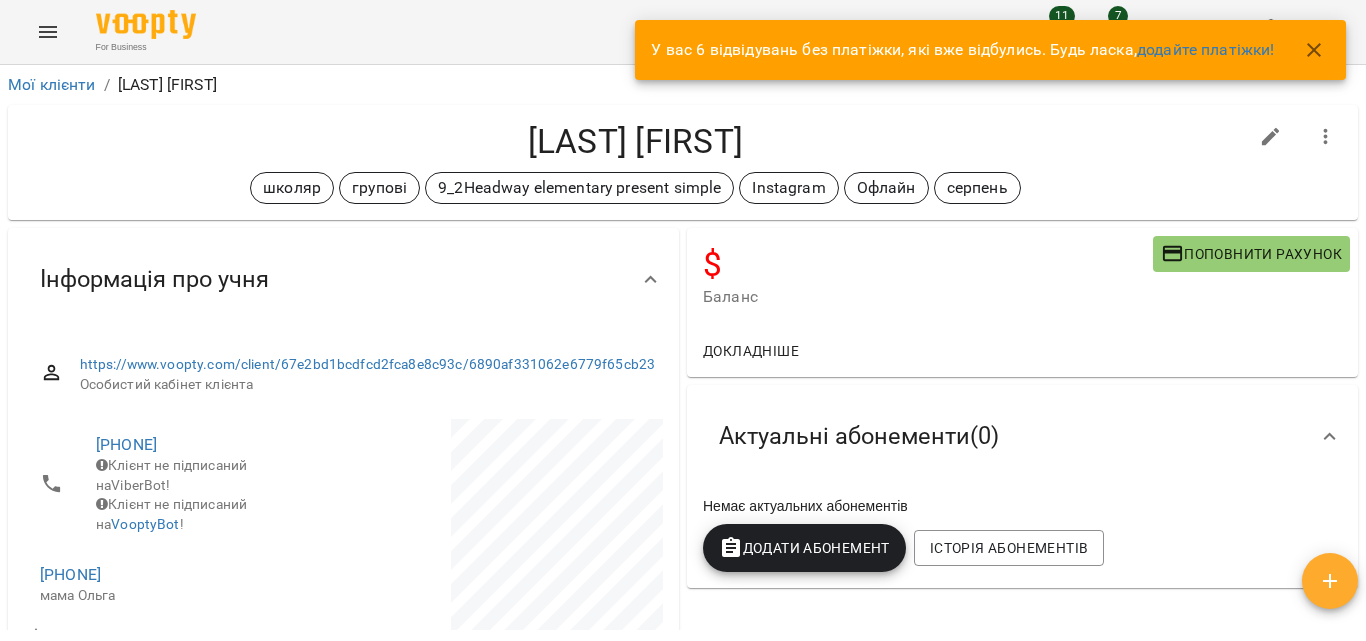 click at bounding box center [1326, 137] 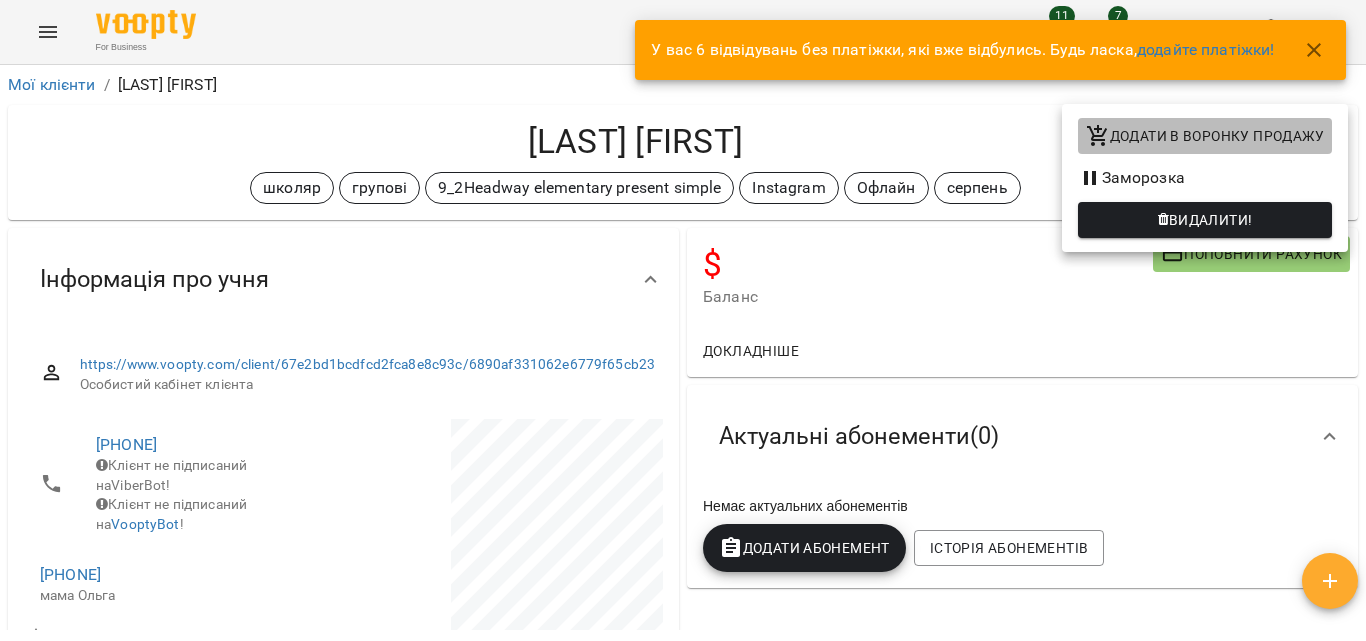 click on "Додати в воронку продажу" at bounding box center (1205, 136) 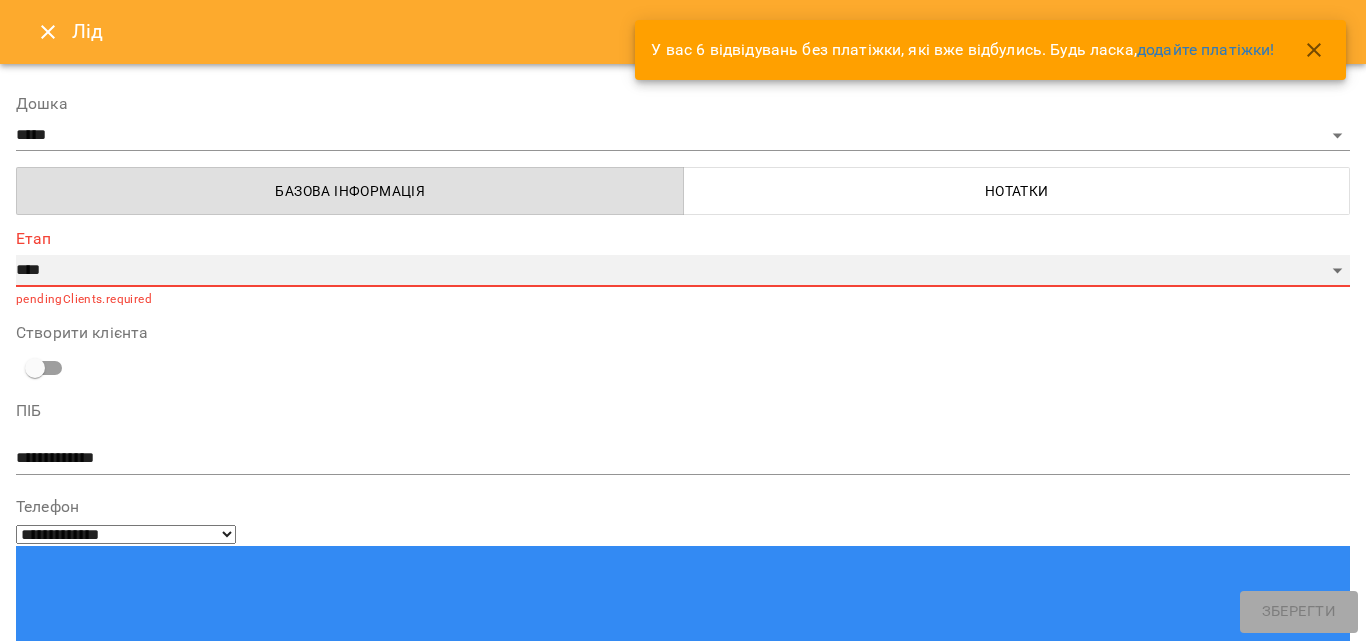 click on "**********" at bounding box center (683, 271) 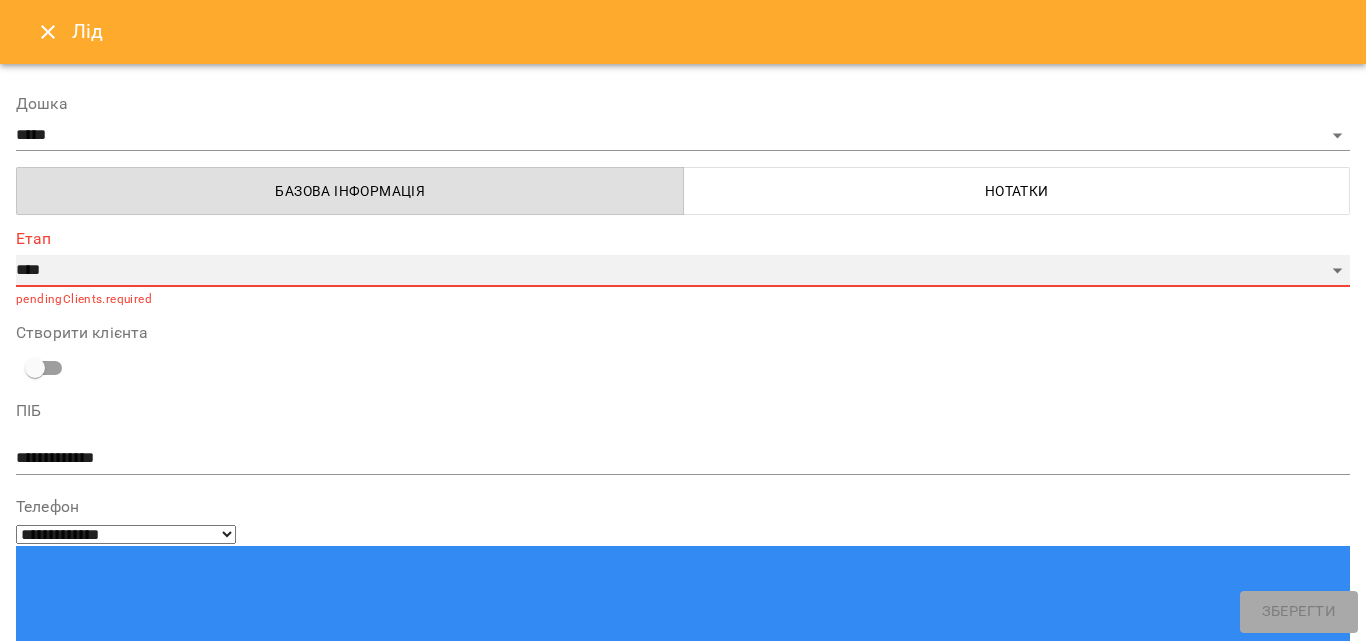 select on "*" 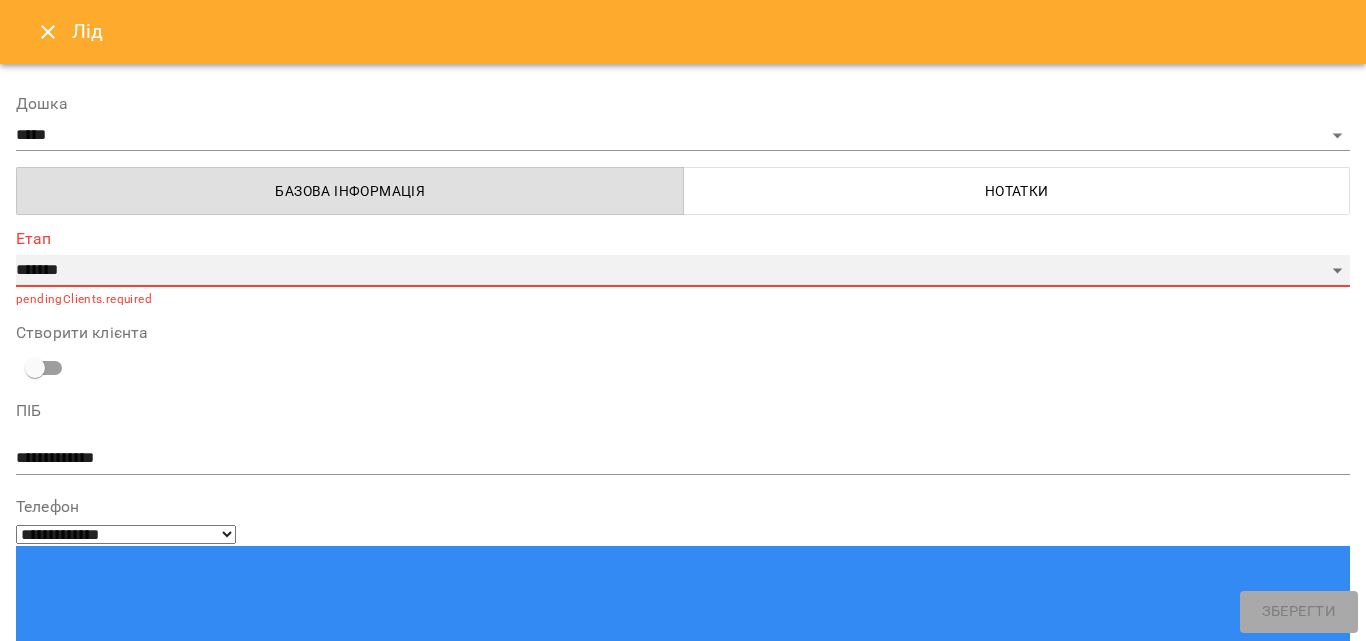click on "**********" at bounding box center [683, 271] 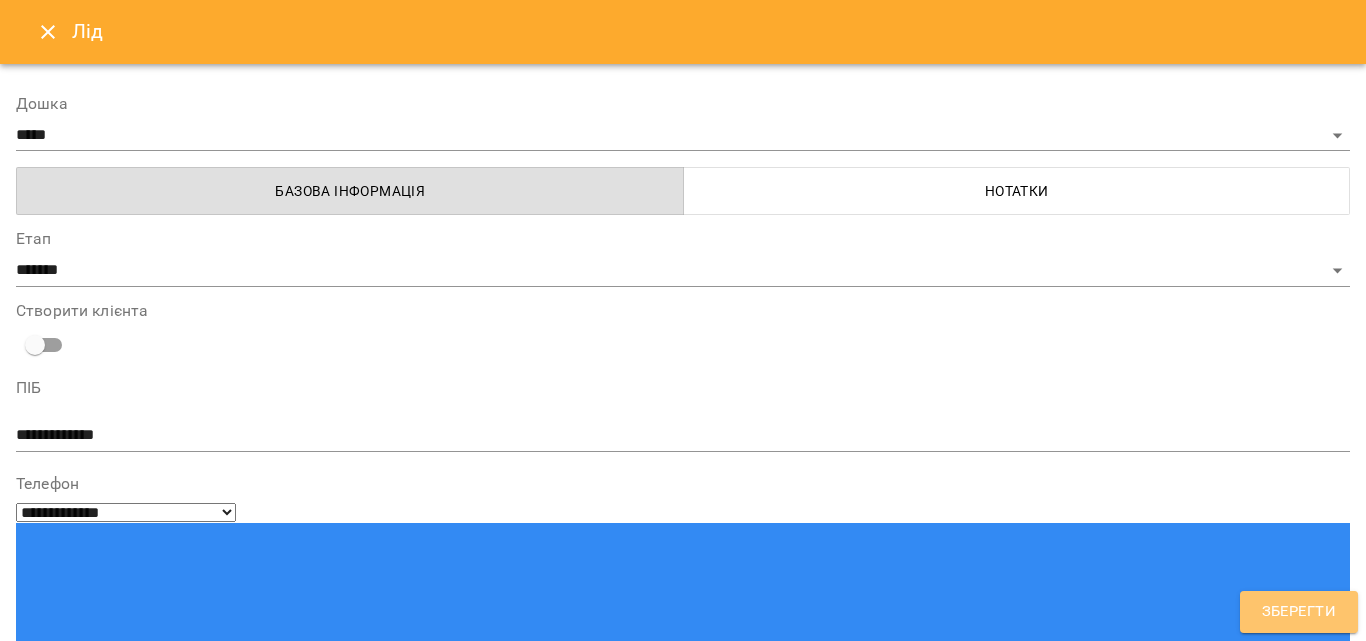 click on "Зберегти" at bounding box center [1299, 612] 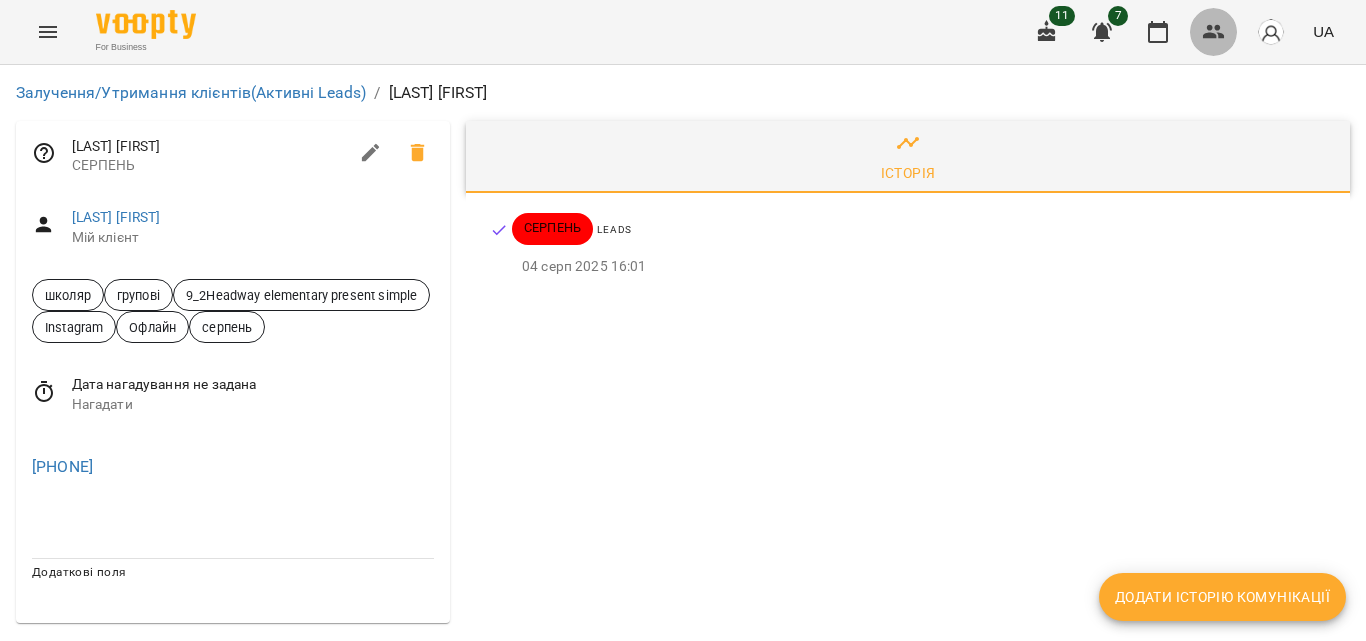 click at bounding box center (1214, 32) 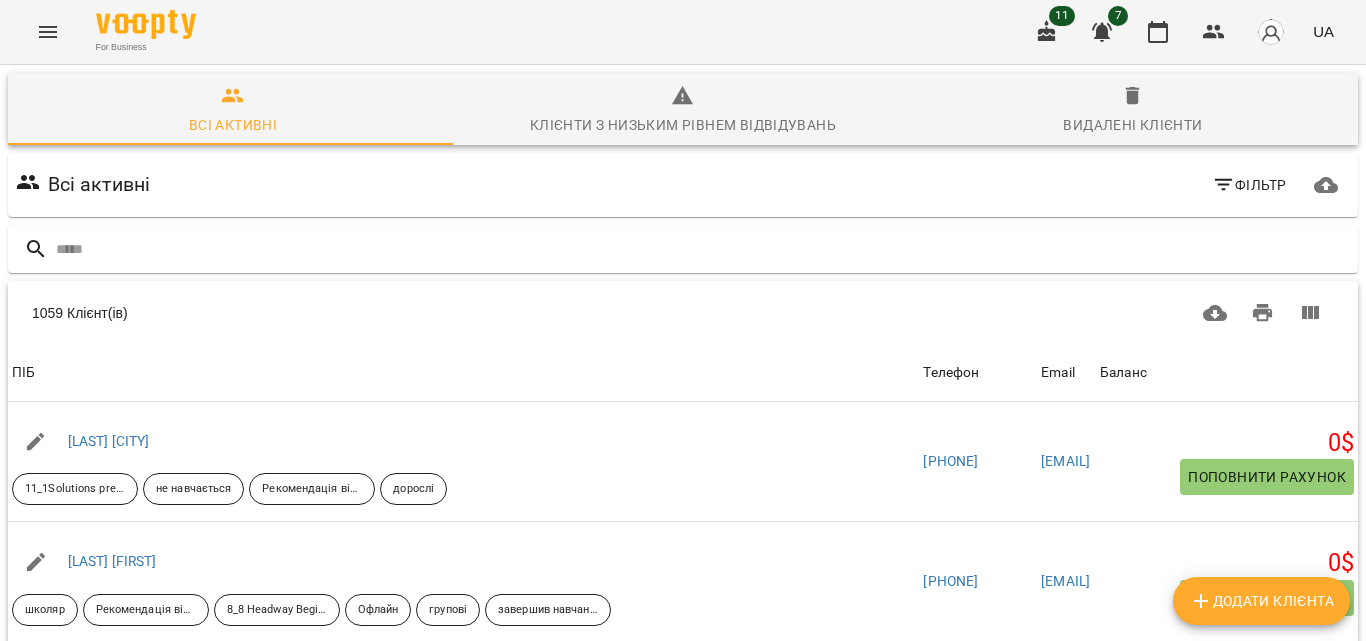 click on "Додати клієнта" at bounding box center (1261, 601) 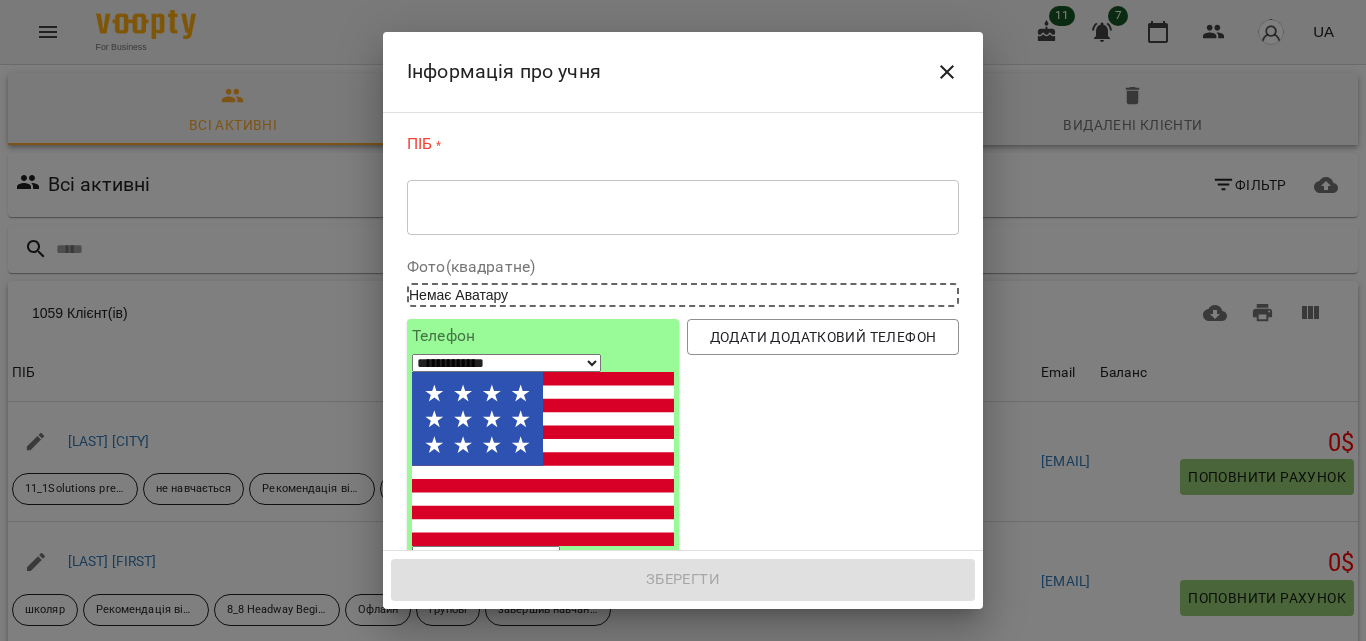 click on "* ​" at bounding box center [683, 207] 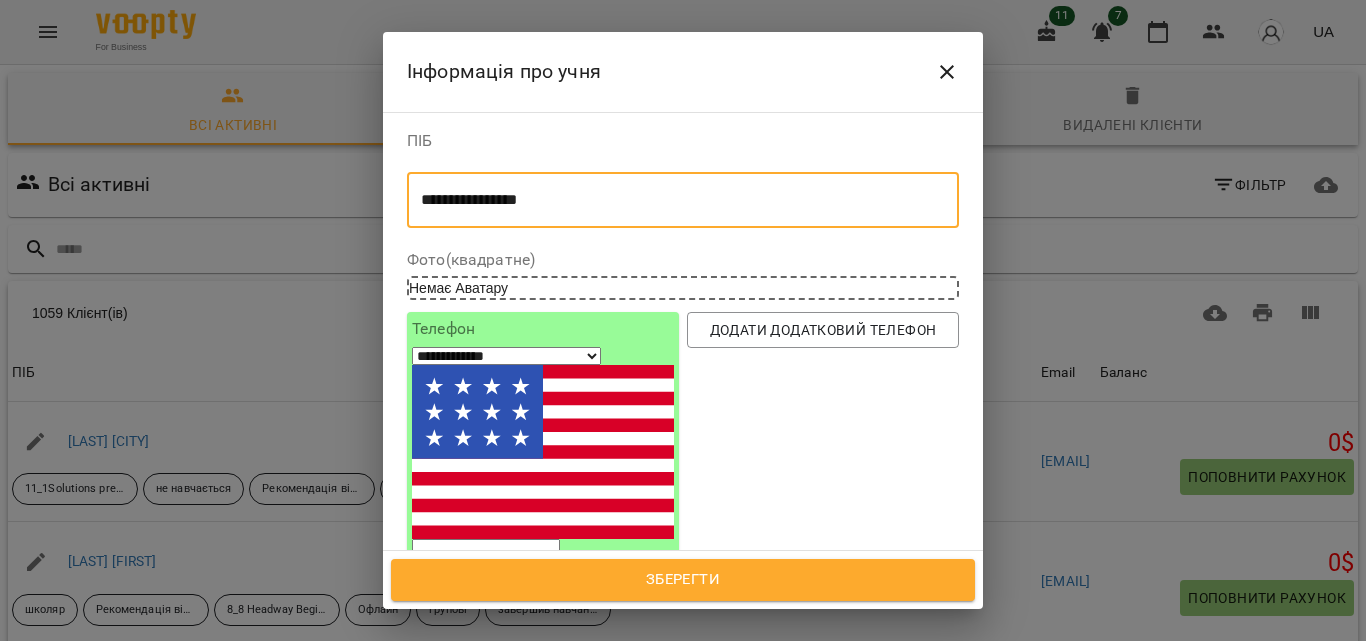 type on "**********" 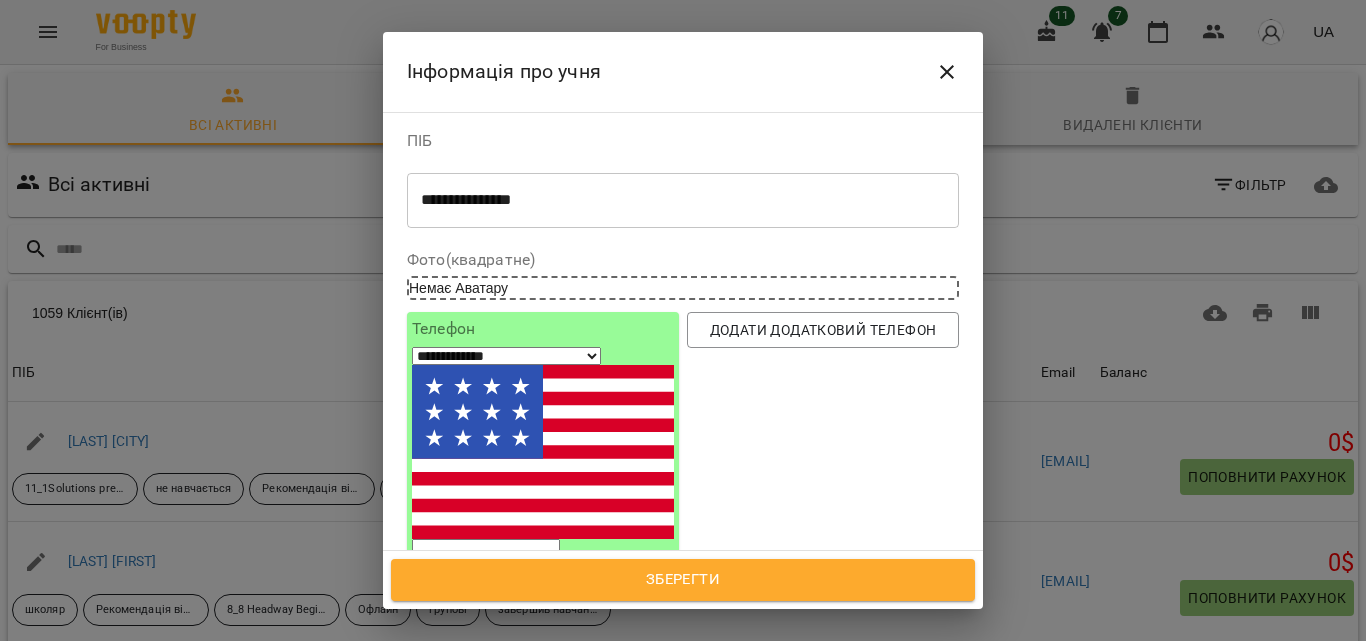 click at bounding box center [486, 552] 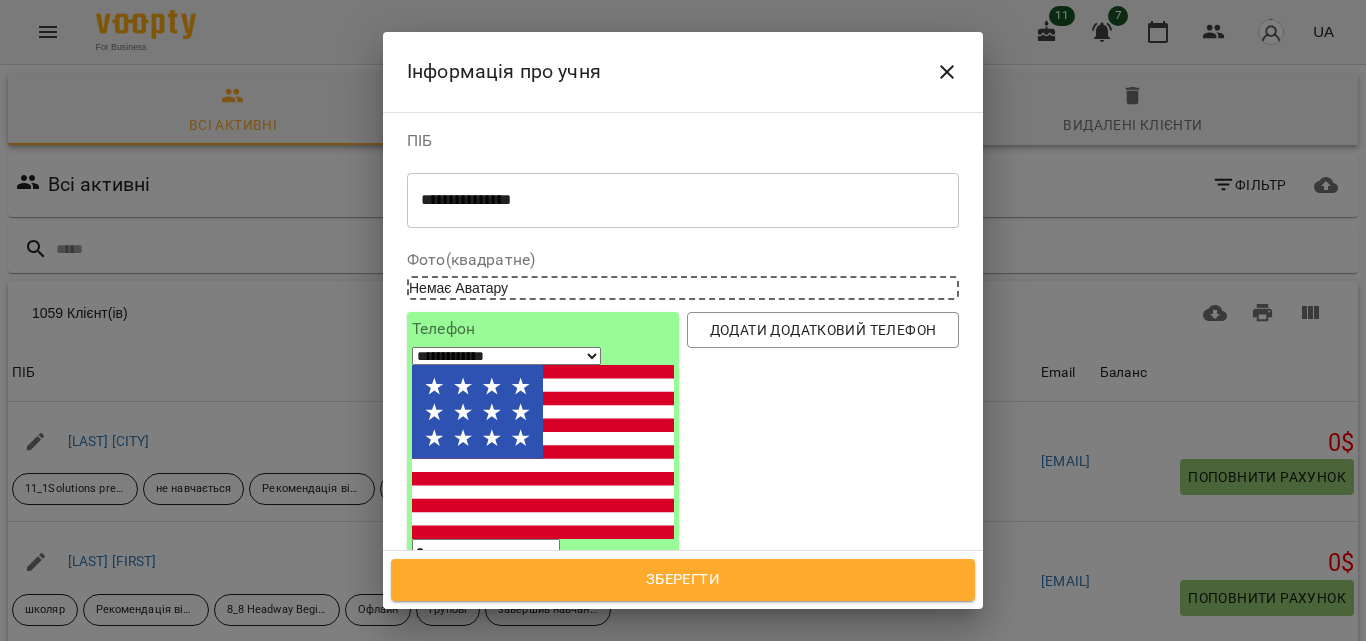 select on "**" 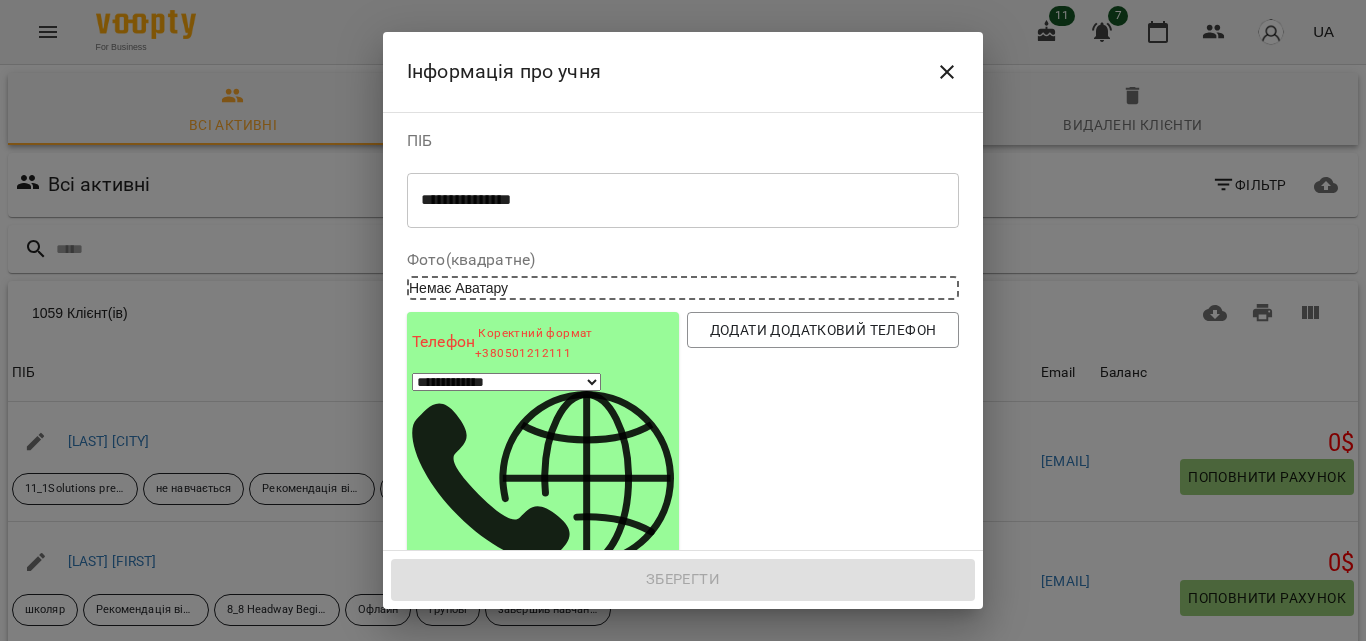 type on "***" 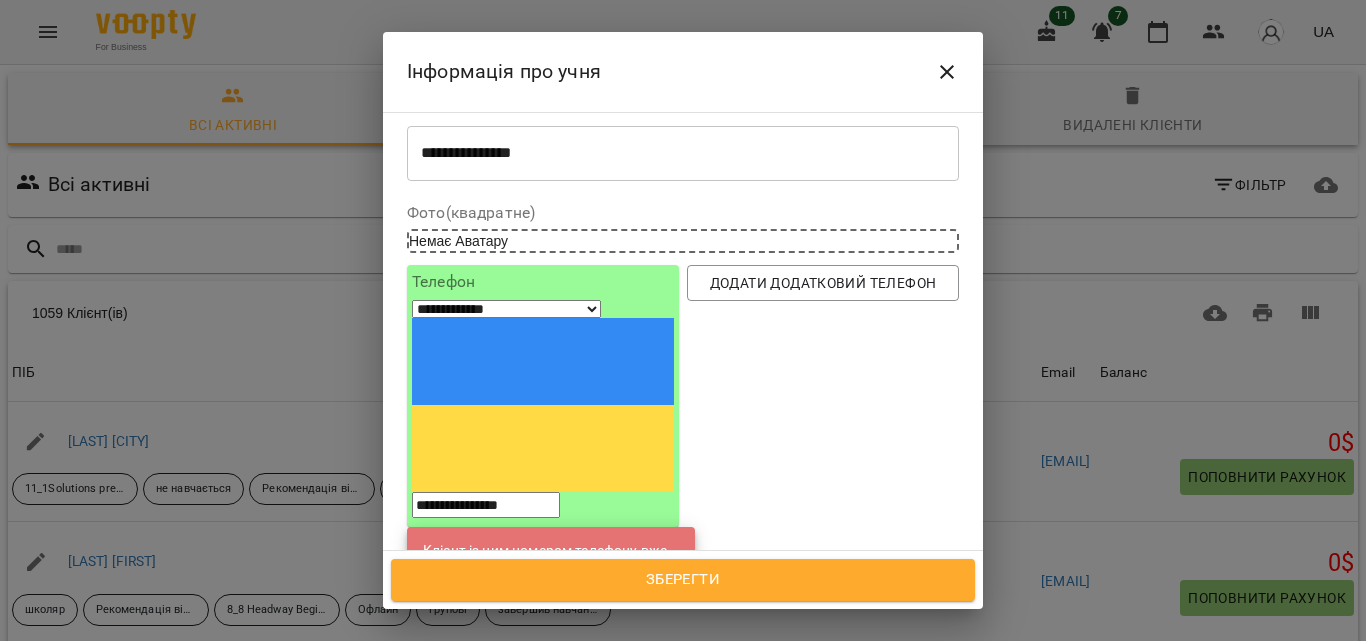 scroll, scrollTop: 58, scrollLeft: 0, axis: vertical 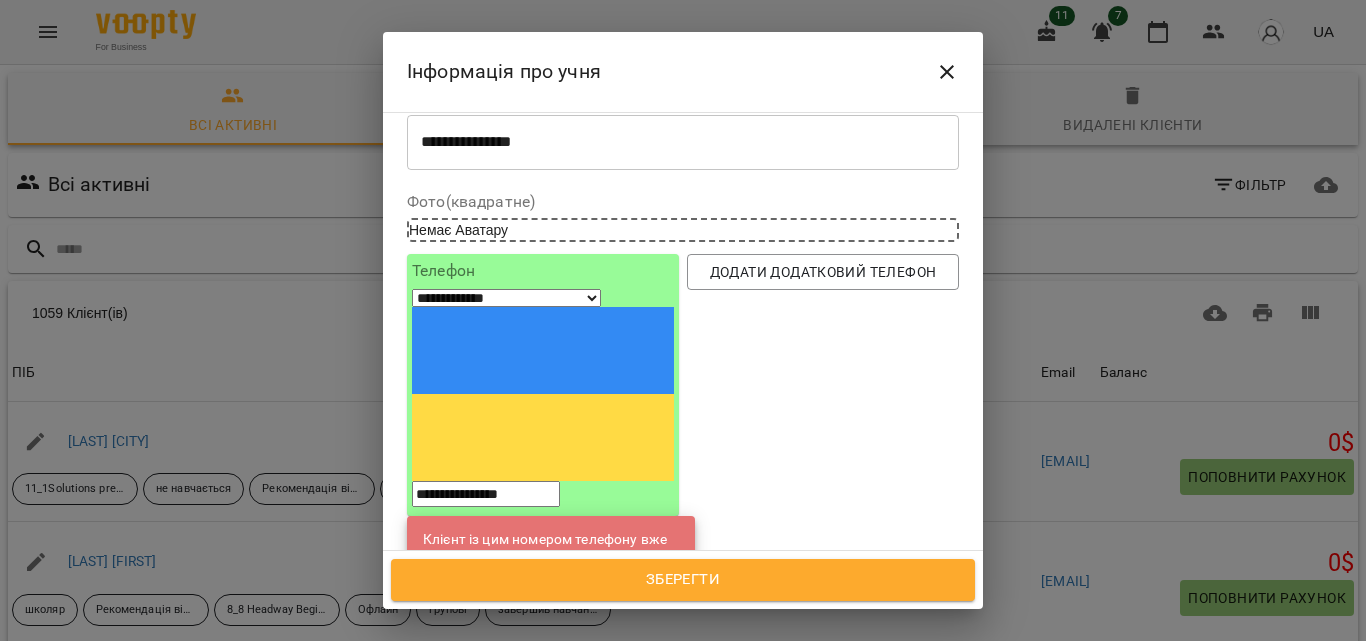 type on "**********" 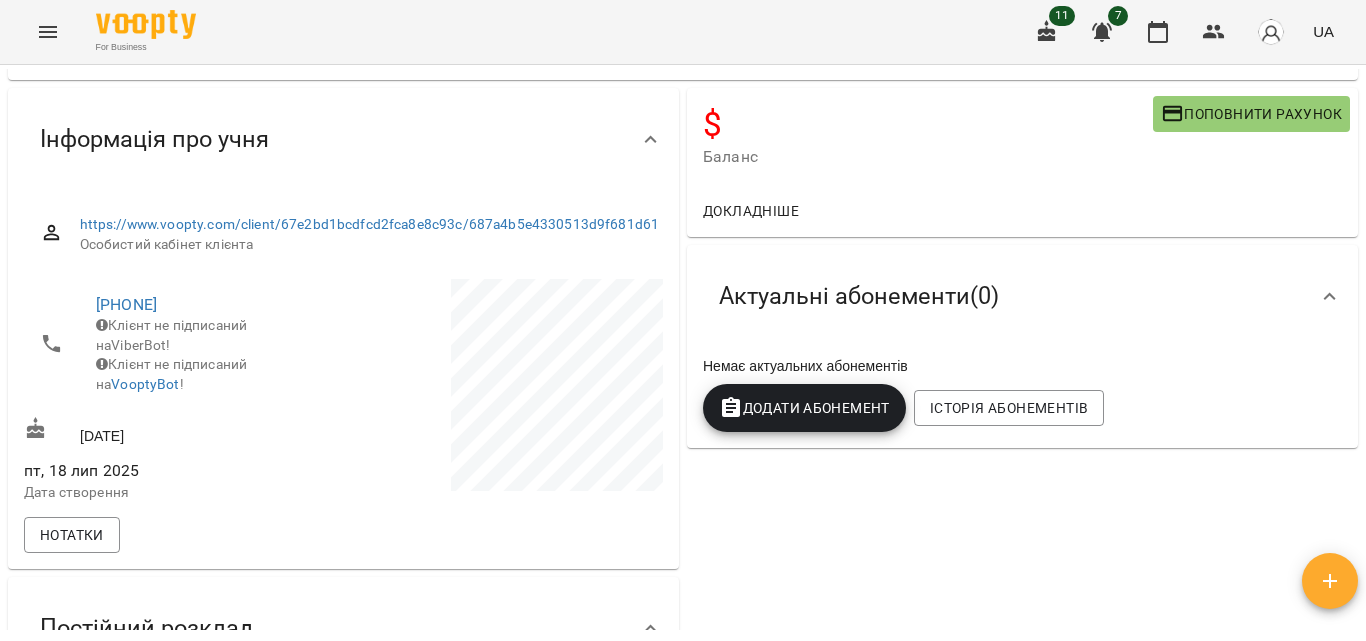 scroll, scrollTop: 0, scrollLeft: 0, axis: both 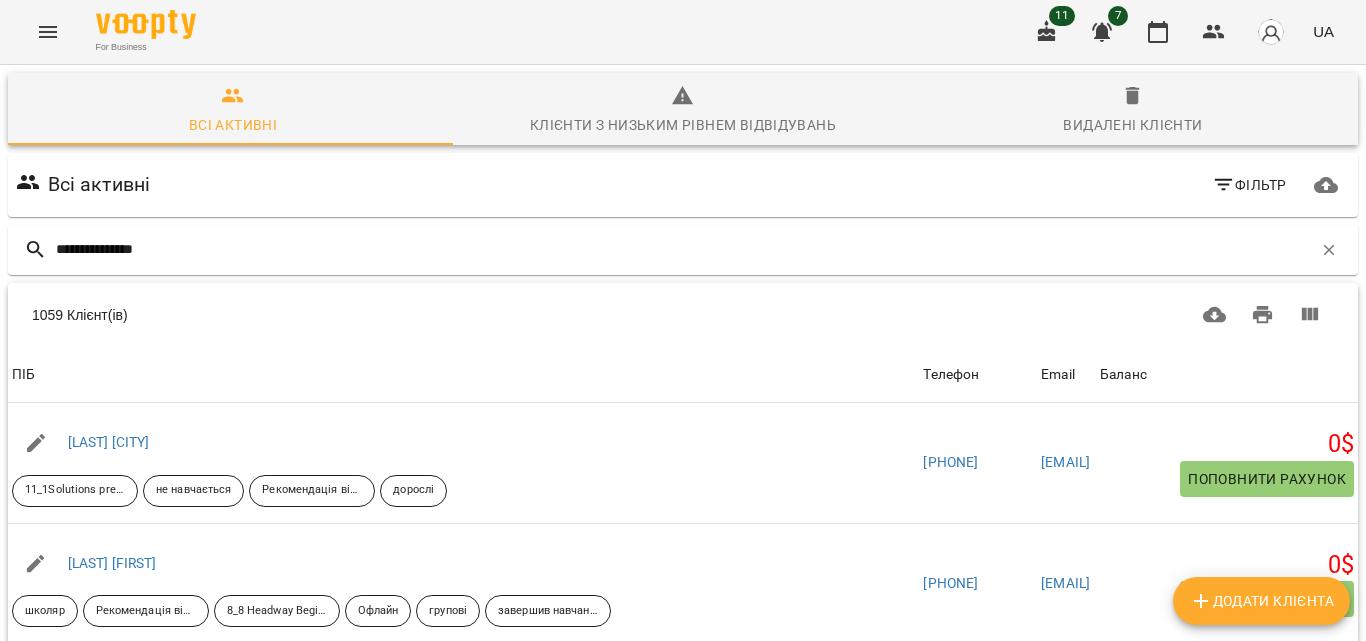 type on "**********" 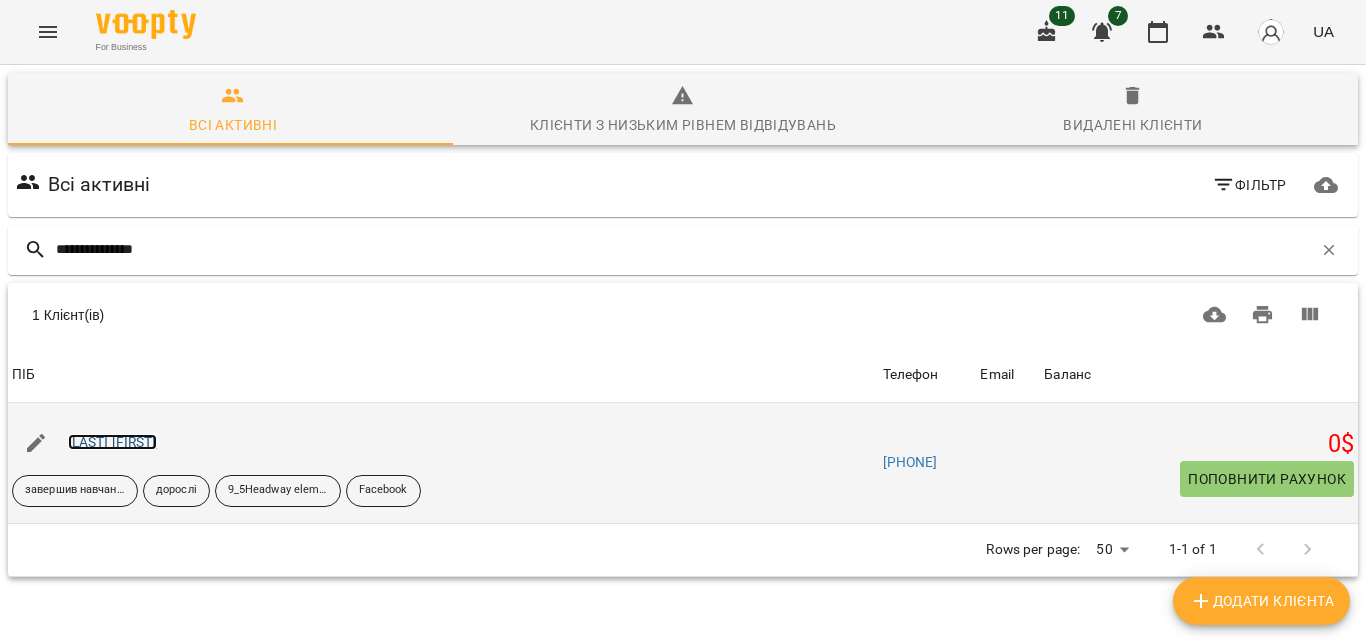 click on "[FIRST] [LAST]" at bounding box center (112, 442) 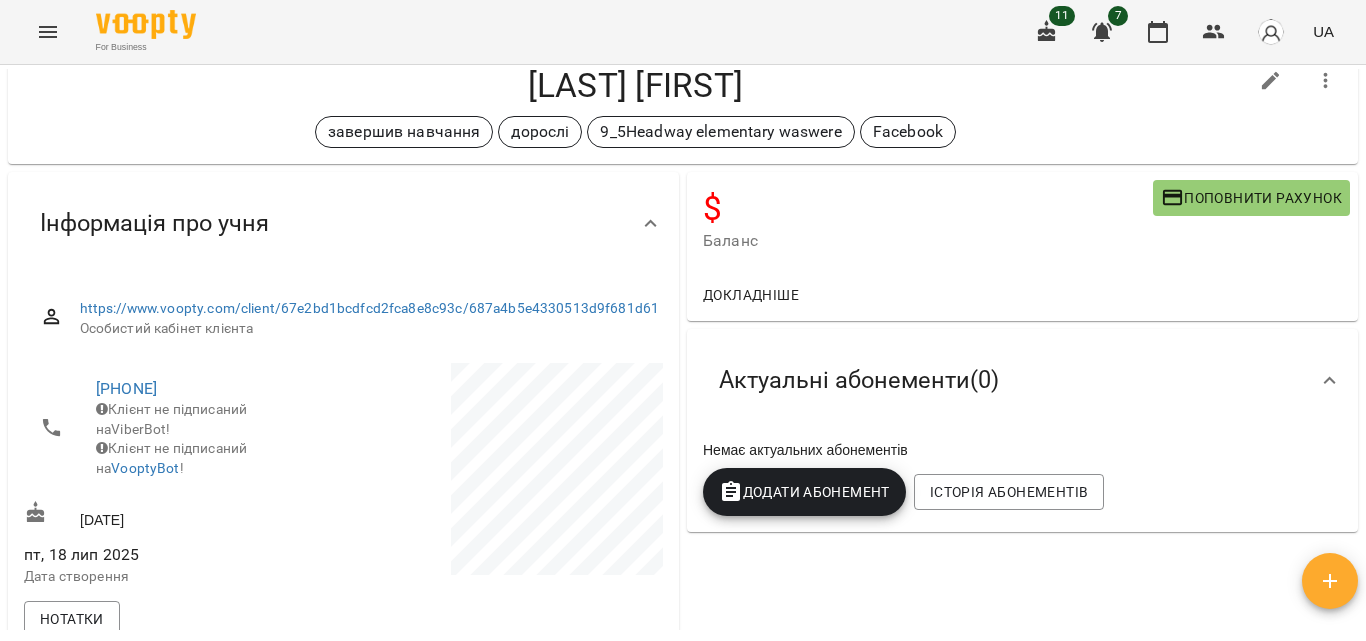 scroll, scrollTop: 0, scrollLeft: 0, axis: both 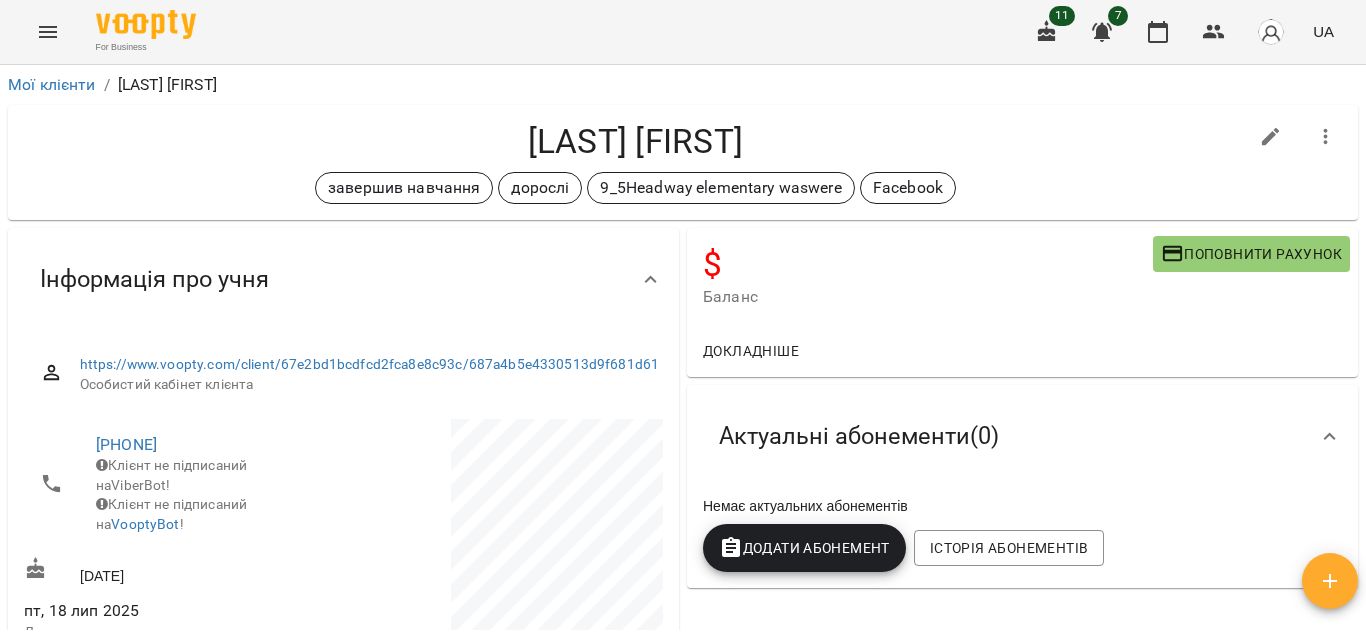 click 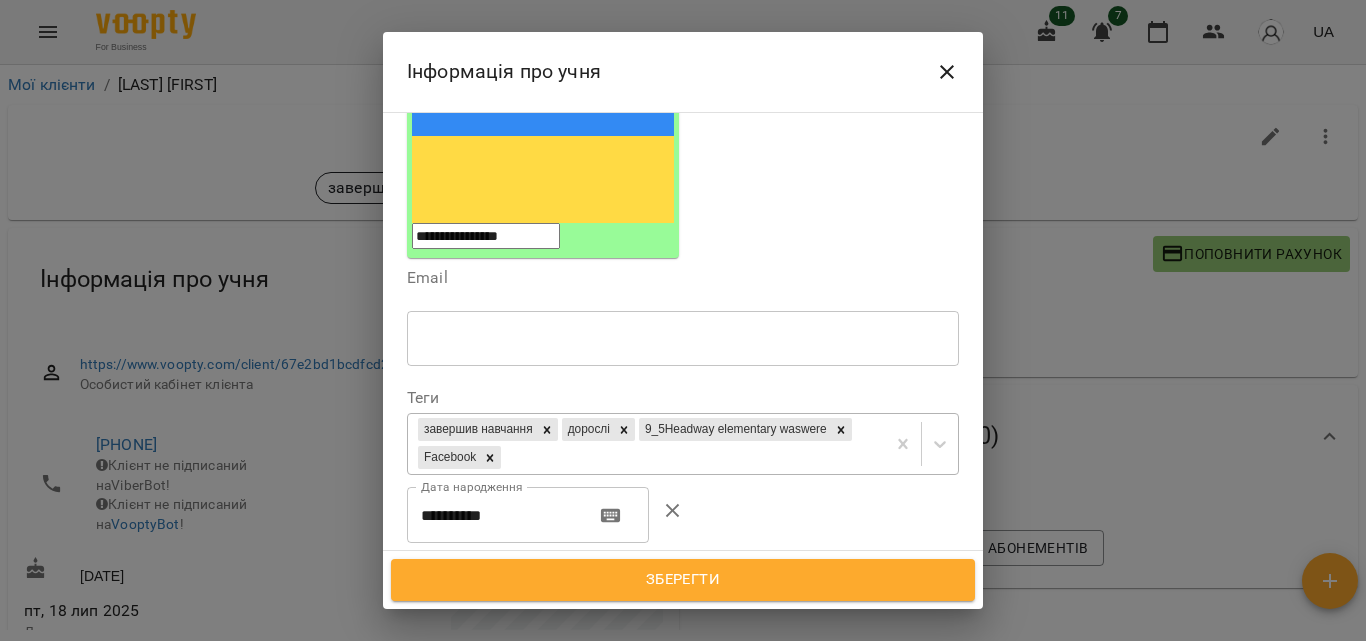 scroll, scrollTop: 325, scrollLeft: 0, axis: vertical 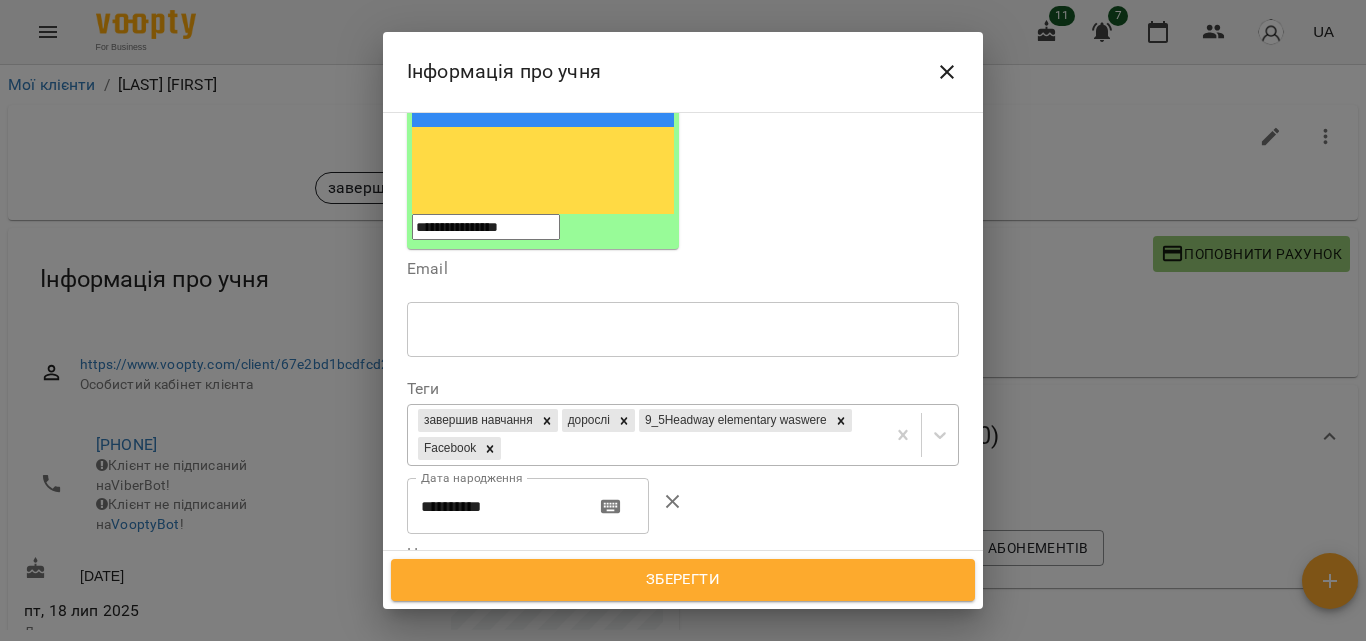 click on "завершив навчання дорослі 9_5Headway elementary waswere Facebook" at bounding box center (646, 435) 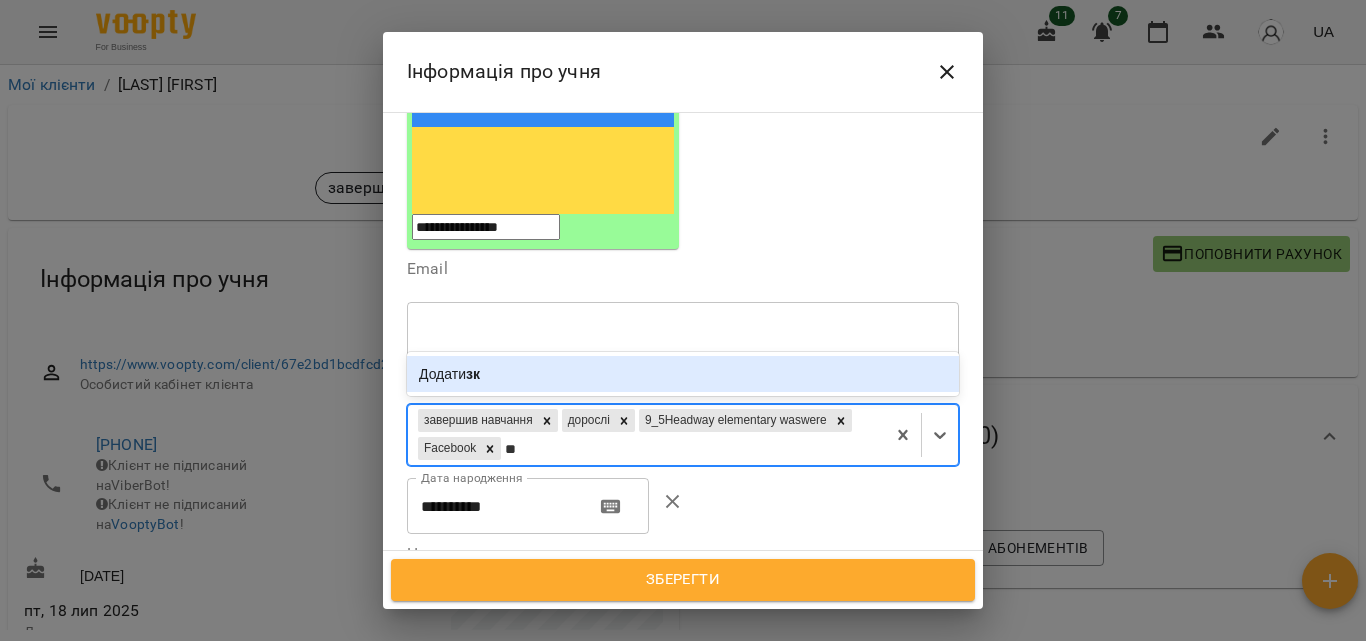 type on "*" 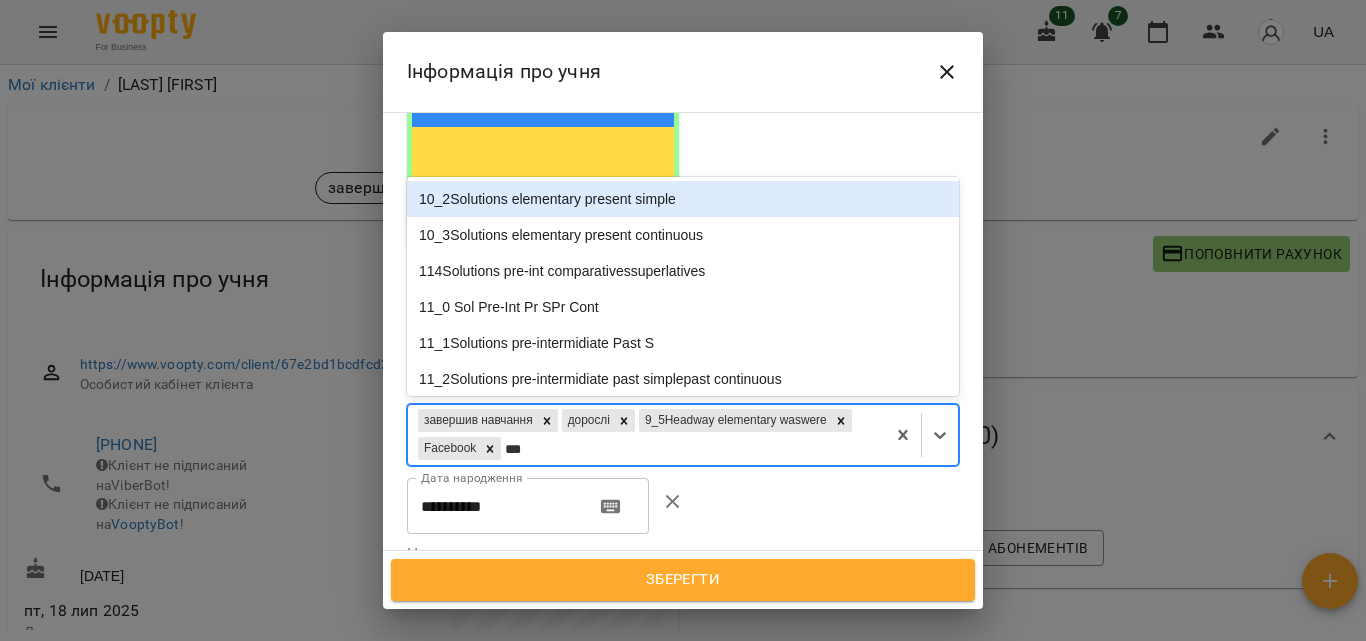type on "****" 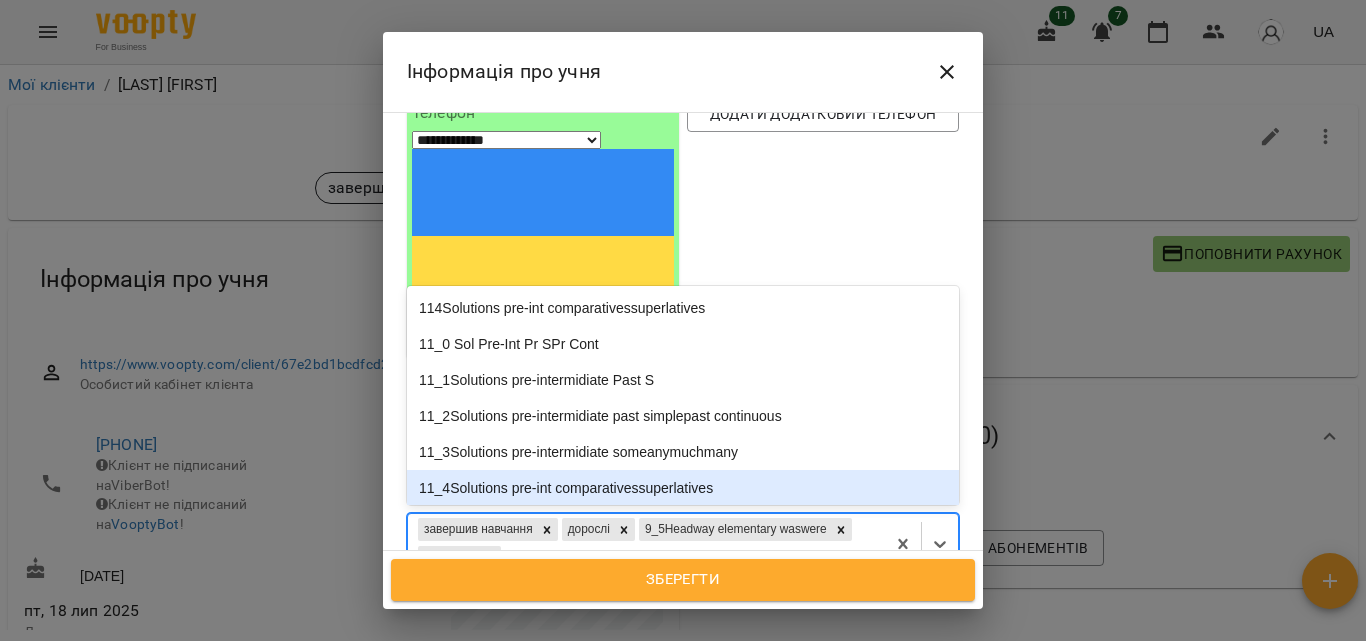 scroll, scrollTop: 183, scrollLeft: 0, axis: vertical 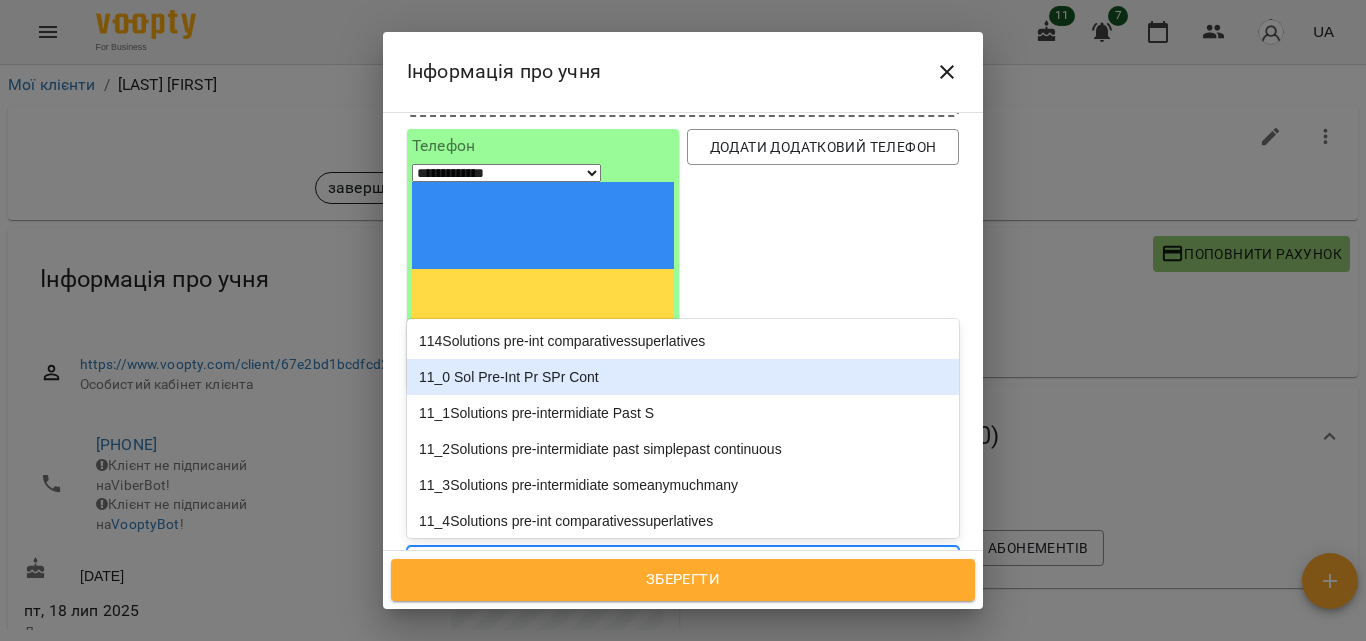 click on "11_0 Sol Pre-Int Pr SPr Cont" at bounding box center (683, 377) 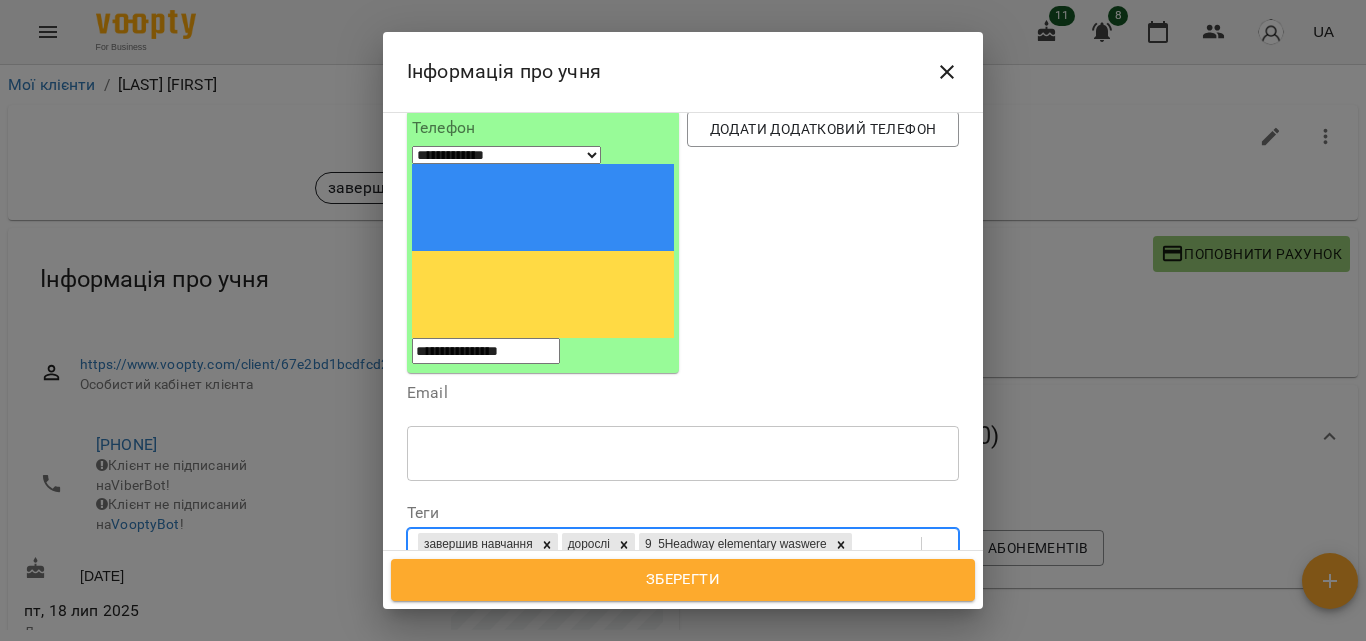 scroll, scrollTop: 275, scrollLeft: 0, axis: vertical 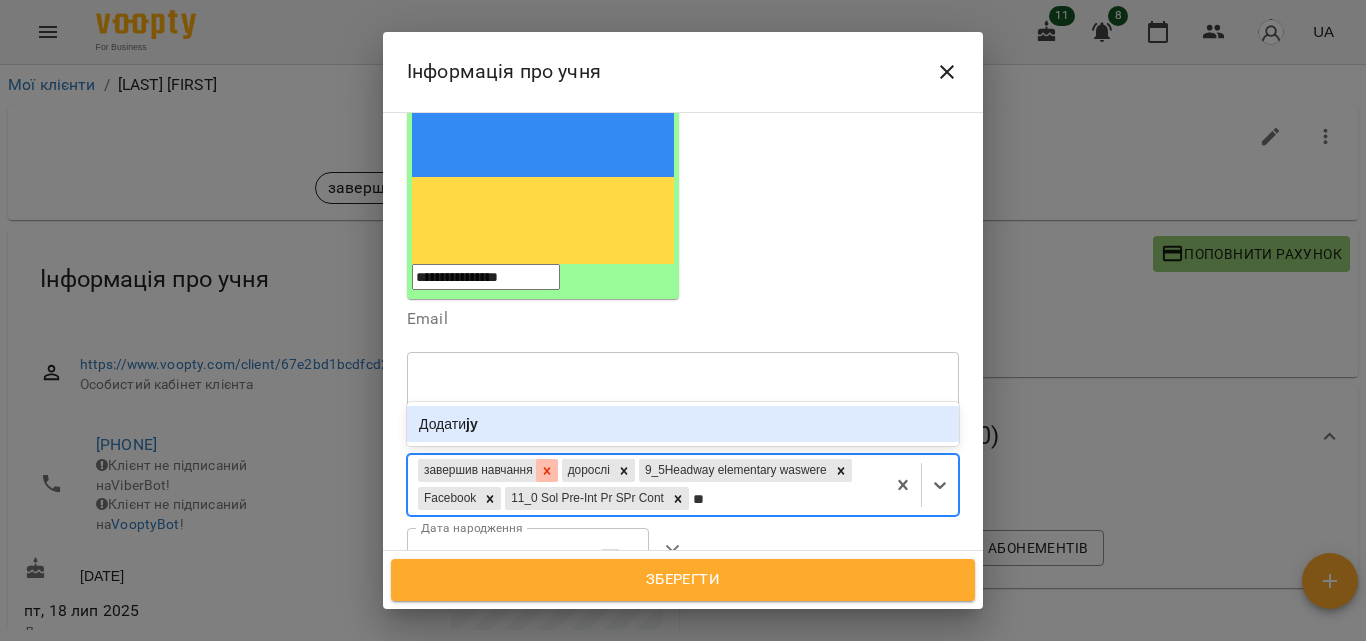 type on "*" 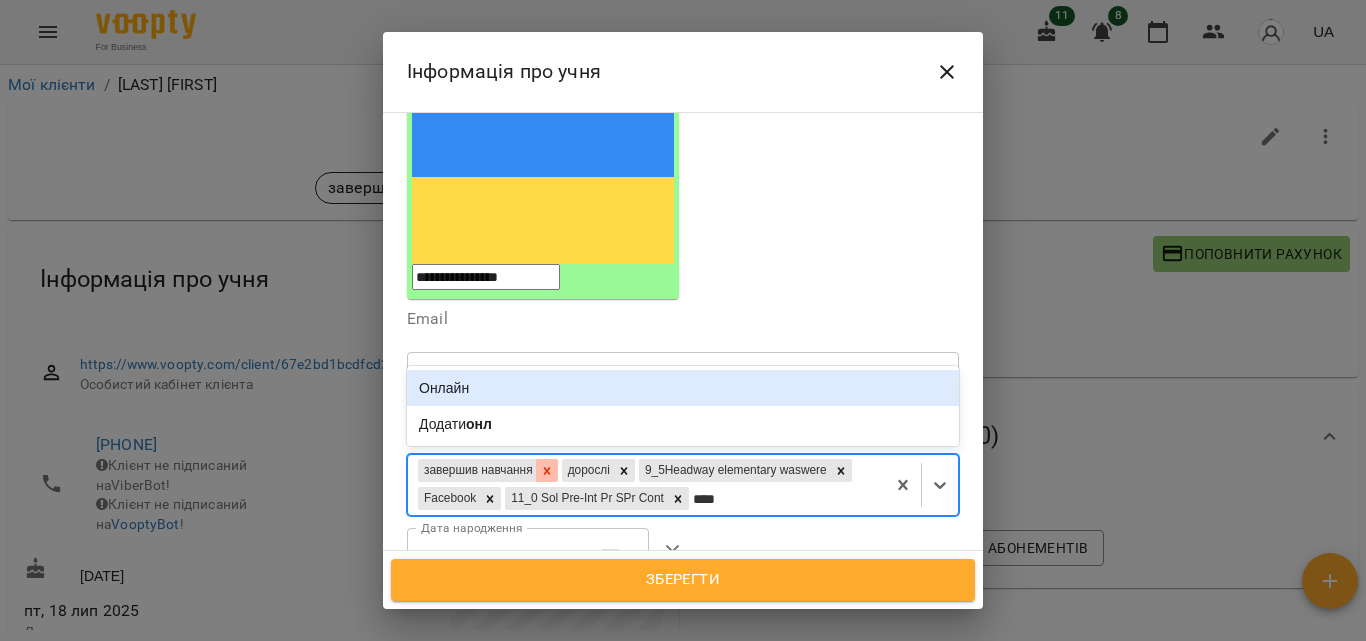 type on "*****" 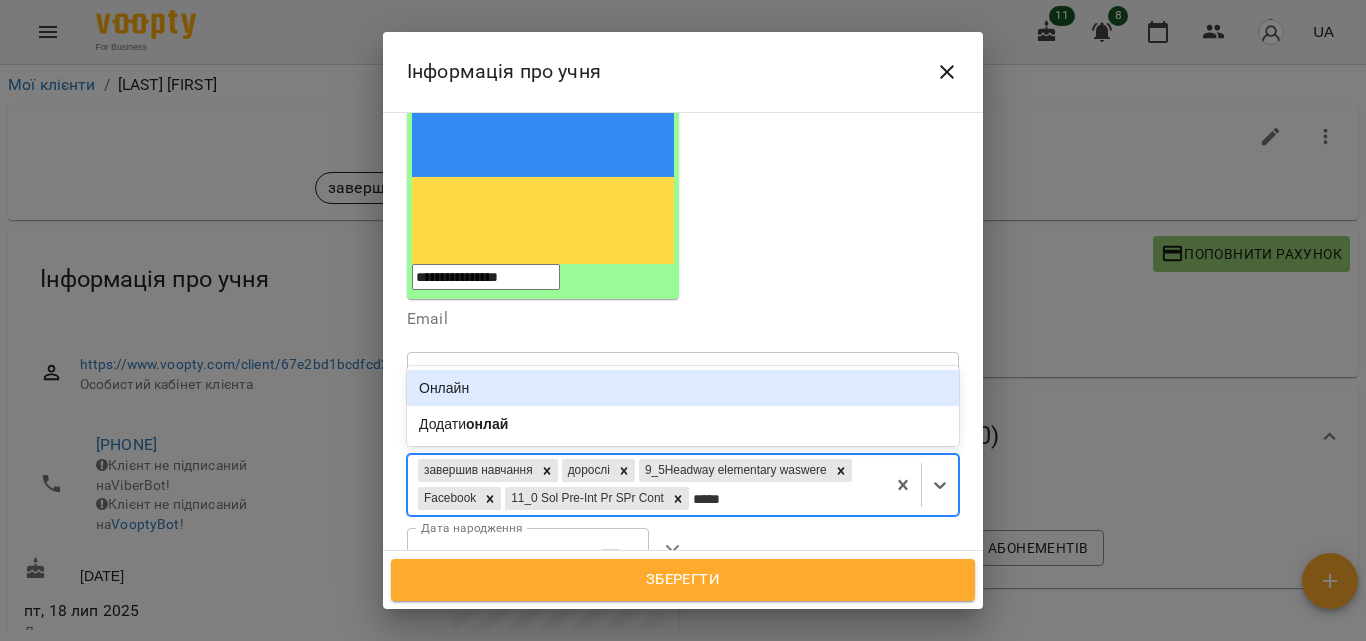 click on "Онлайн" at bounding box center (683, 388) 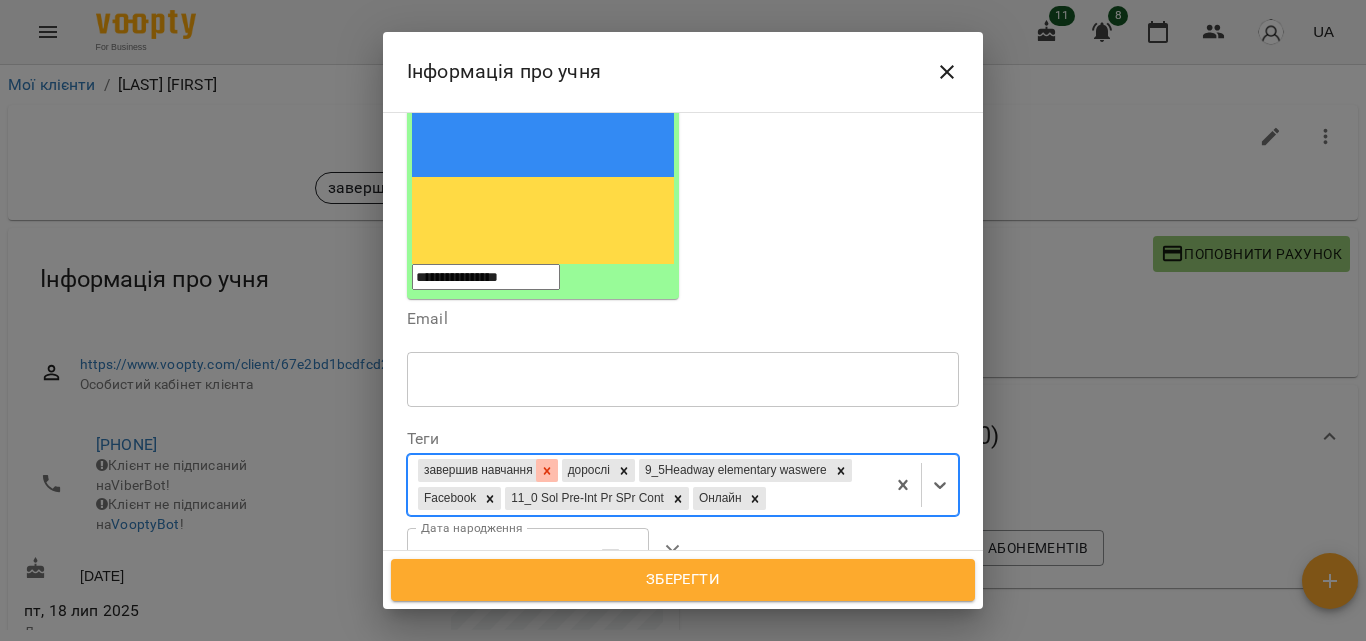 click 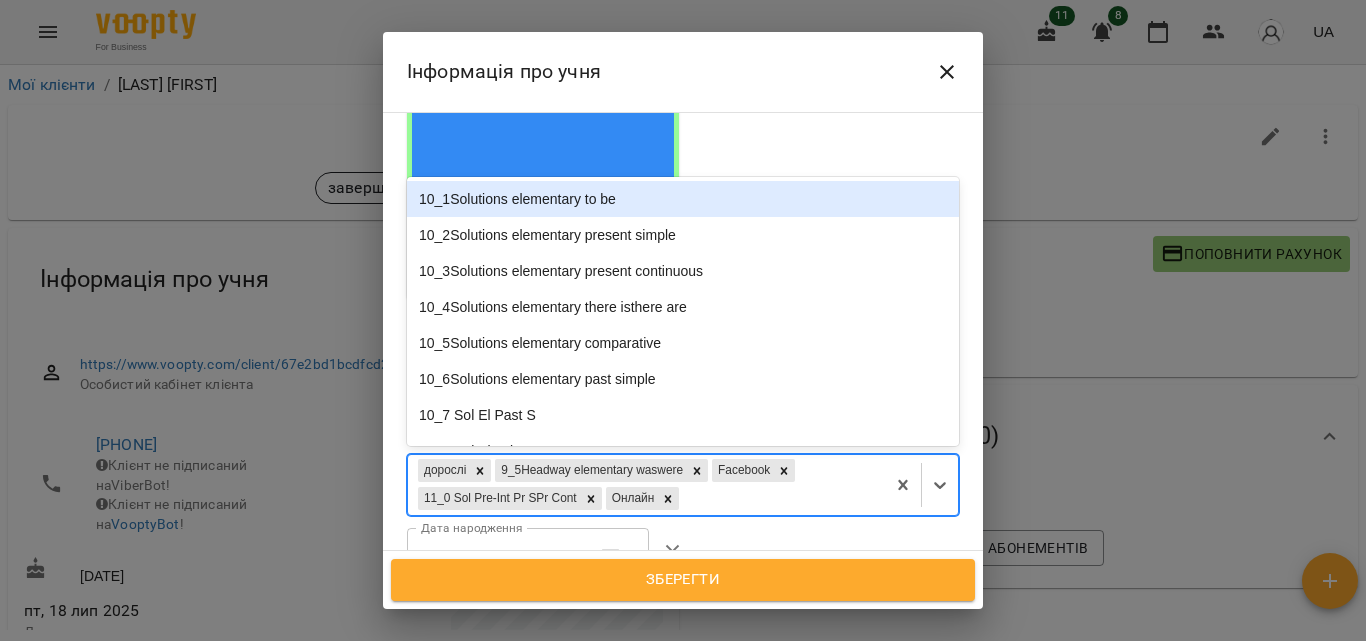 click on "дорослі 9_5Headway elementary waswere Facebook 11_0 Sol Pre-Int Pr SPr Cont Онлайн" at bounding box center [646, 485] 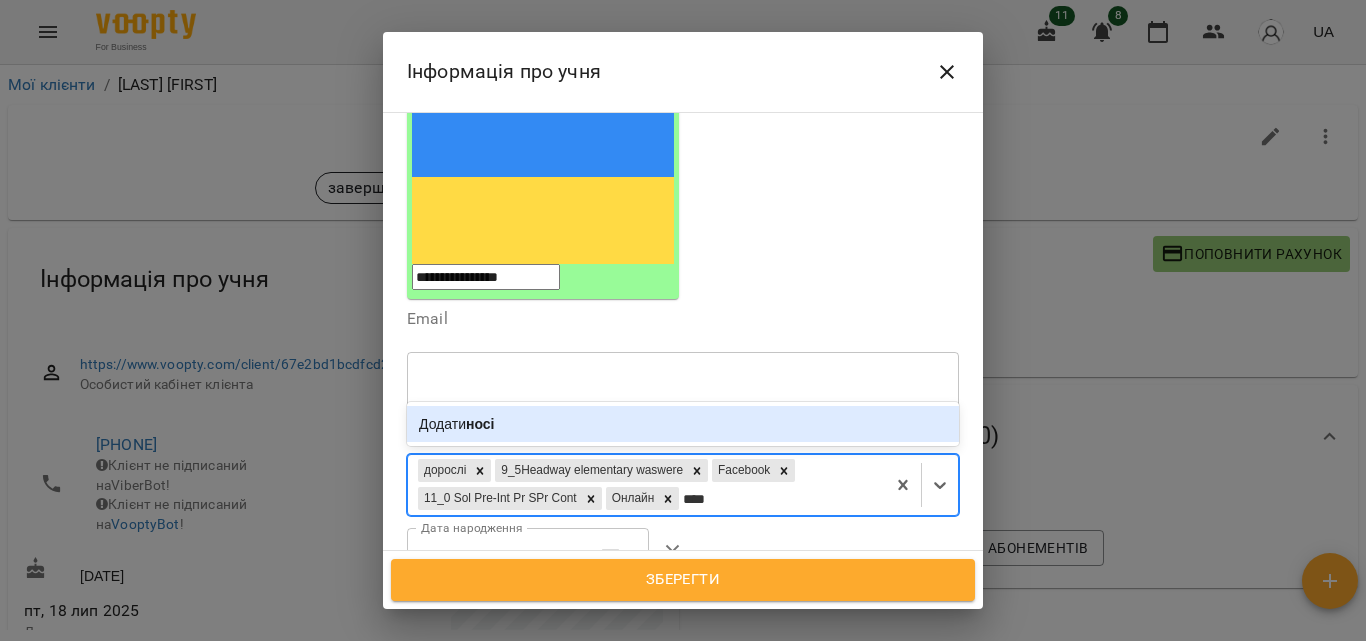 type on "*" 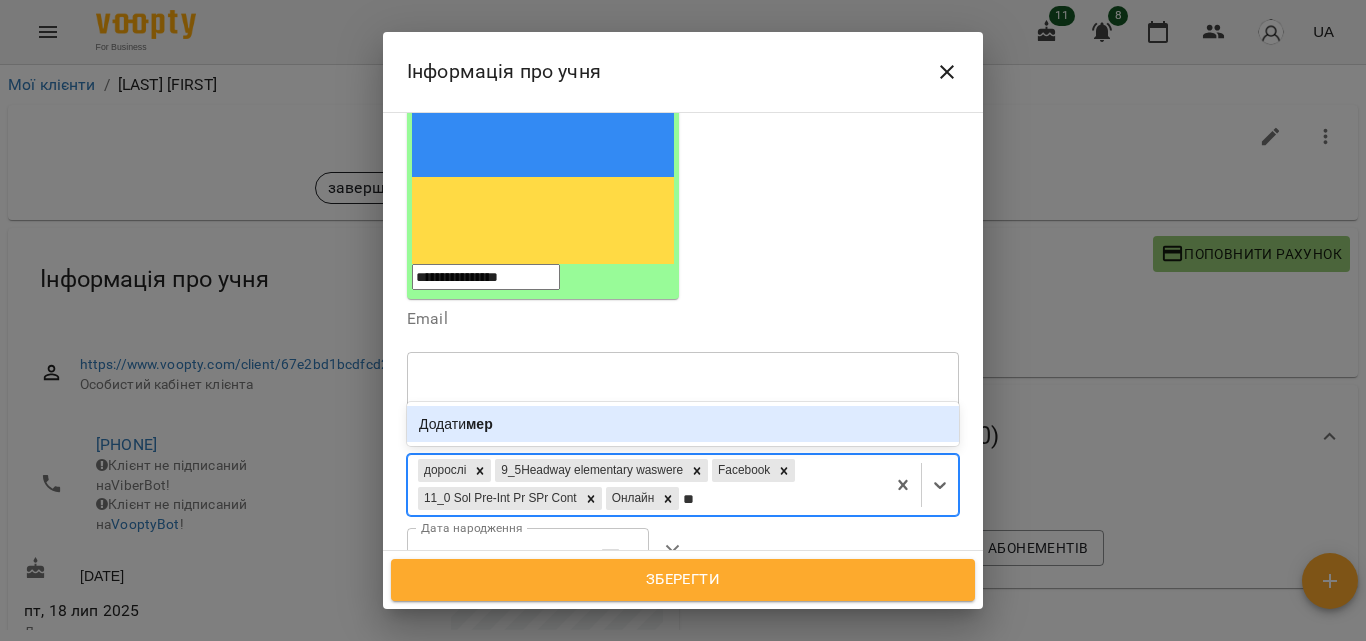 type on "*" 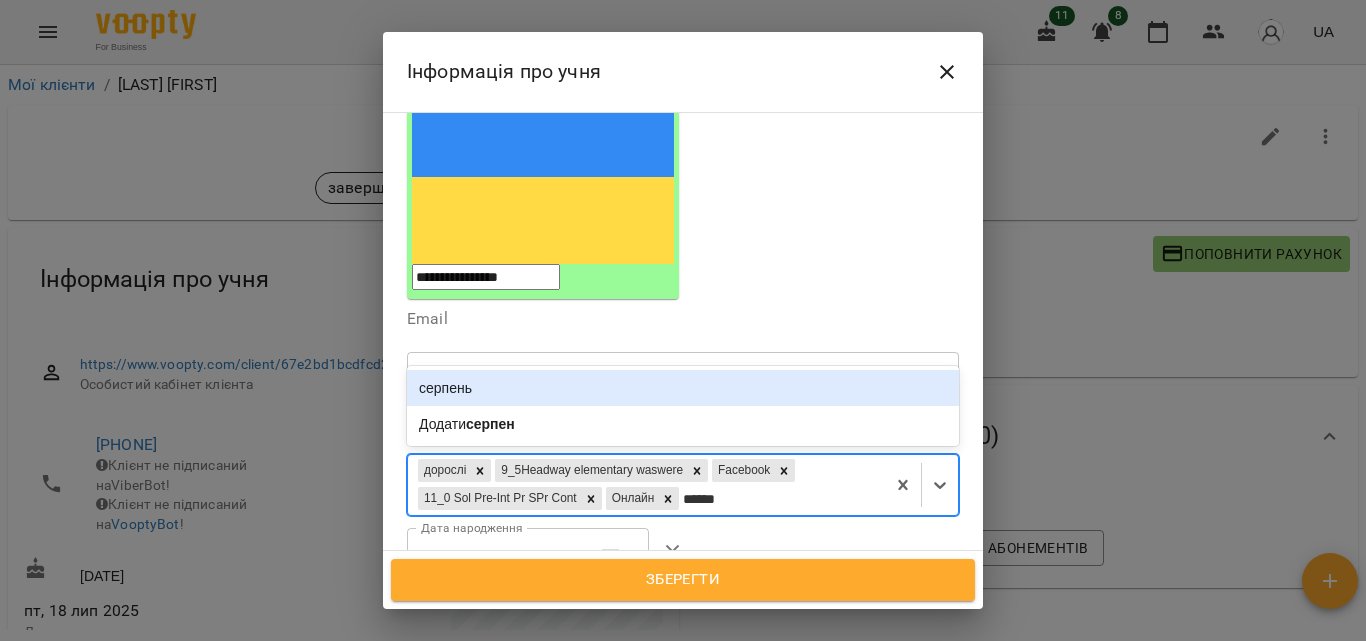 type on "*******" 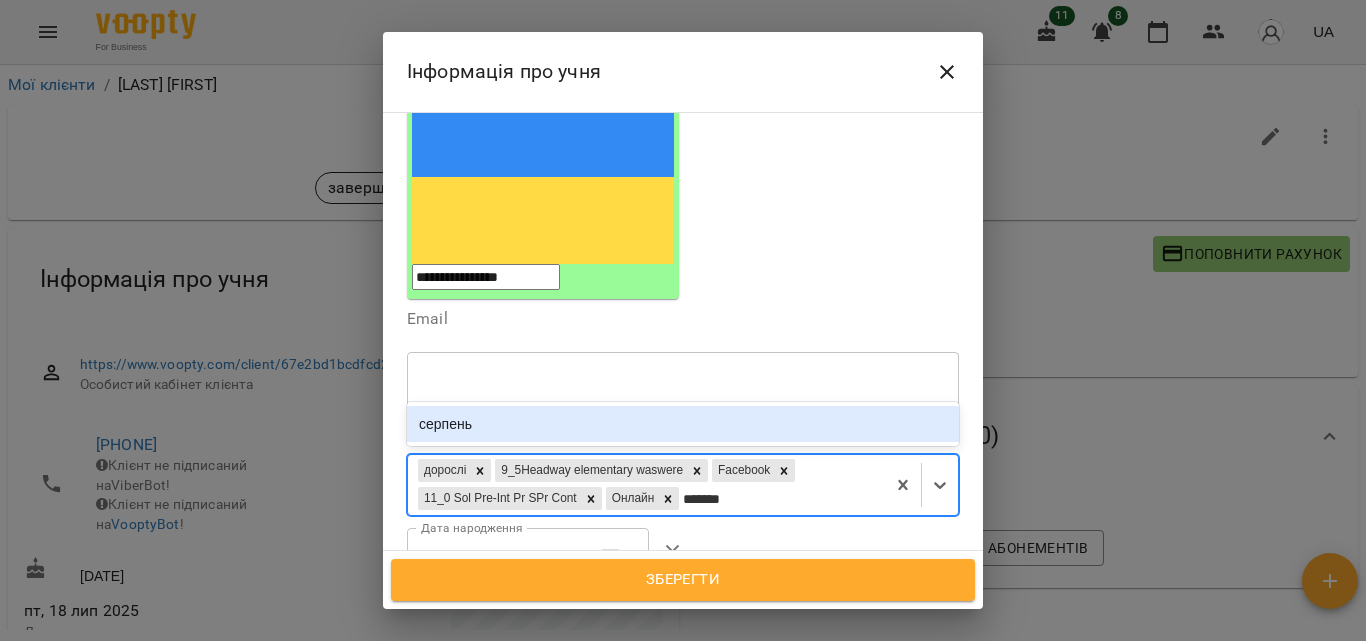 click on "серпень" at bounding box center (683, 424) 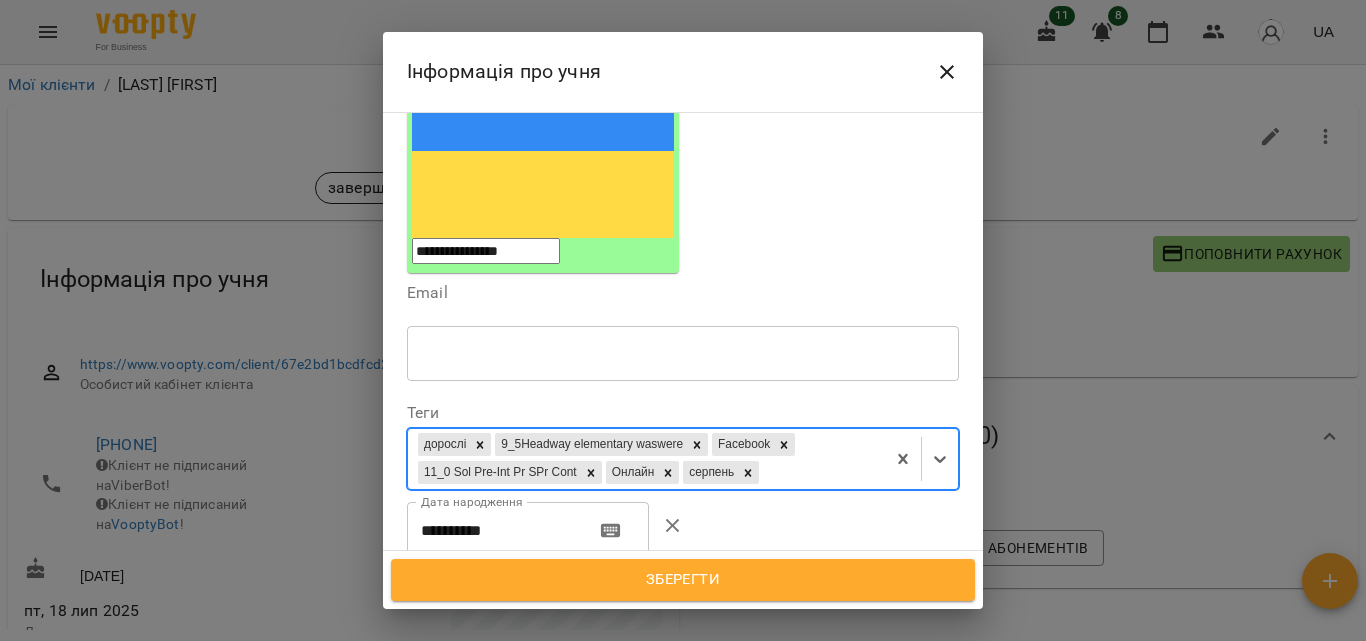 scroll, scrollTop: 358, scrollLeft: 0, axis: vertical 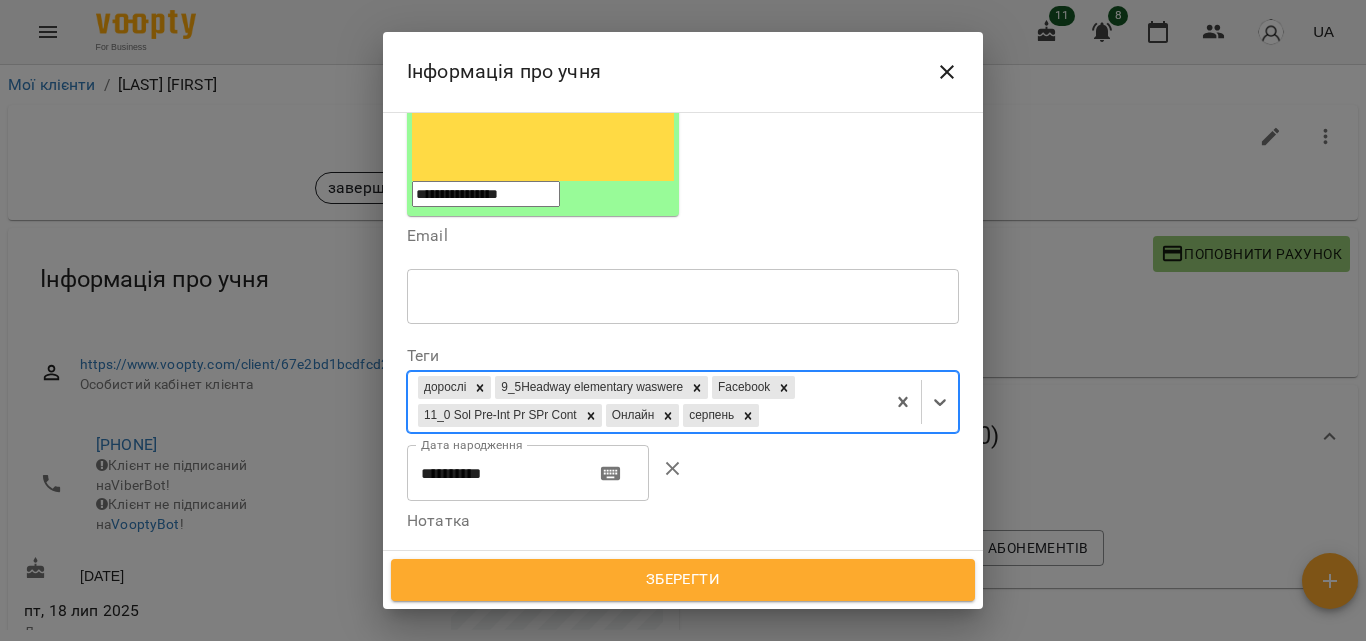 click on "Зберегти" at bounding box center [683, 580] 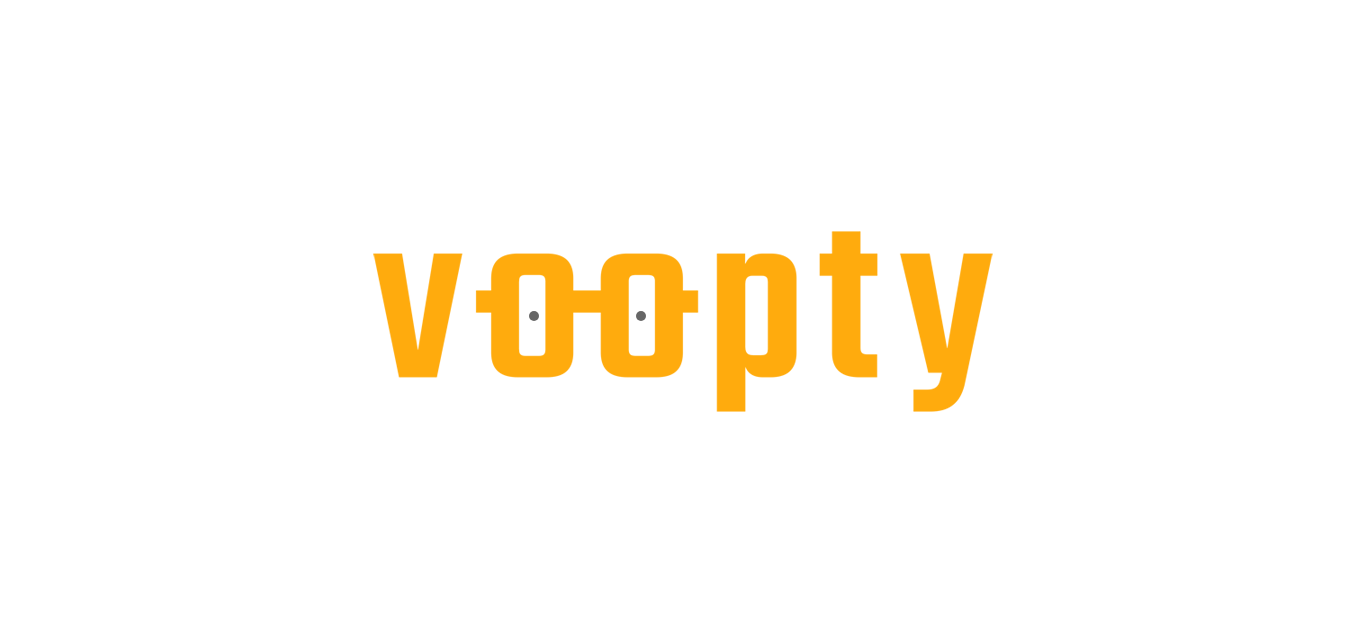scroll, scrollTop: 0, scrollLeft: 0, axis: both 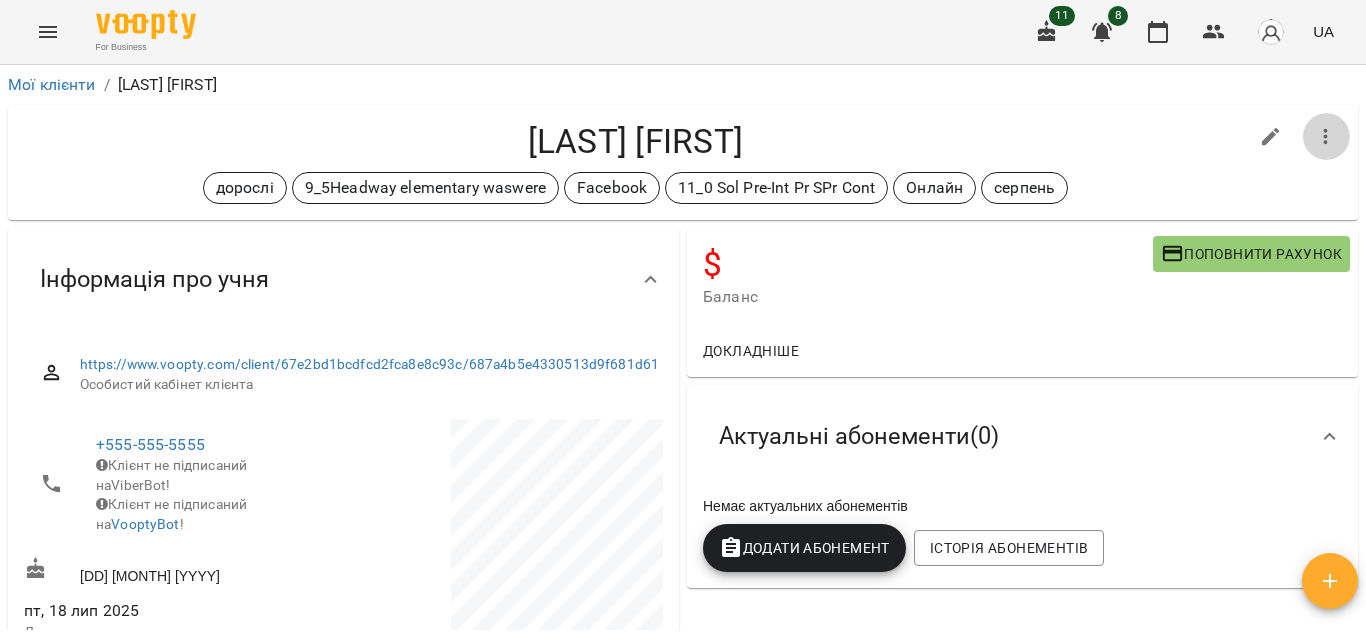 click 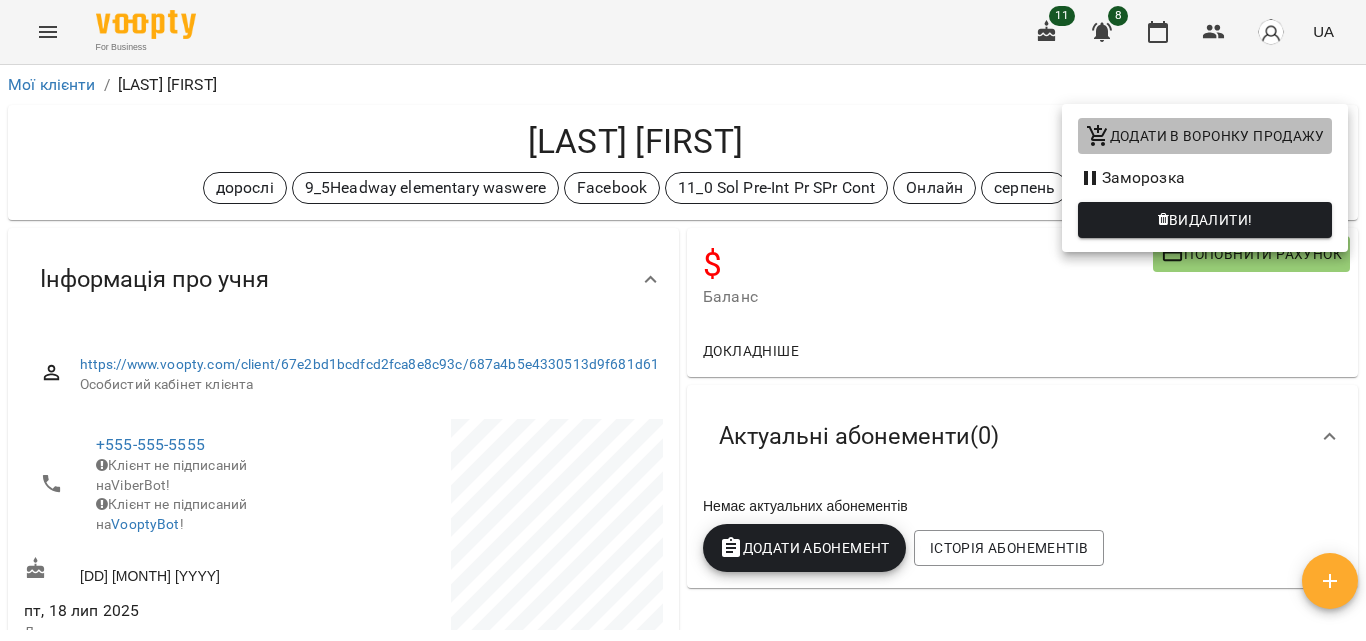 click on "Додати в воронку продажу" at bounding box center (1205, 136) 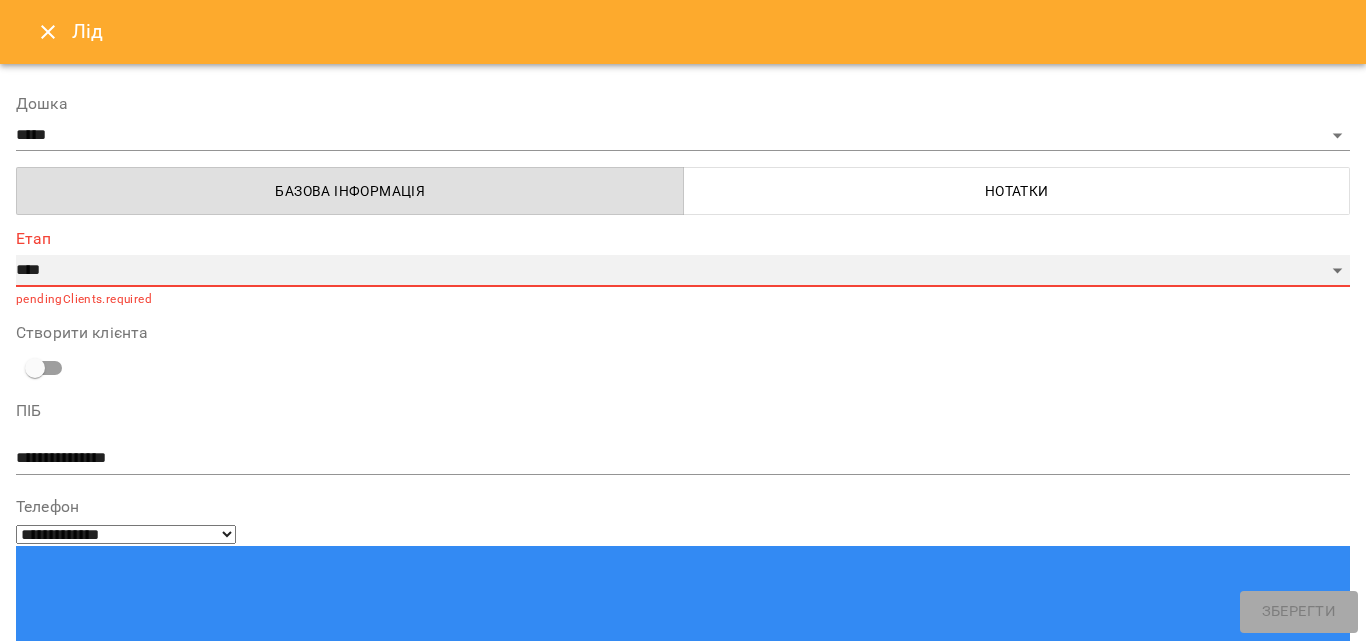 click on "**********" at bounding box center [683, 271] 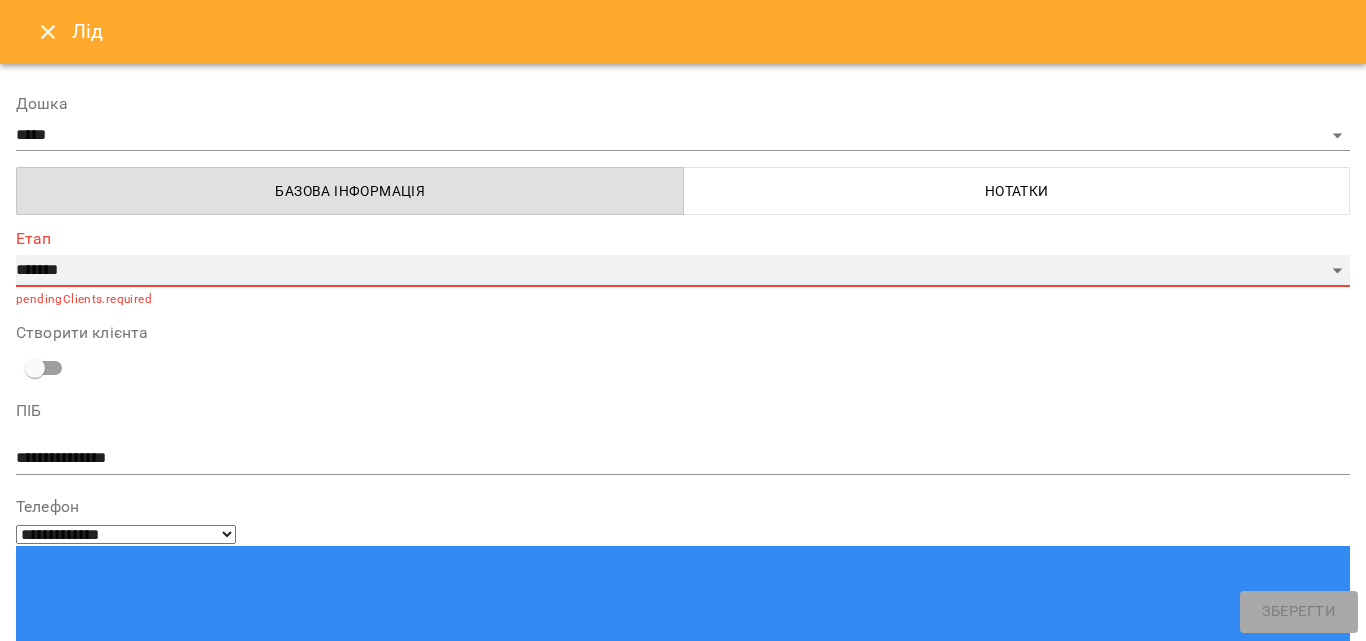 click on "**********" at bounding box center (683, 271) 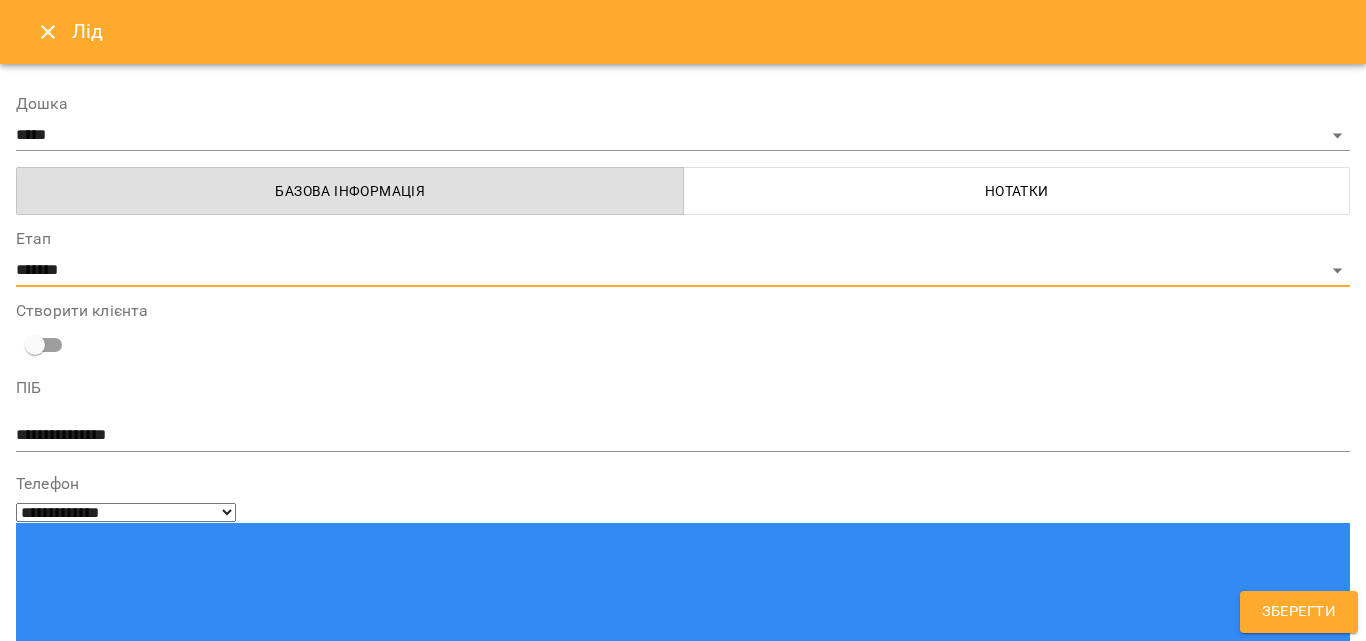 click on "Нотатки" at bounding box center (1017, 191) 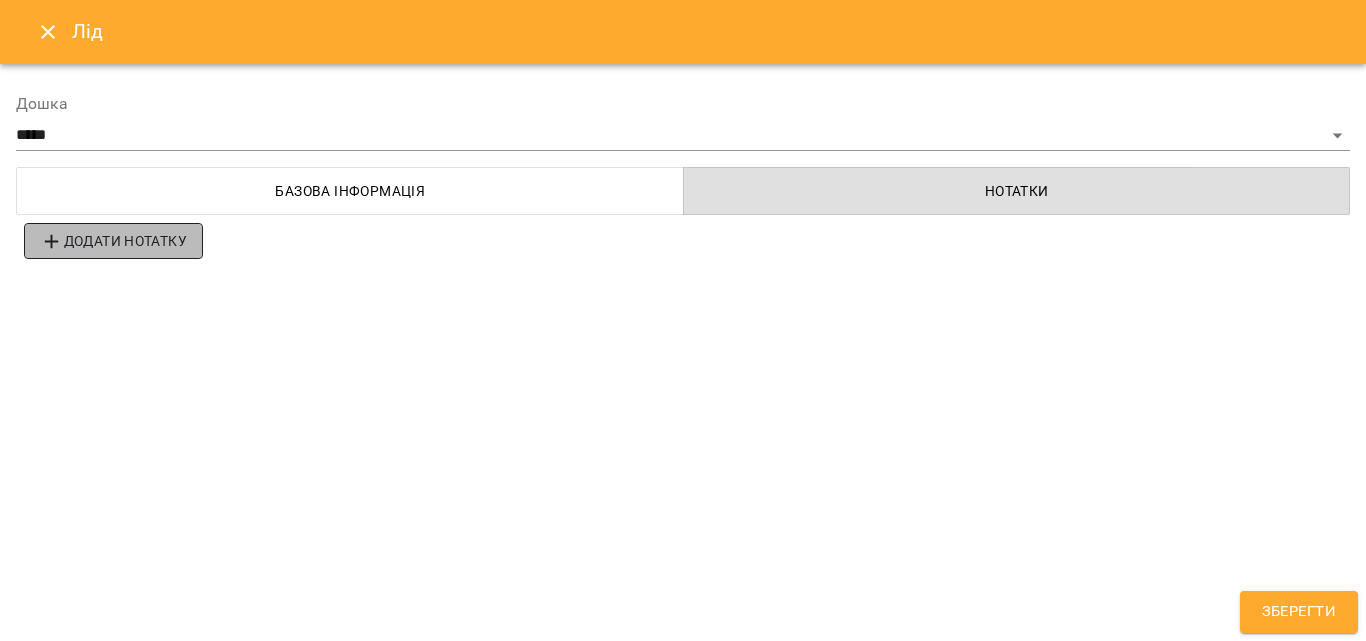 click on "Додати нотатку" at bounding box center (113, 241) 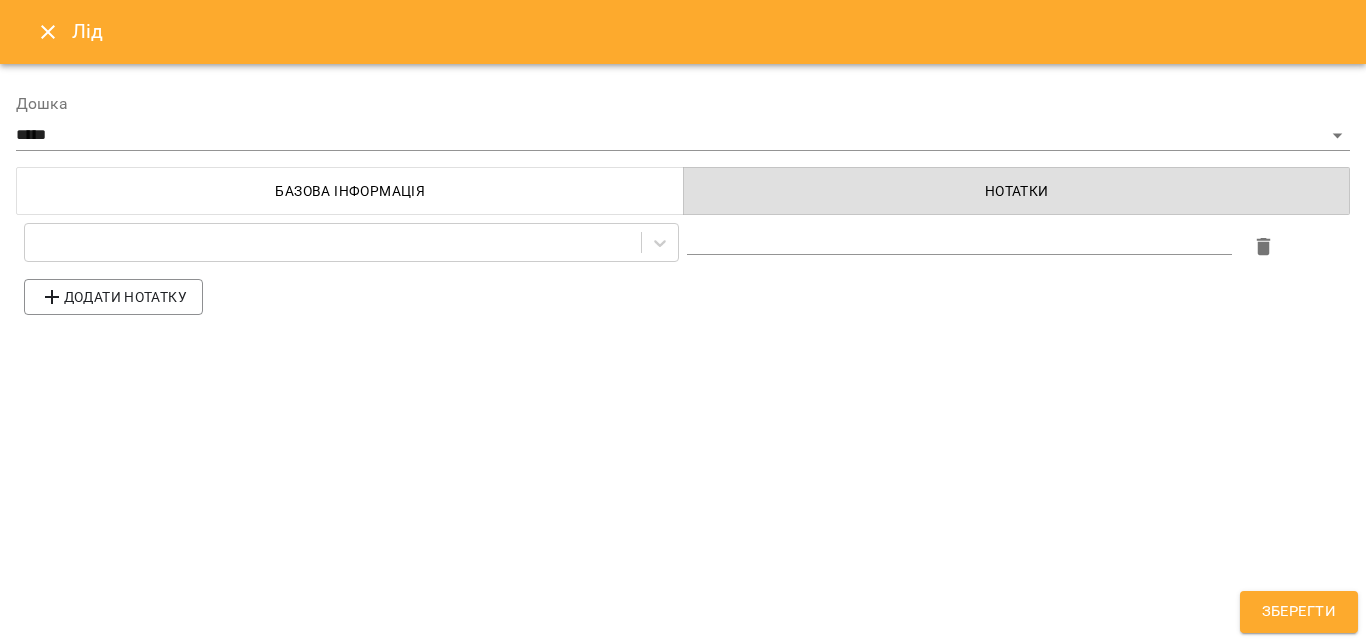 type 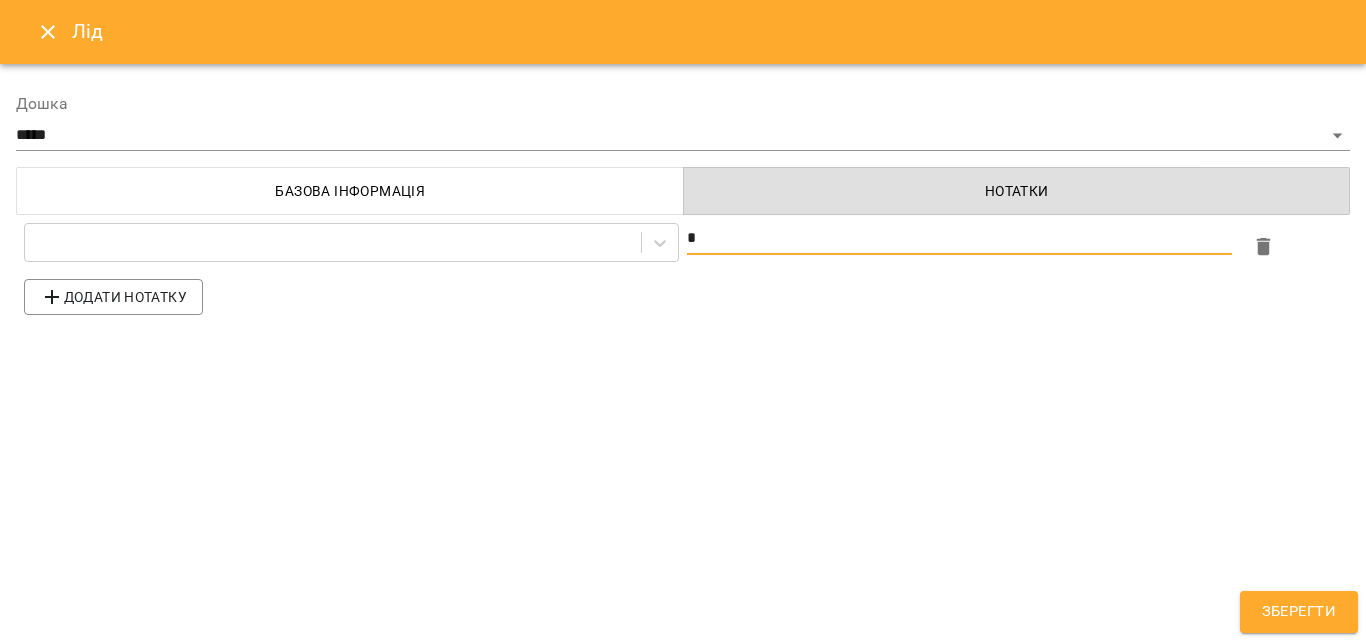 click on "*" at bounding box center [959, 238] 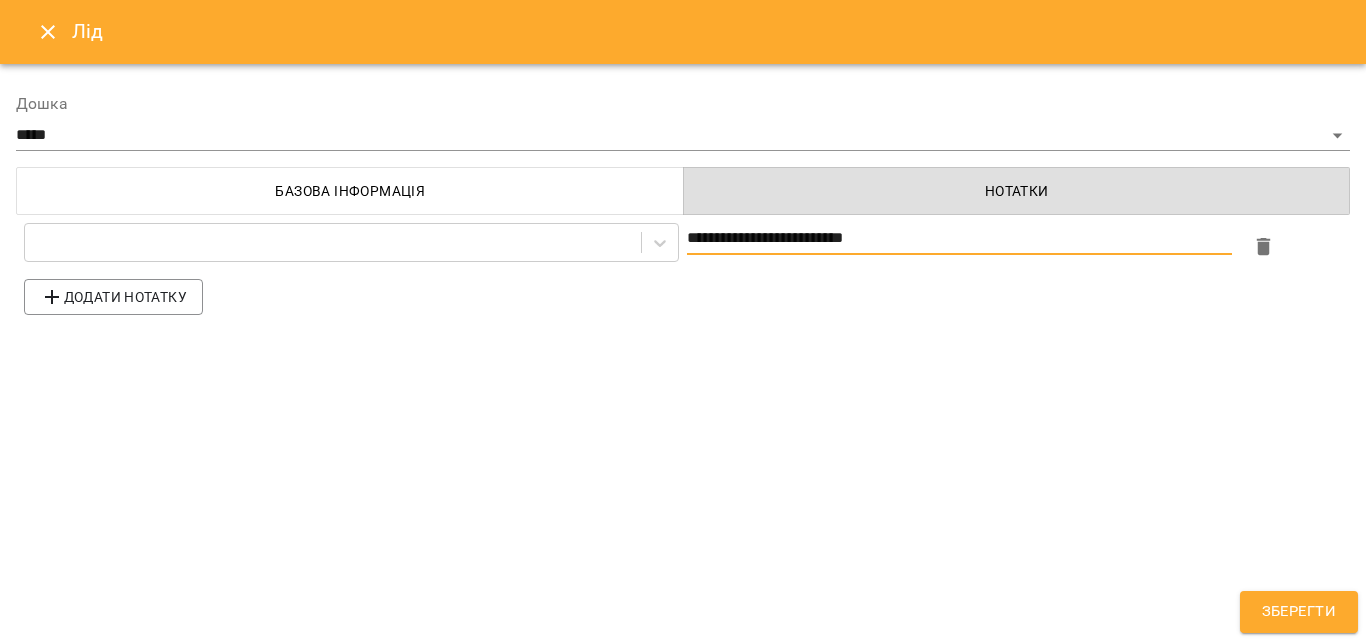type on "**********" 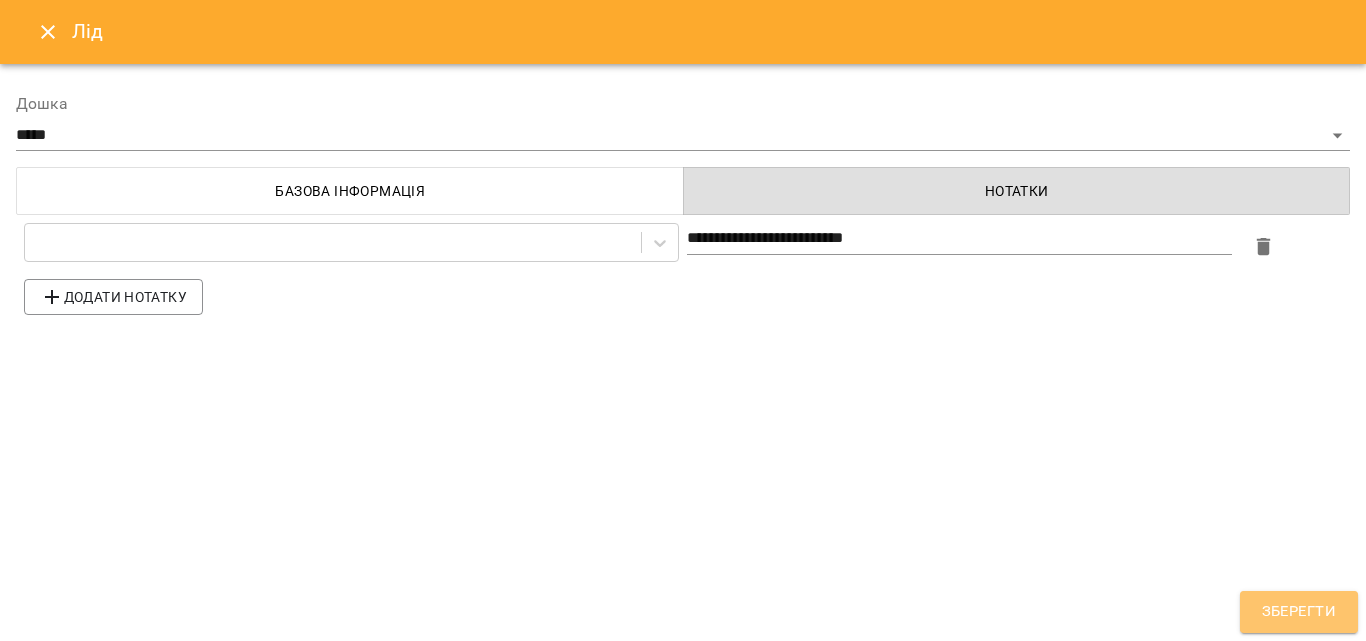 click on "Зберегти" at bounding box center [1299, 612] 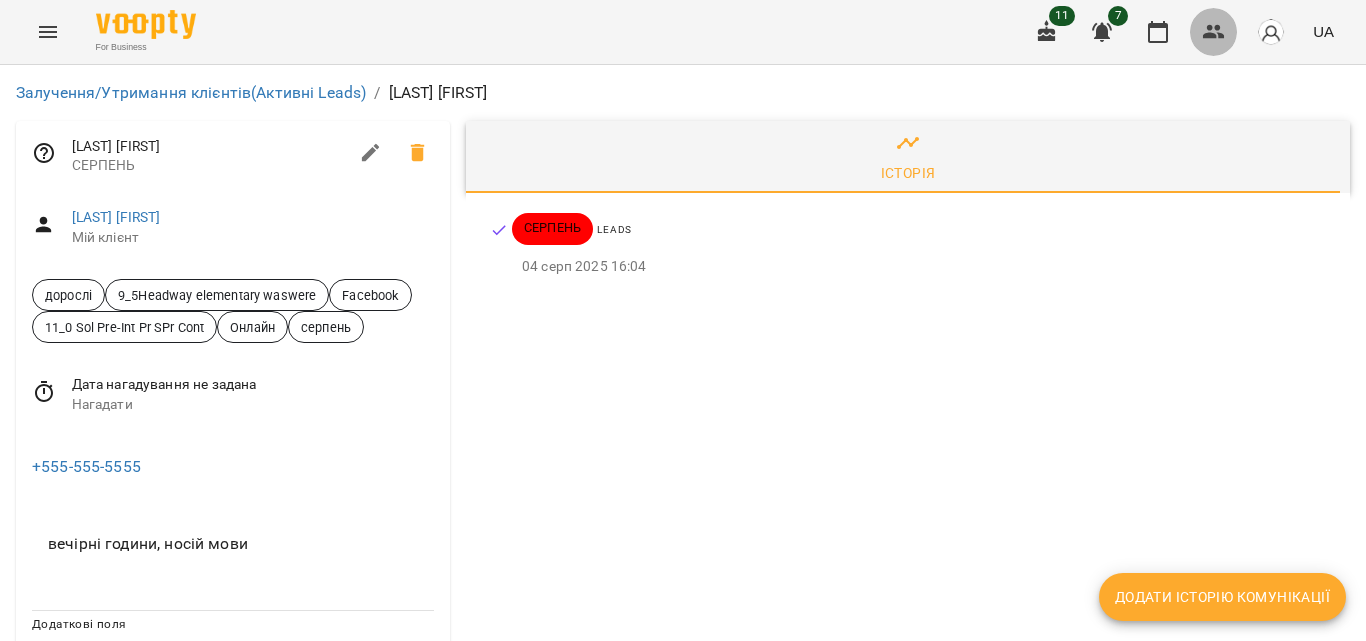click at bounding box center (1214, 32) 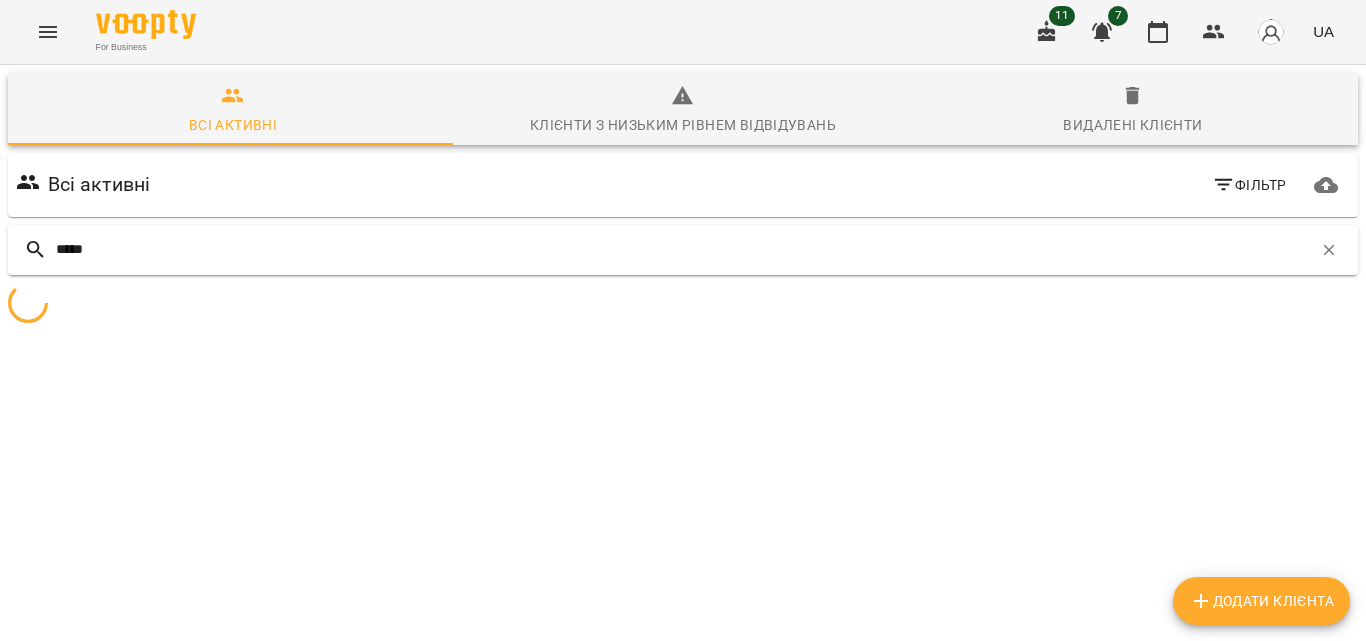 type on "*****" 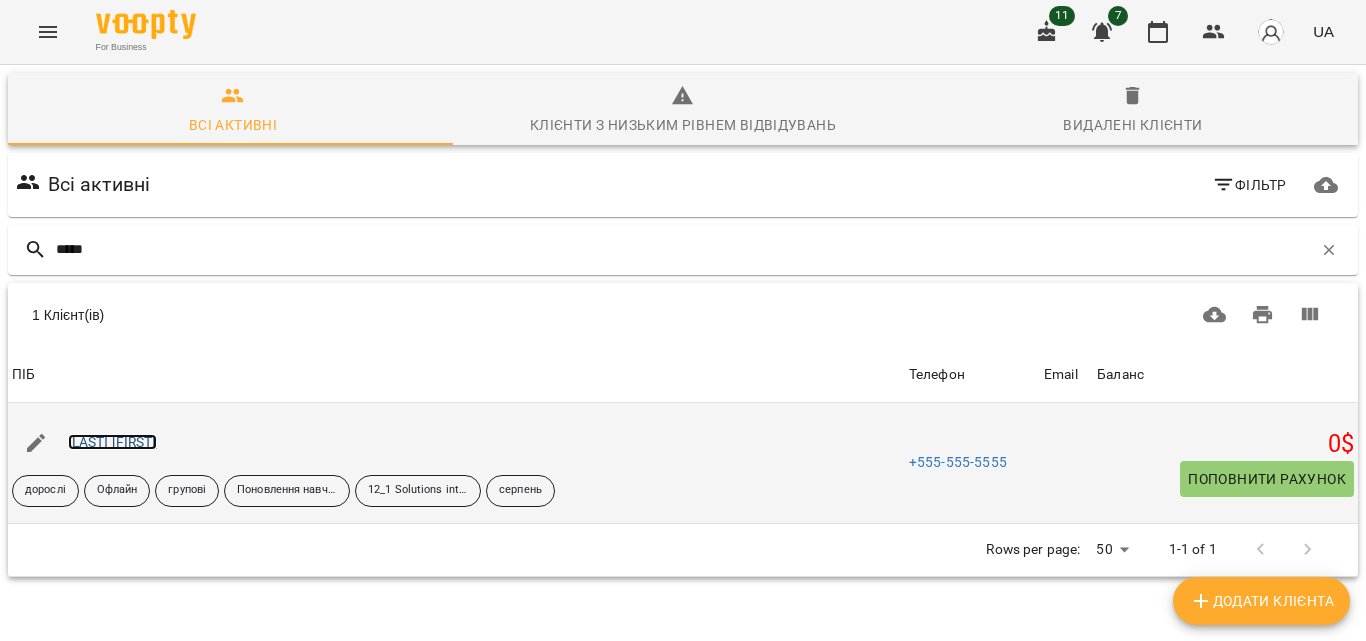 click on "[LAST] [FIRST]" at bounding box center (112, 442) 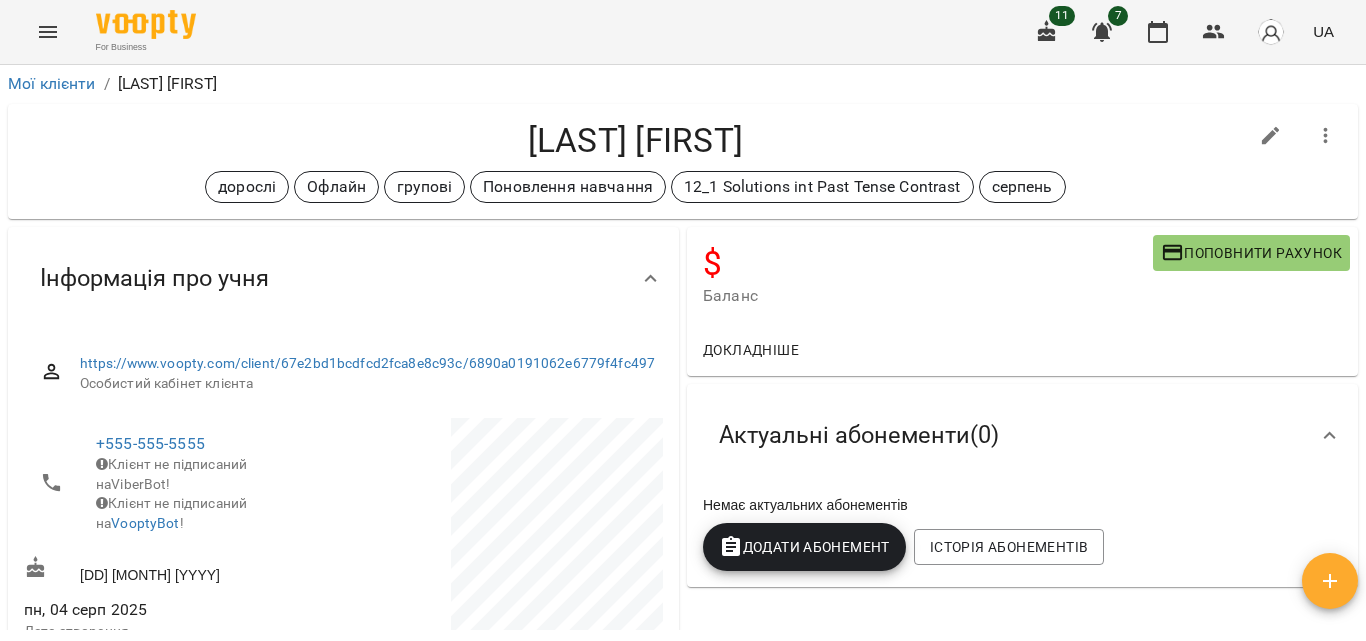 scroll, scrollTop: 0, scrollLeft: 0, axis: both 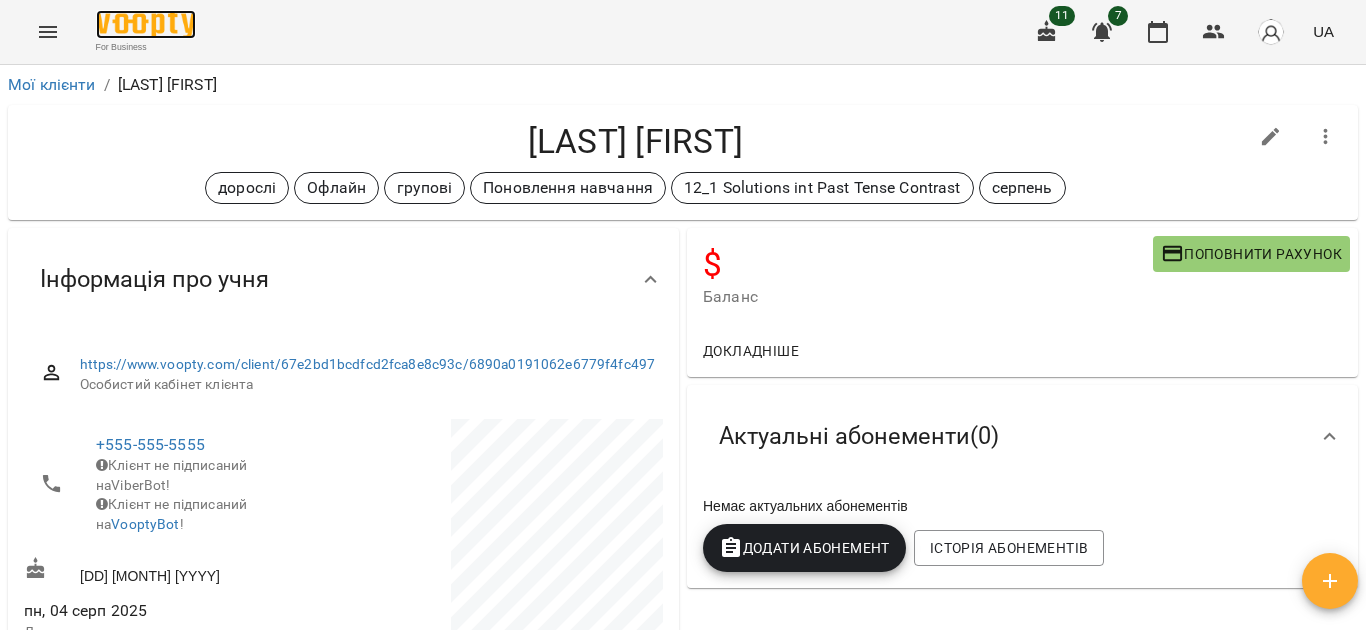 click at bounding box center (146, 24) 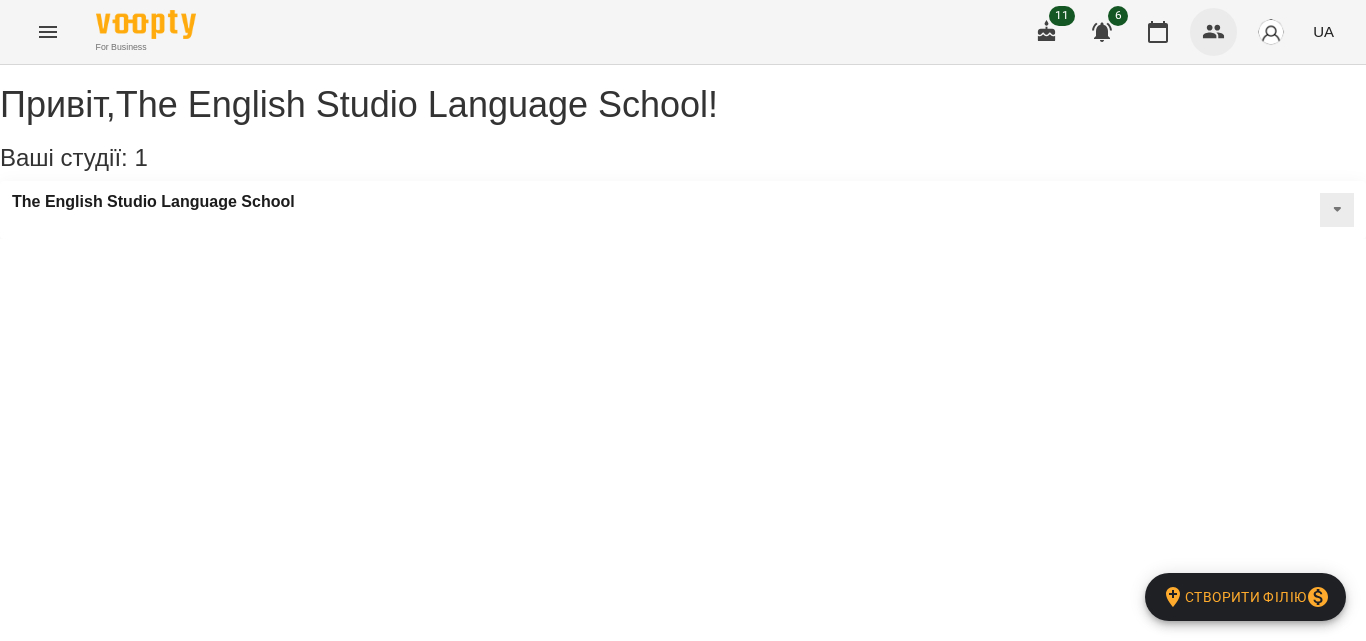 click at bounding box center (1214, 32) 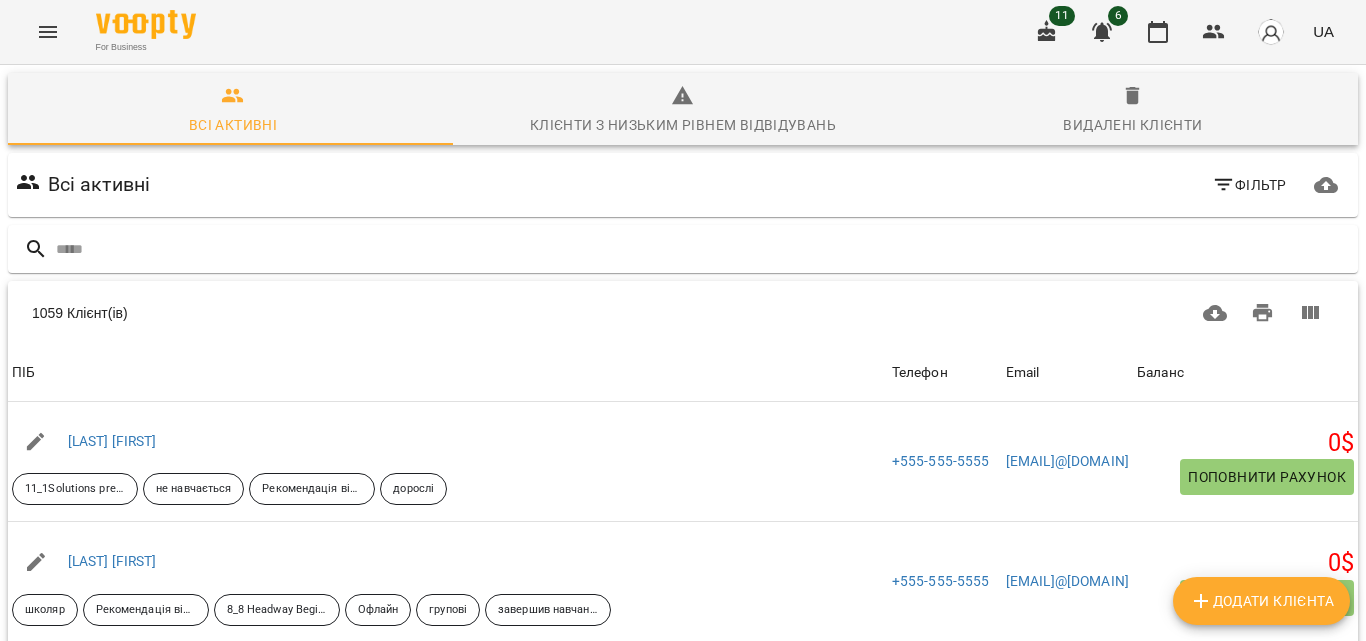 click on "Додати клієнта" at bounding box center [1261, 601] 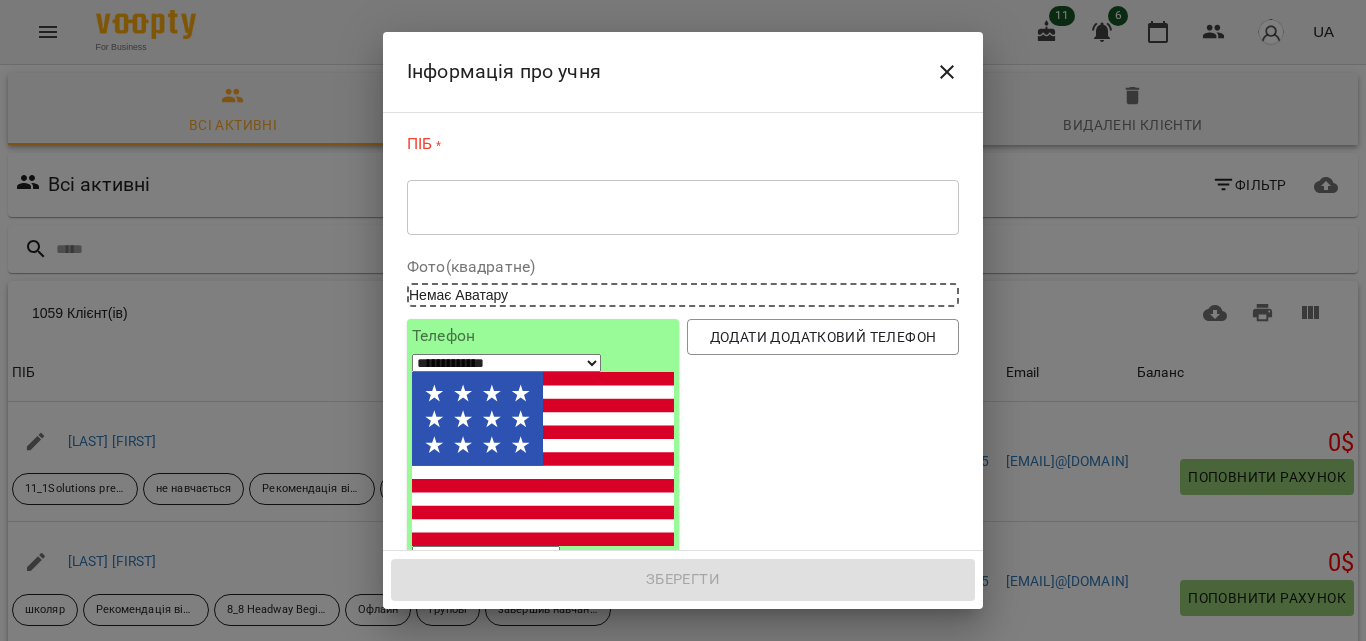 click on "* ​" at bounding box center [683, 207] 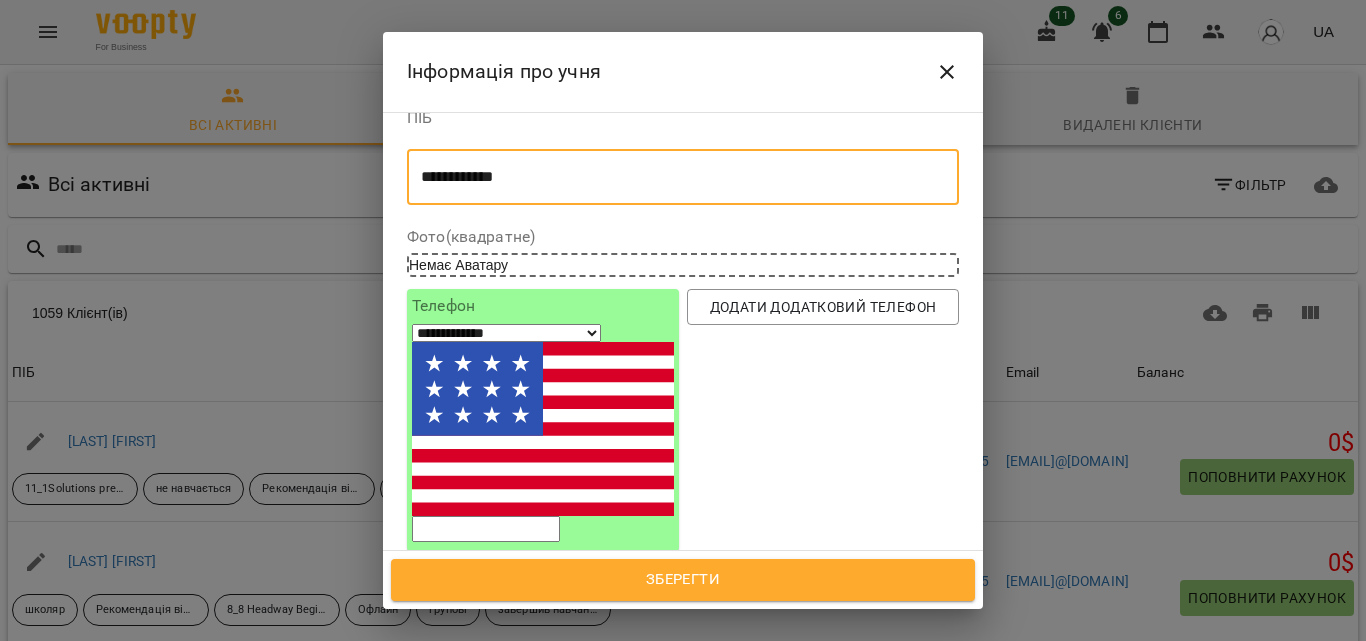 scroll, scrollTop: 48, scrollLeft: 0, axis: vertical 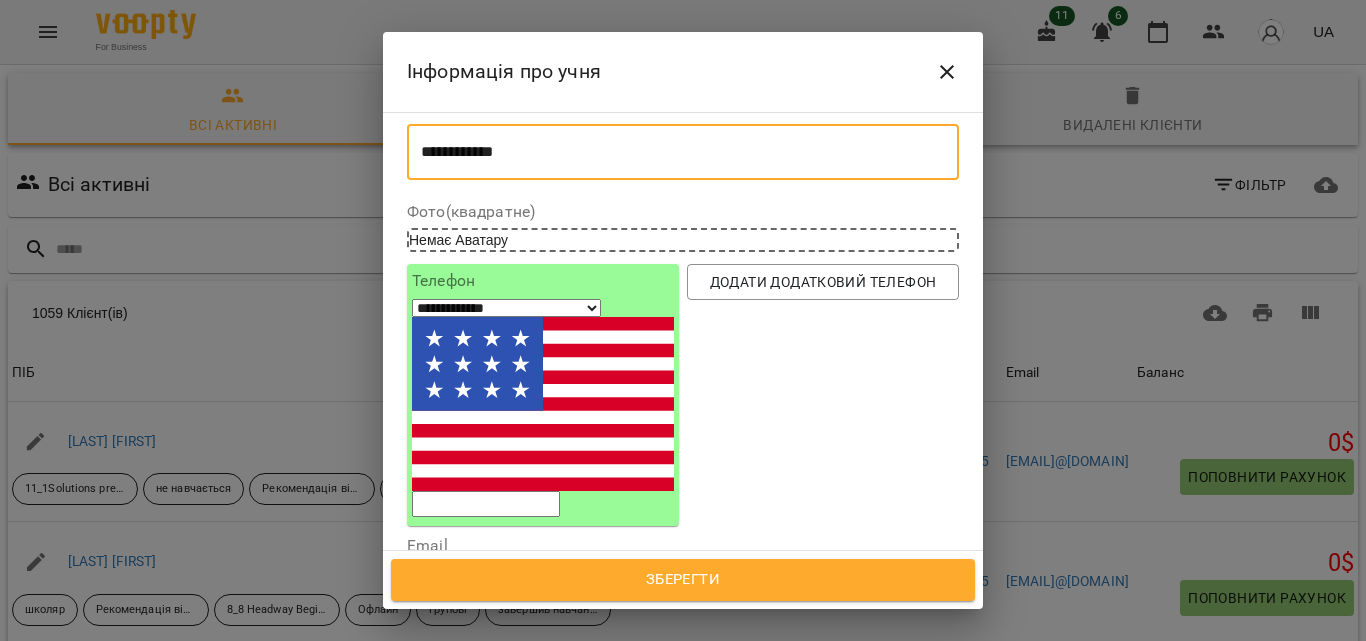 type on "**********" 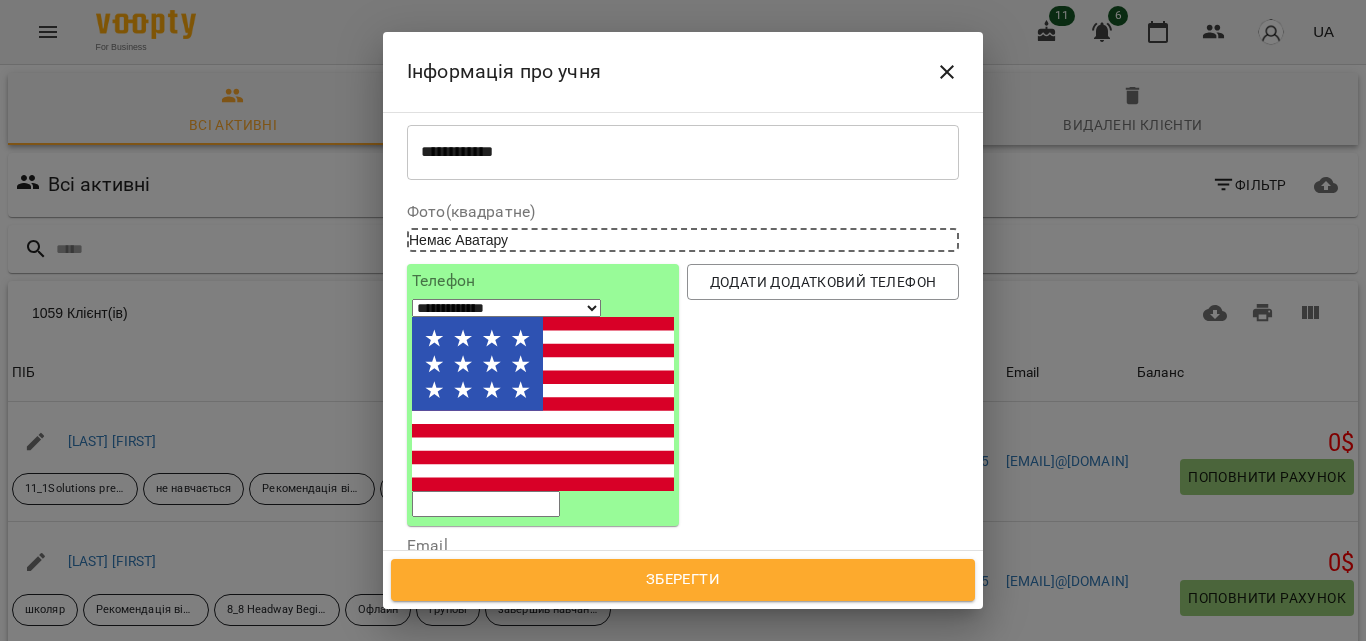 type on "*" 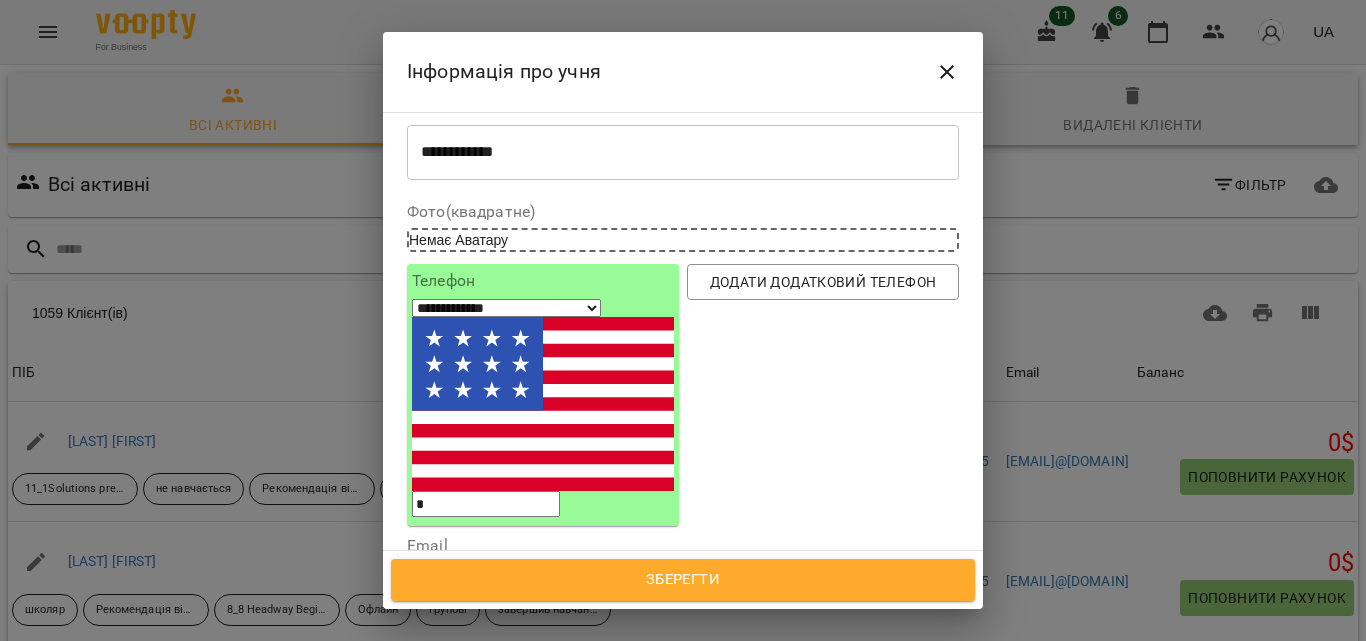 select on "**" 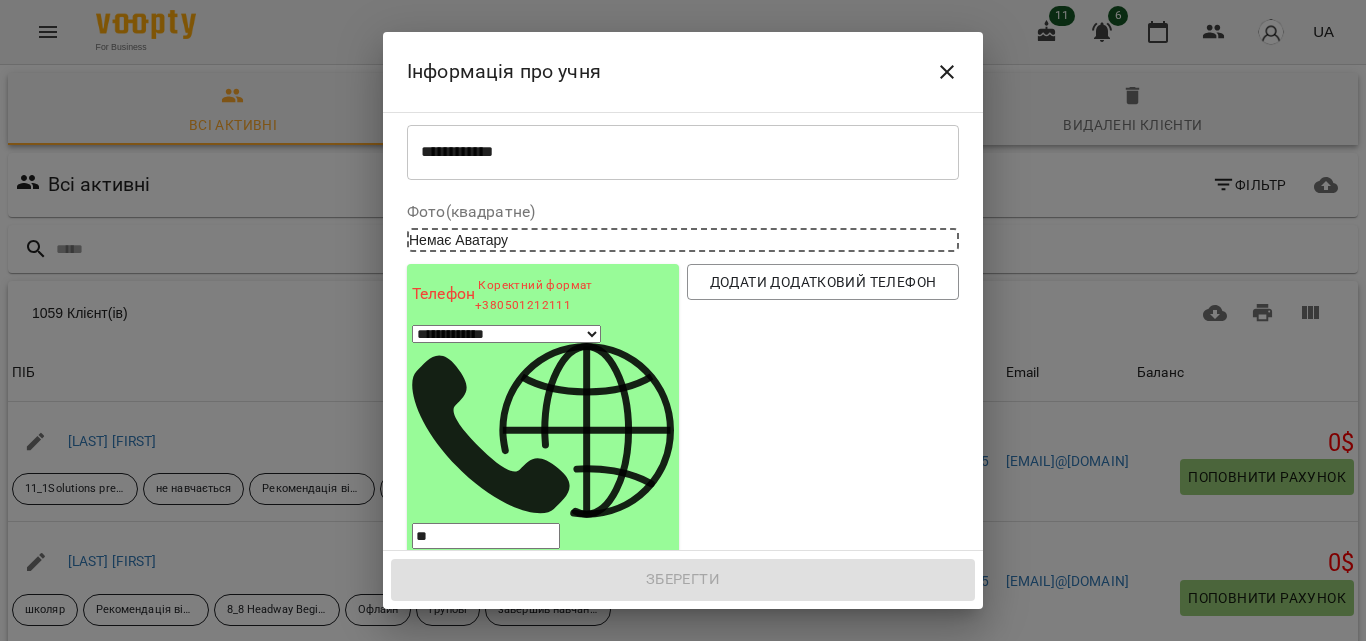 type on "***" 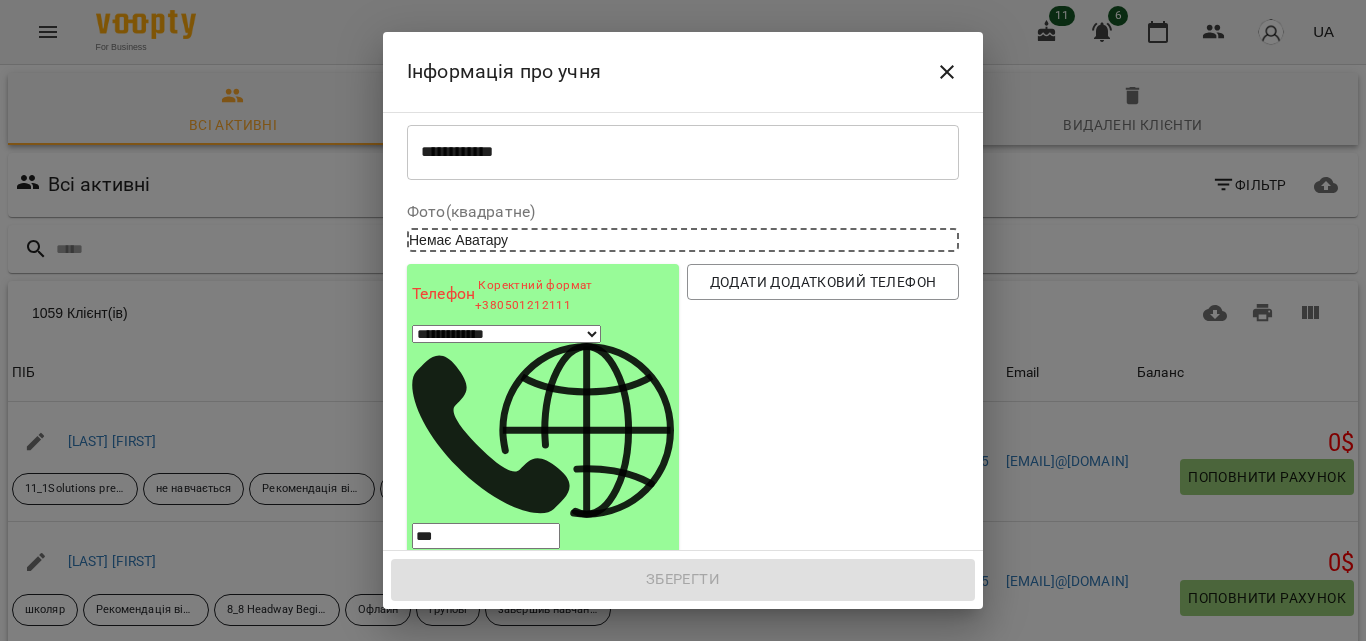 select on "**" 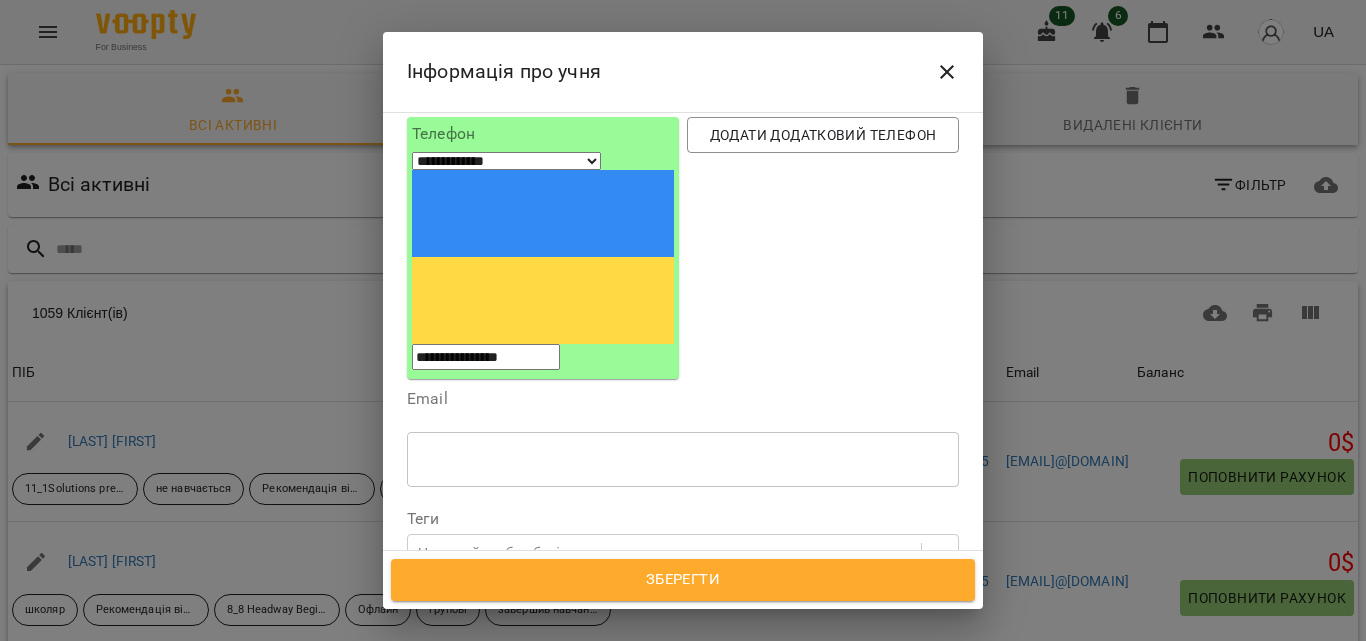 scroll, scrollTop: 224, scrollLeft: 0, axis: vertical 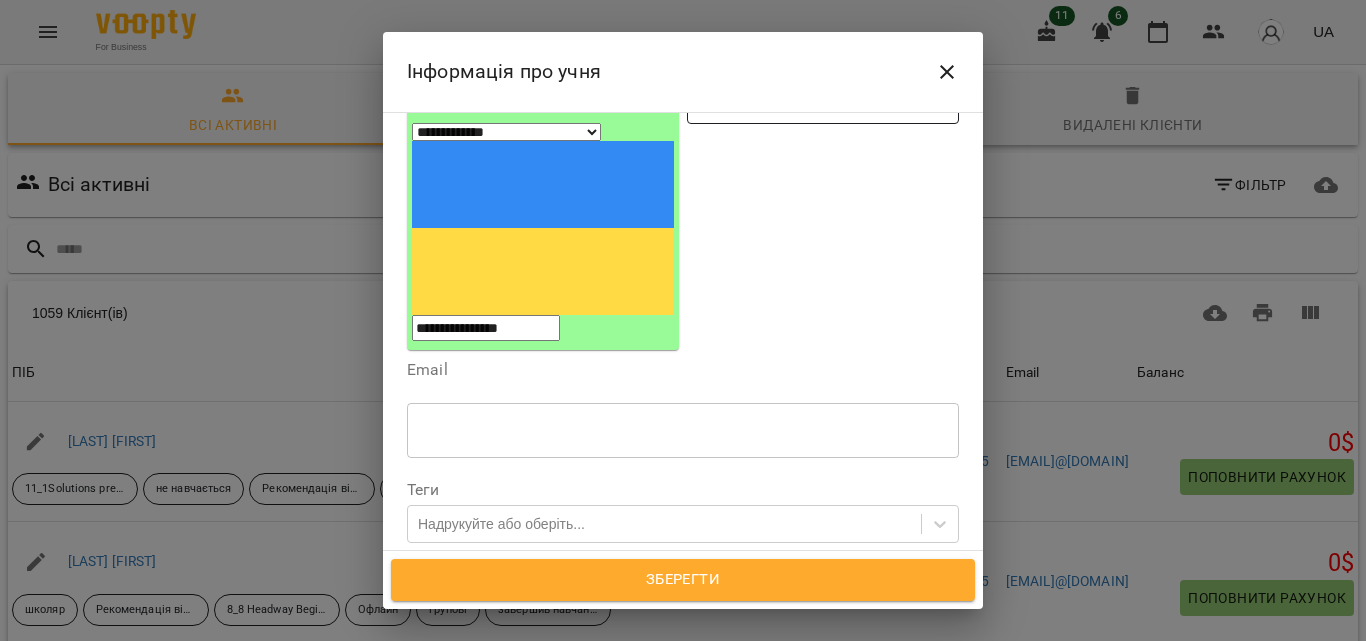 type on "**********" 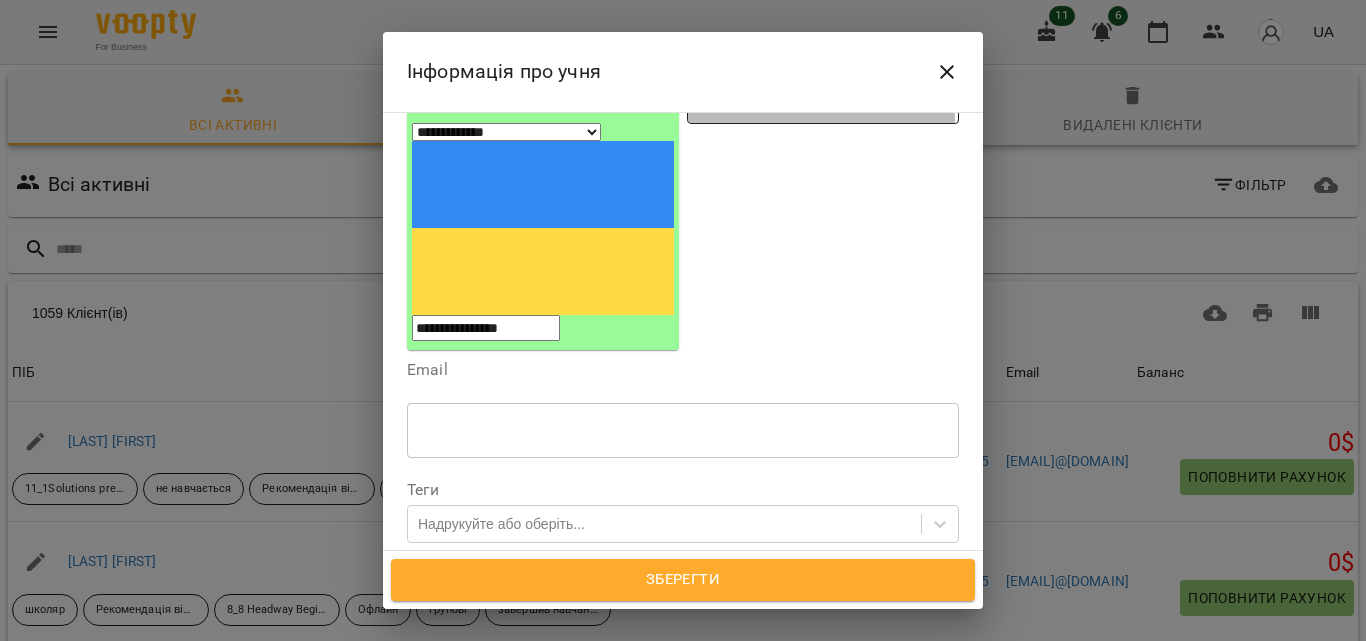 click on "Додати додатковий телефон" at bounding box center (823, 106) 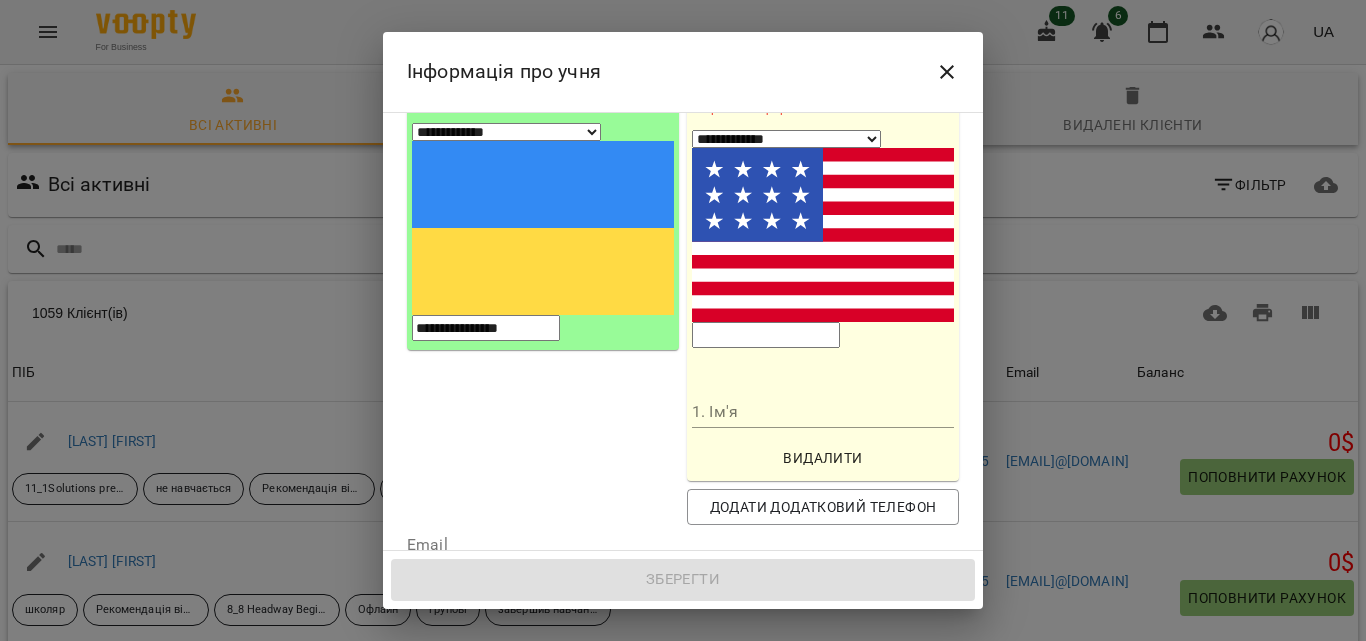 type 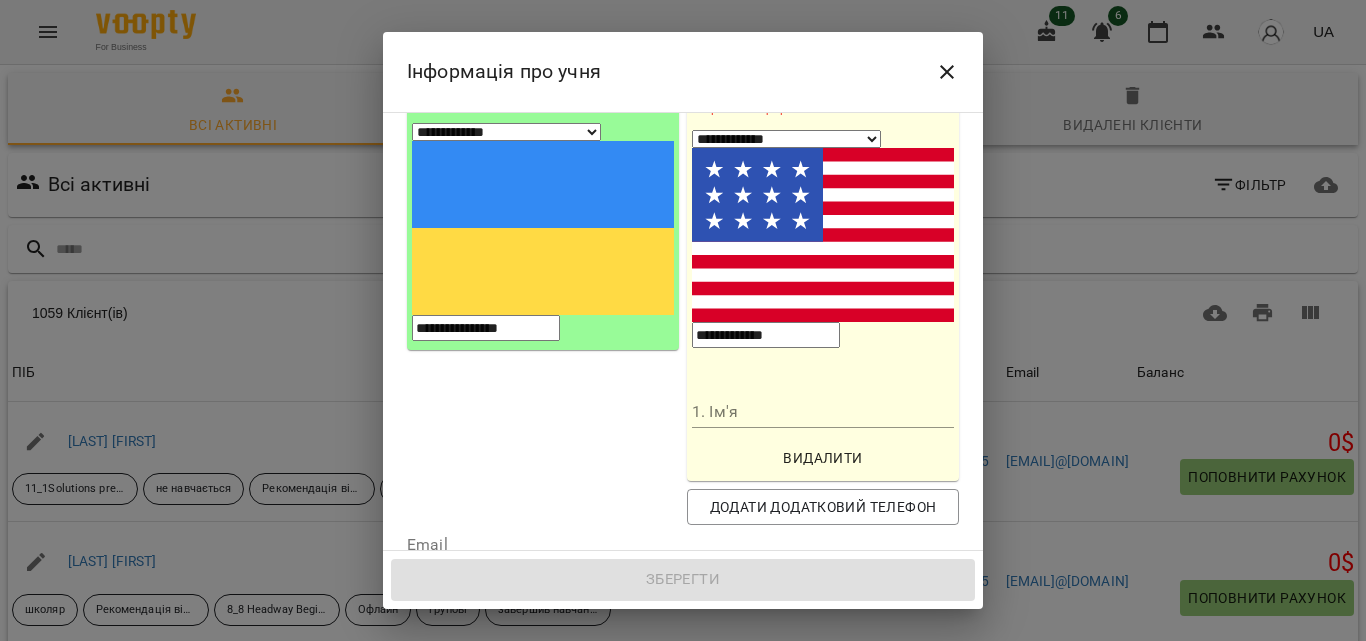 click on "**********" at bounding box center [766, 335] 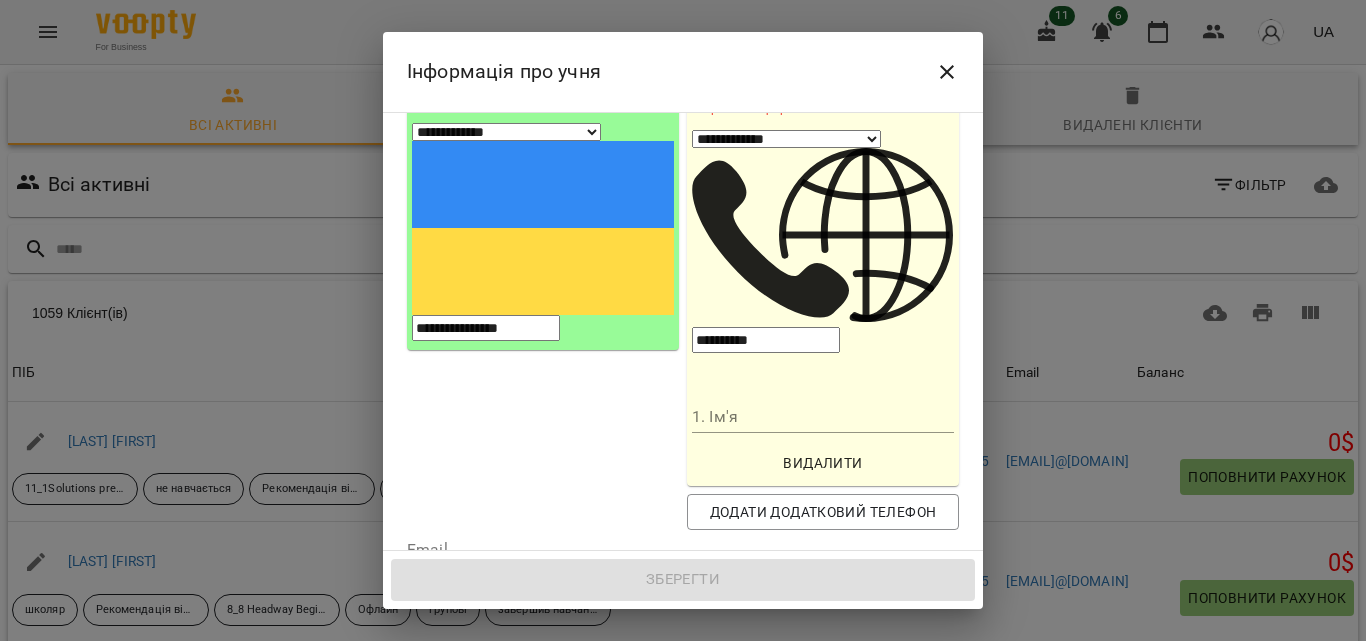 type on "**********" 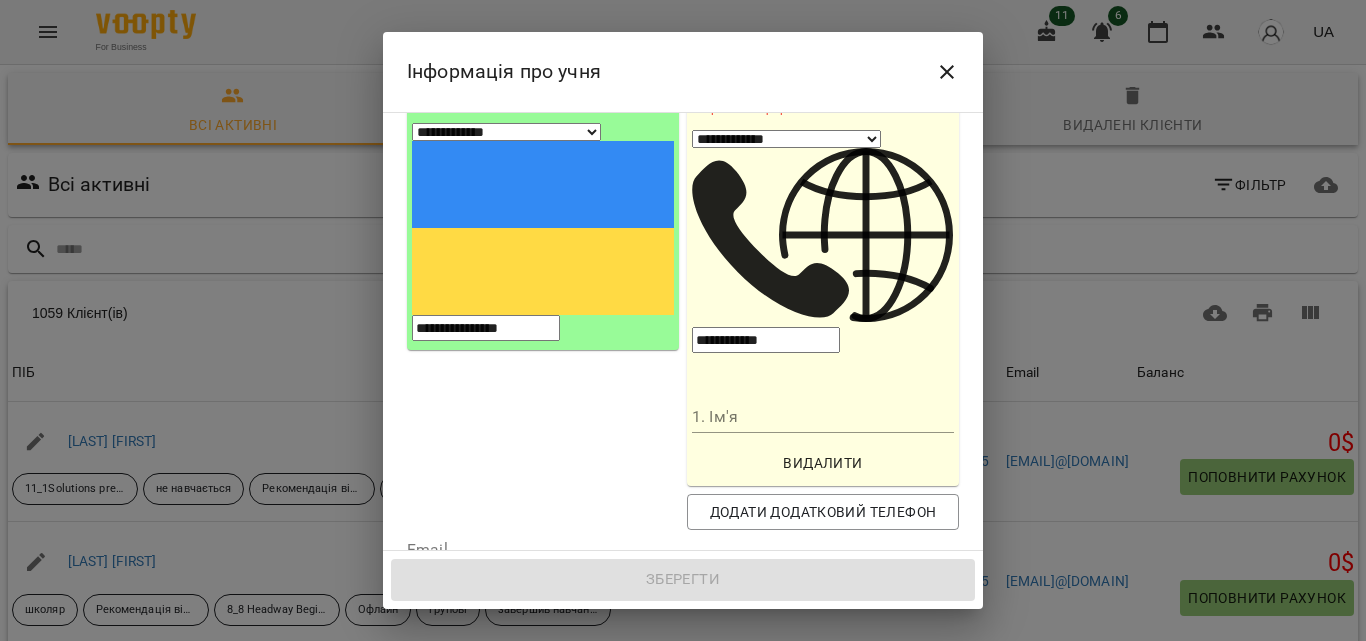 select on "**" 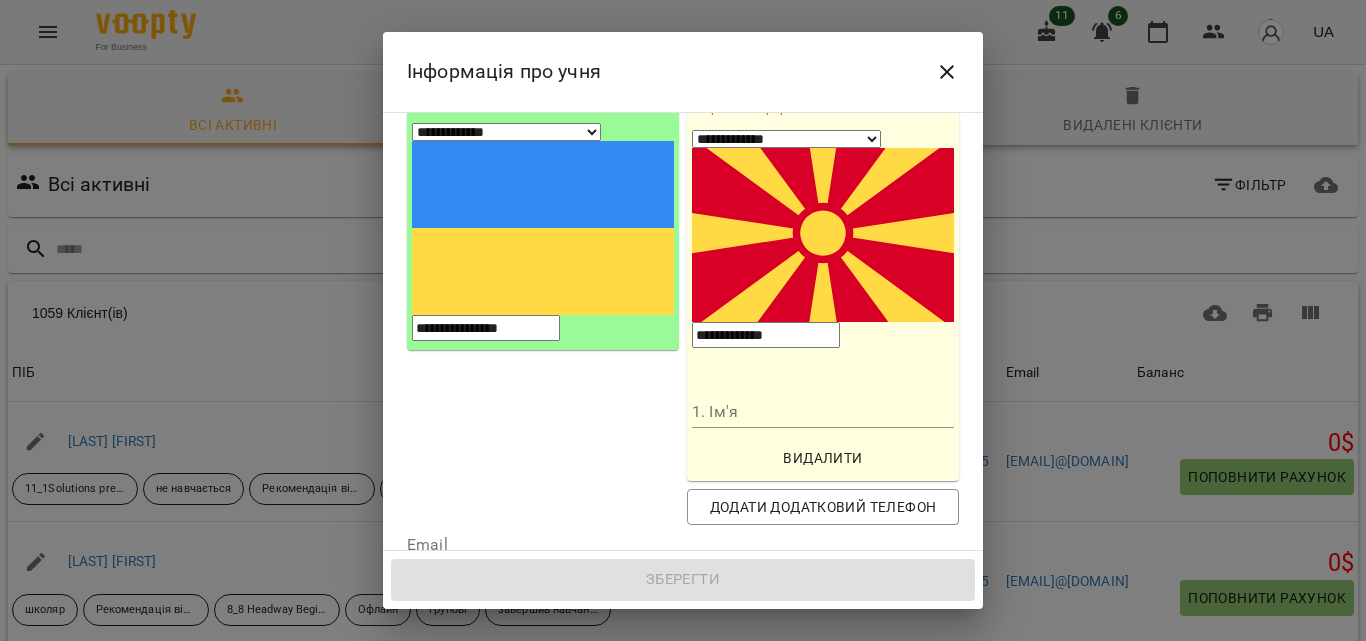select on "**" 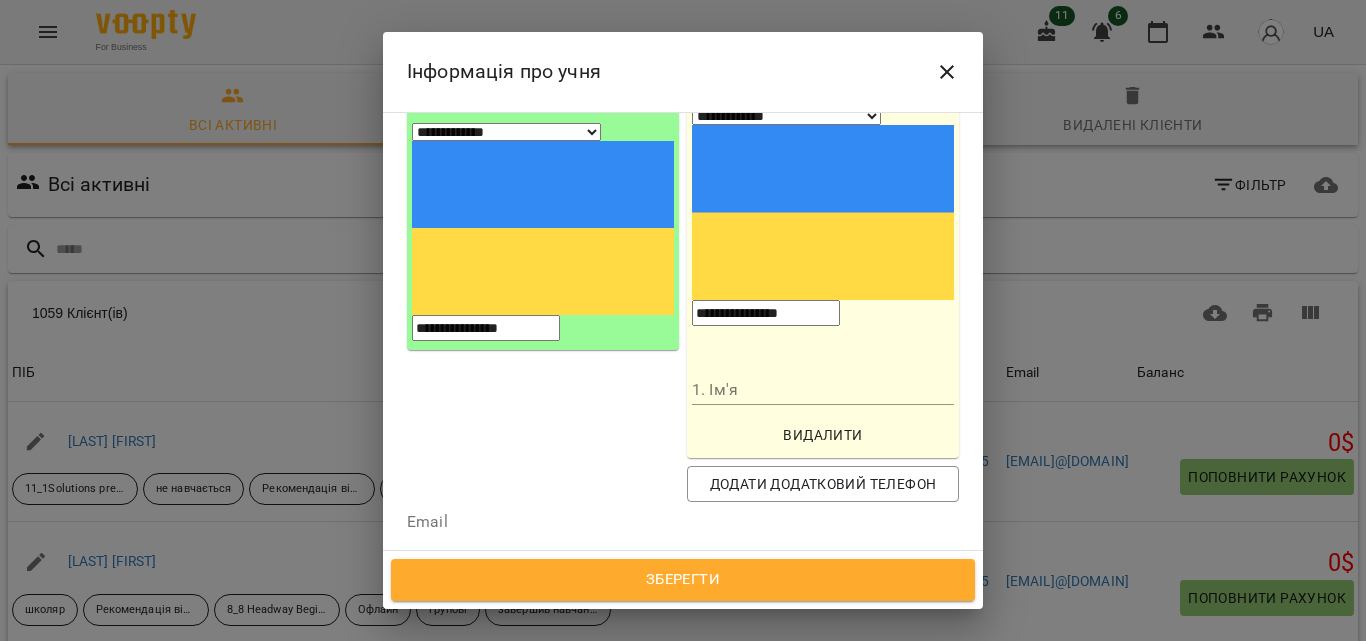 scroll, scrollTop: 223, scrollLeft: 0, axis: vertical 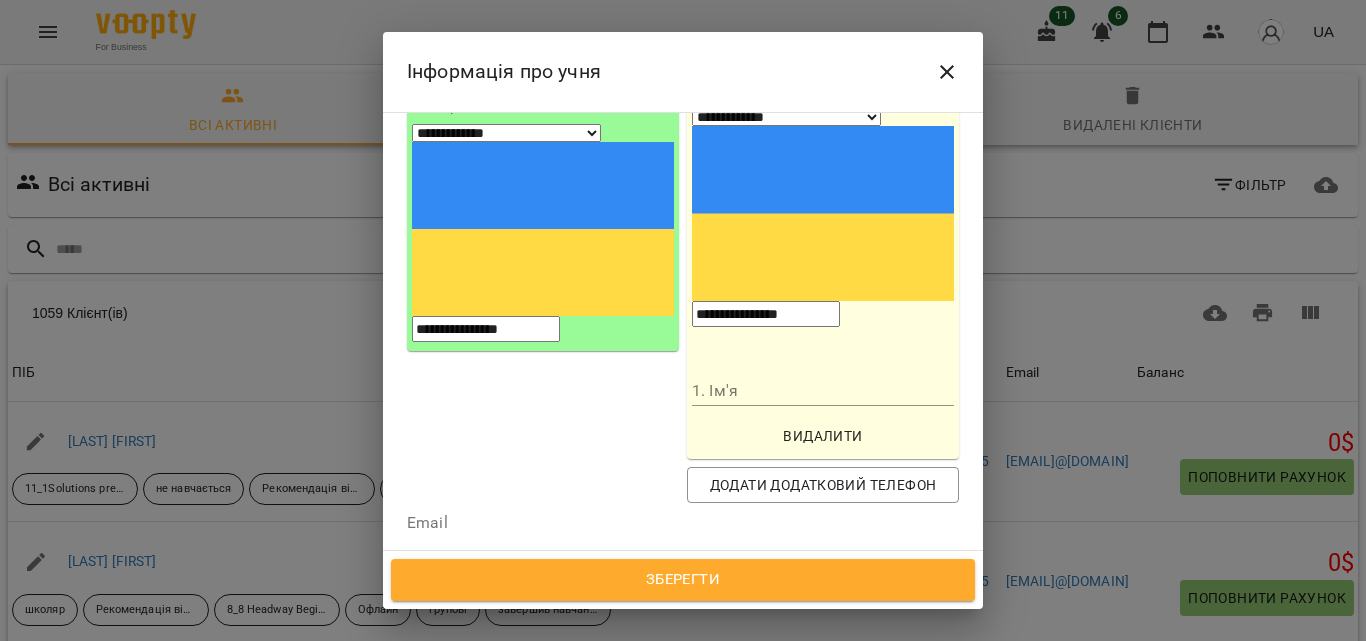 type on "**********" 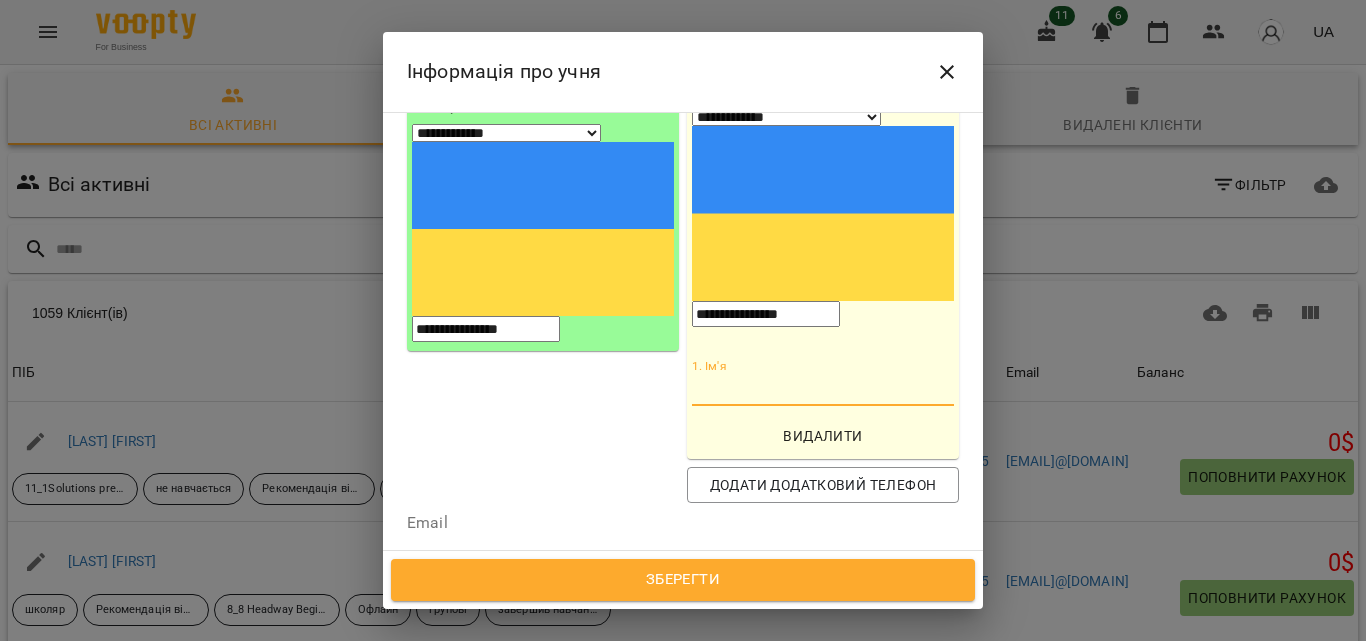 click on "1. Ім'я" at bounding box center (823, 391) 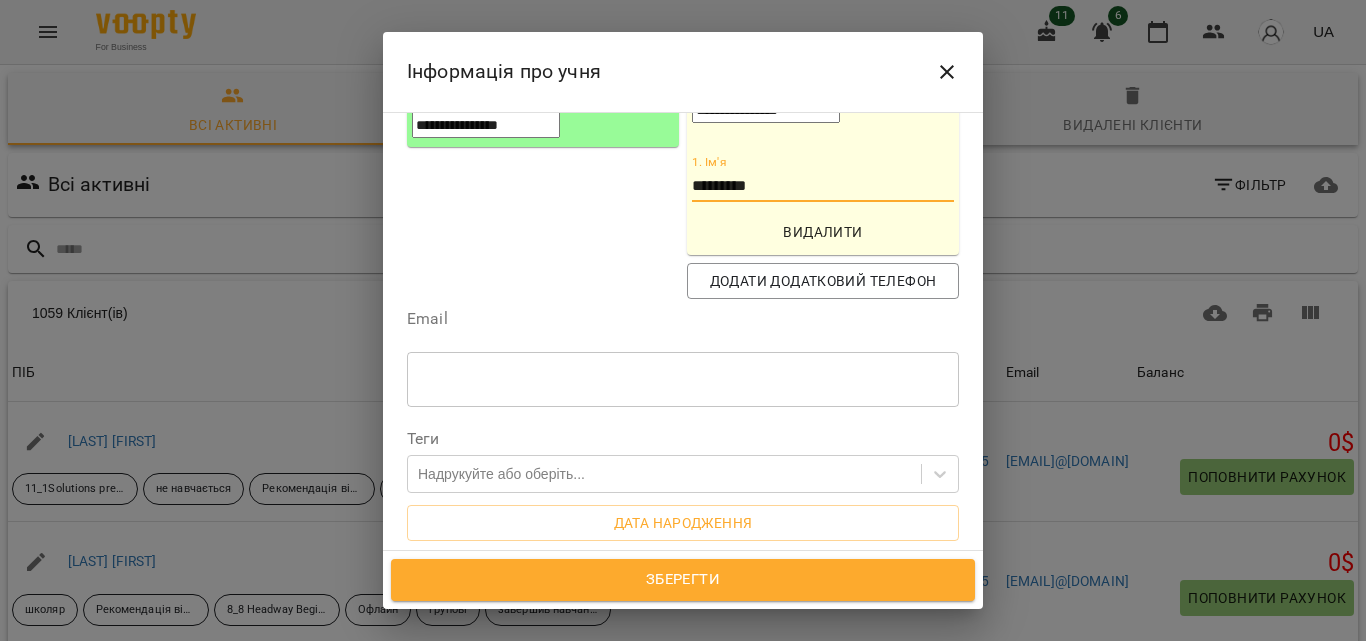 scroll, scrollTop: 456, scrollLeft: 0, axis: vertical 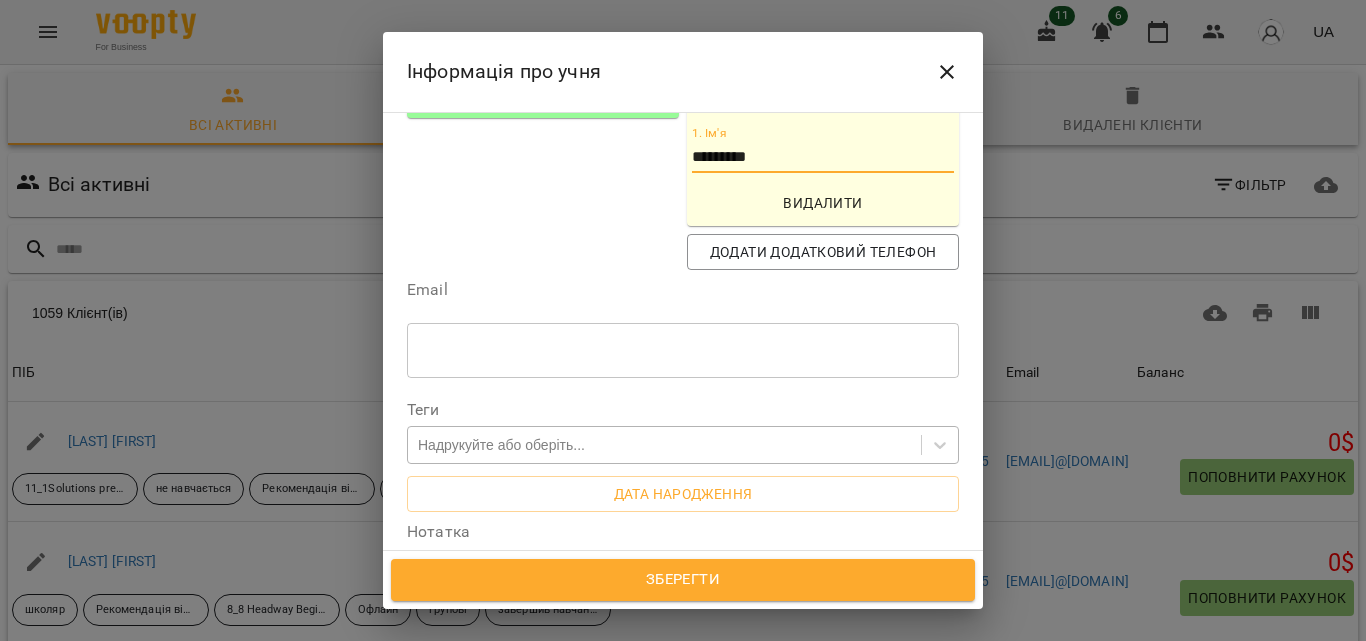 type on "*********" 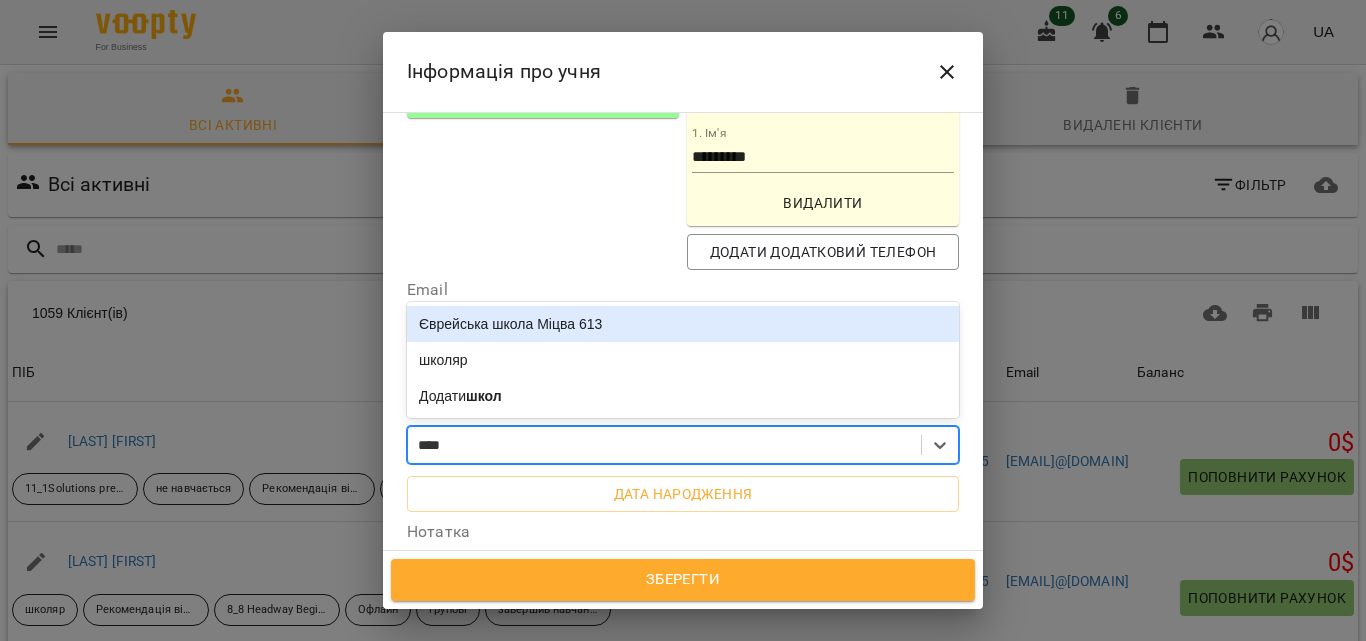type on "*****" 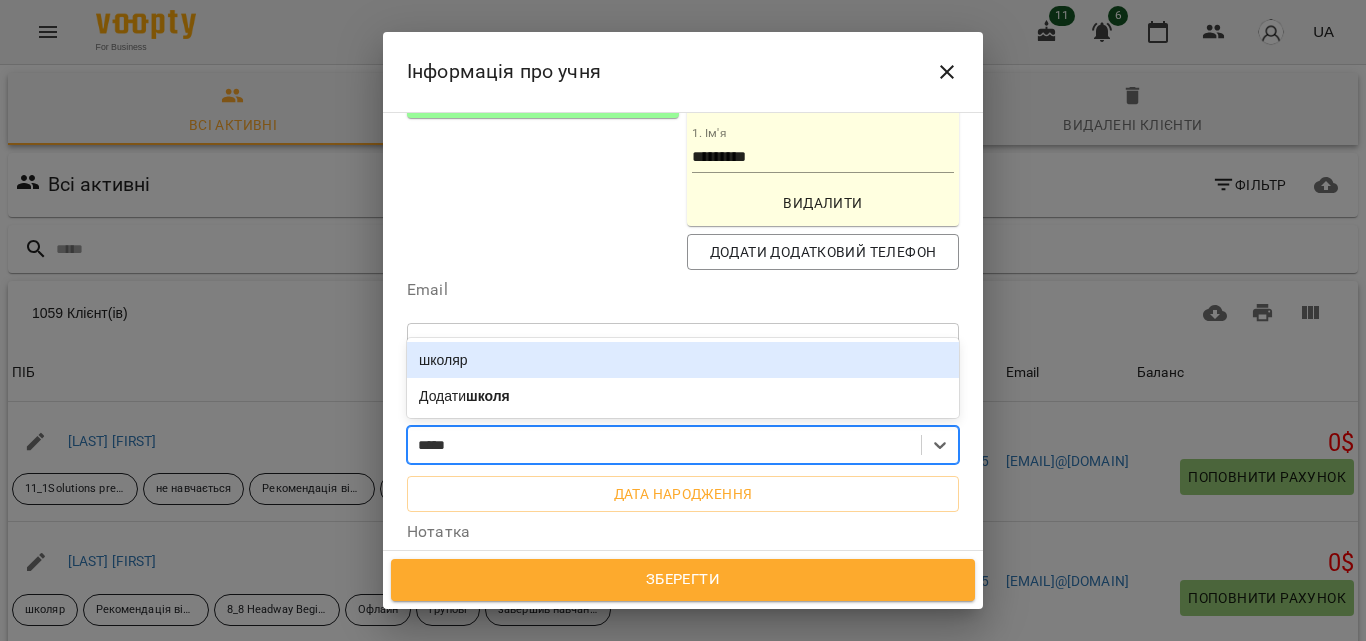 click on "школяр" at bounding box center [683, 360] 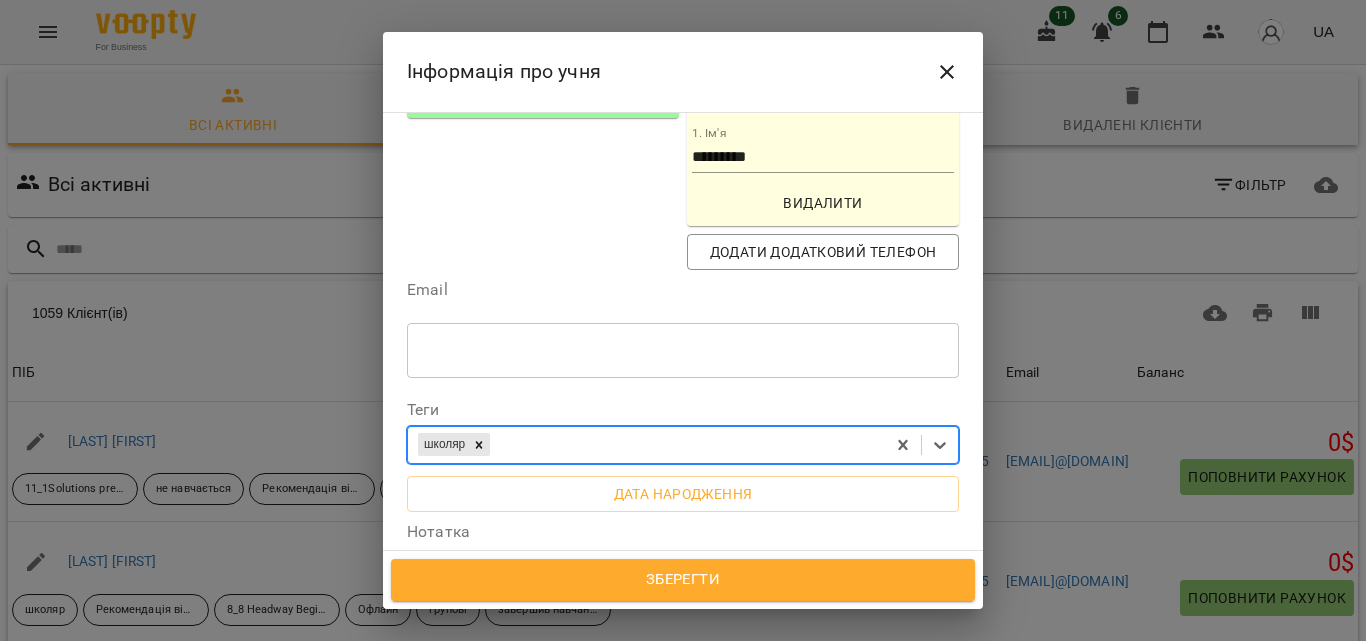 click on "школяр" at bounding box center (646, 444) 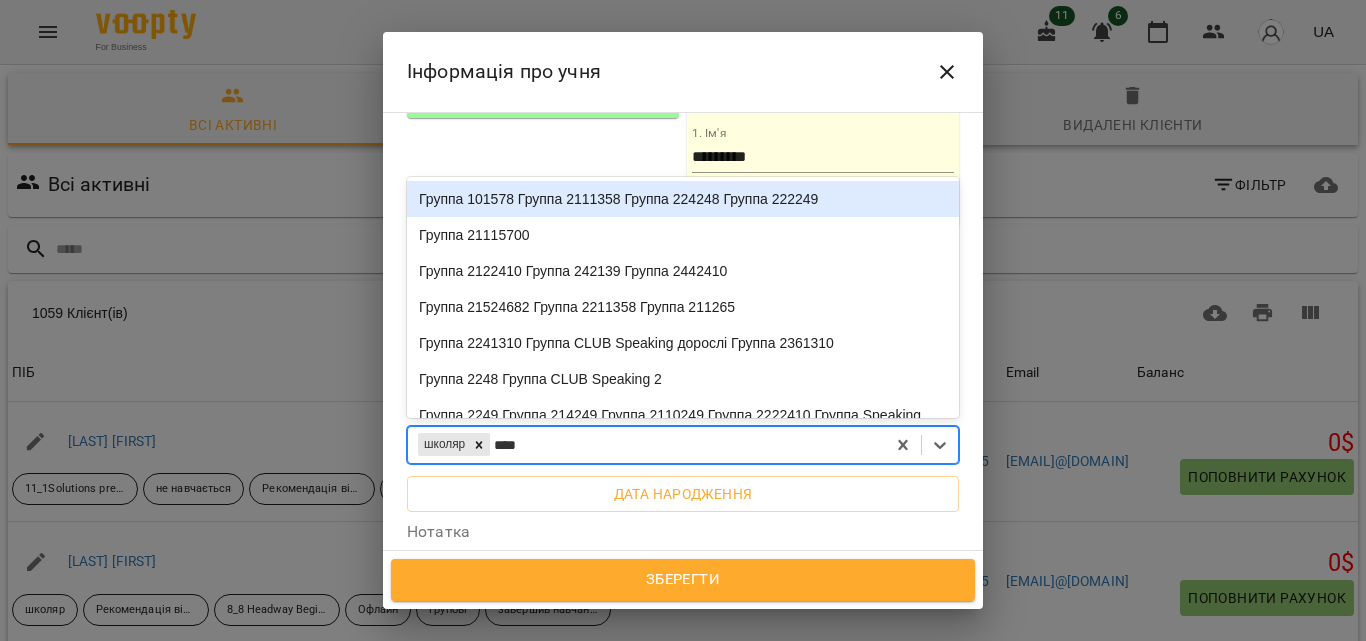 type on "*****" 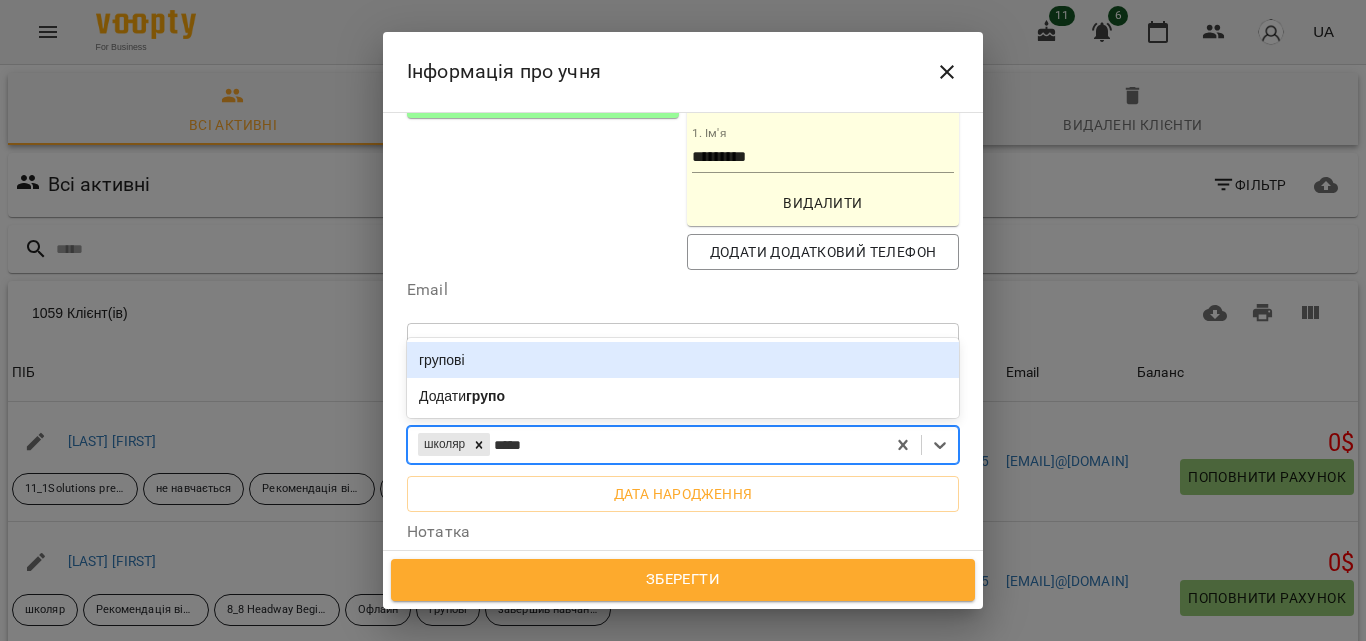 click on "групові" at bounding box center (683, 360) 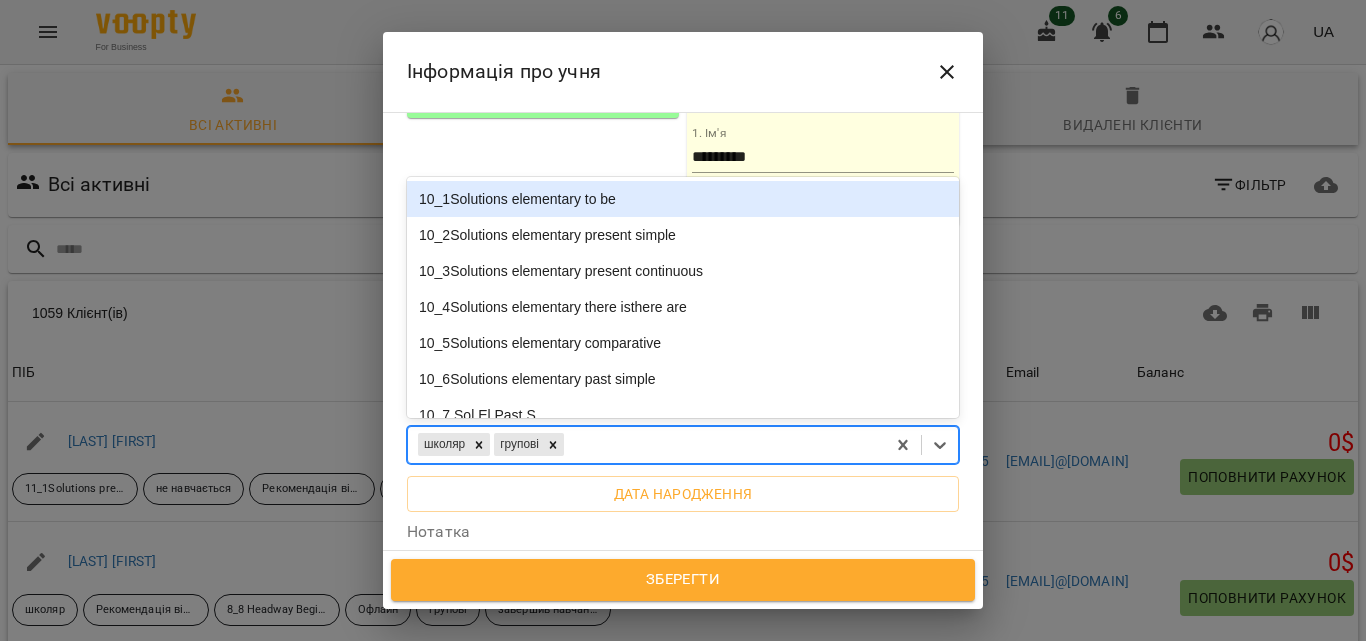 click on "школяр групові" at bounding box center (646, 444) 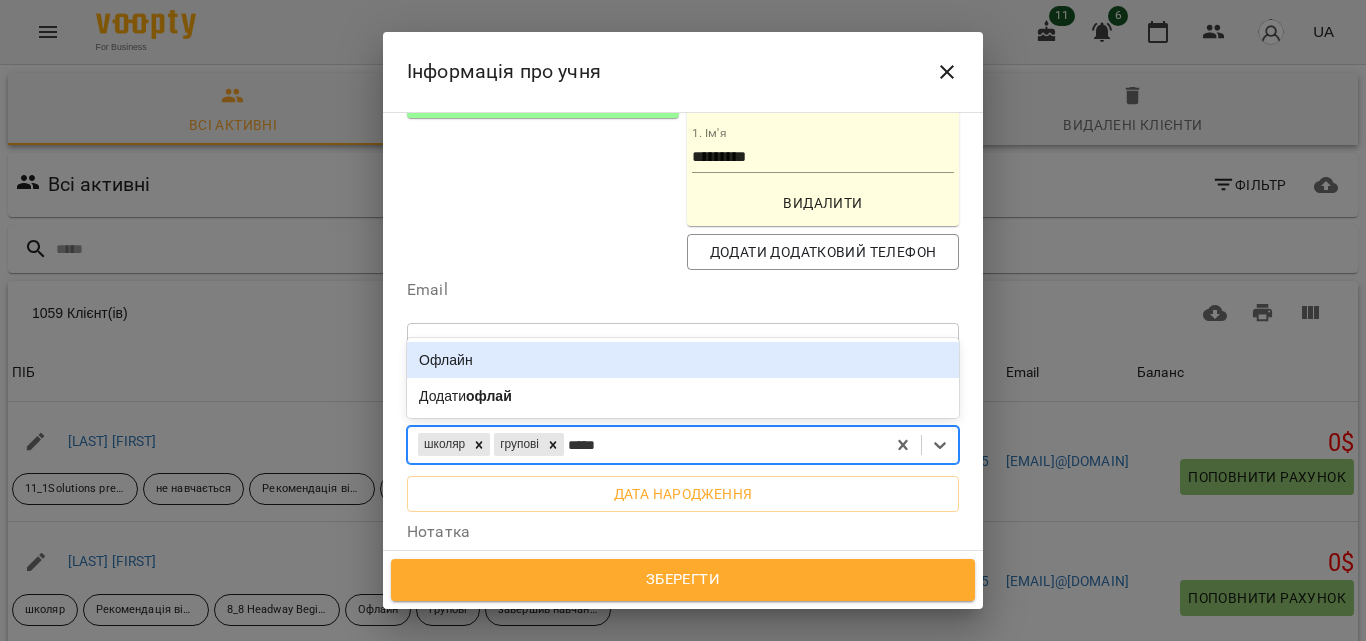 type on "******" 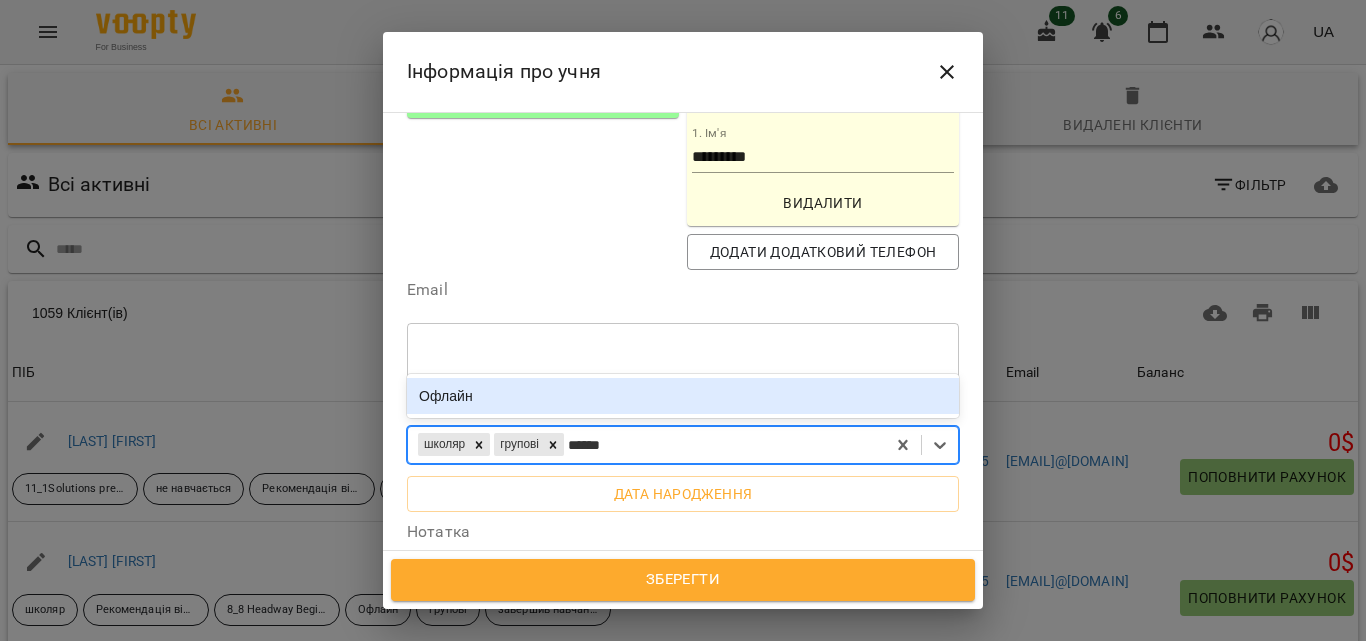 click on "Офлайн" at bounding box center (683, 396) 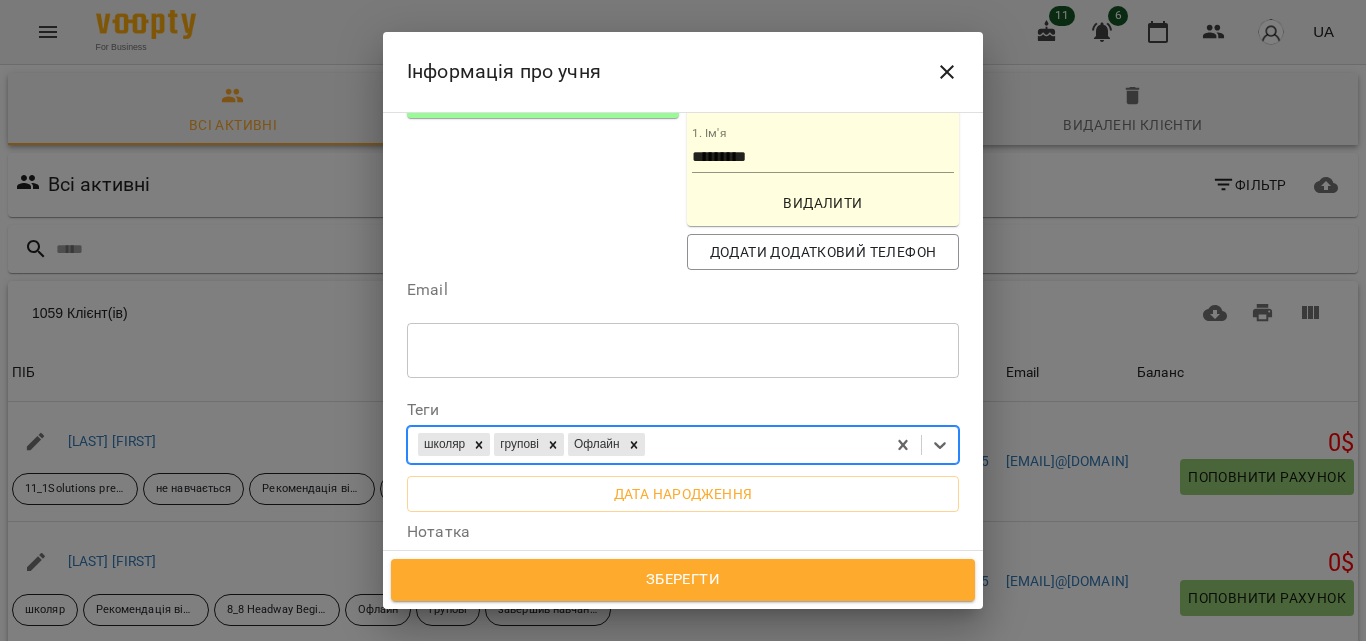click on "школяр групові Офлайн" at bounding box center (646, 444) 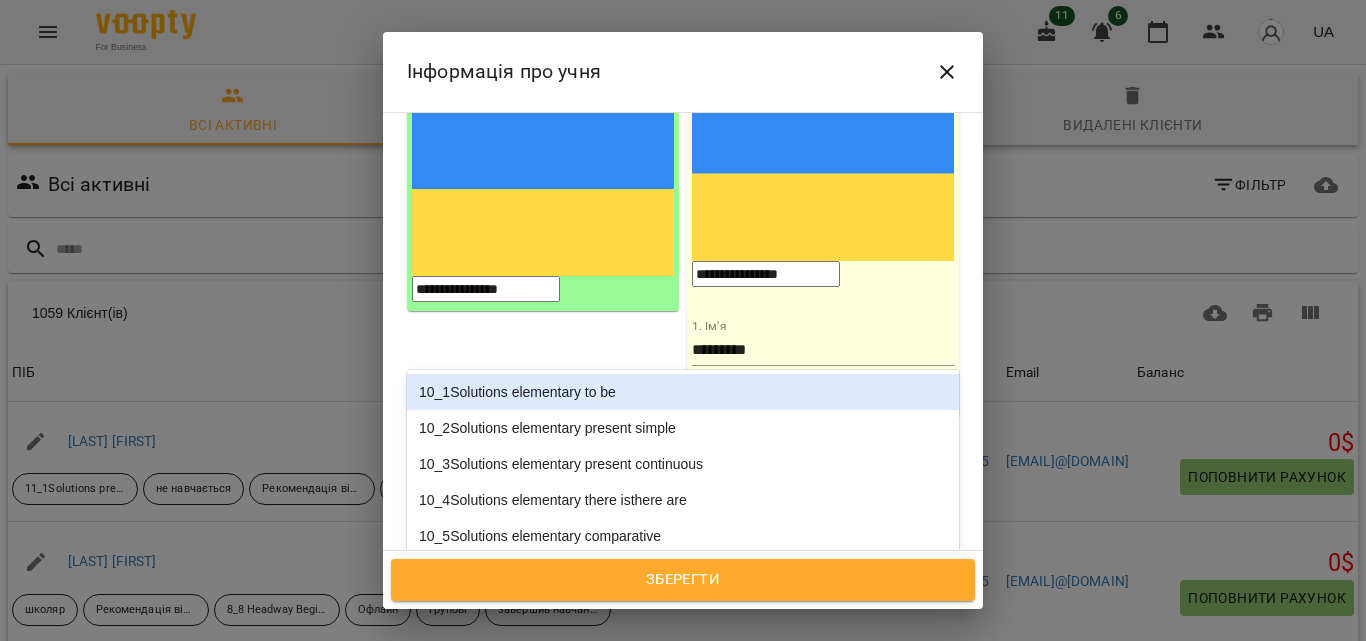 scroll, scrollTop: 261, scrollLeft: 0, axis: vertical 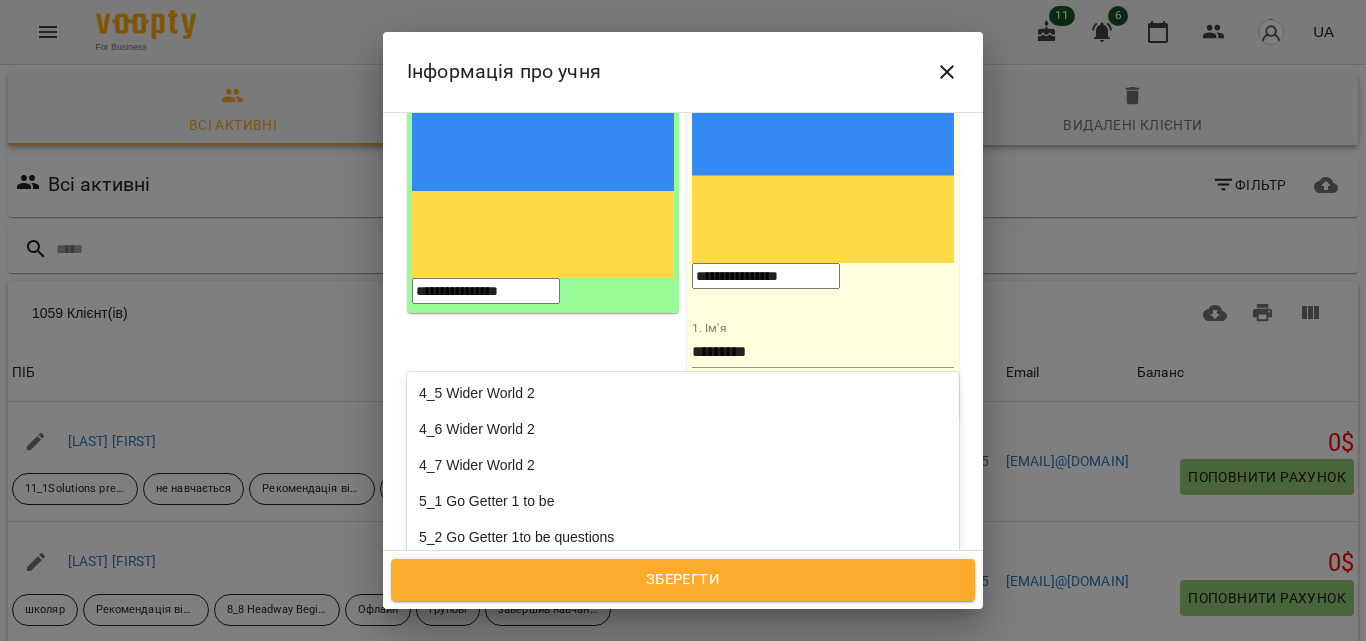 type on "*" 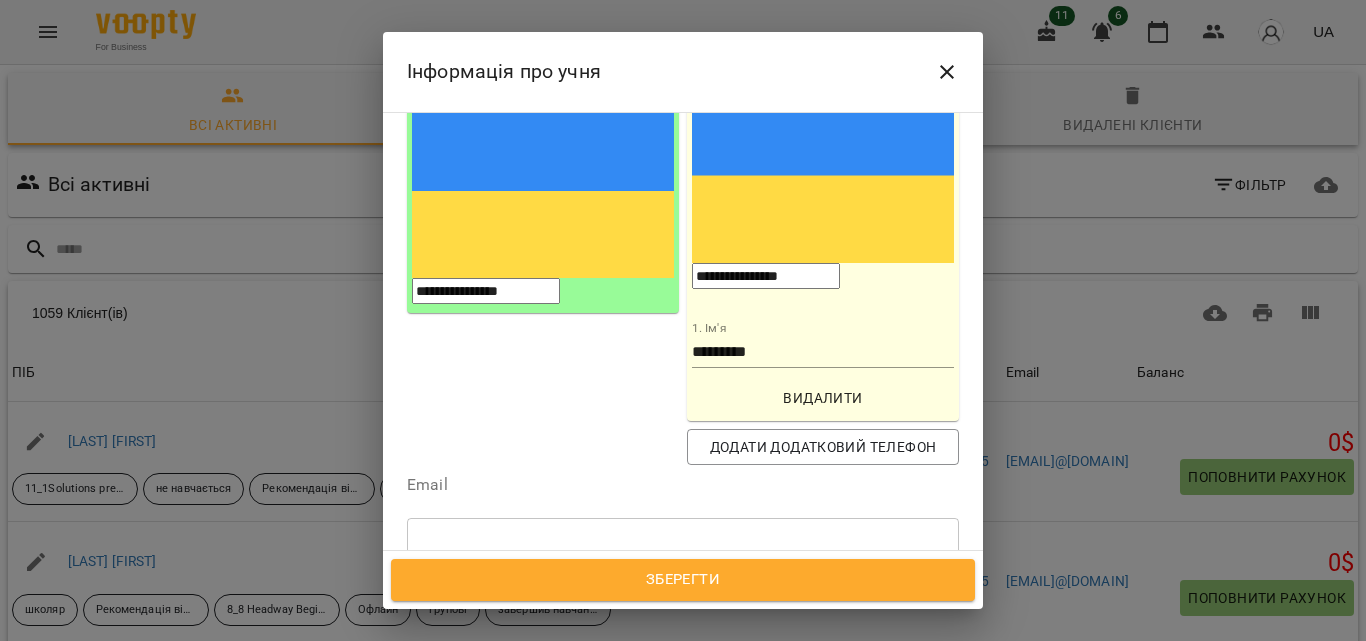 scroll, scrollTop: 0, scrollLeft: 0, axis: both 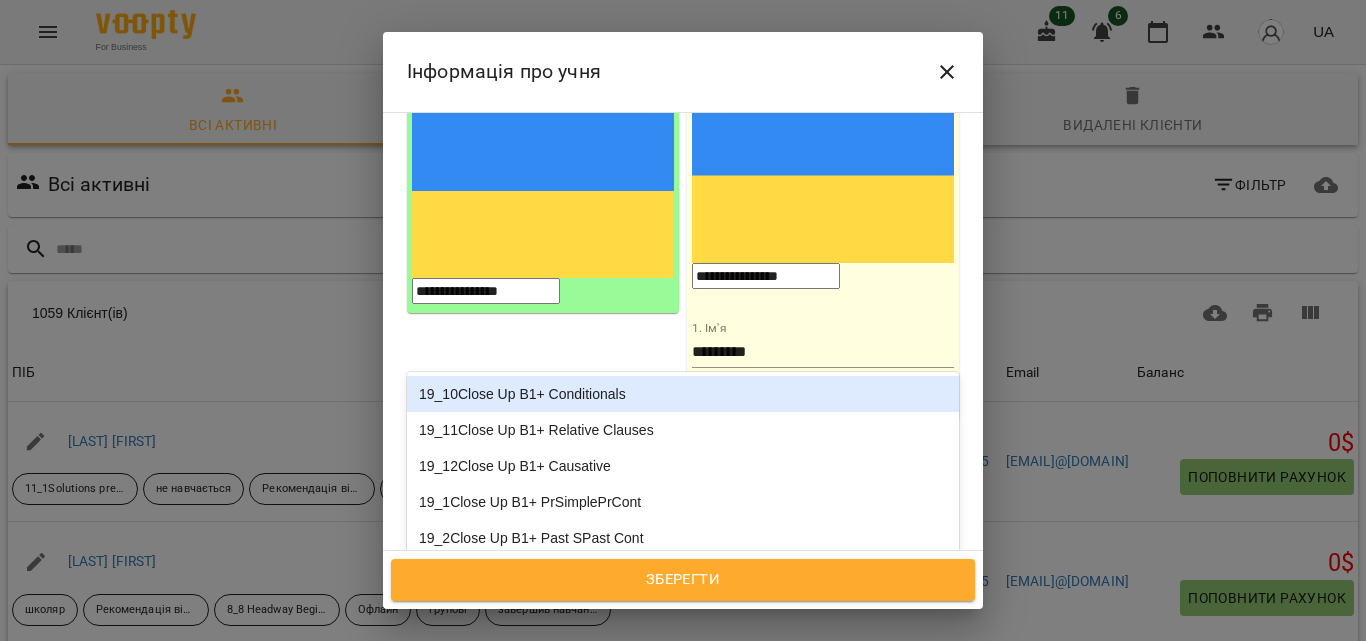 type on "***" 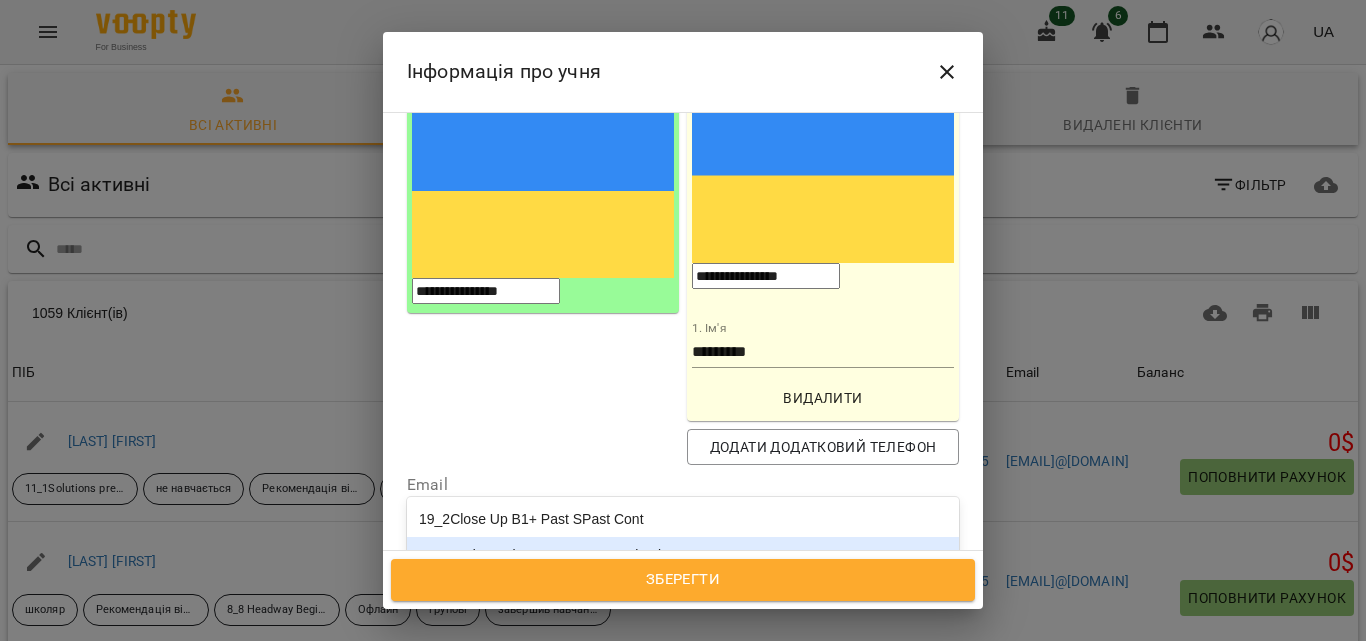 click on "9_2Headway elementary present simple" at bounding box center (683, 555) 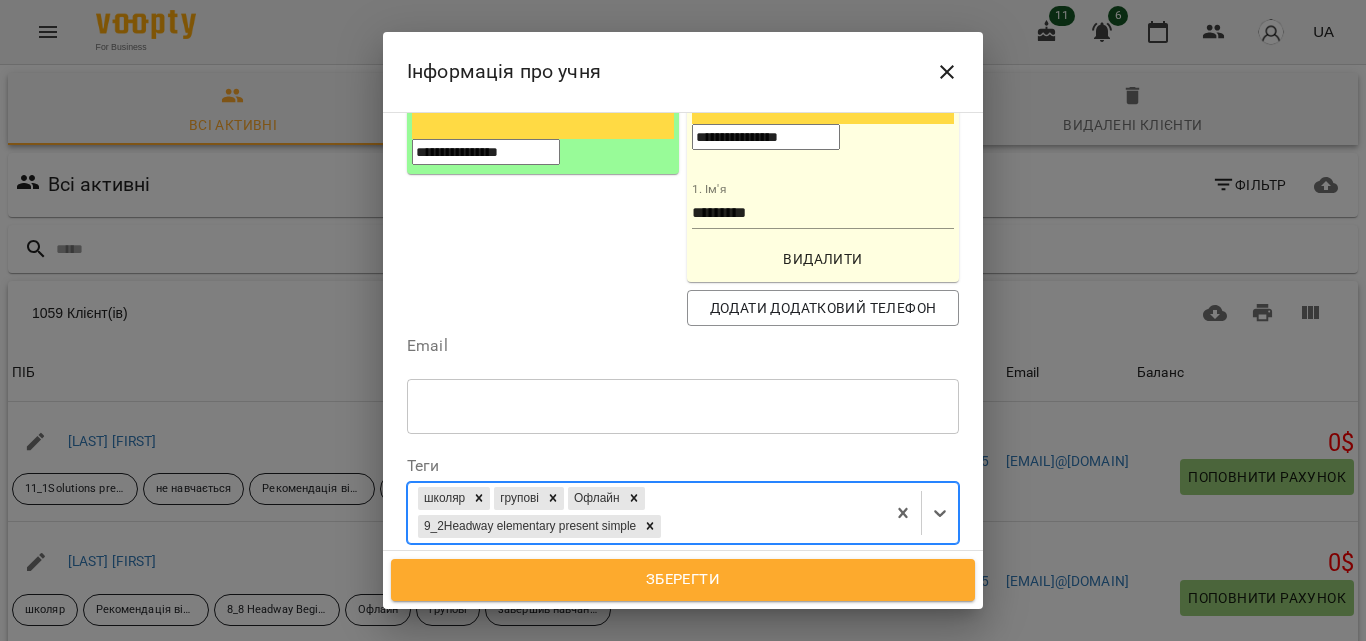 scroll, scrollTop: 446, scrollLeft: 0, axis: vertical 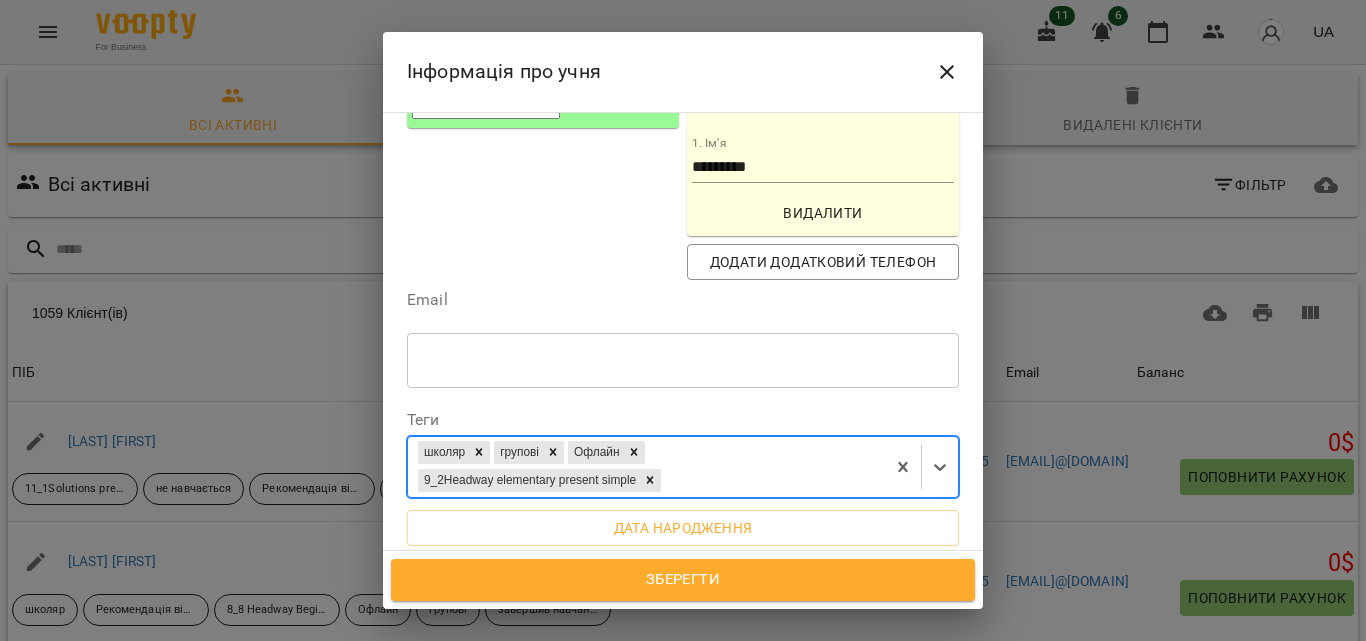 click on "школяр групові Офлайн 9_2Headway elementary present simple" at bounding box center (646, 467) 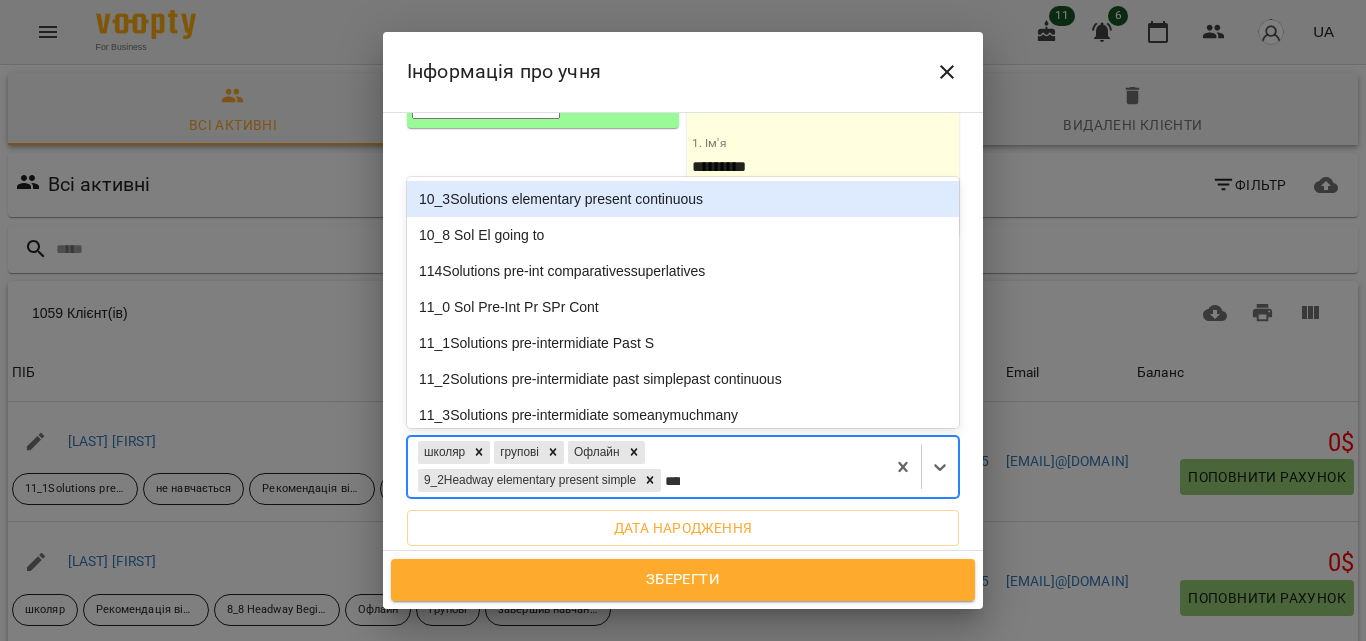 type on "*****" 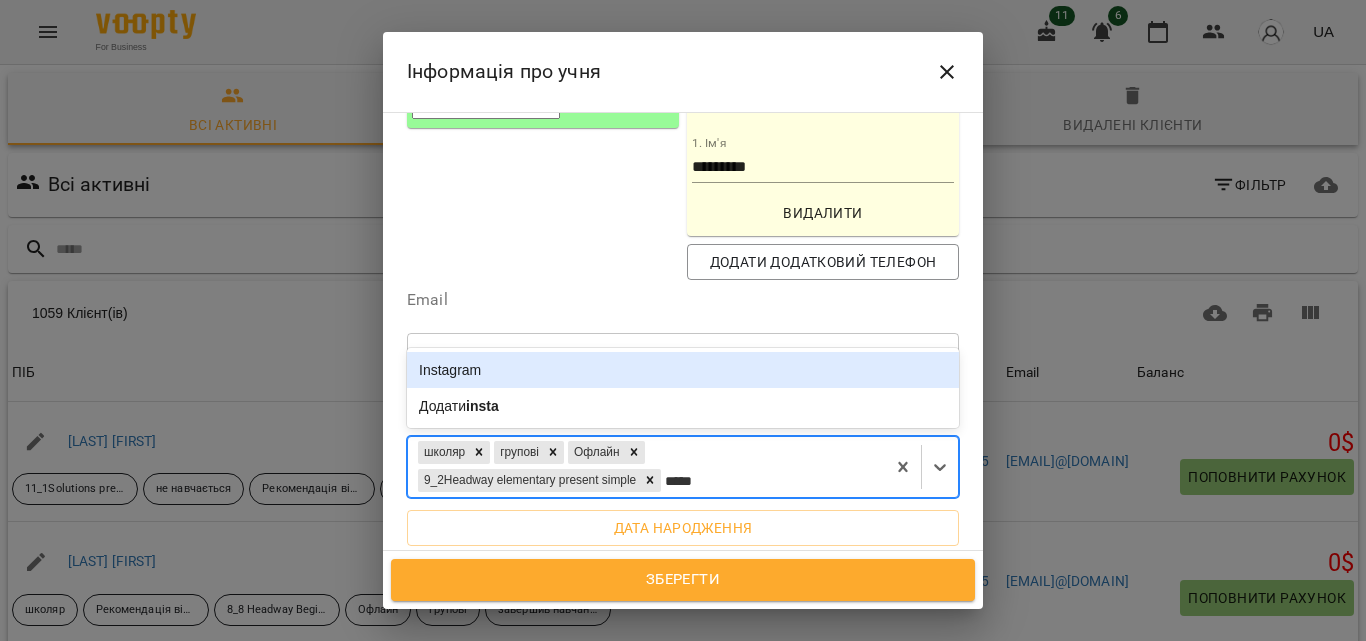 click on "Instagram" at bounding box center [683, 370] 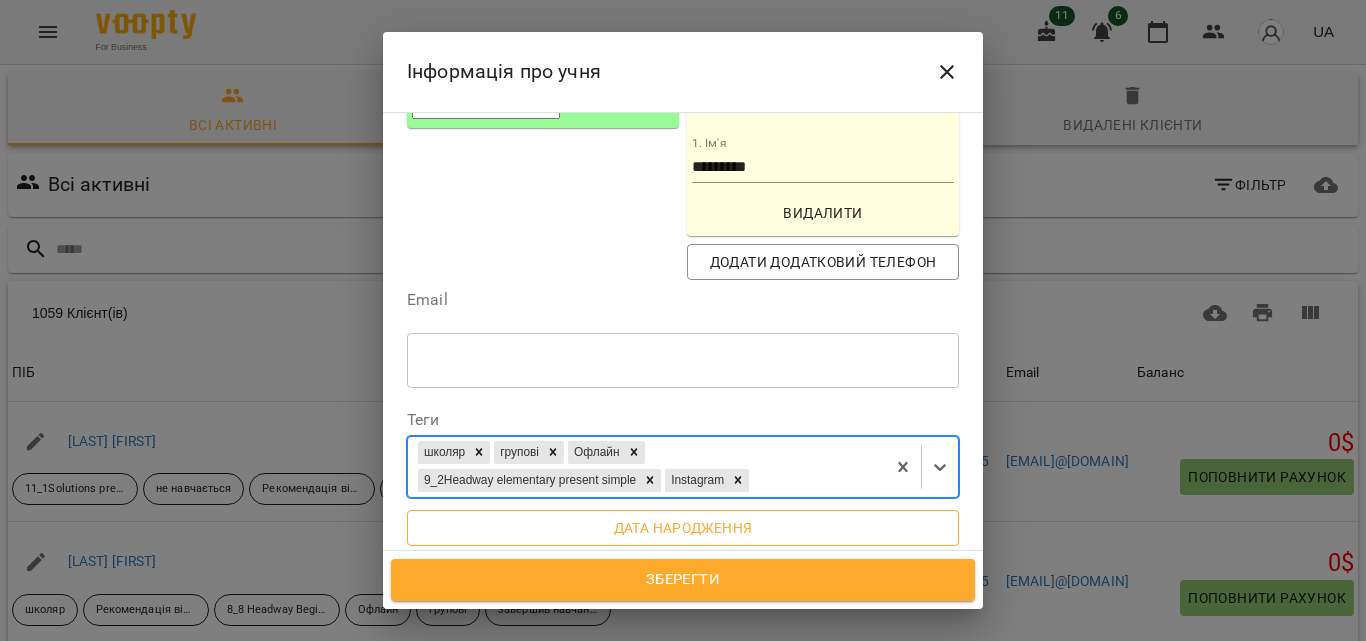 click on "Дата народження" at bounding box center [683, 528] 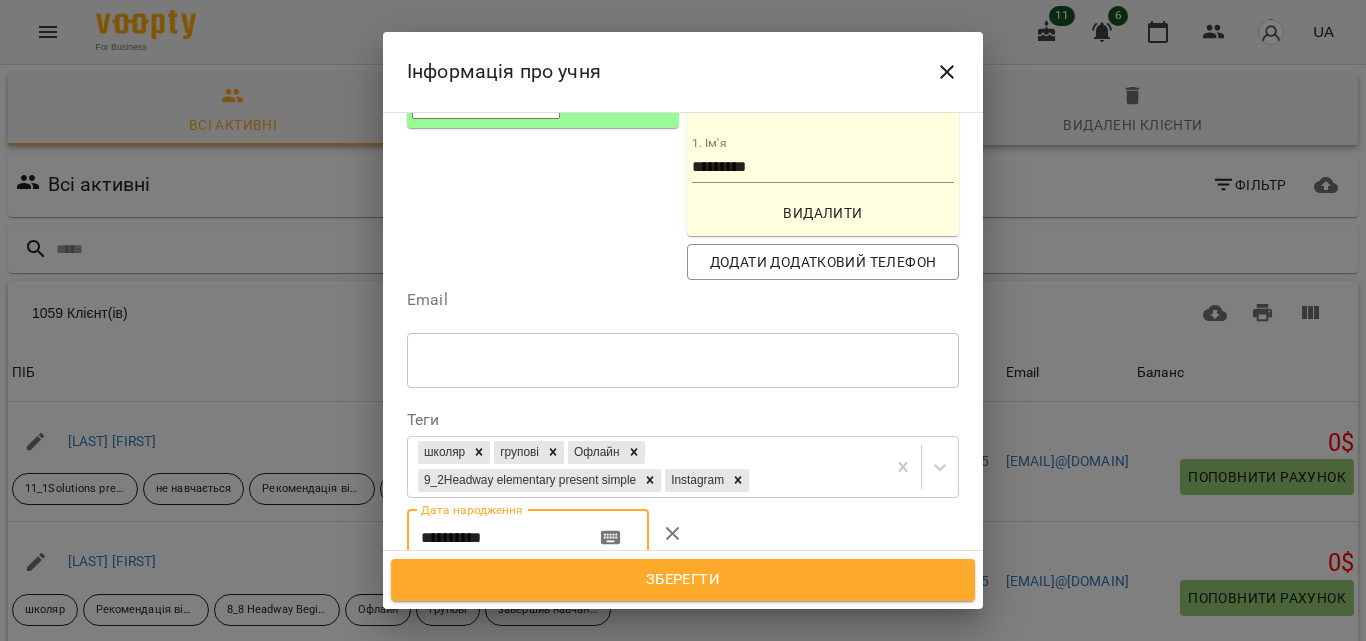 click on "**********" at bounding box center (493, 538) 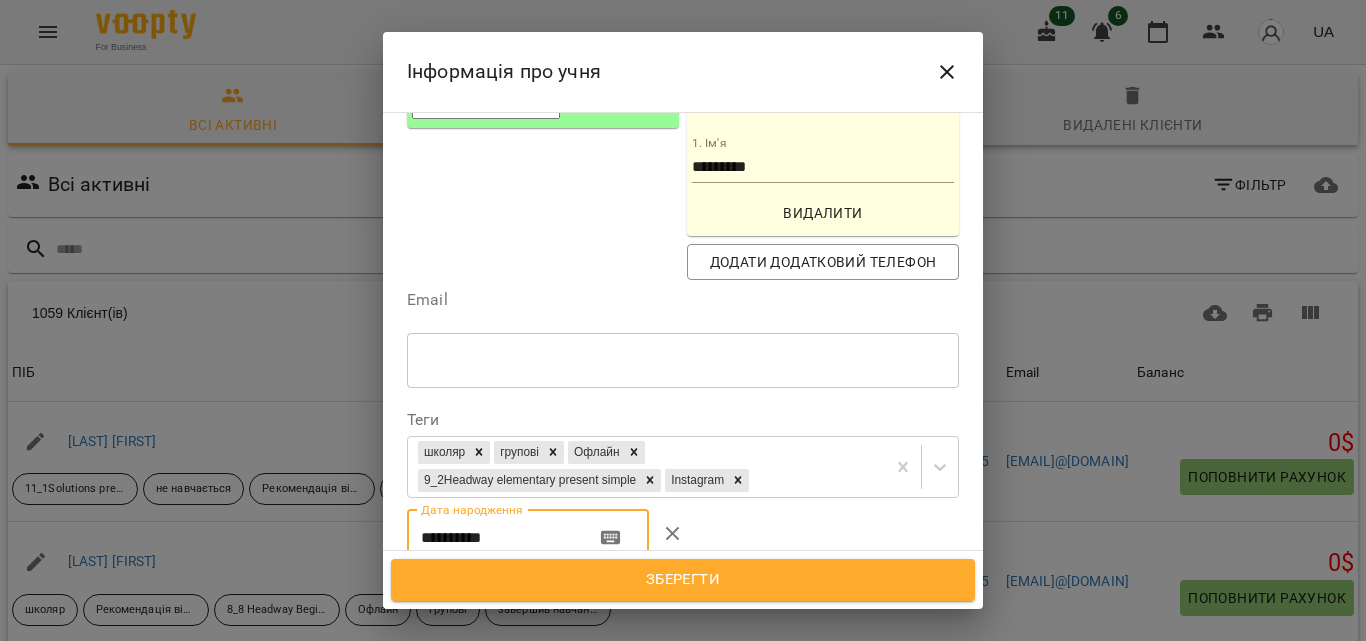 click on "**********" at bounding box center [493, 538] 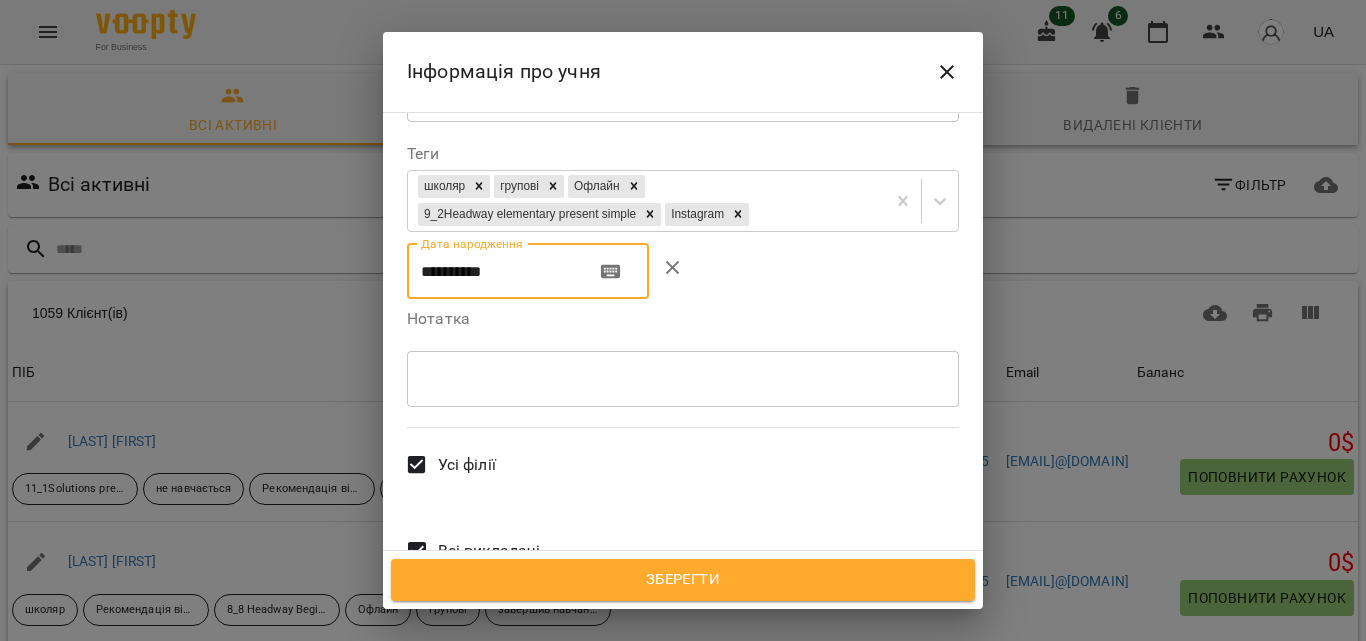 scroll, scrollTop: 771, scrollLeft: 0, axis: vertical 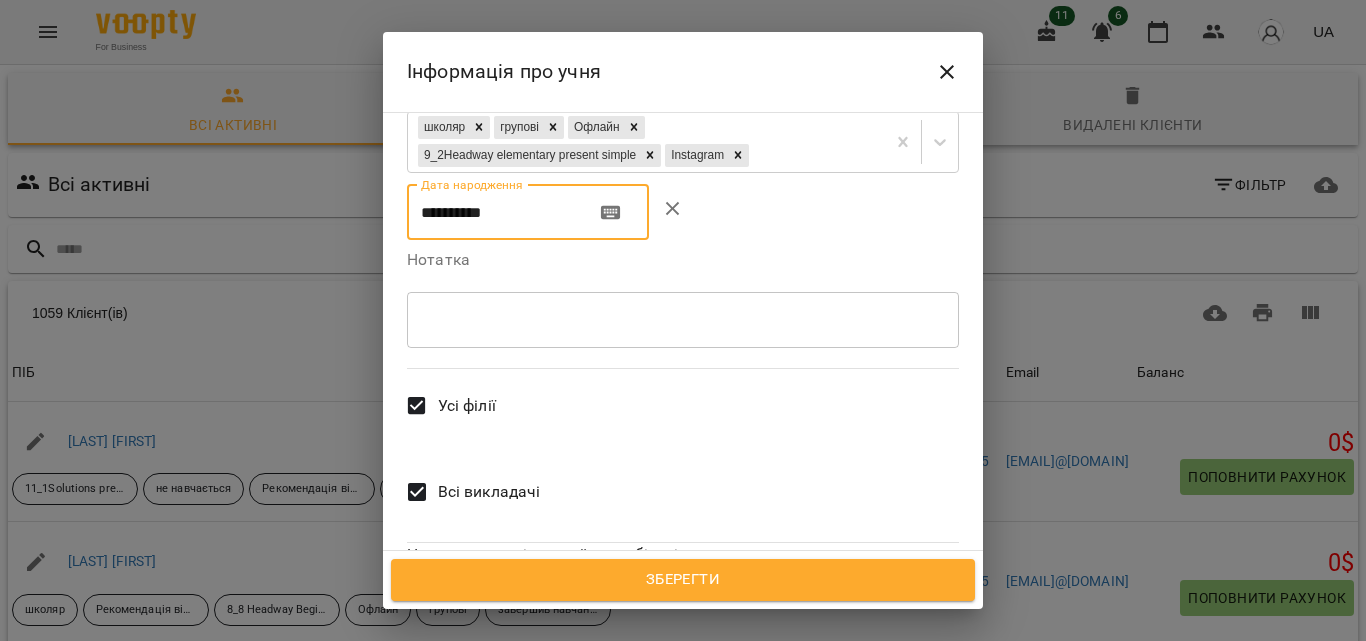 type on "**********" 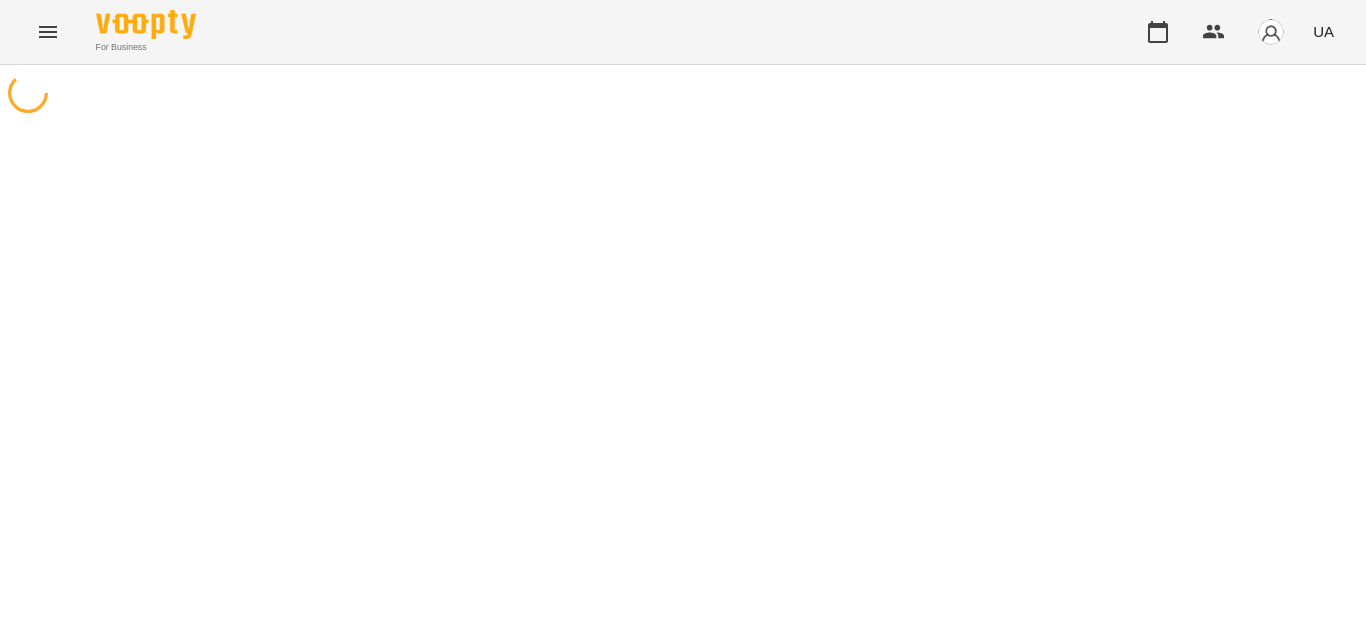 scroll, scrollTop: 0, scrollLeft: 0, axis: both 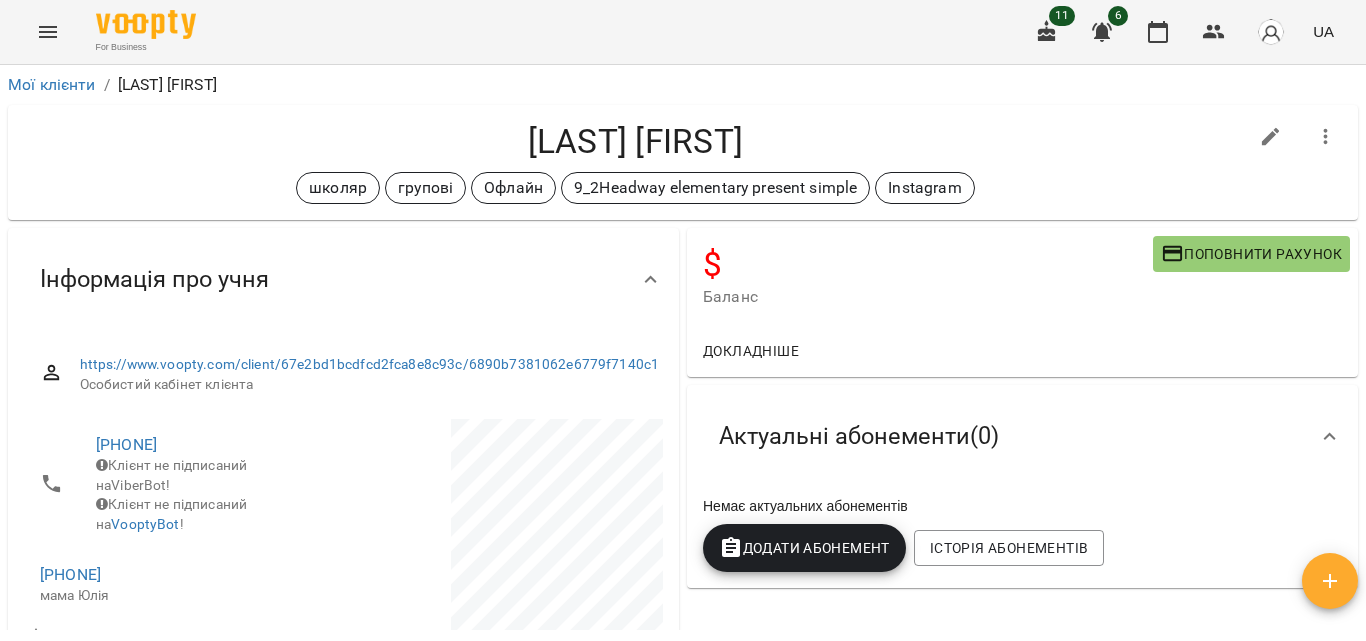 click 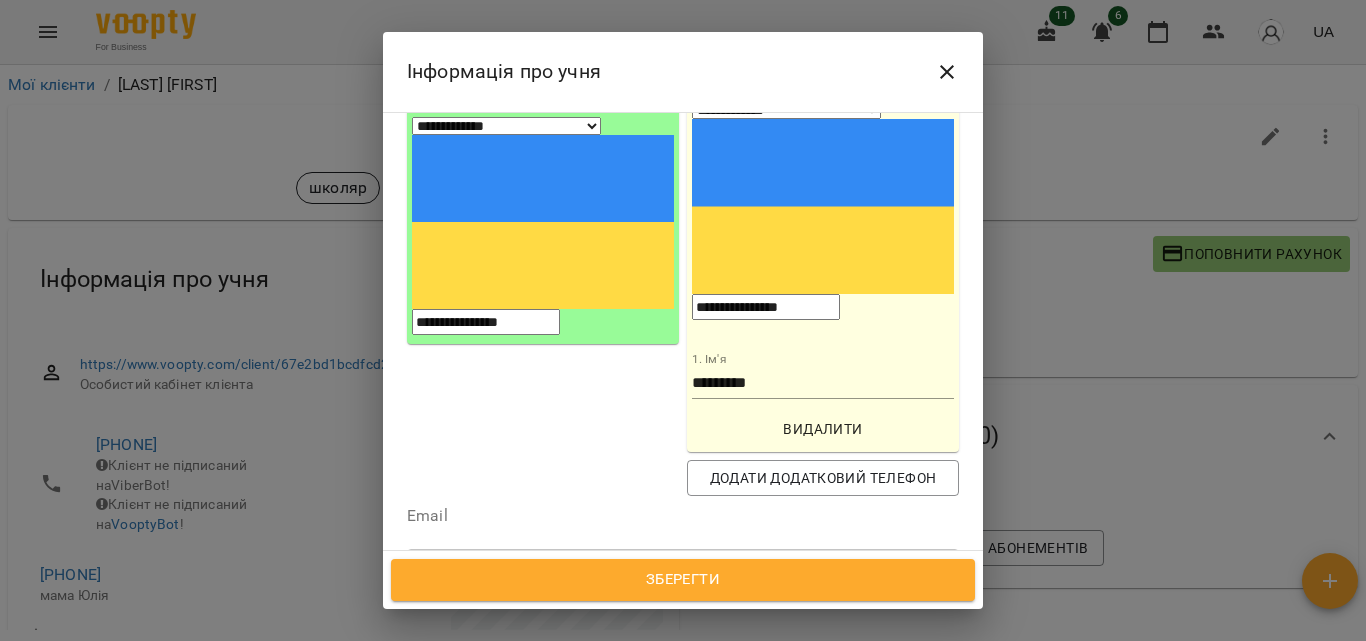 scroll, scrollTop: 279, scrollLeft: 0, axis: vertical 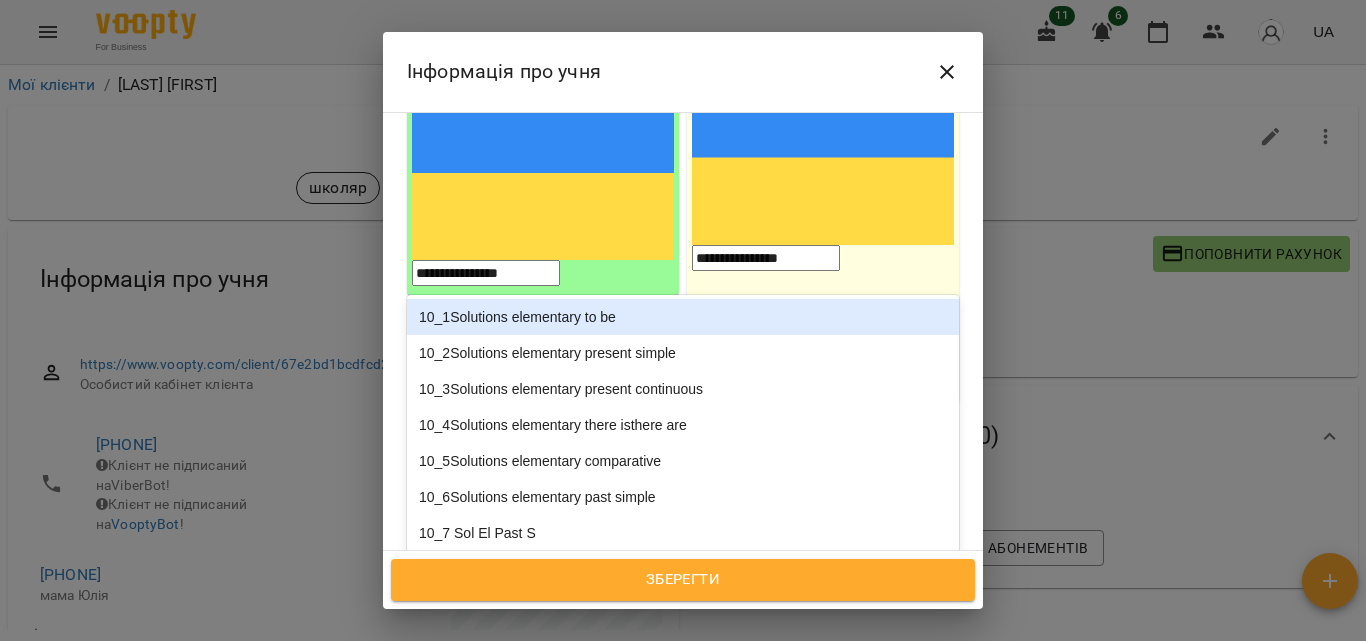 click on "школяр групові Офлайн 9_2Headway elementary present simple Instagram" at bounding box center (646, 634) 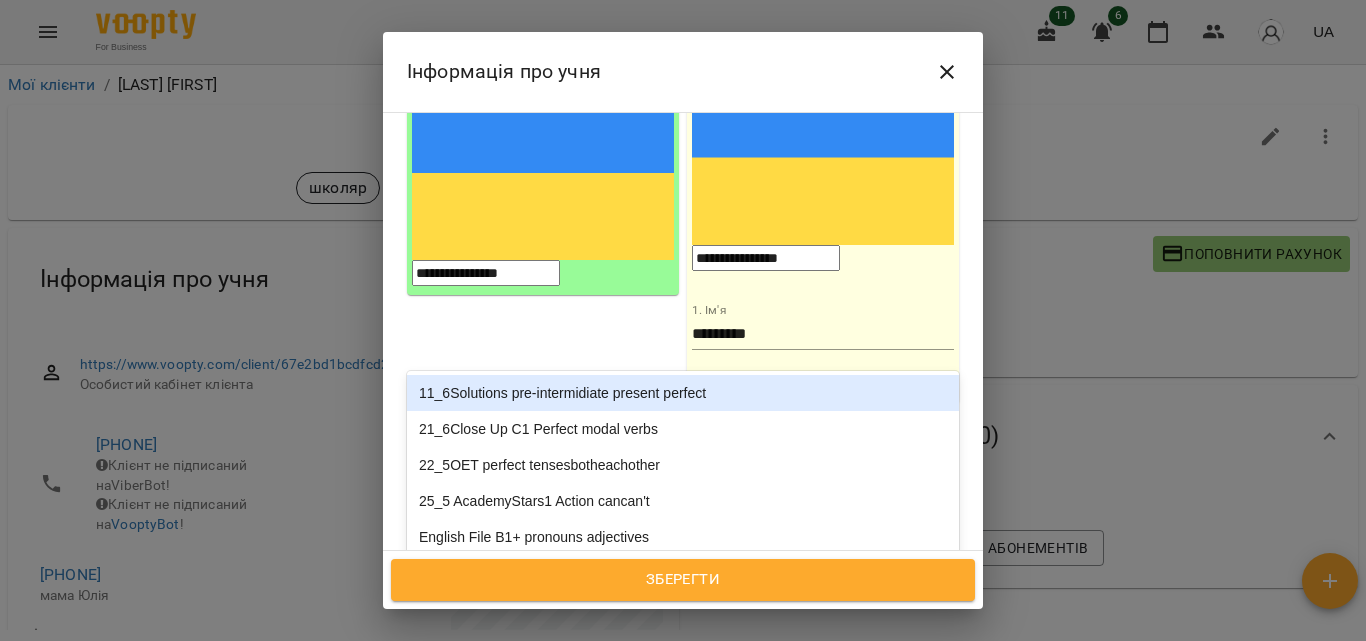 type on "*" 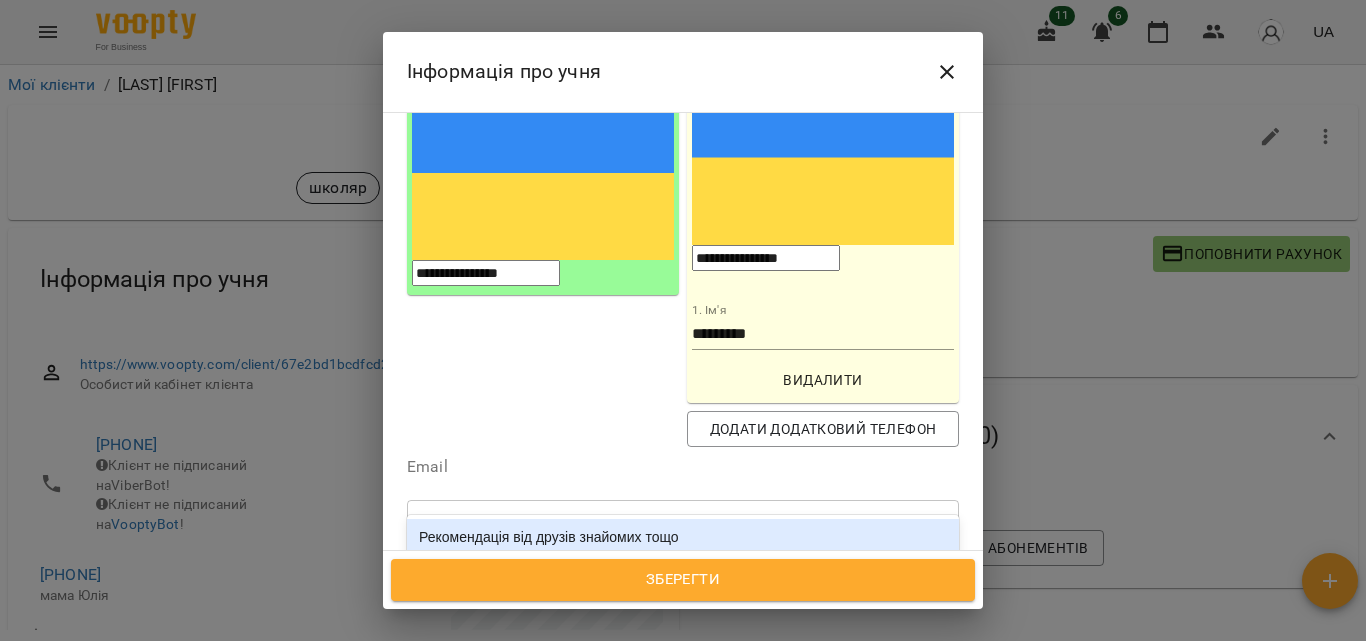 type on "*" 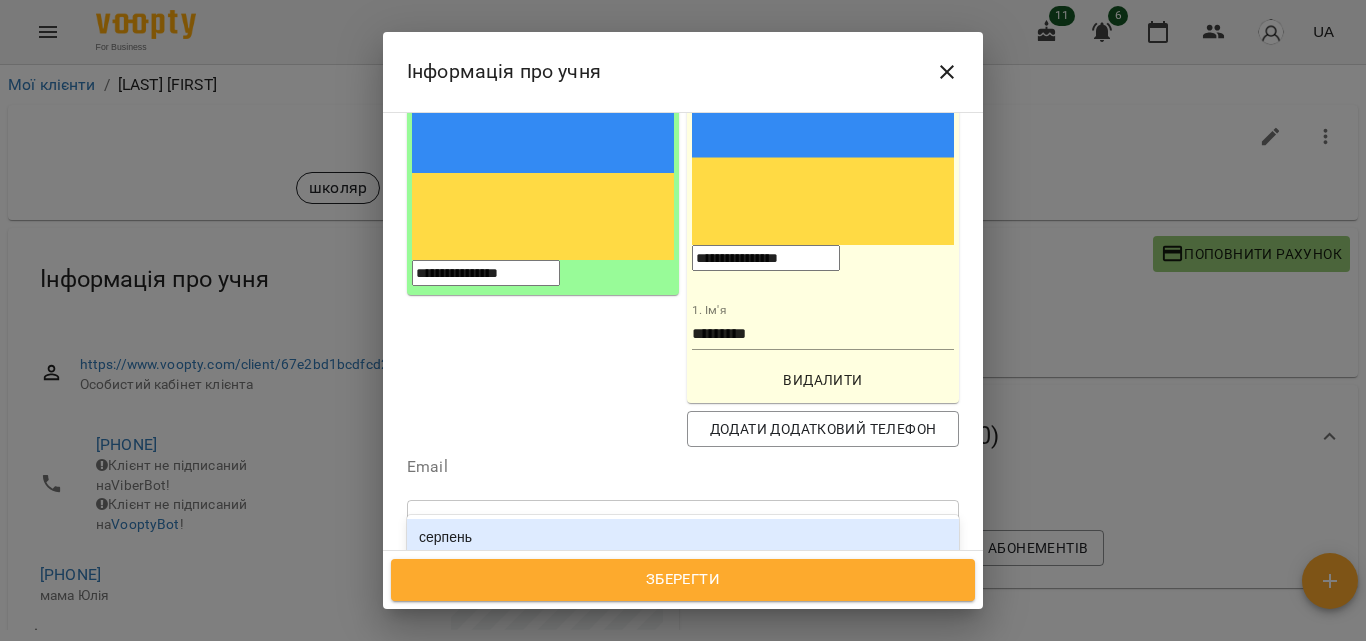 type on "*******" 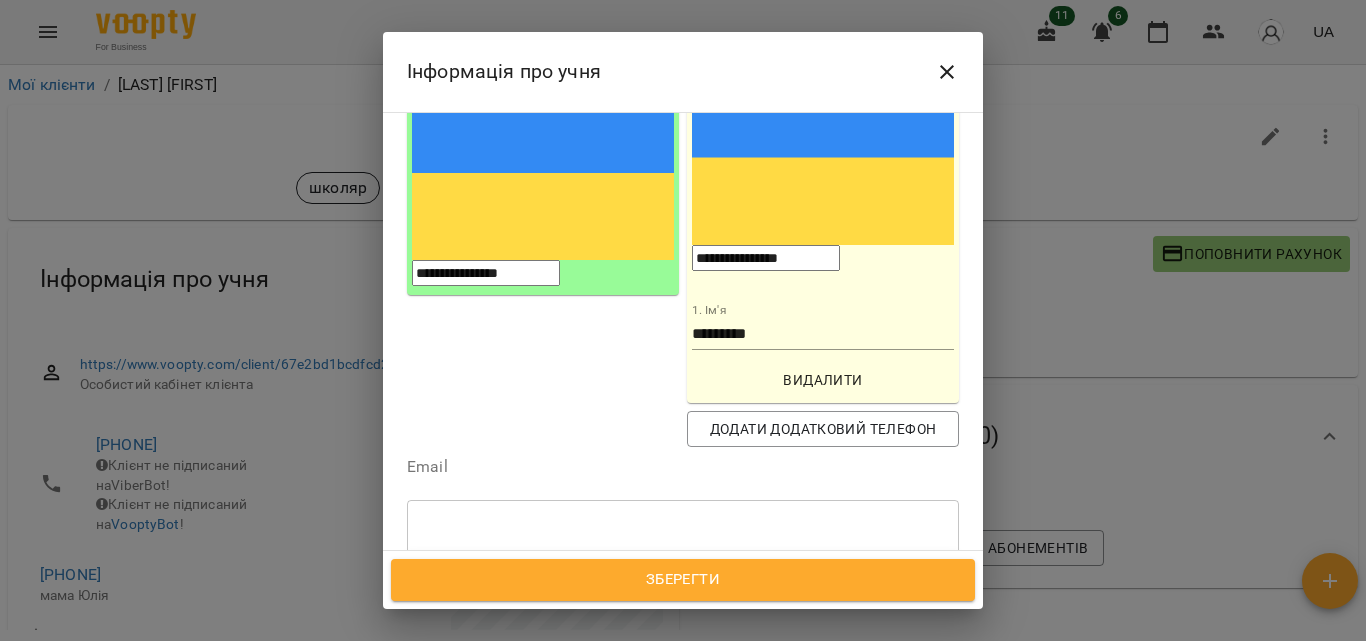 click on "серпень" at bounding box center [683, 573] 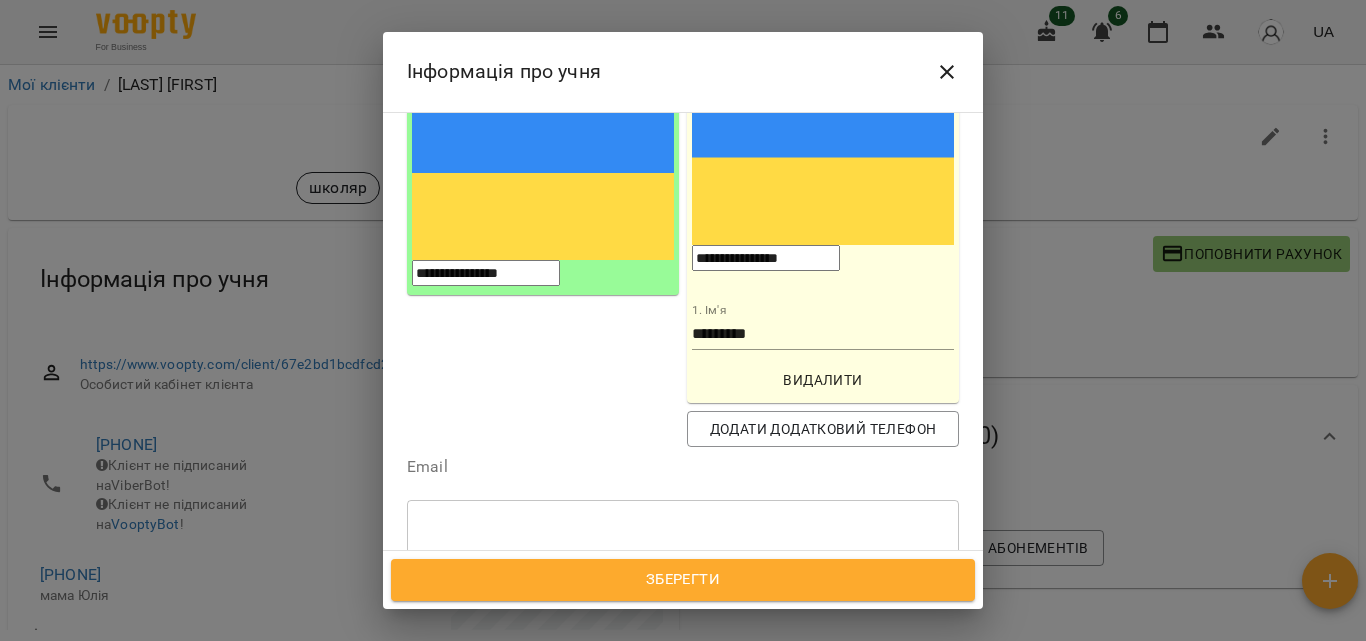 click on "Зберегти" at bounding box center [683, 580] 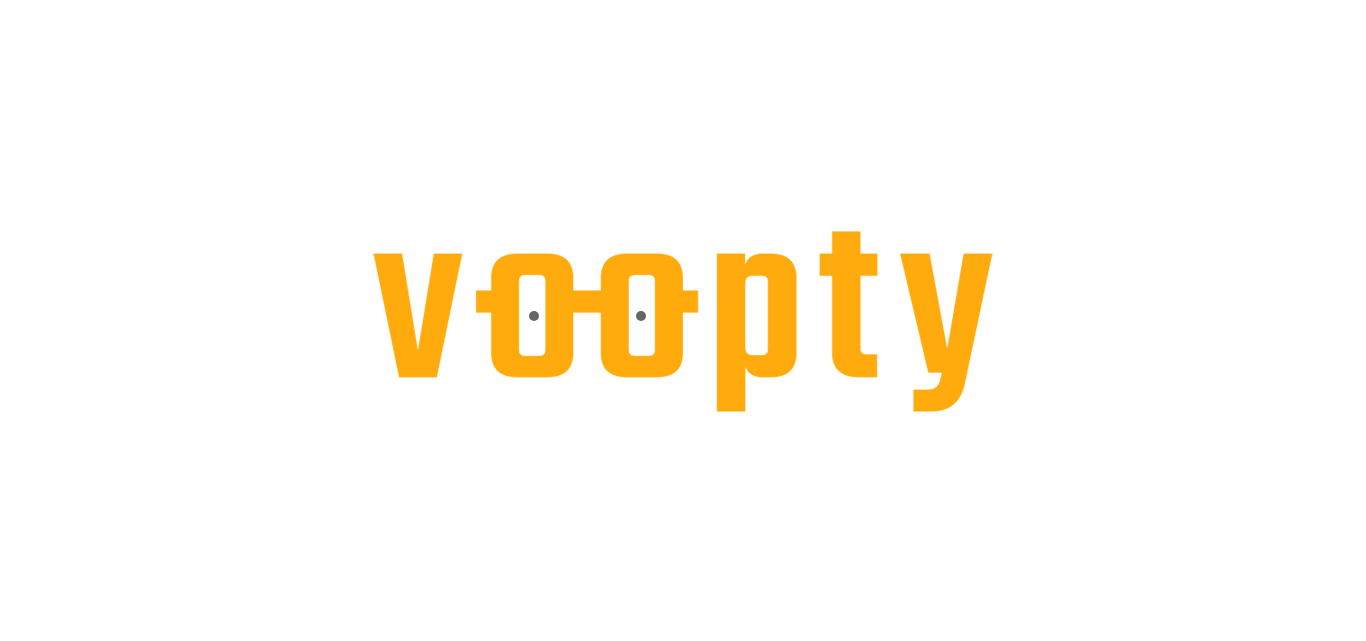 scroll, scrollTop: 0, scrollLeft: 0, axis: both 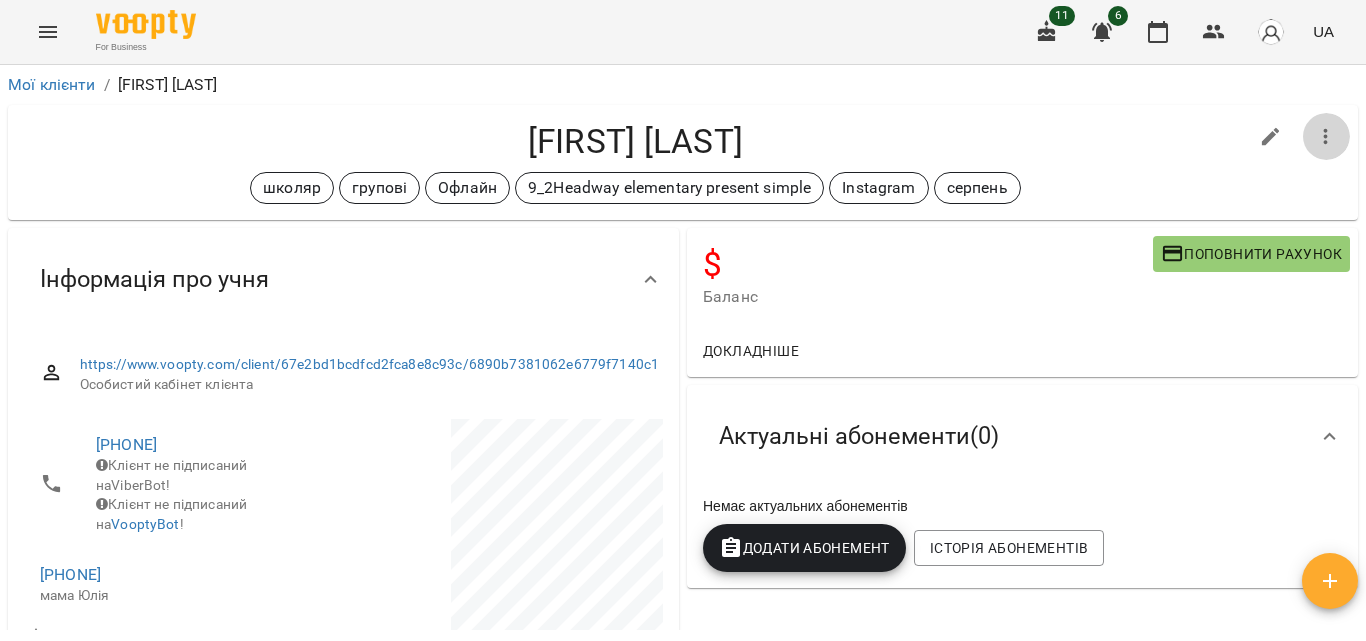 click 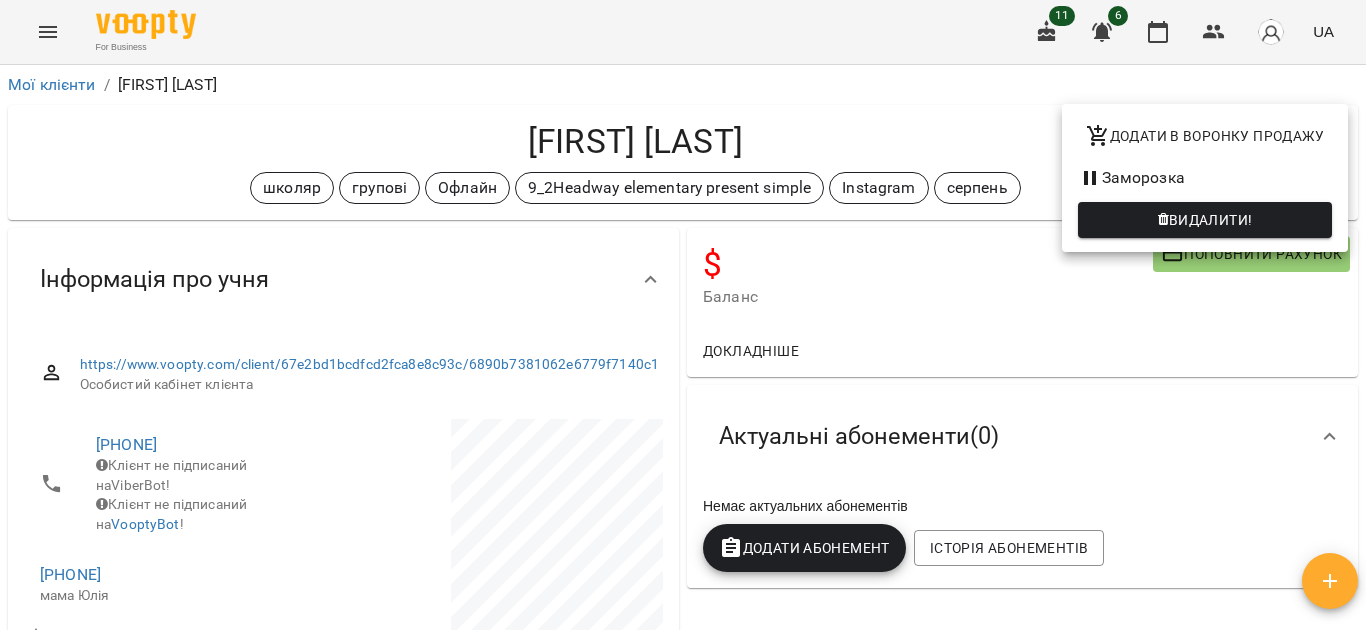 click on "Додати в воронку продажу" at bounding box center (1205, 136) 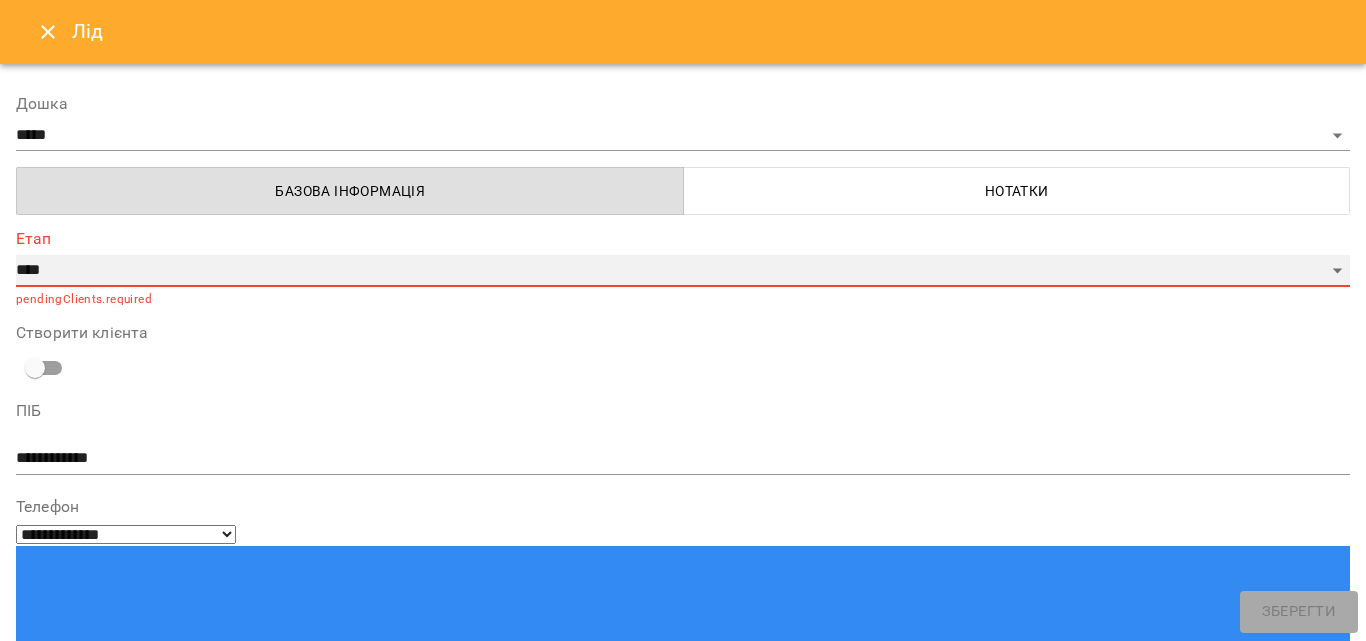 click on "**********" at bounding box center (683, 271) 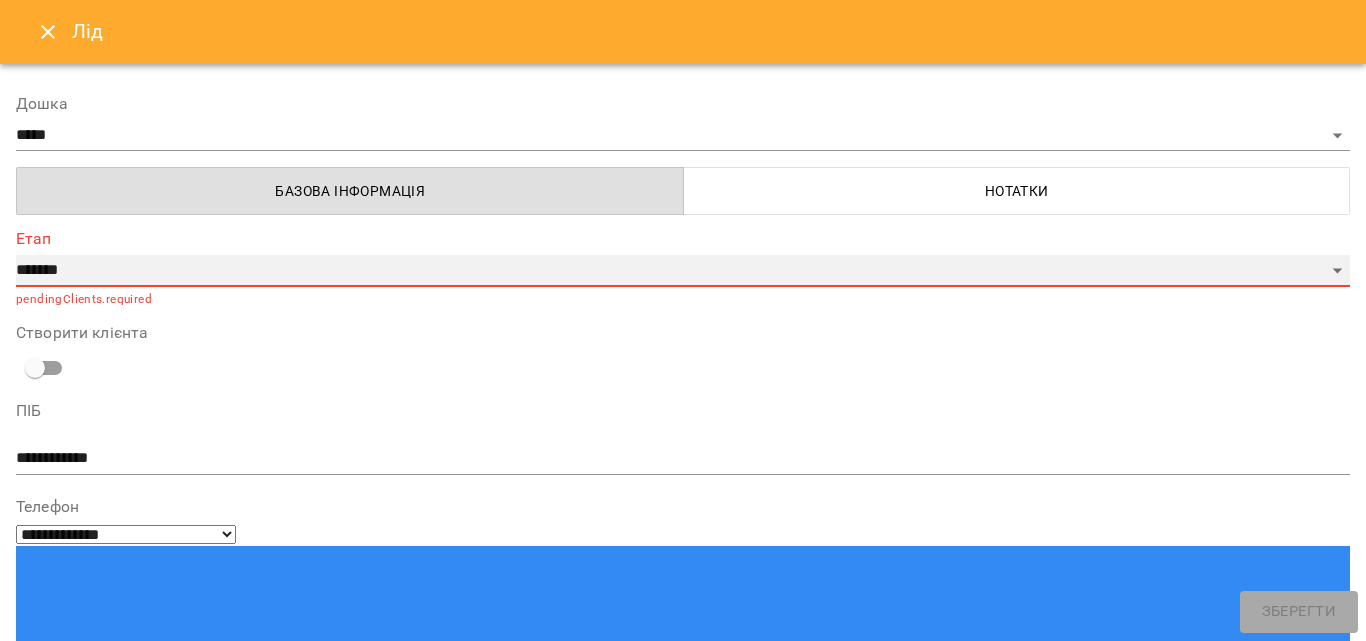 click on "**********" at bounding box center [683, 271] 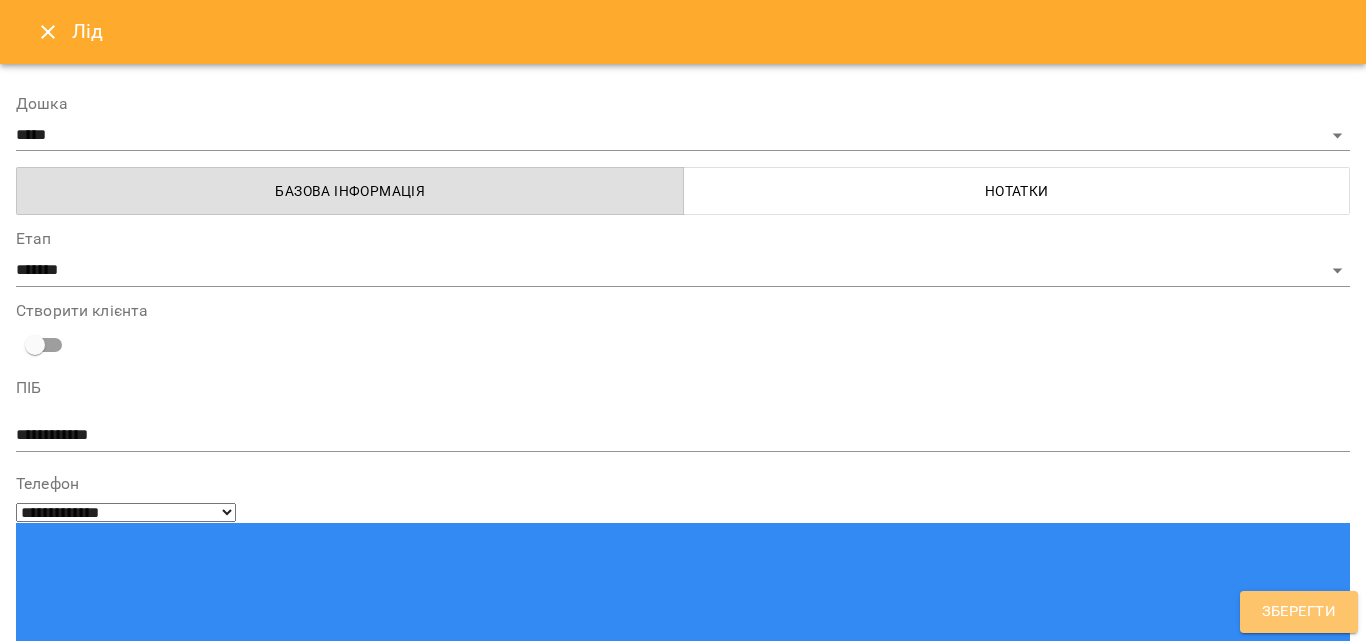 click on "Зберегти" at bounding box center (1299, 612) 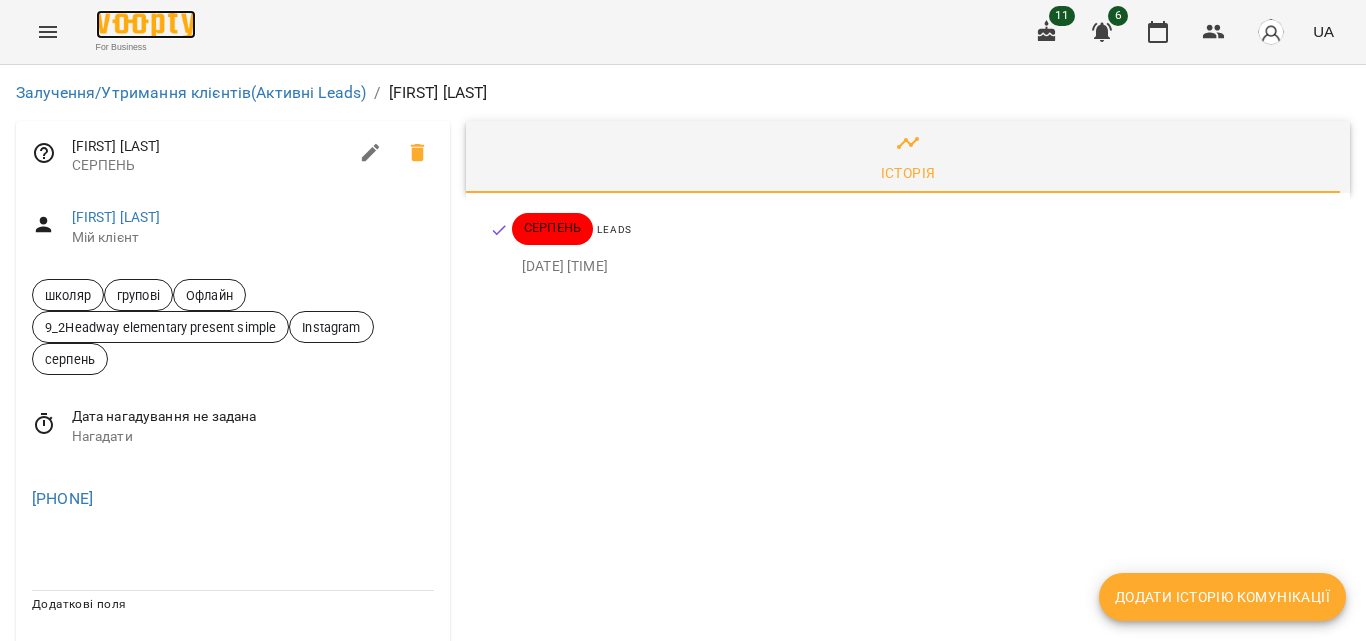 click at bounding box center (146, 24) 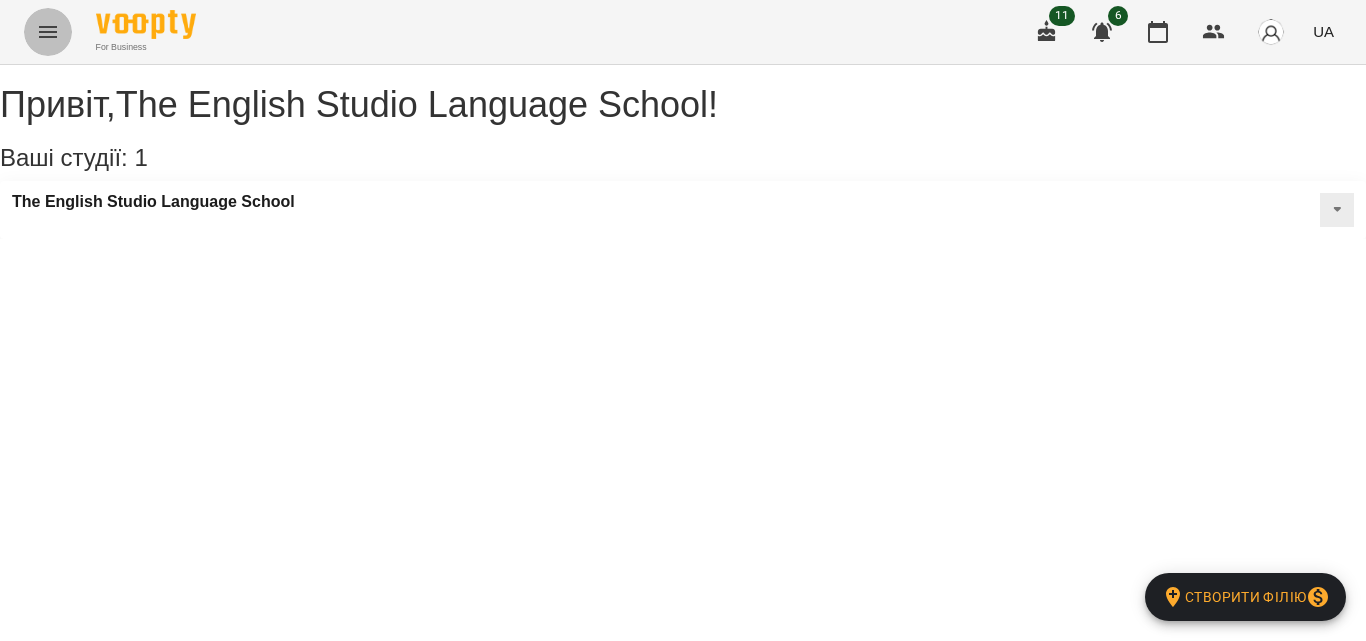 click at bounding box center (48, 32) 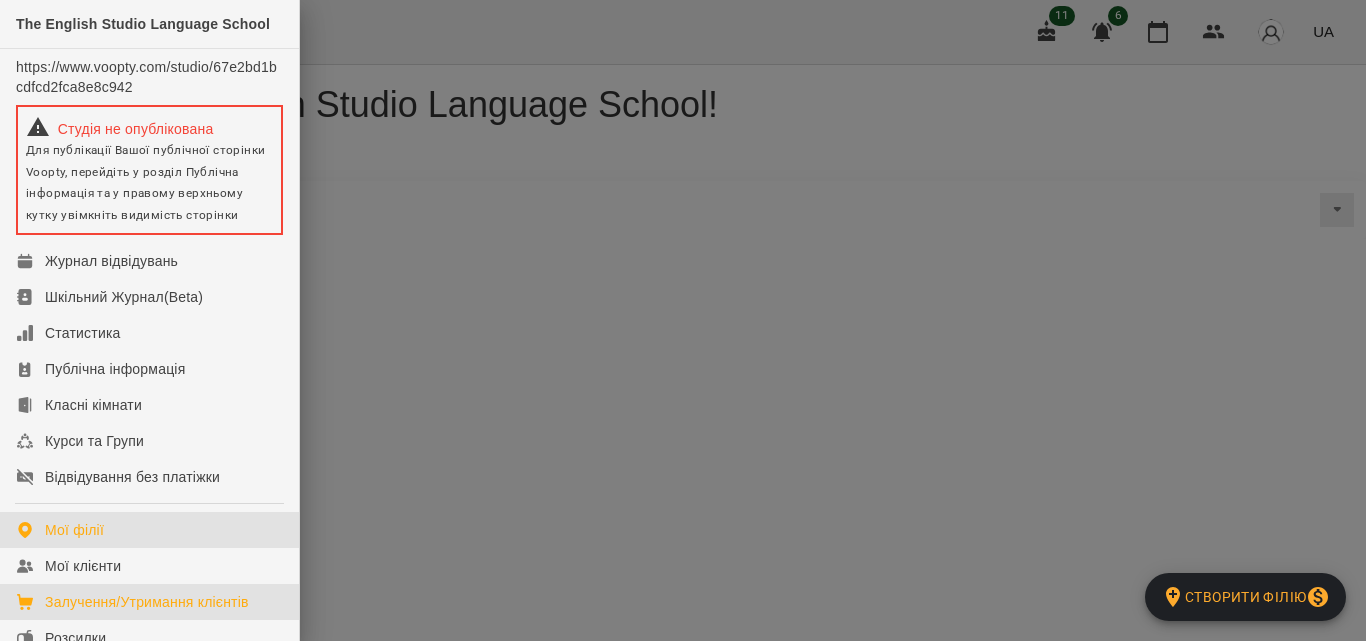 click on "Залучення/Утримання клієнтів" at bounding box center [147, 602] 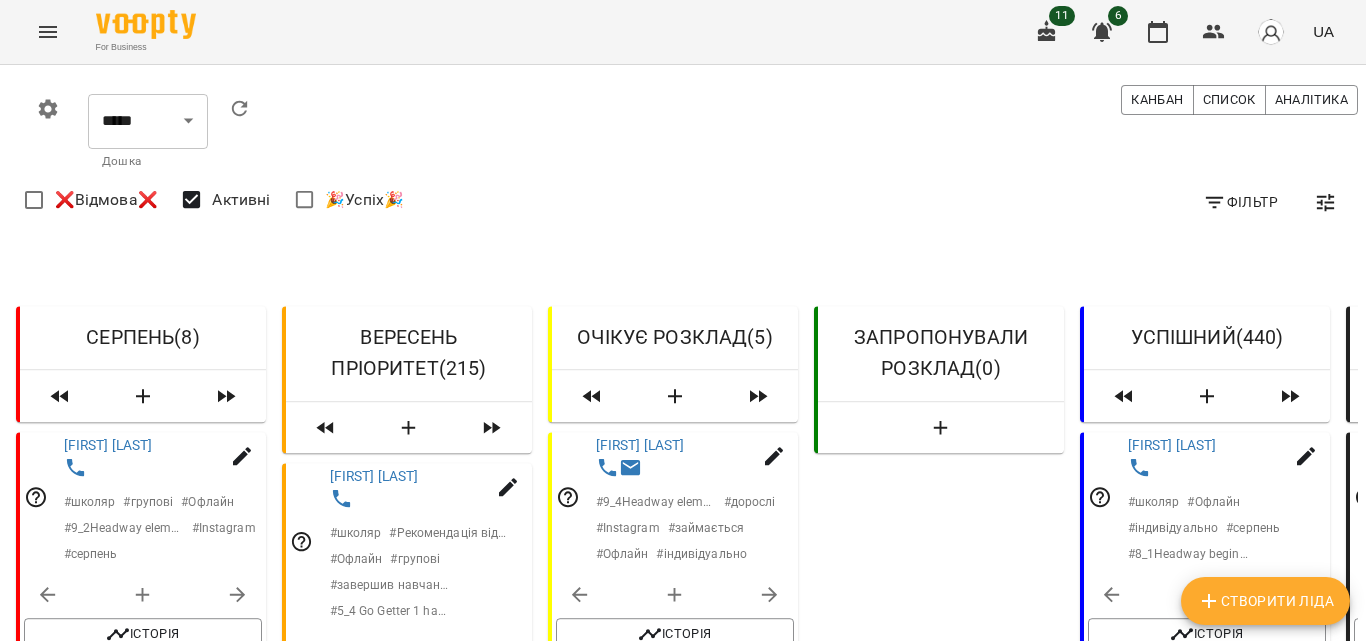 scroll, scrollTop: 1518, scrollLeft: 0, axis: vertical 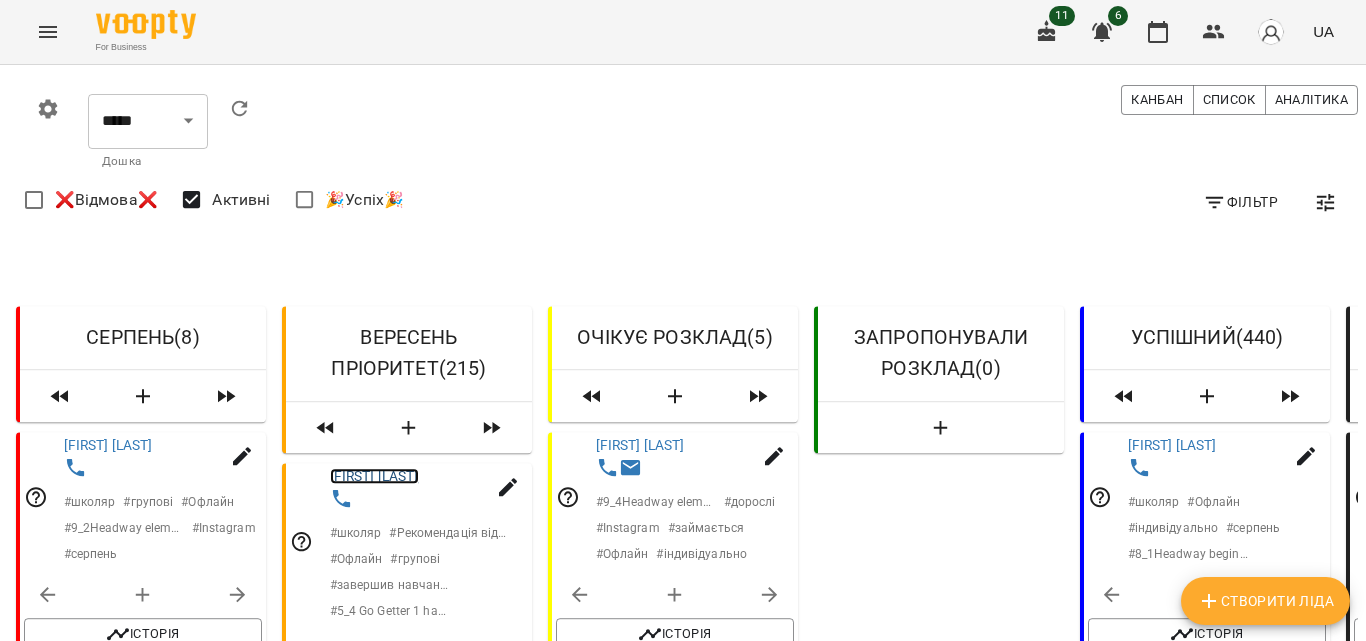 click on "[FIRST] [LAST]" at bounding box center [374, 476] 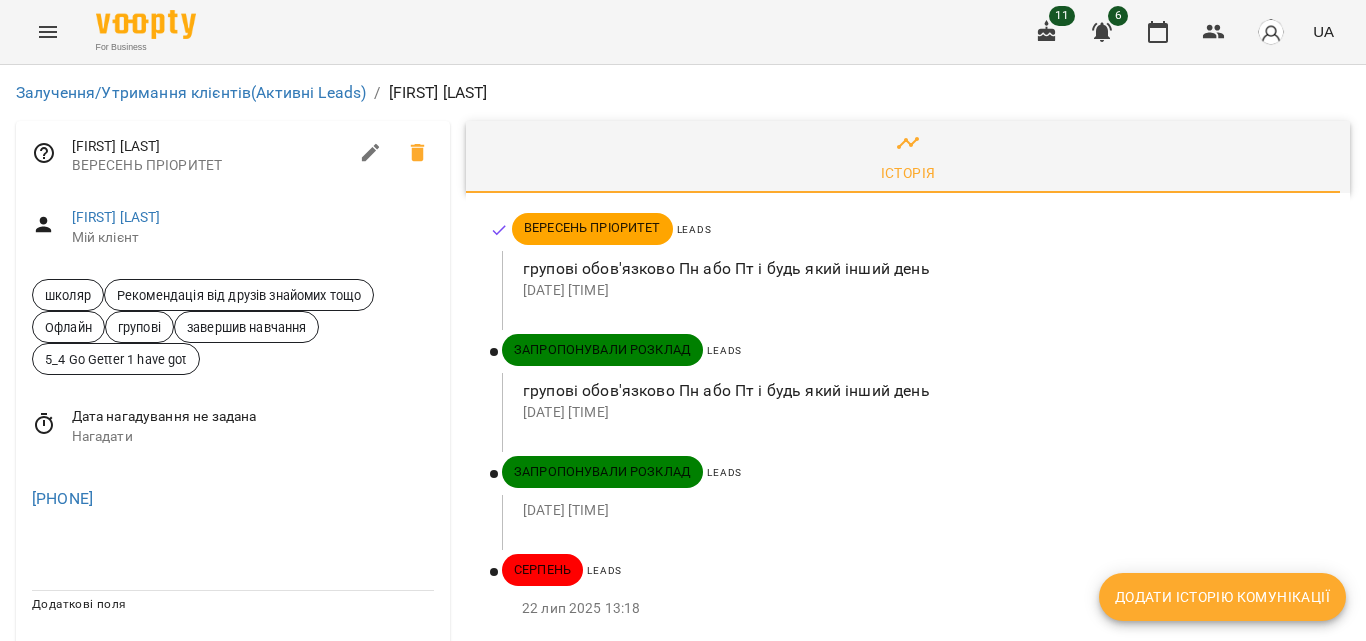 scroll, scrollTop: 0, scrollLeft: 0, axis: both 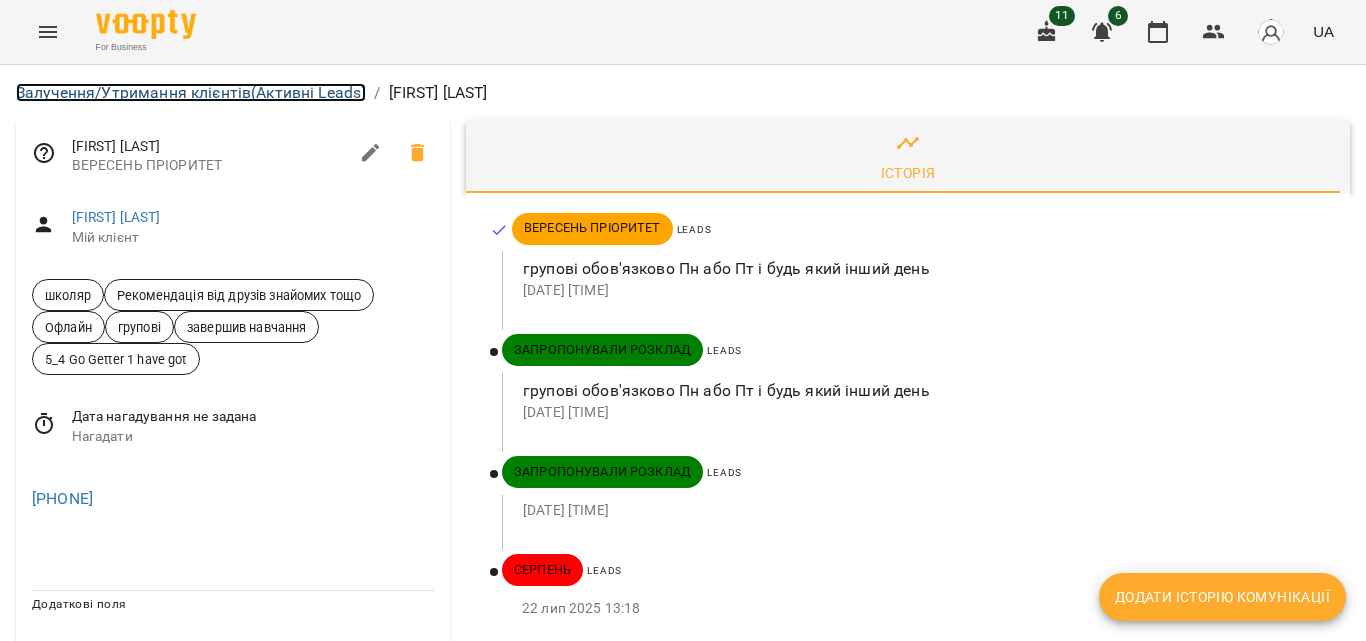 click on "Залучення/Утримання клієнтів (Активні Leads)" at bounding box center [191, 92] 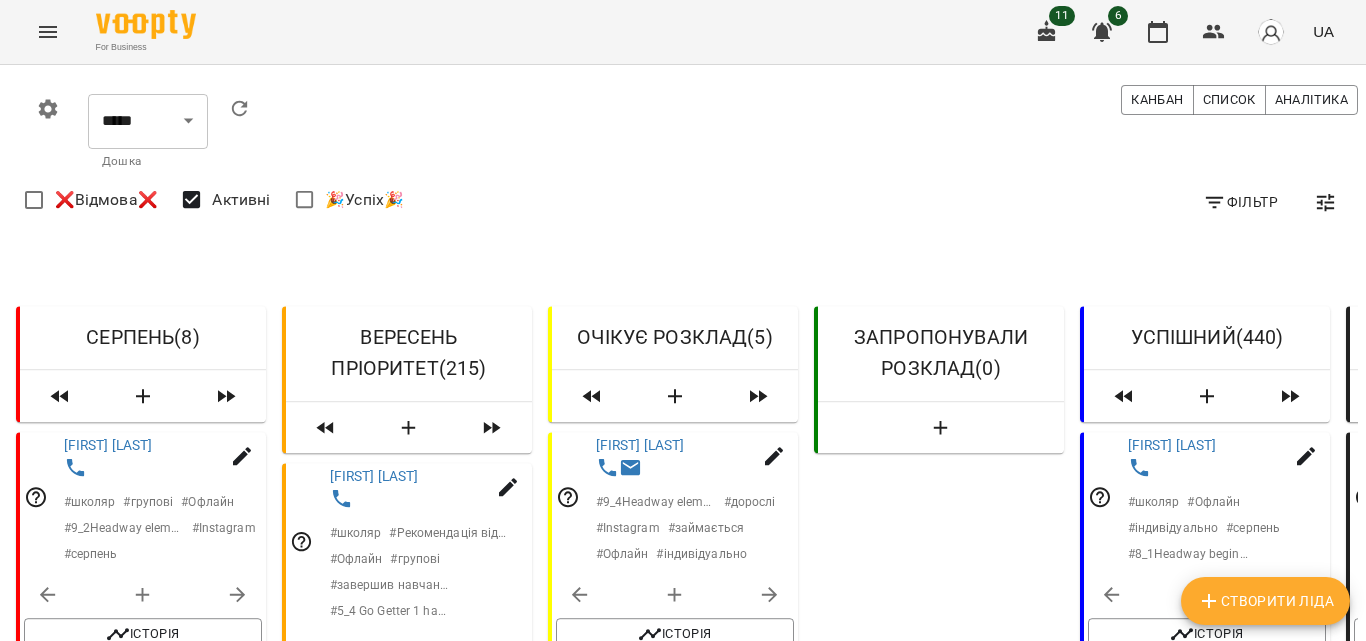 scroll, scrollTop: 1903, scrollLeft: 0, axis: vertical 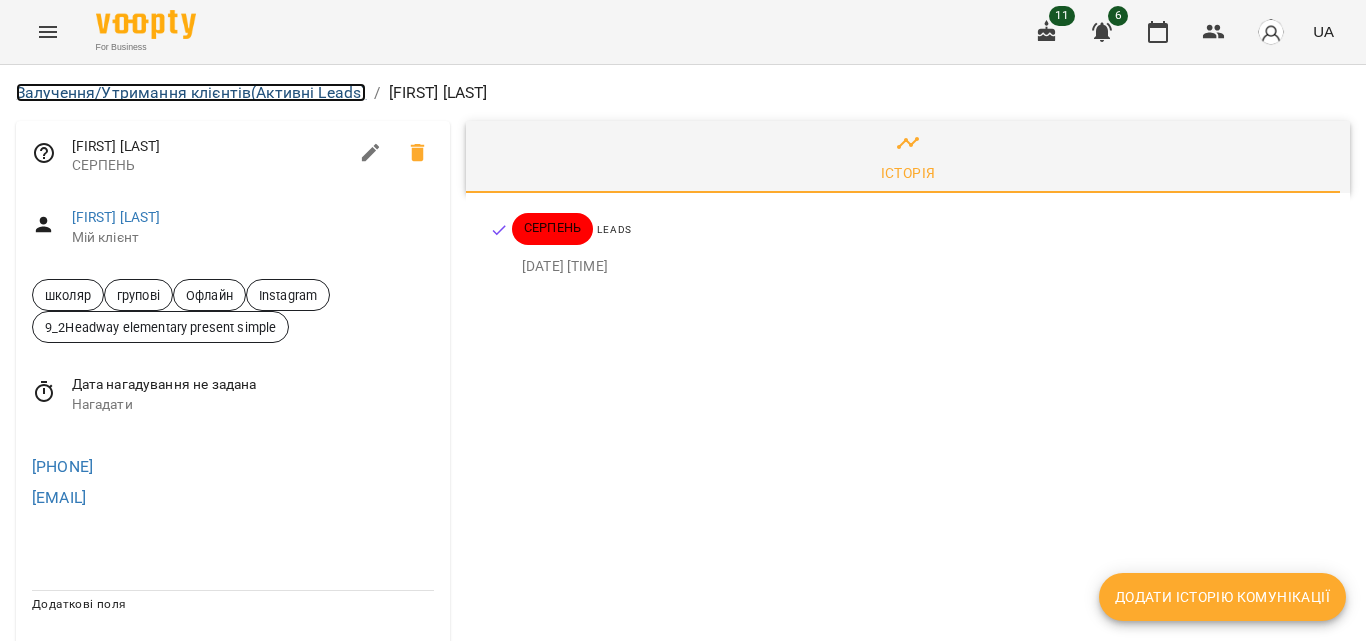 click on "Залучення/Утримання клієнтів (Активні Leads)" at bounding box center (191, 92) 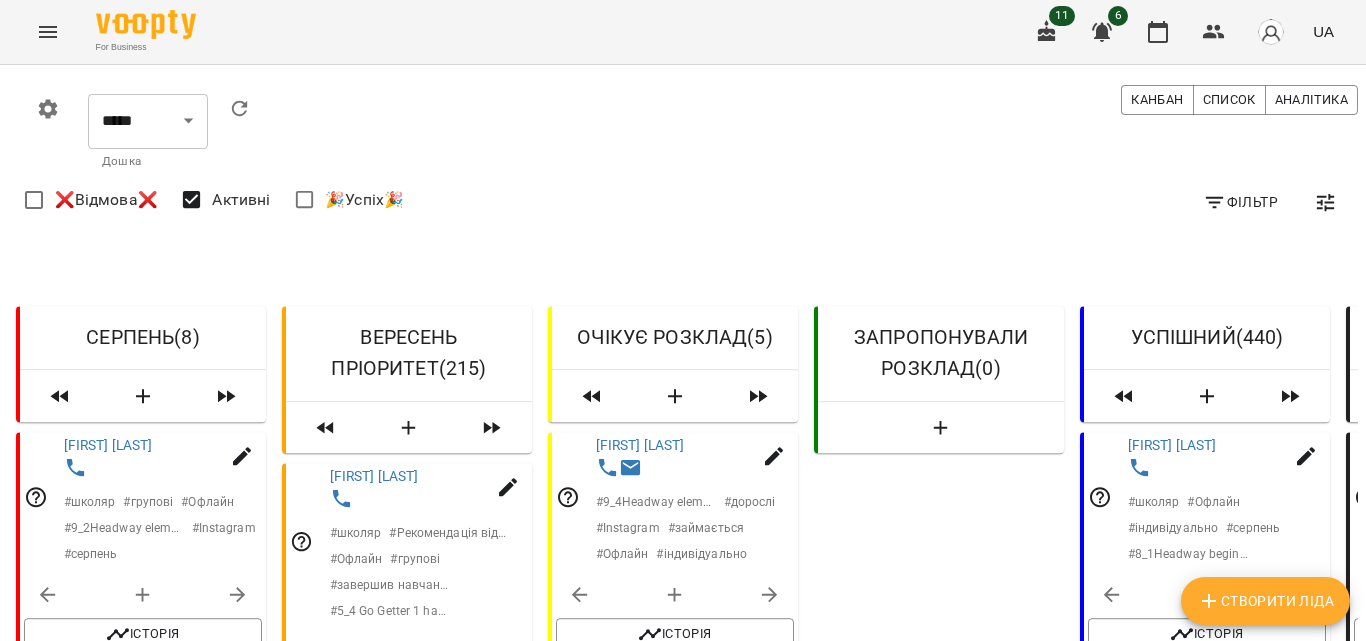 scroll, scrollTop: 584, scrollLeft: 0, axis: vertical 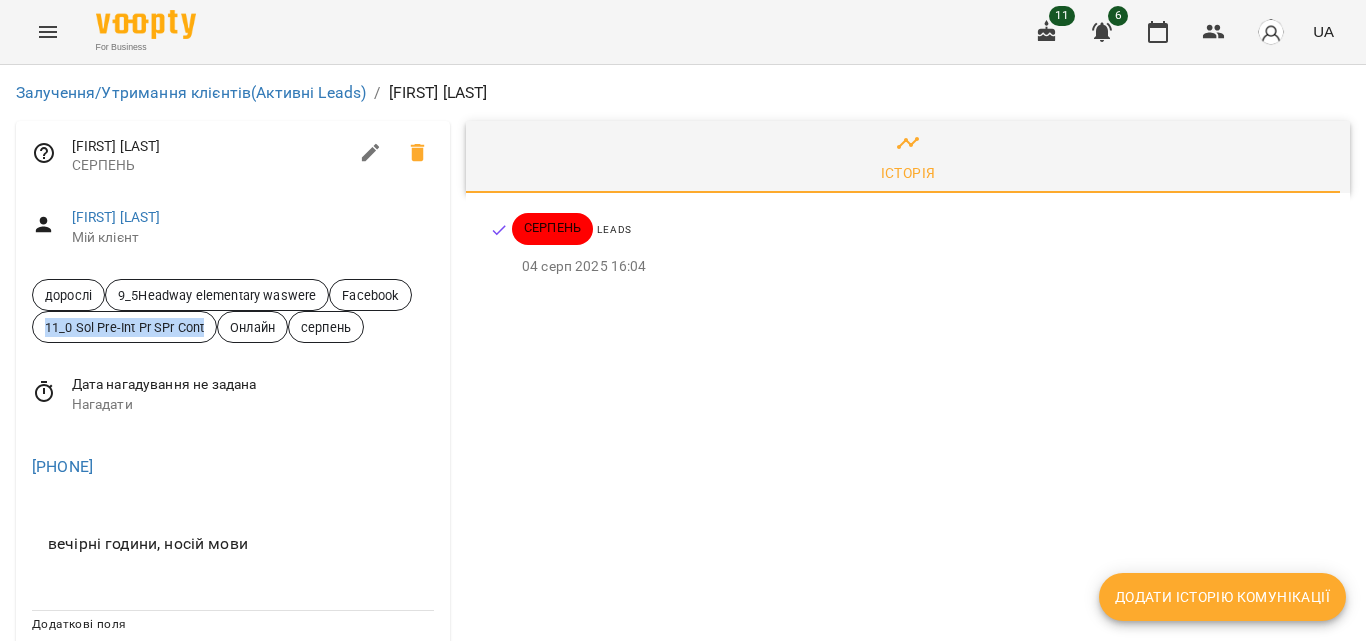 drag, startPoint x: 47, startPoint y: 325, endPoint x: 215, endPoint y: 333, distance: 168.19037 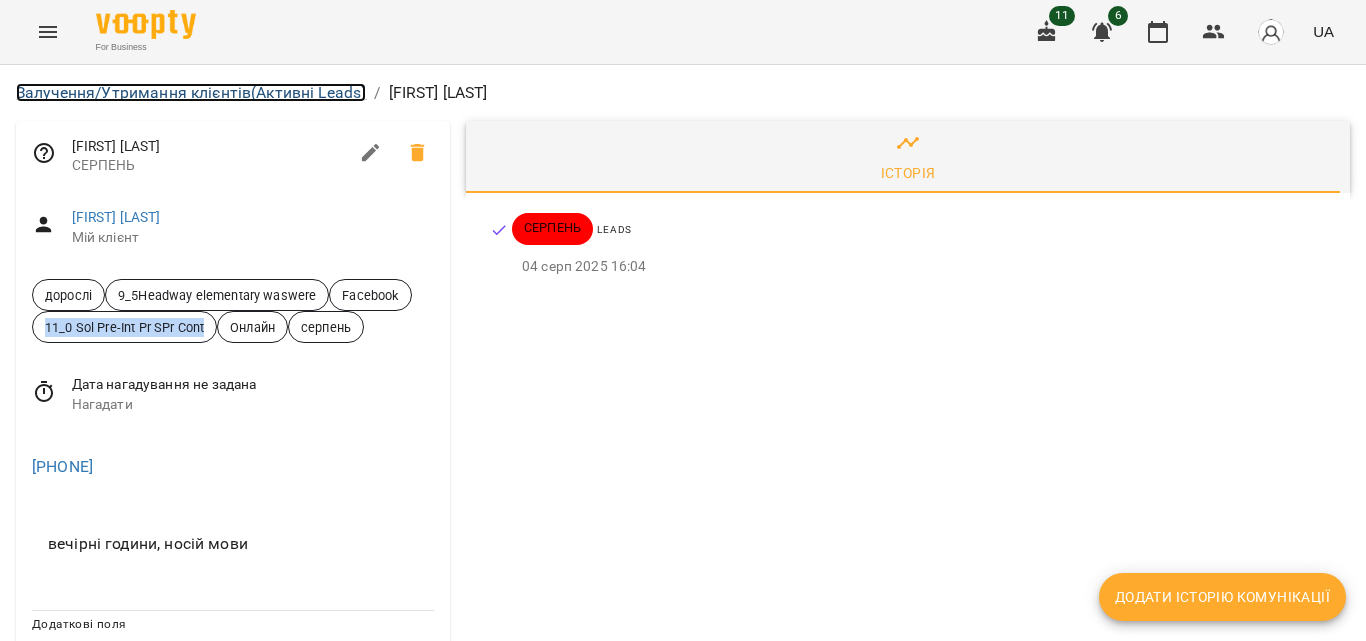 click on "Залучення/Утримання клієнтів (Активні Leads)" at bounding box center (191, 92) 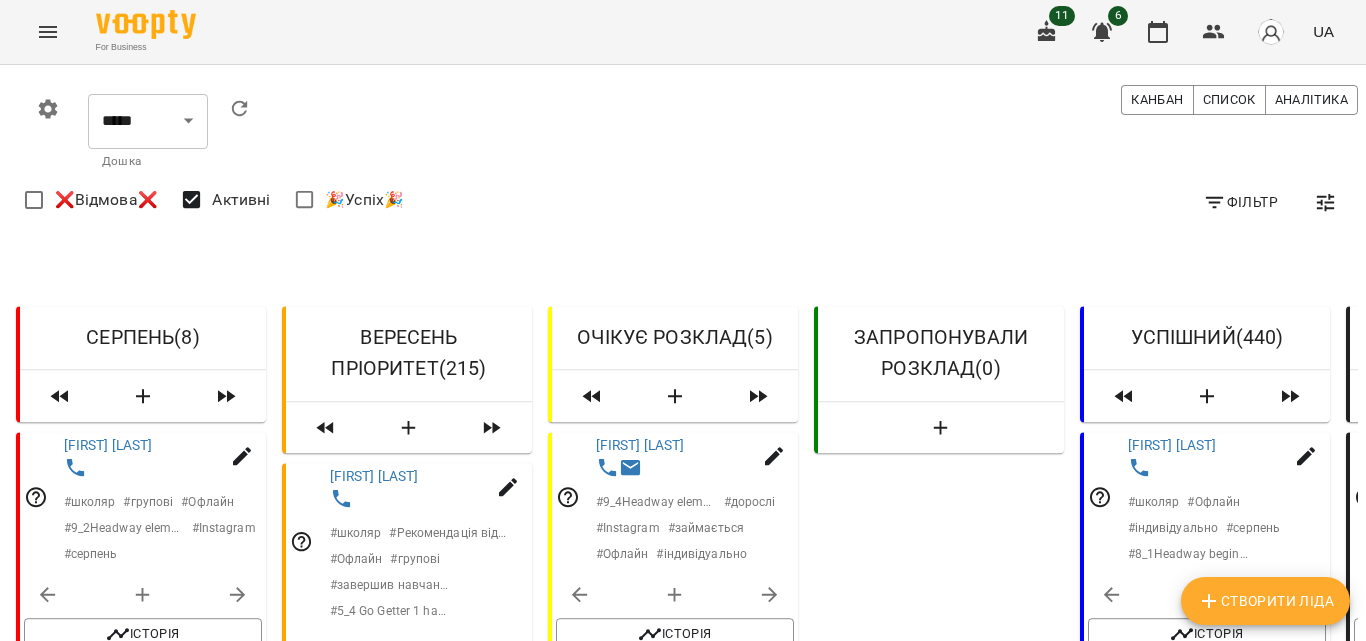 scroll, scrollTop: 413, scrollLeft: 0, axis: vertical 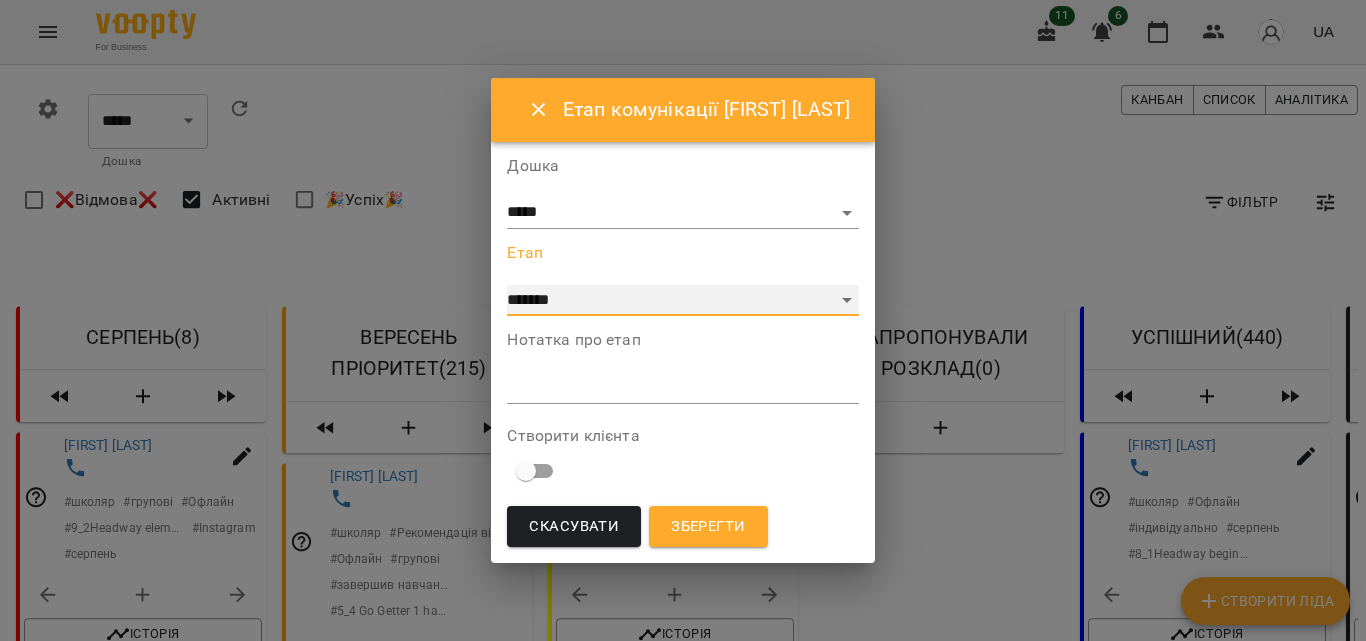 click on "**********" at bounding box center [682, 301] 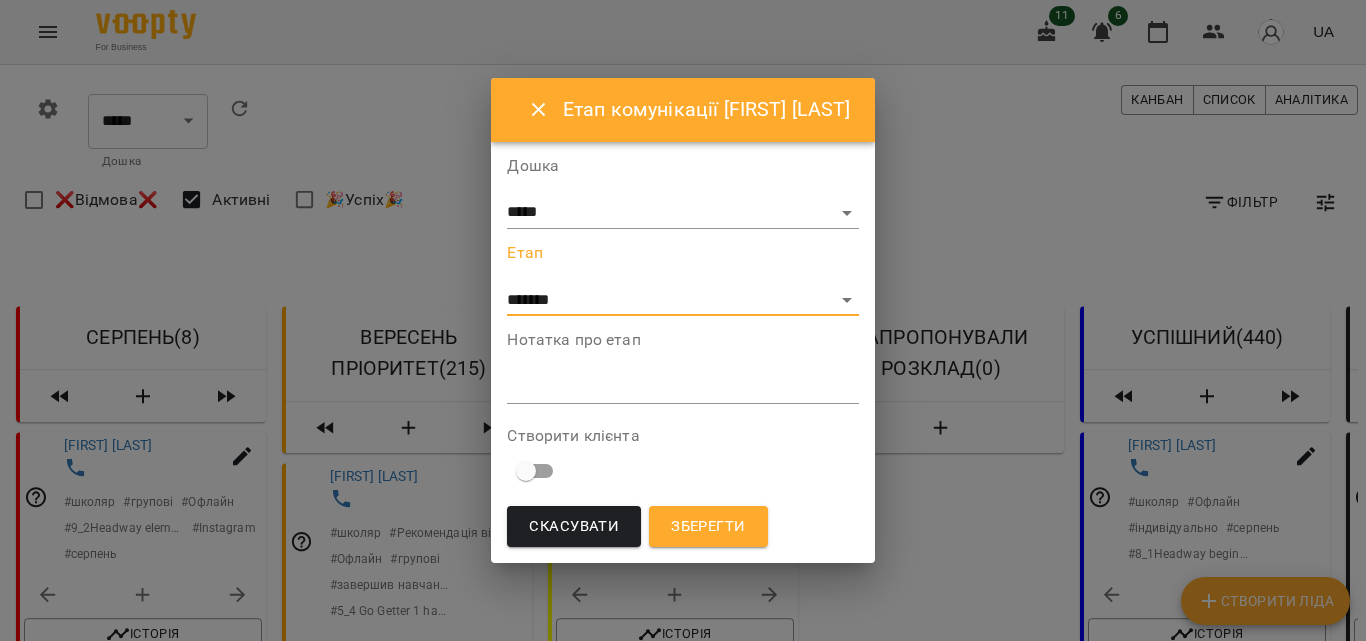 click on "Зберегти" at bounding box center [708, 527] 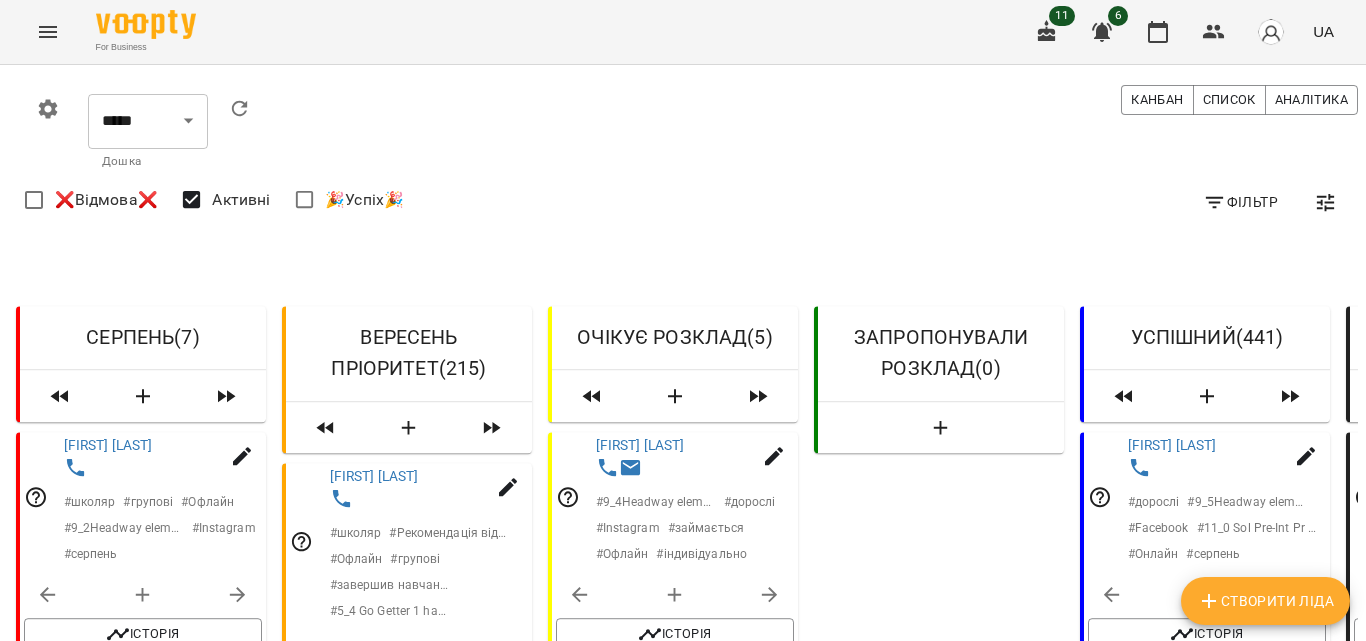 scroll, scrollTop: 305, scrollLeft: 0, axis: vertical 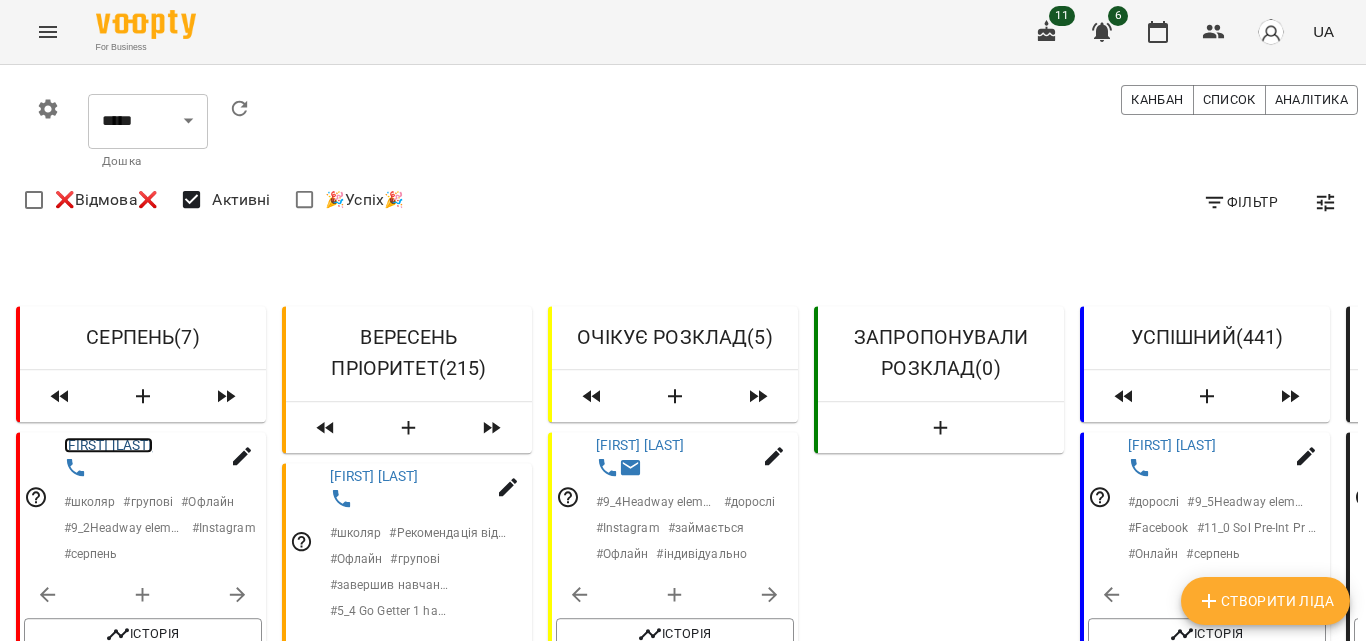 click on "[LAST] [FIRST]" at bounding box center [108, 445] 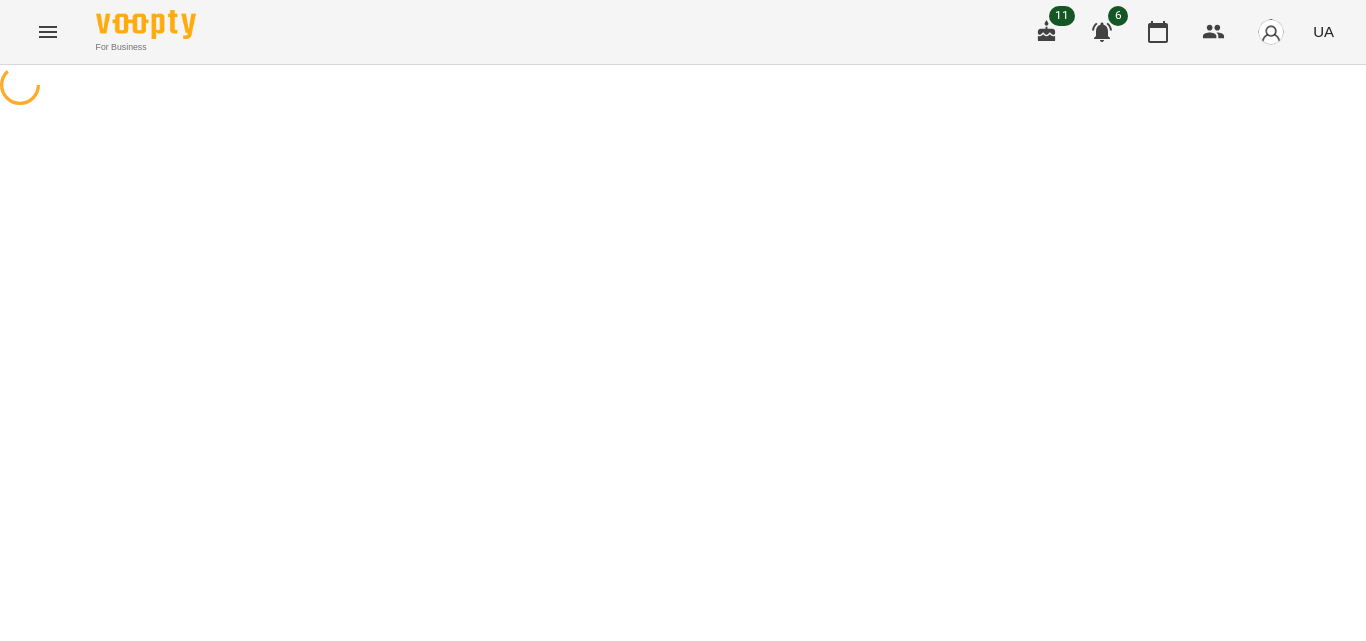 scroll, scrollTop: 0, scrollLeft: 0, axis: both 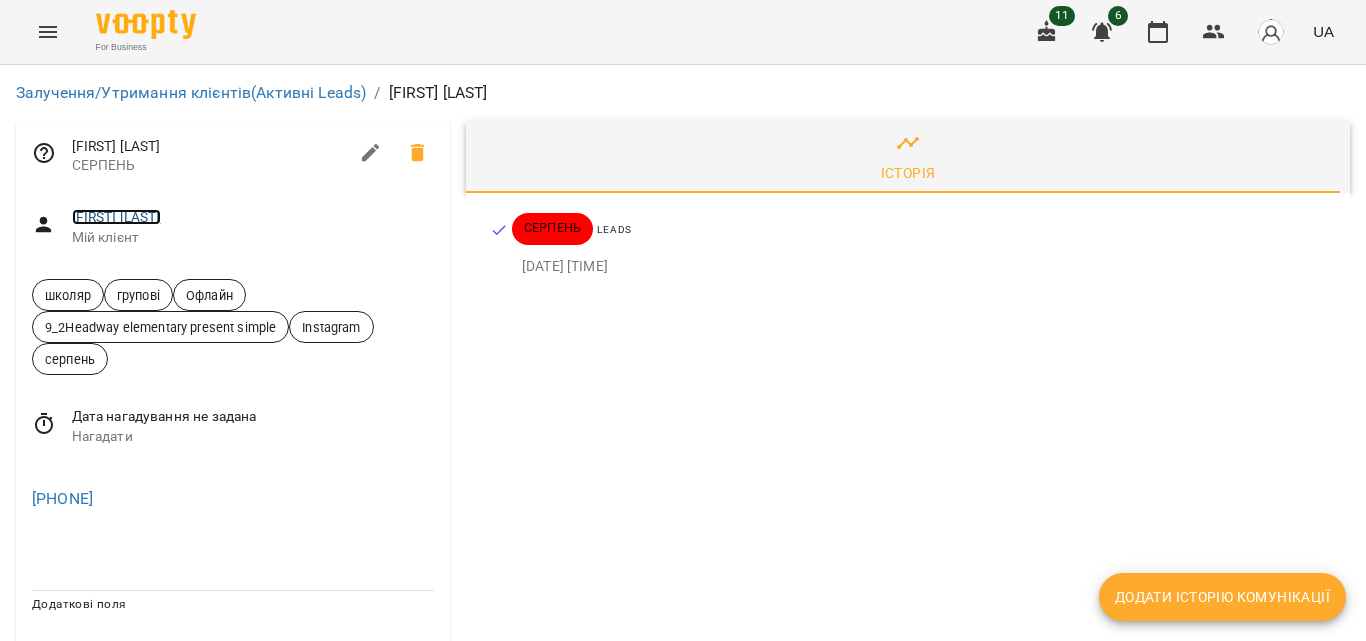 click on "[LAST] [FIRST]" at bounding box center [116, 217] 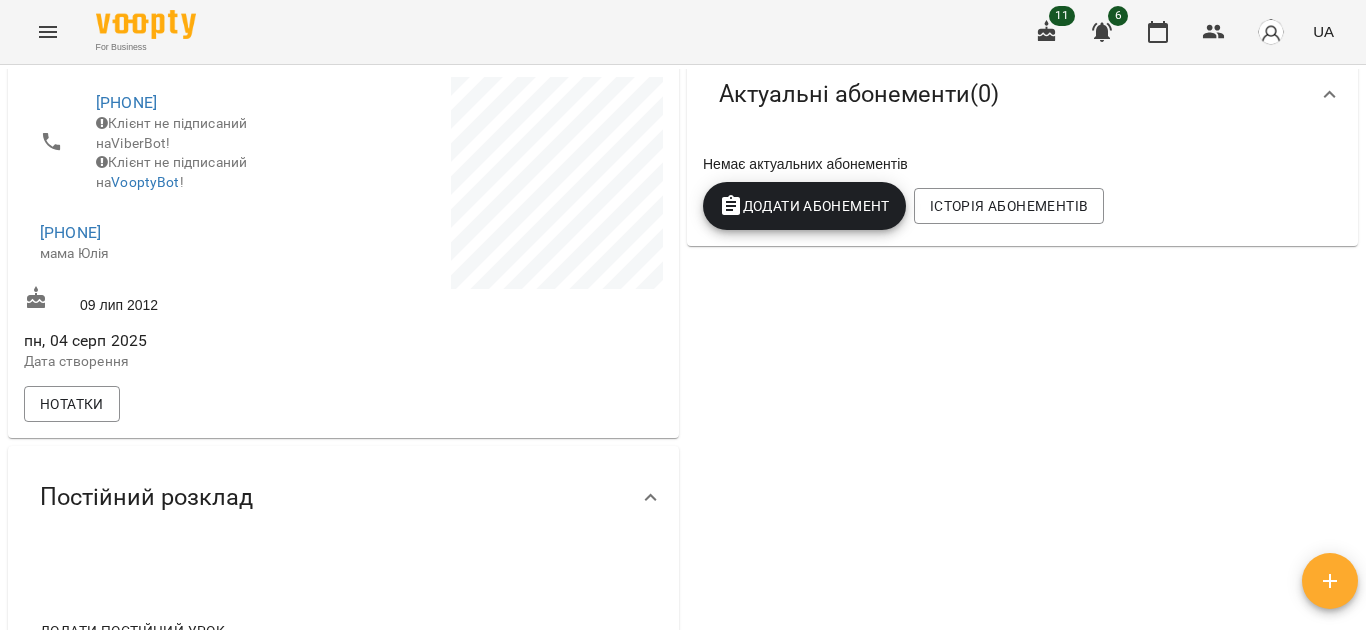 scroll, scrollTop: 341, scrollLeft: 0, axis: vertical 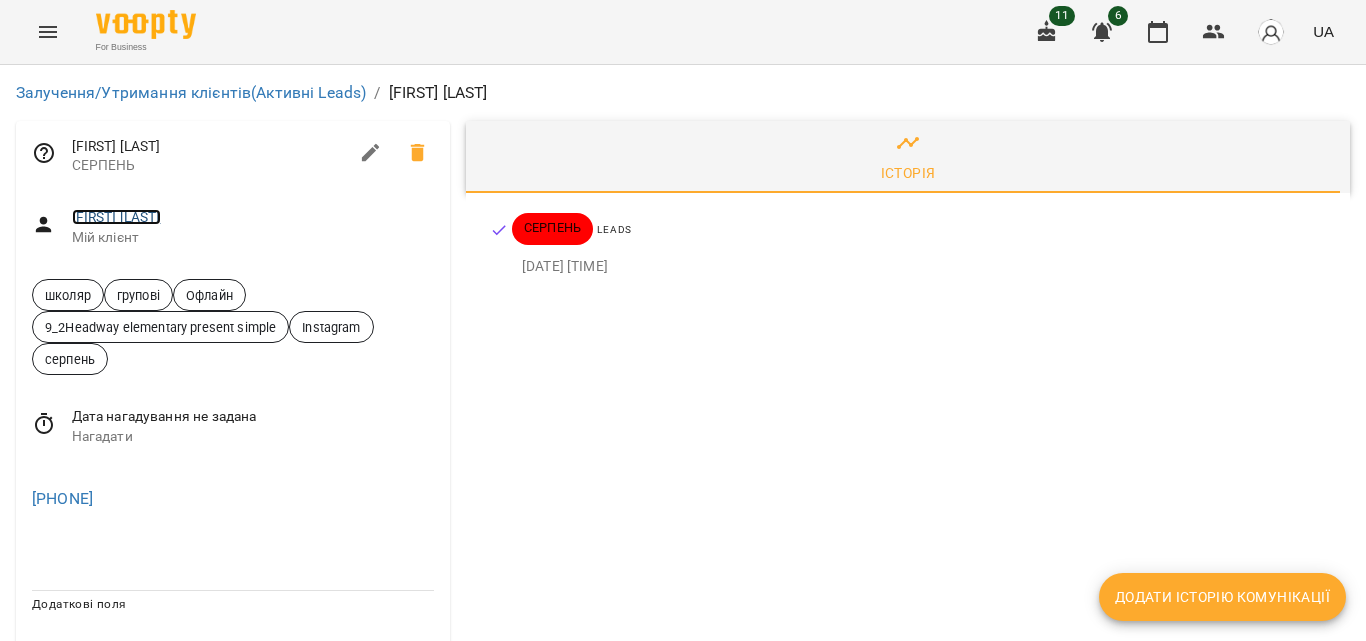 click on "Волков Артем" at bounding box center [116, 217] 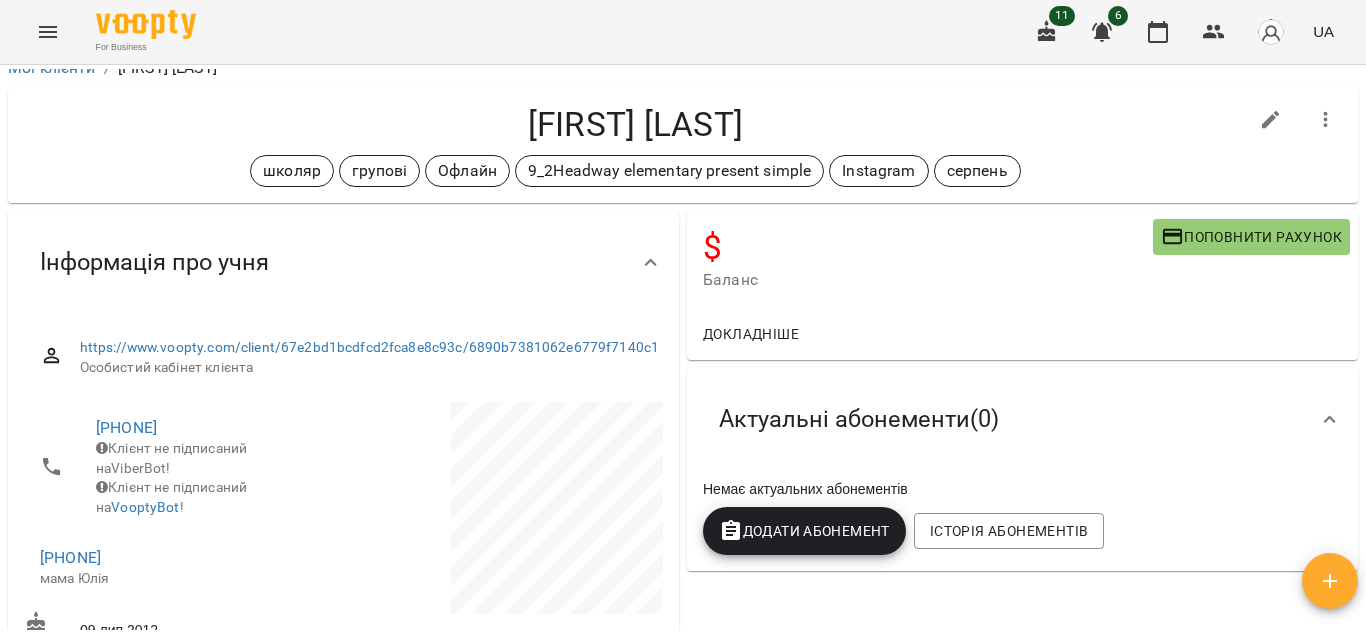 scroll, scrollTop: 0, scrollLeft: 0, axis: both 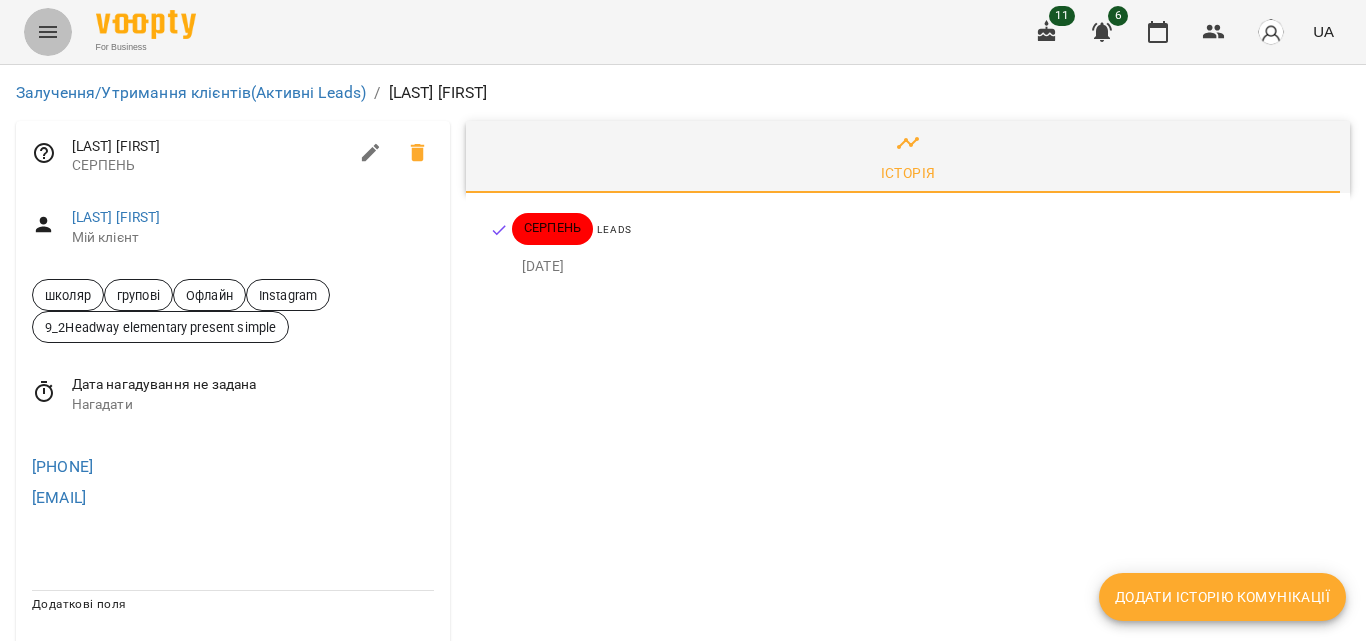 click 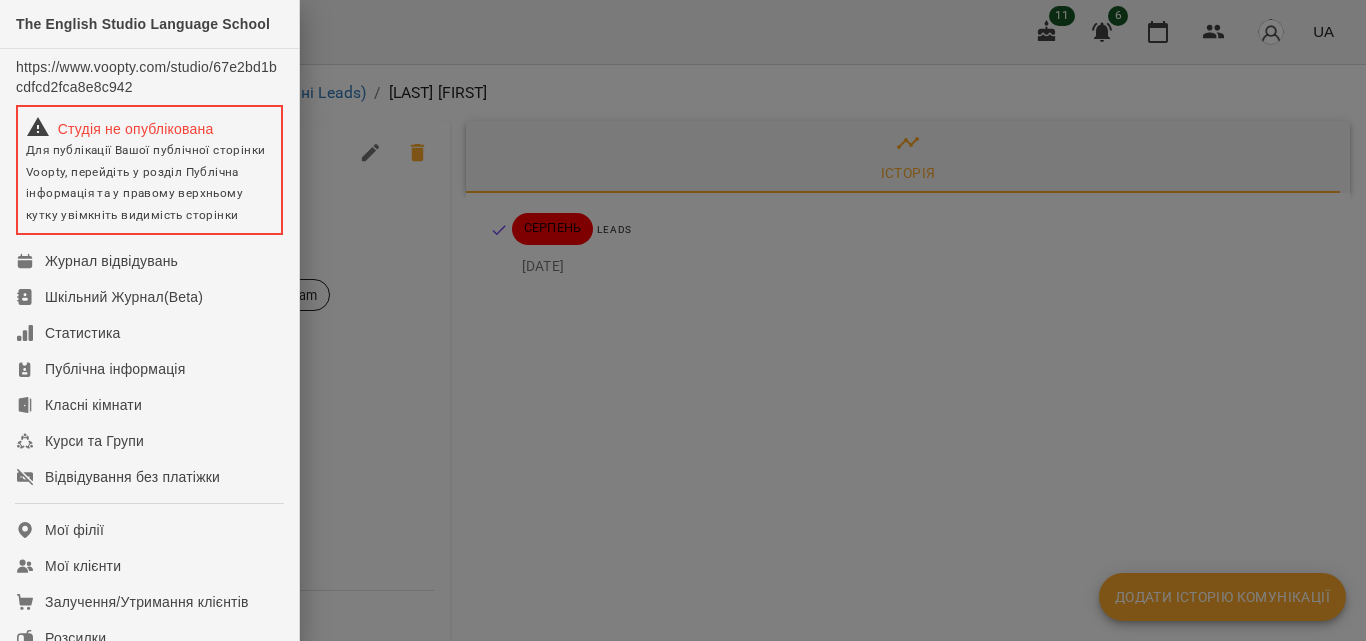 click at bounding box center (683, 320) 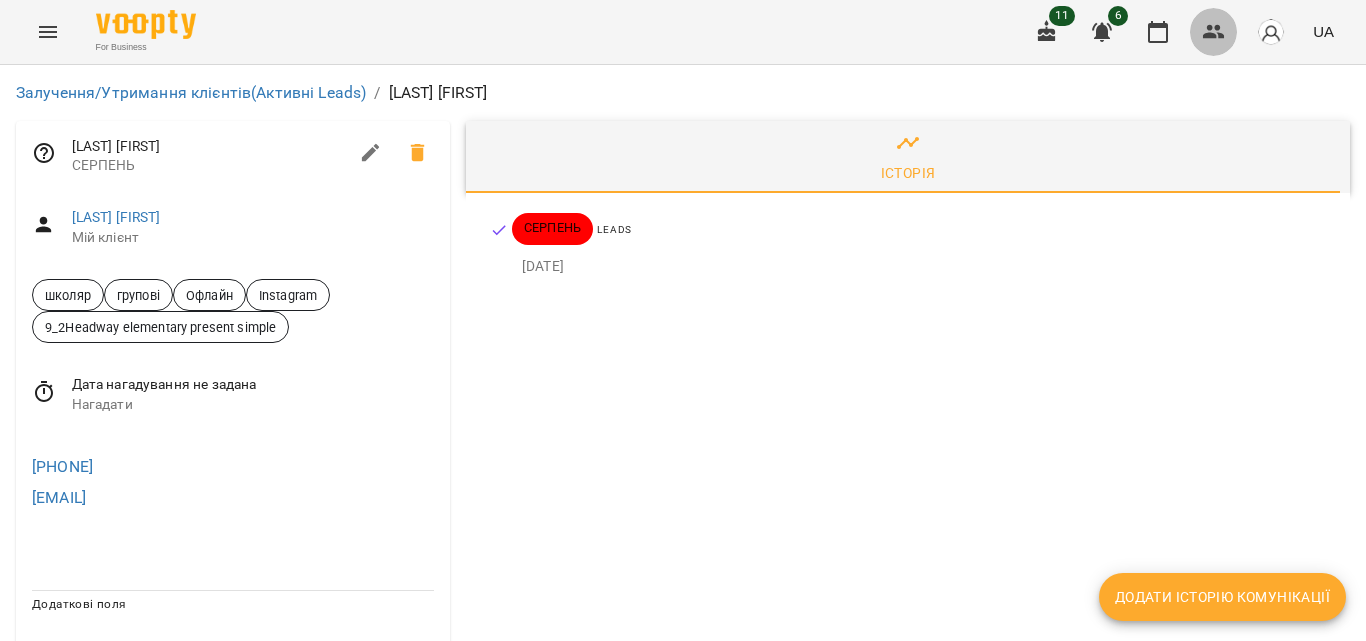 click 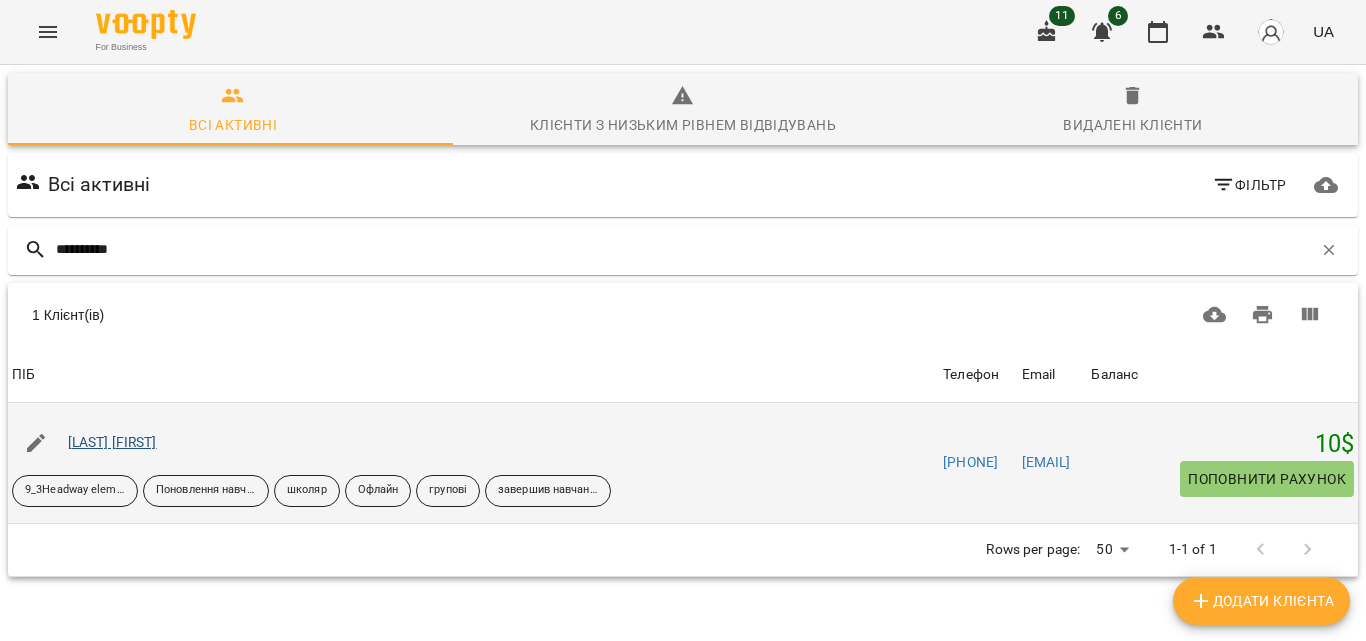 type on "**********" 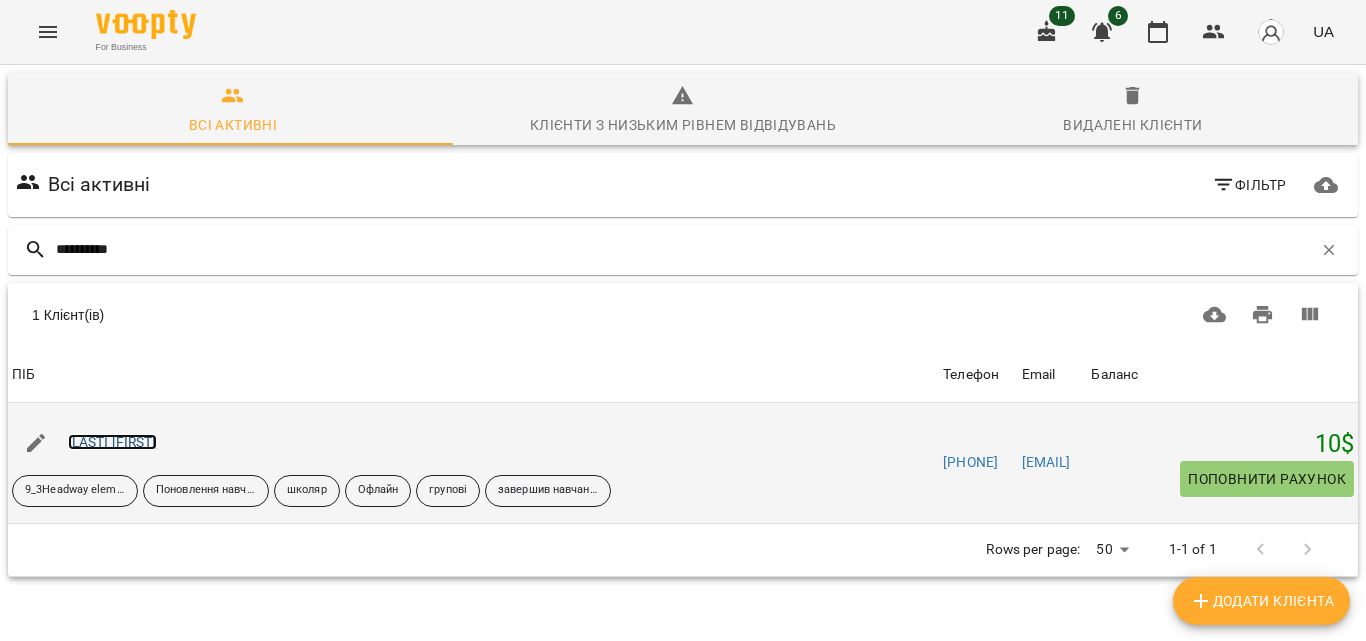 click on "[LAST] [FIRST]" at bounding box center (112, 442) 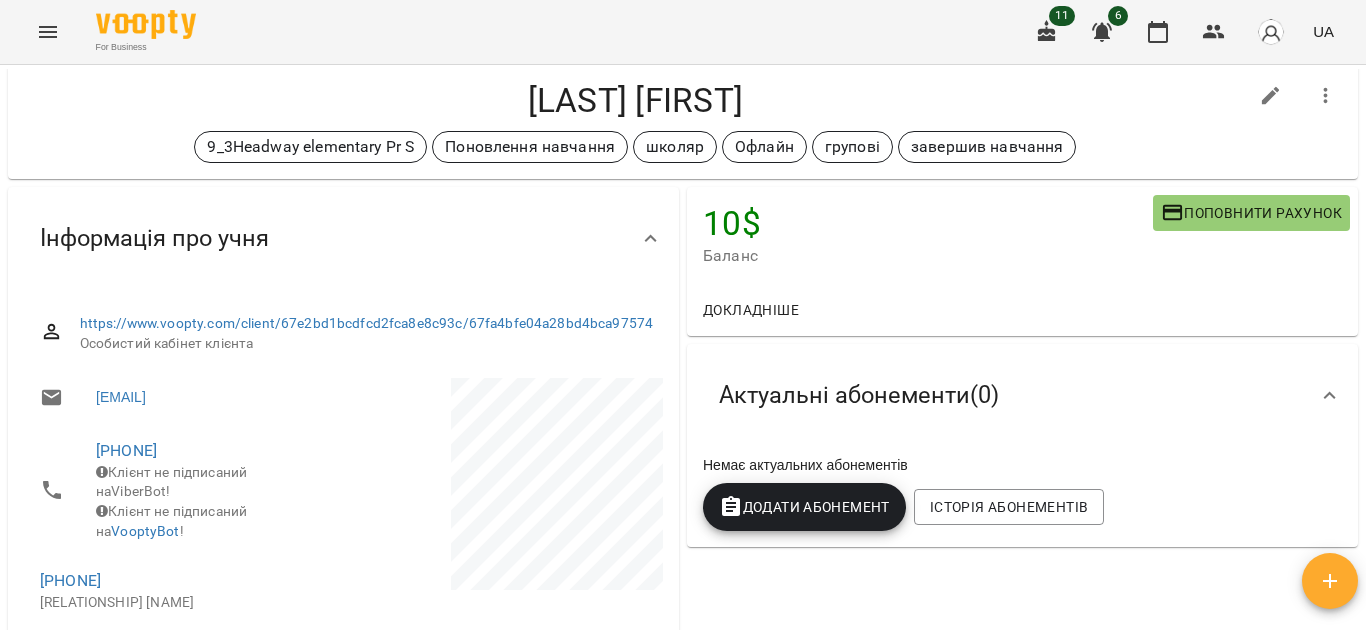 scroll, scrollTop: 0, scrollLeft: 0, axis: both 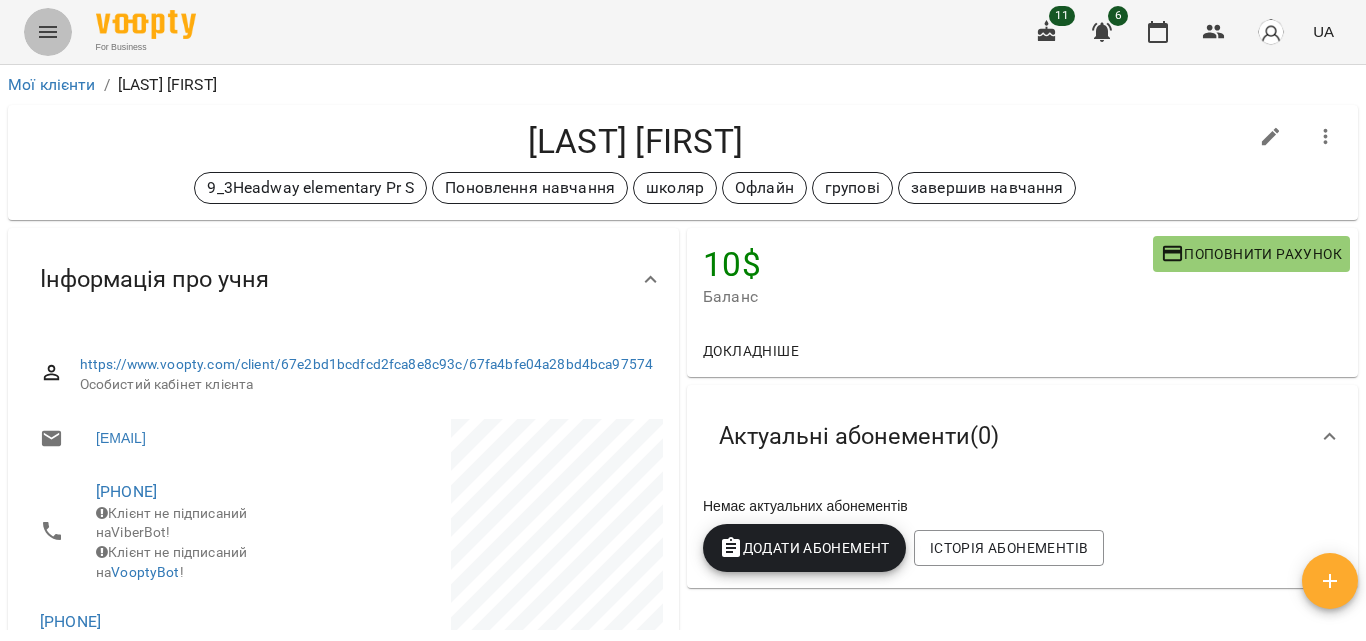 click 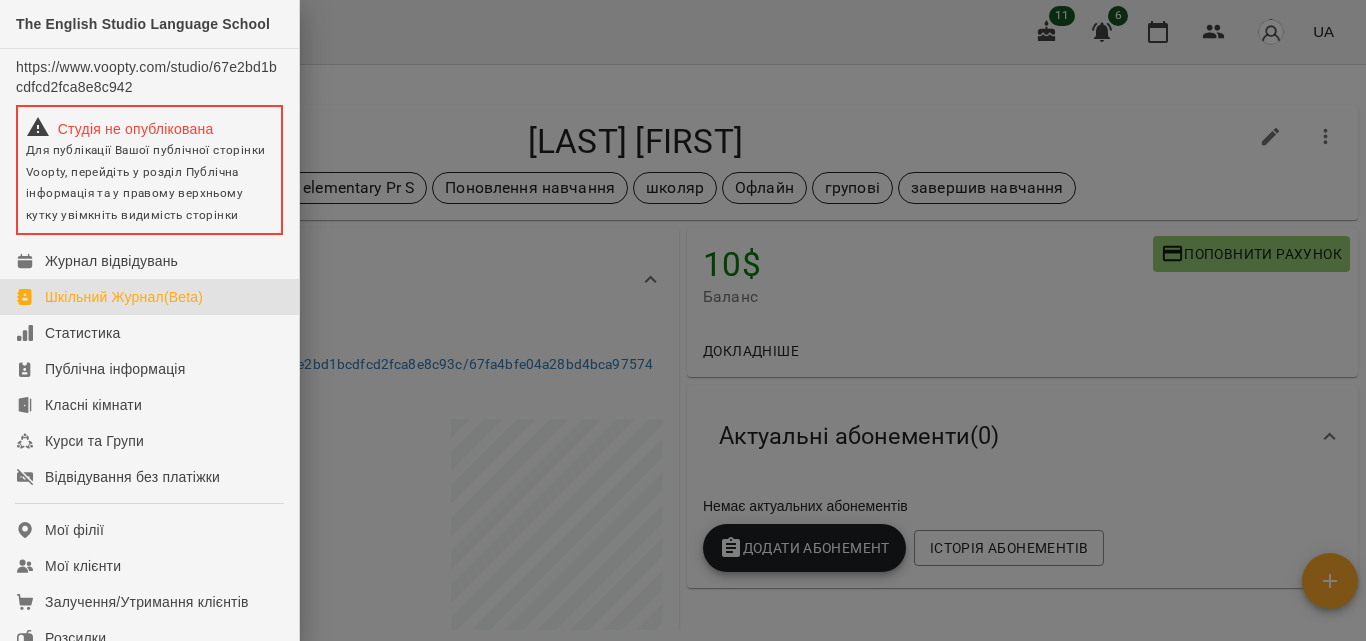 click on "Шкільний Журнал(Beta)" at bounding box center [149, 297] 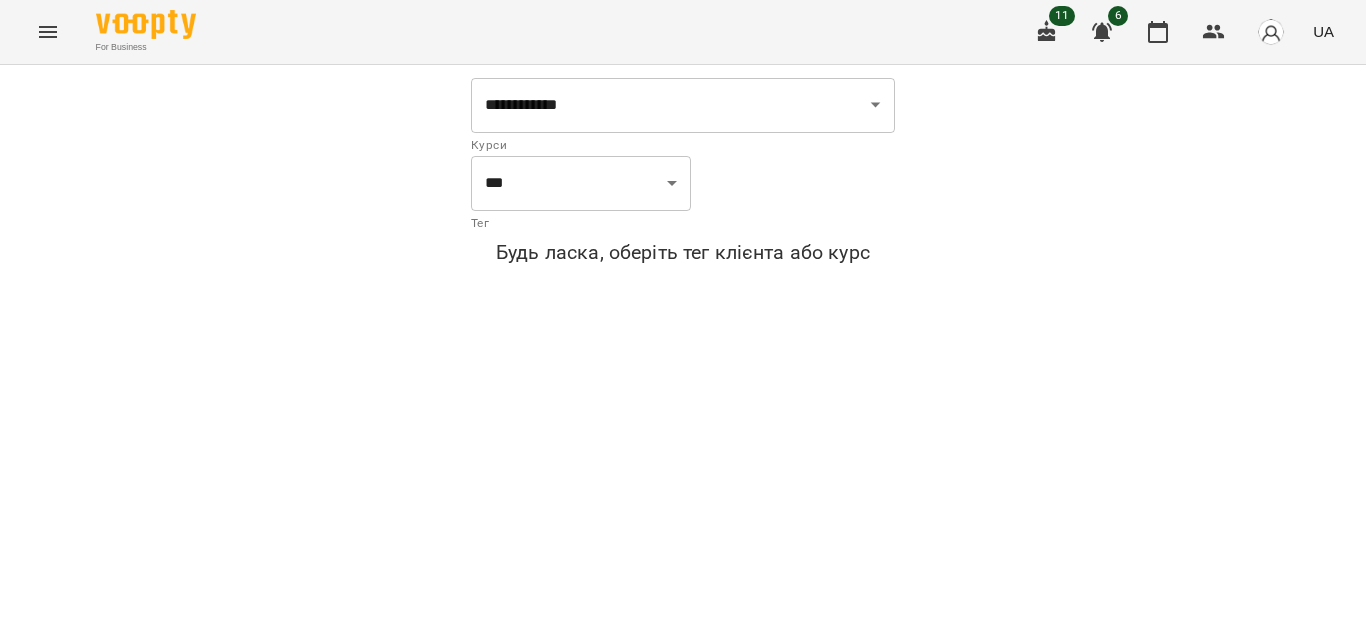 click on "For Business" at bounding box center [146, 47] 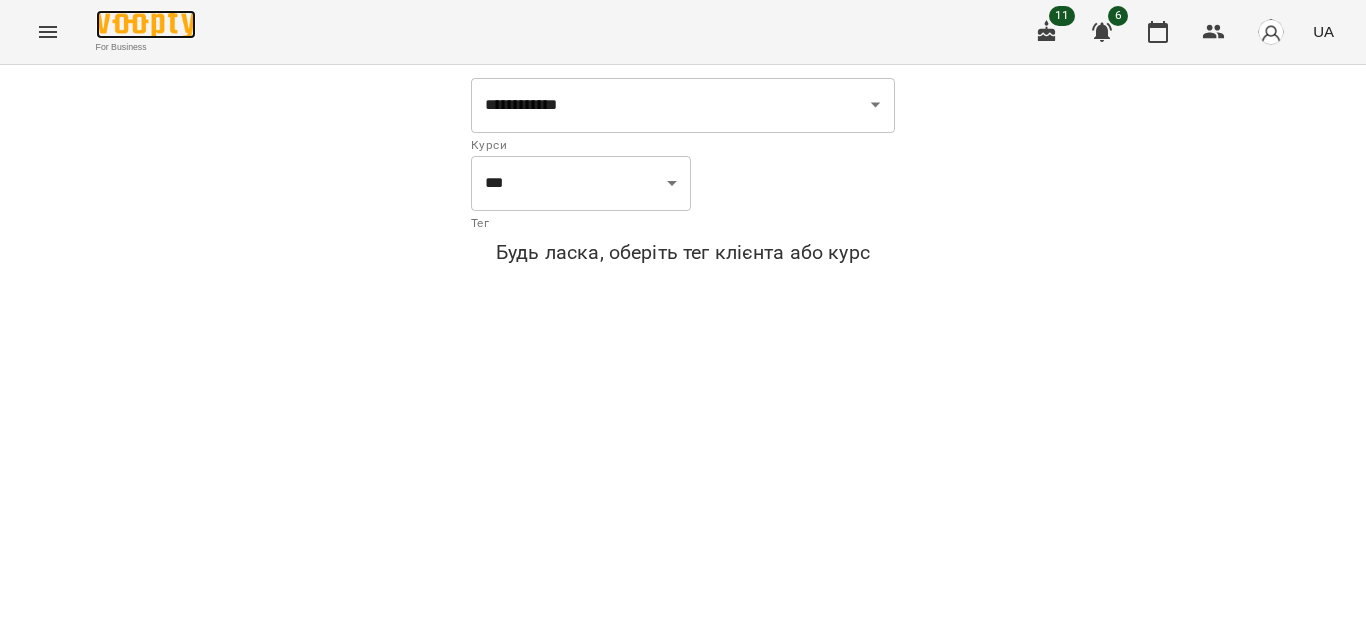 click at bounding box center (146, 24) 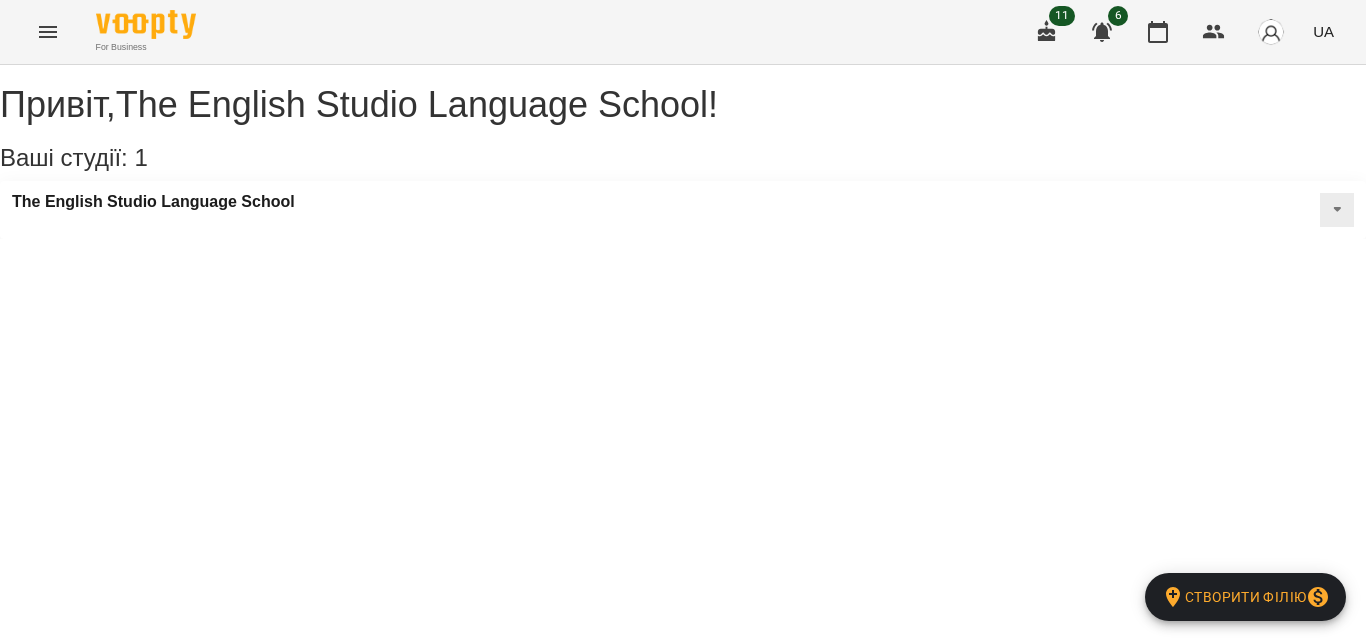click at bounding box center [48, 32] 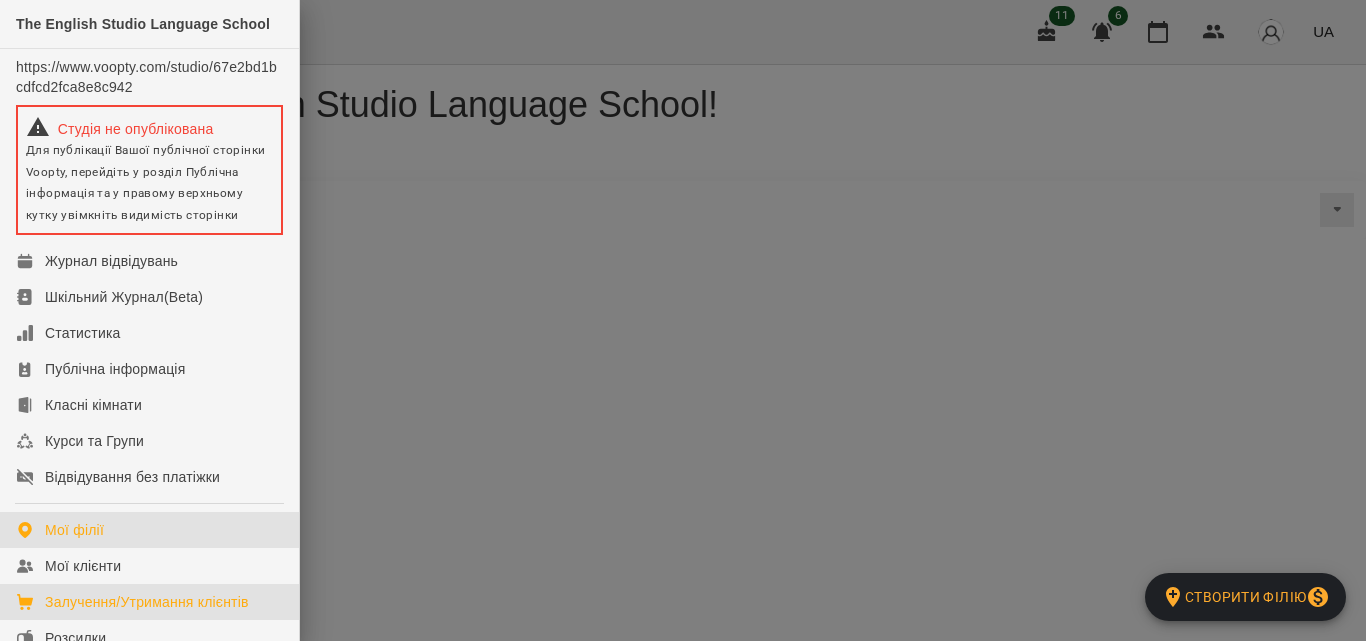 click on "Залучення/Утримання клієнтів" at bounding box center (149, 602) 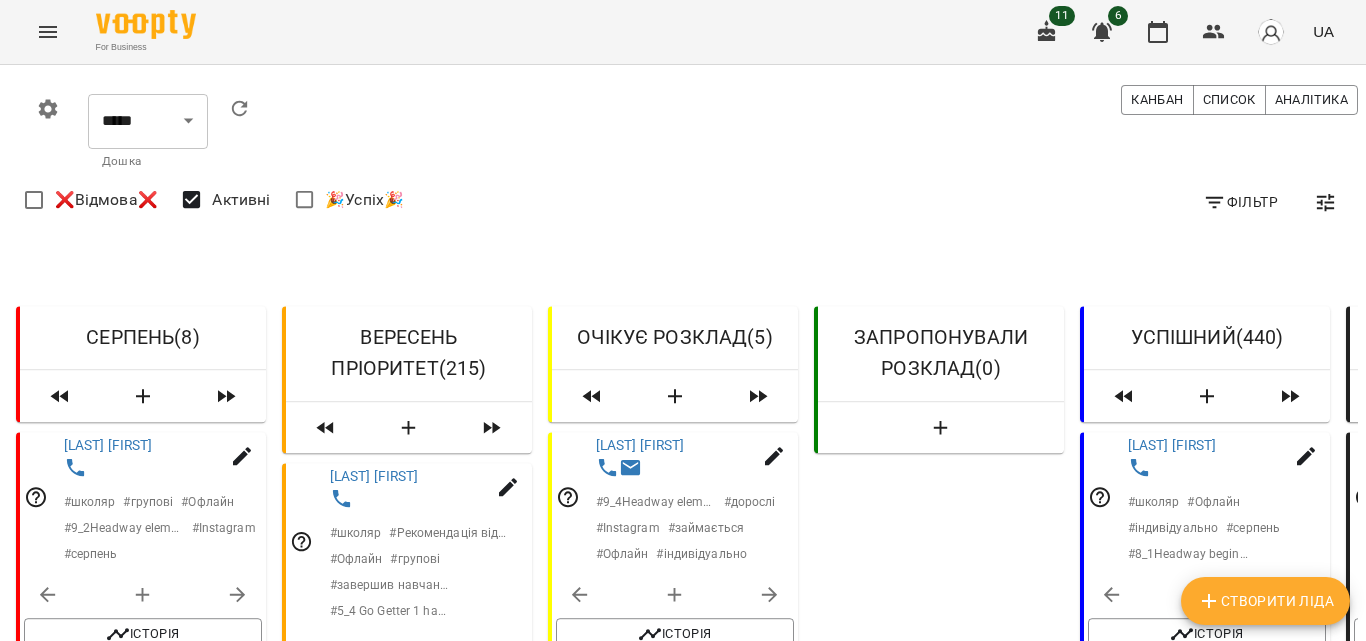 scroll, scrollTop: 1581, scrollLeft: 0, axis: vertical 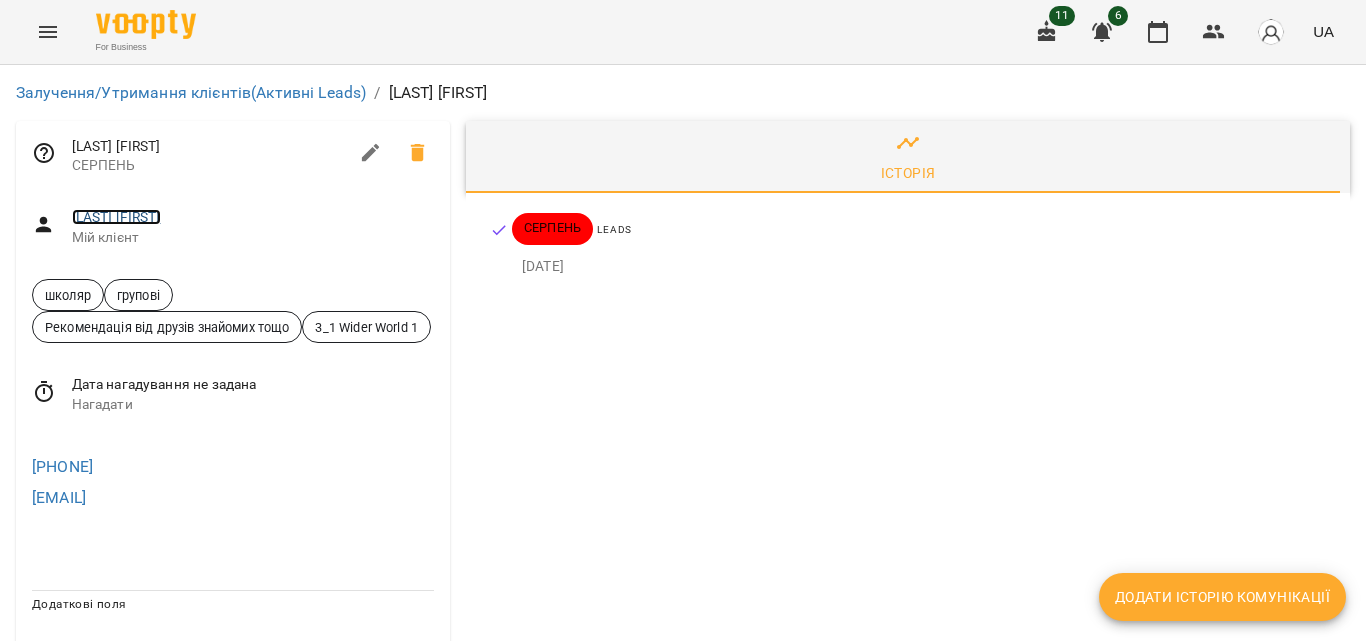 click on "[LAST] [FIRST]" at bounding box center (116, 217) 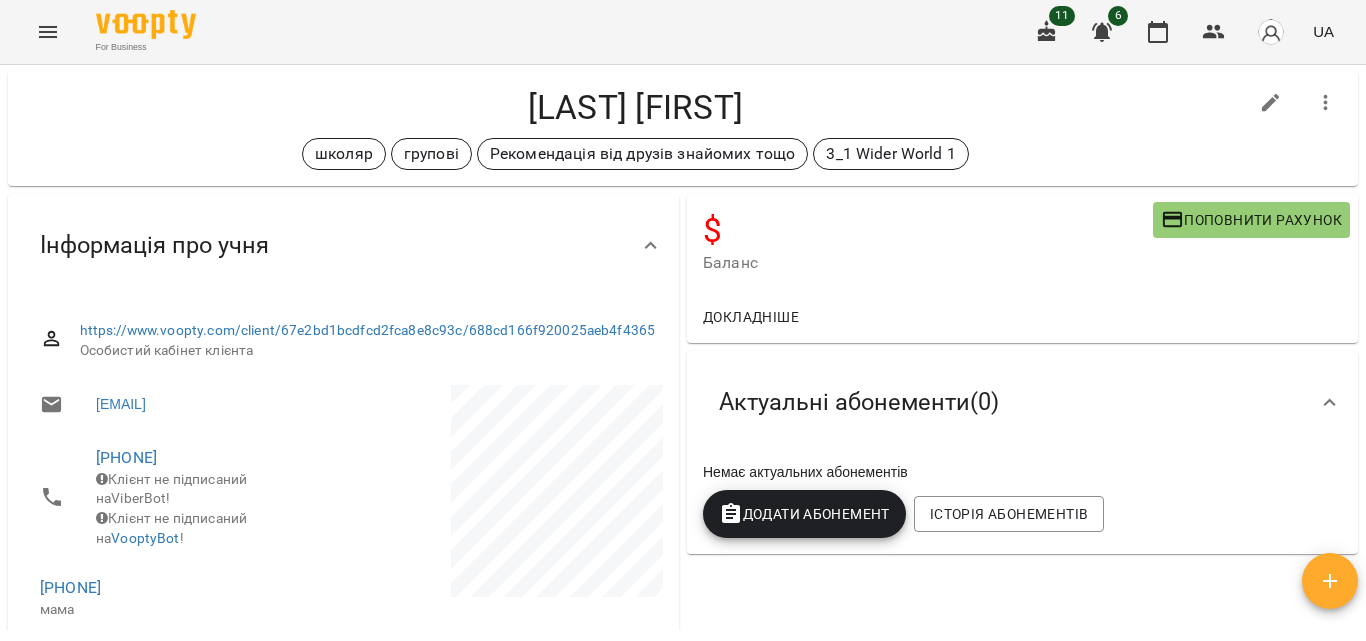 scroll, scrollTop: 0, scrollLeft: 0, axis: both 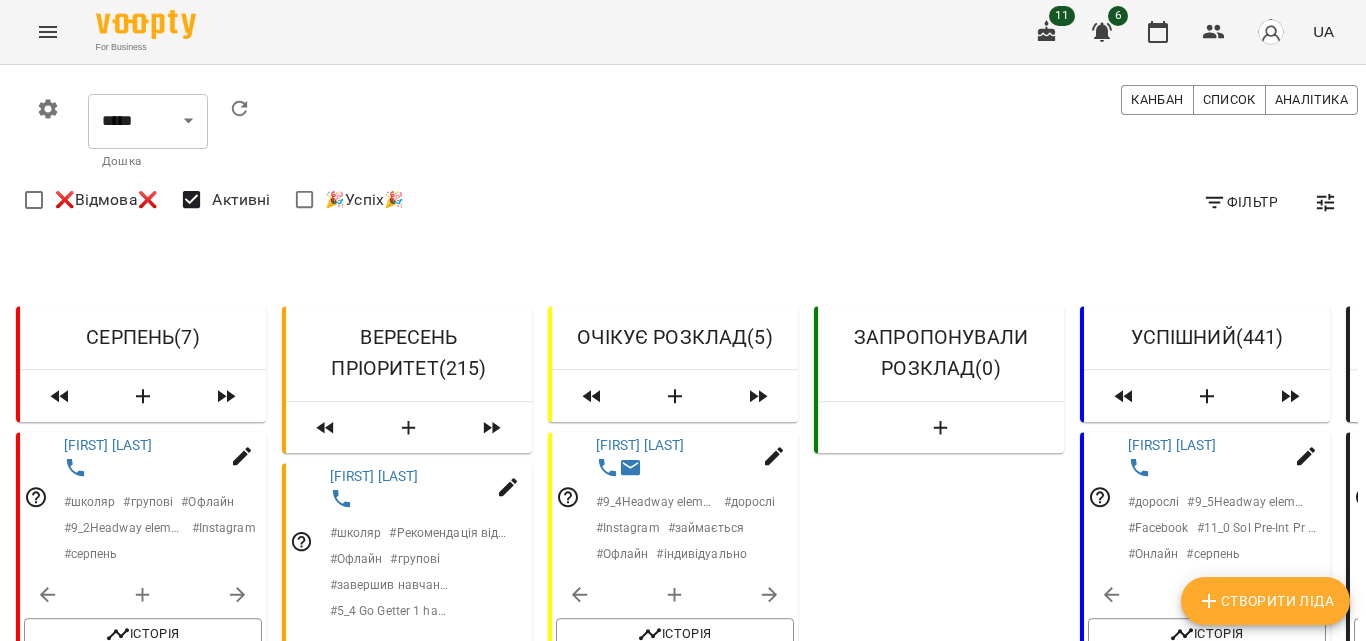 click on "[FIRST] [LAST]" at bounding box center [108, 1426] 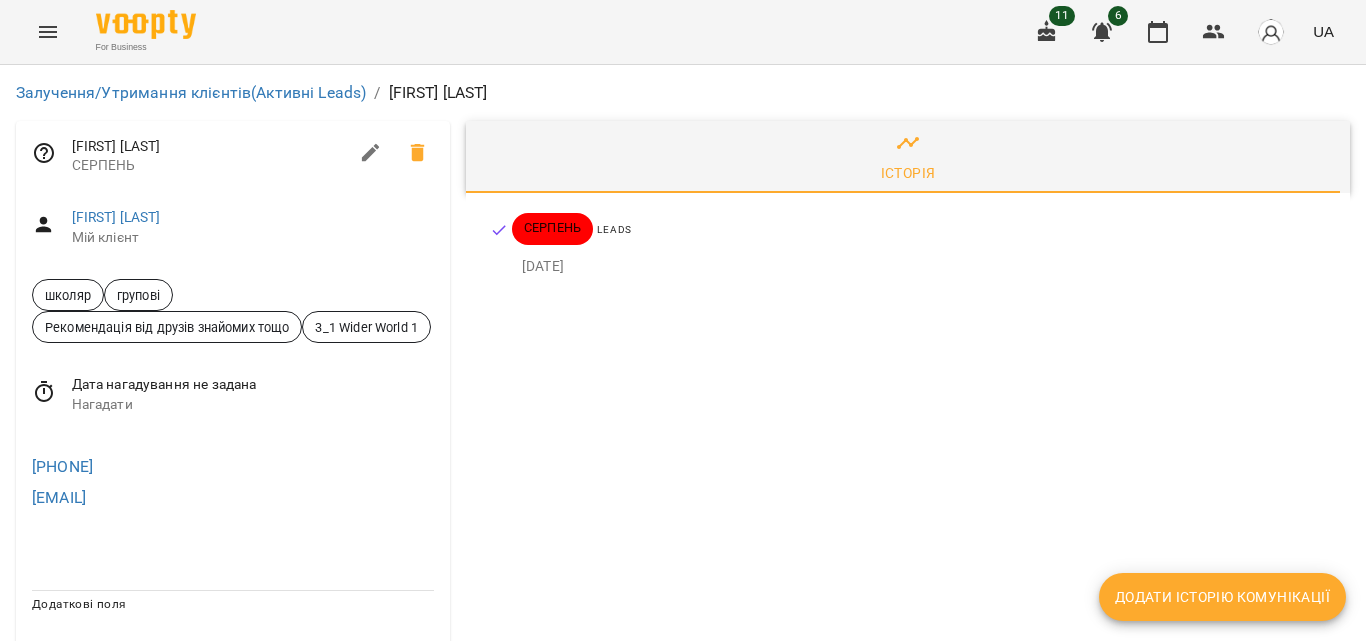 scroll, scrollTop: 62, scrollLeft: 0, axis: vertical 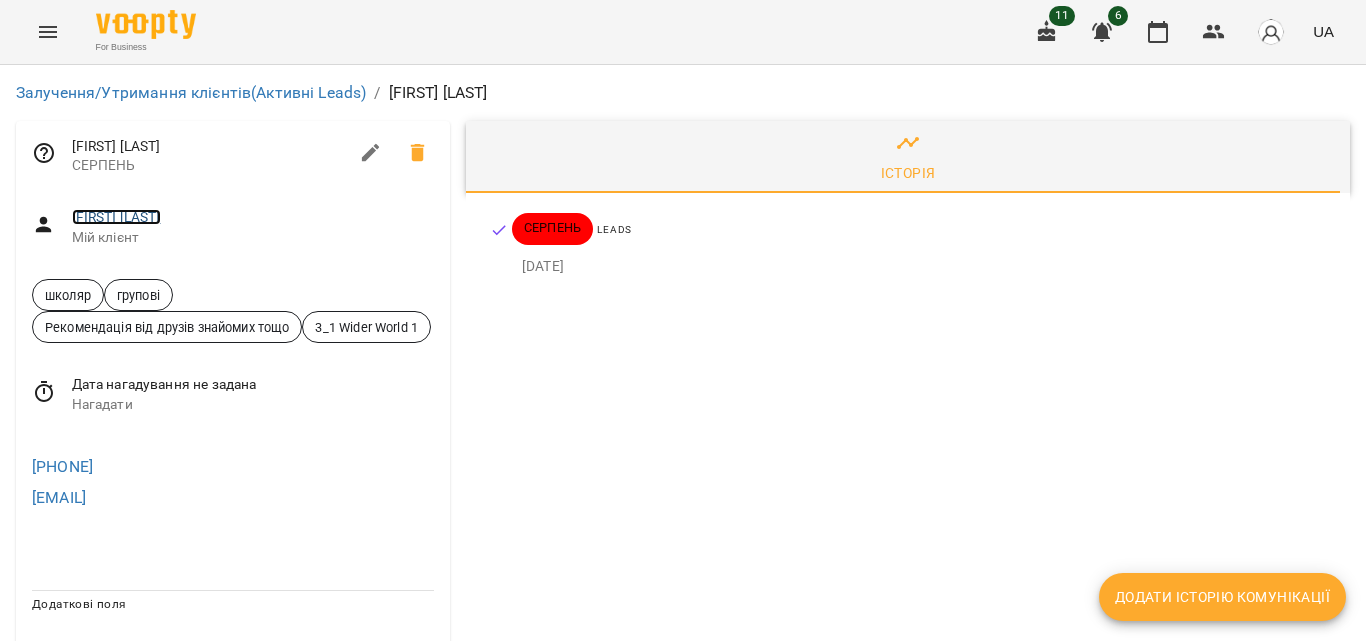 click on "[FIRST] [LAST]" at bounding box center (116, 217) 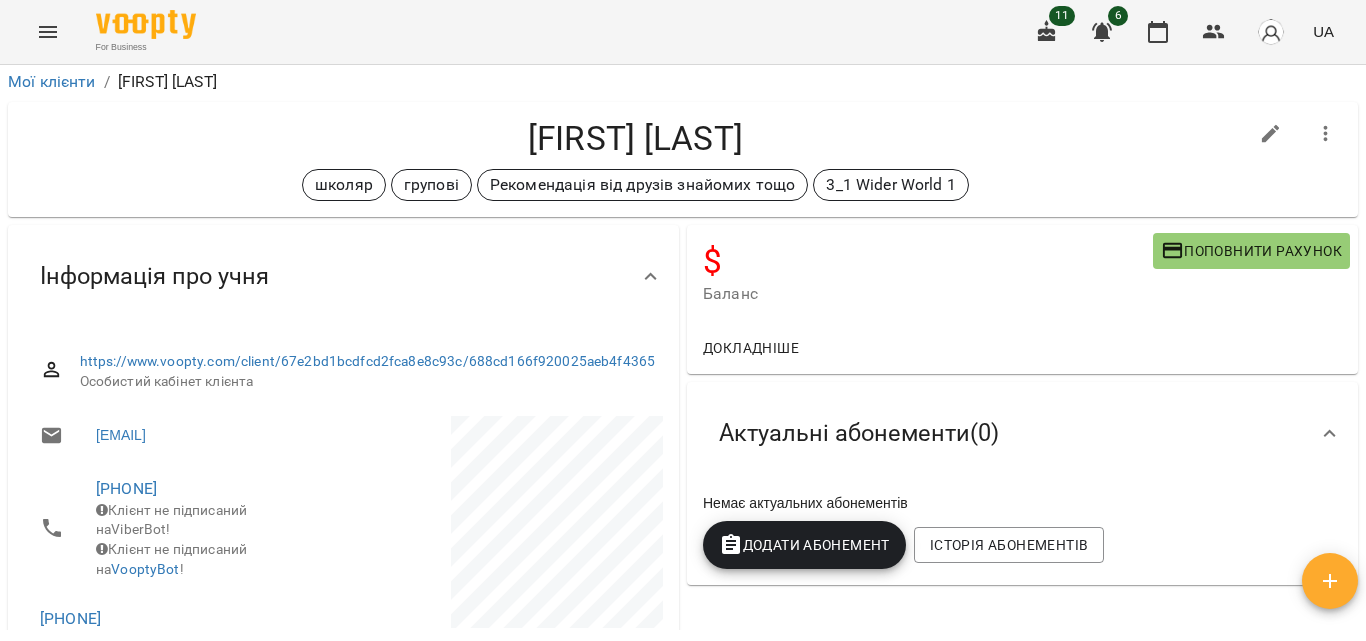 scroll, scrollTop: 0, scrollLeft: 0, axis: both 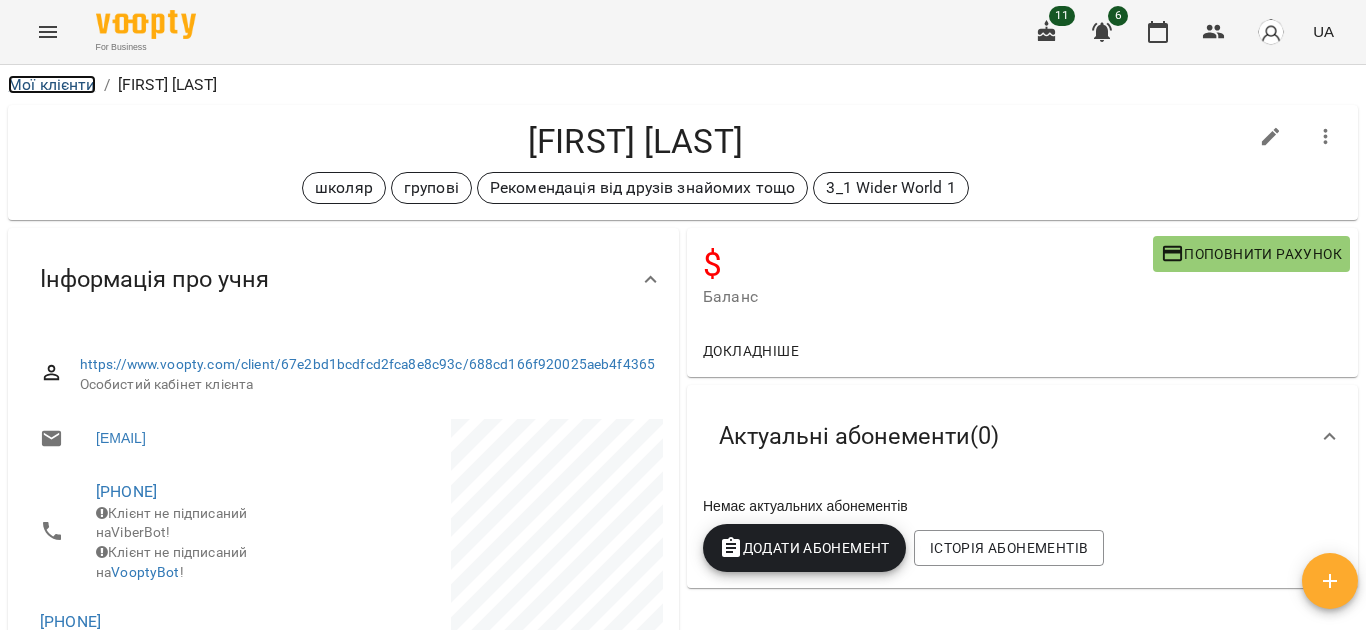 click on "Мої клієнти" at bounding box center [52, 84] 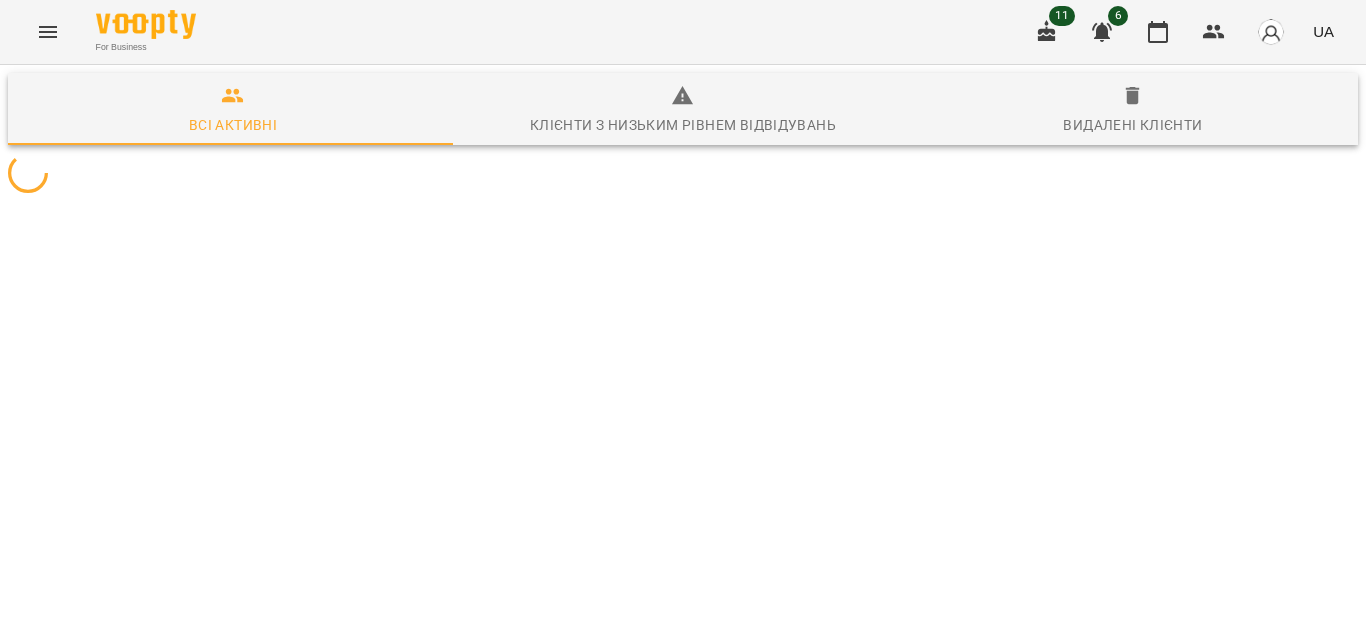 scroll, scrollTop: 0, scrollLeft: 0, axis: both 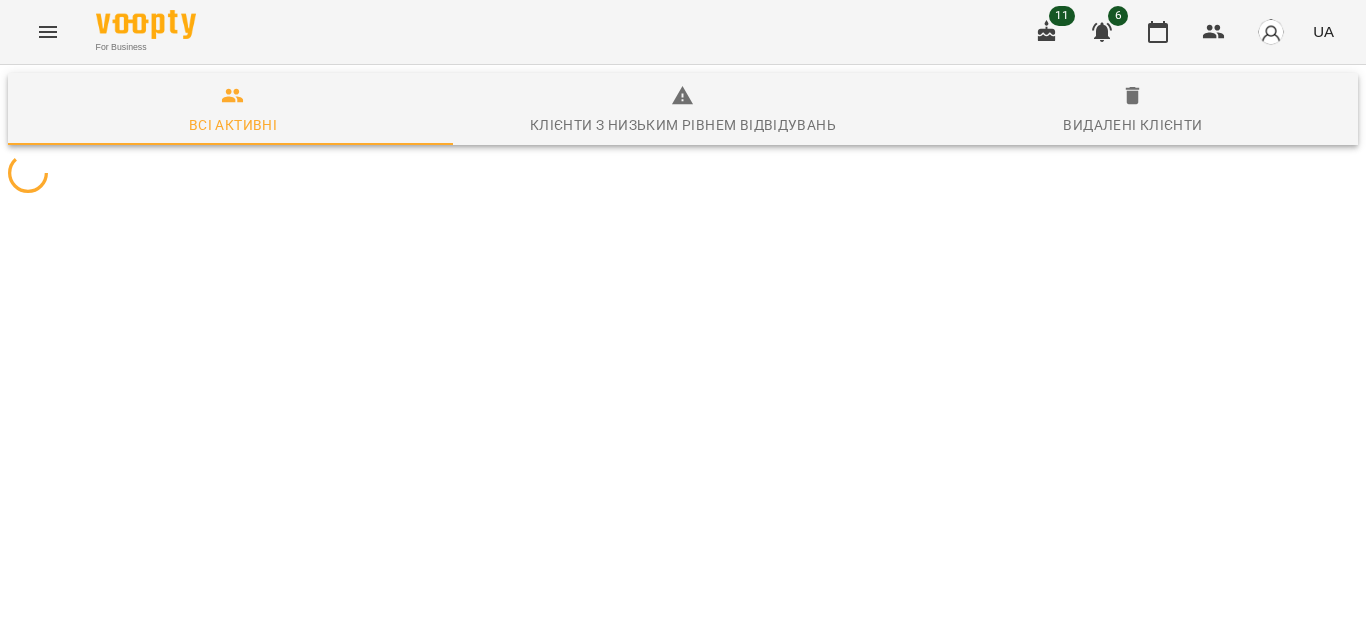 click at bounding box center (48, 32) 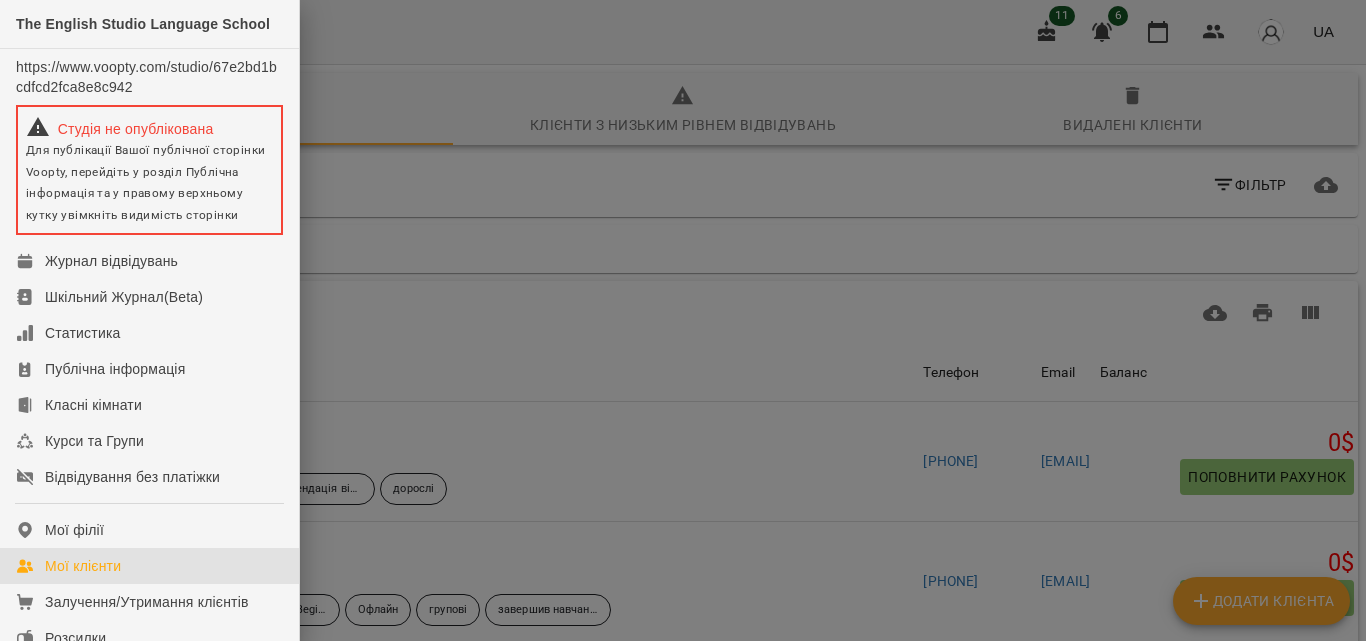 click on "The English Studio Language School https://www.voopty.com/studio/67e2bd1bcdfcd2fca8e8c942    Студія не опублікована Для публікації Вашої публічної сторінки Voopty, перейдіть у розділ Публічна інформація та у правому верхньому кутку увімкніть видимість сторінки Журнал відвідувань Шкільний Журнал(Beta) Статистика Публічна інформація Класні кімнати Курси та Групи Відвідування без платіжки Мої філії Мої клієнти Залучення/Утримання клієнтів Розсилки Мої співробітники Налаштування Цін та Абонементів Звіт по абонементах Фінанси Налаштування організації Support t.me/vooptysupport [PHONE]" at bounding box center (683, 320) 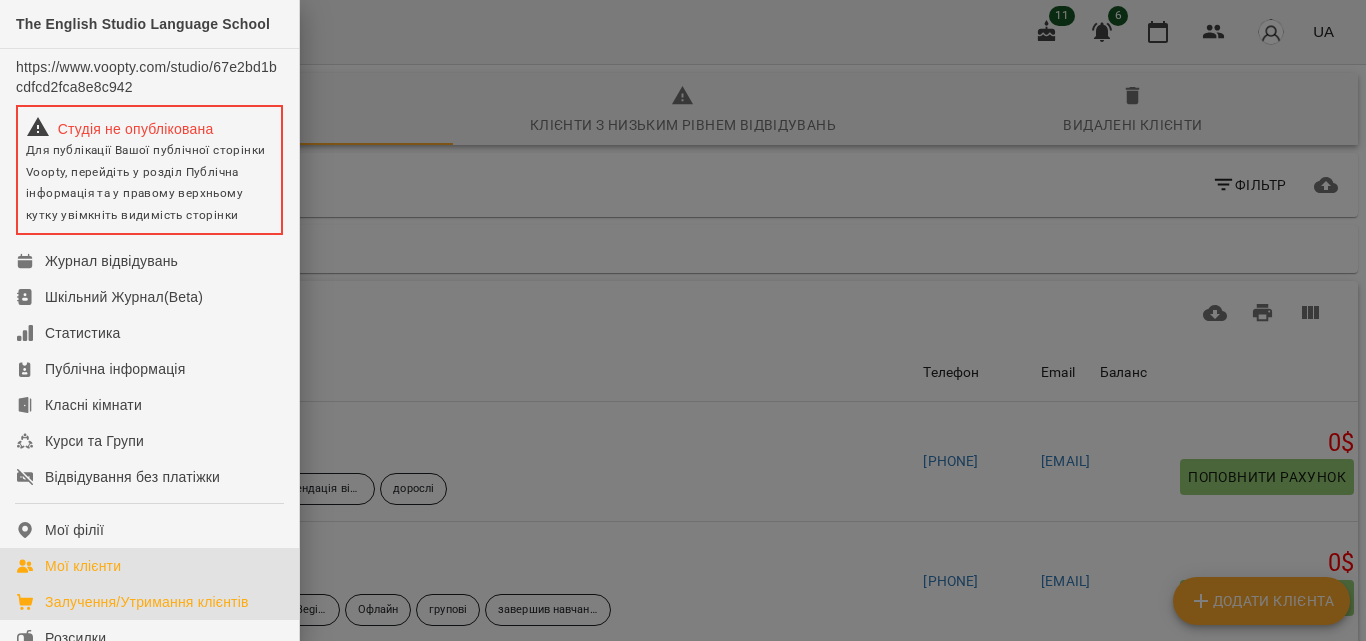 click on "Залучення/Утримання клієнтів" at bounding box center (147, 602) 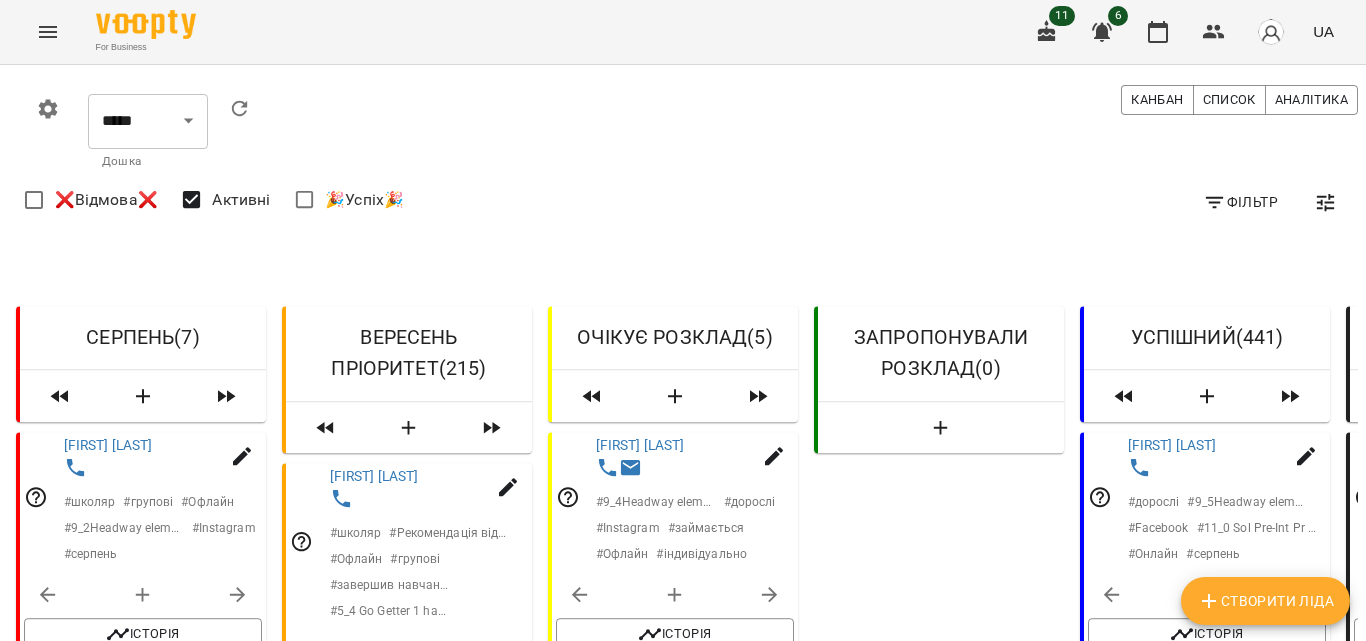 scroll, scrollTop: 836, scrollLeft: 0, axis: vertical 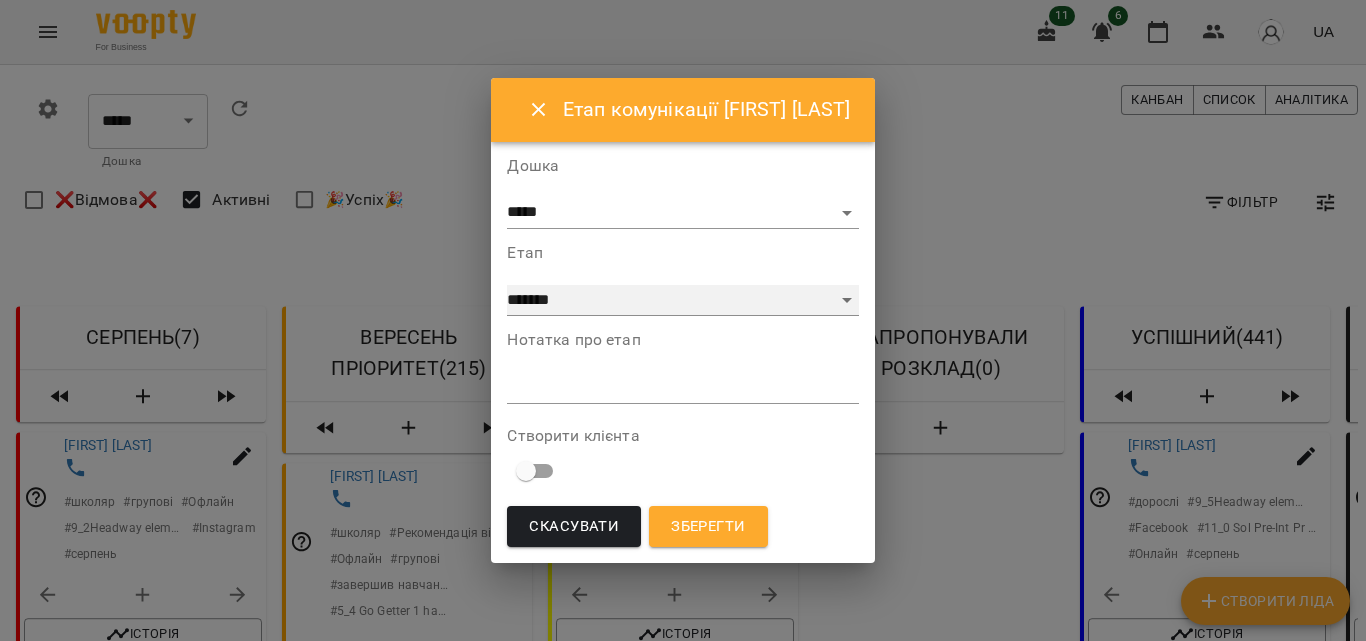click on "**********" at bounding box center (682, 301) 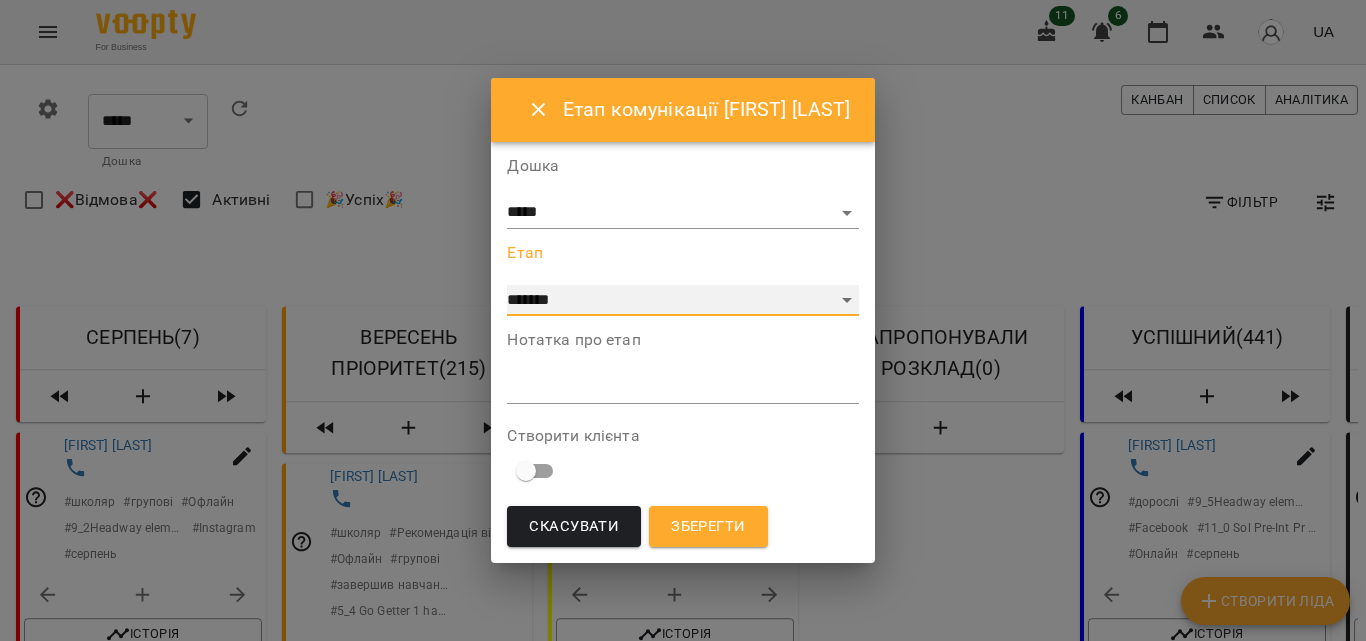 select on "*" 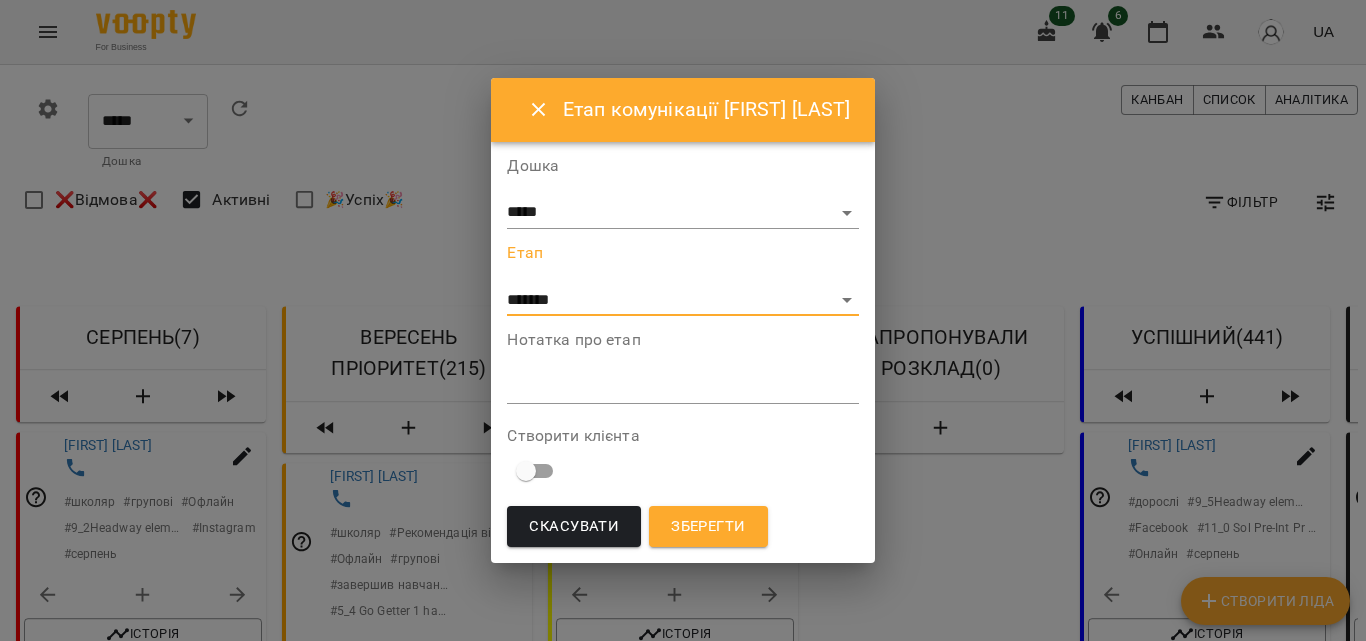 click on "Зберегти" at bounding box center [708, 527] 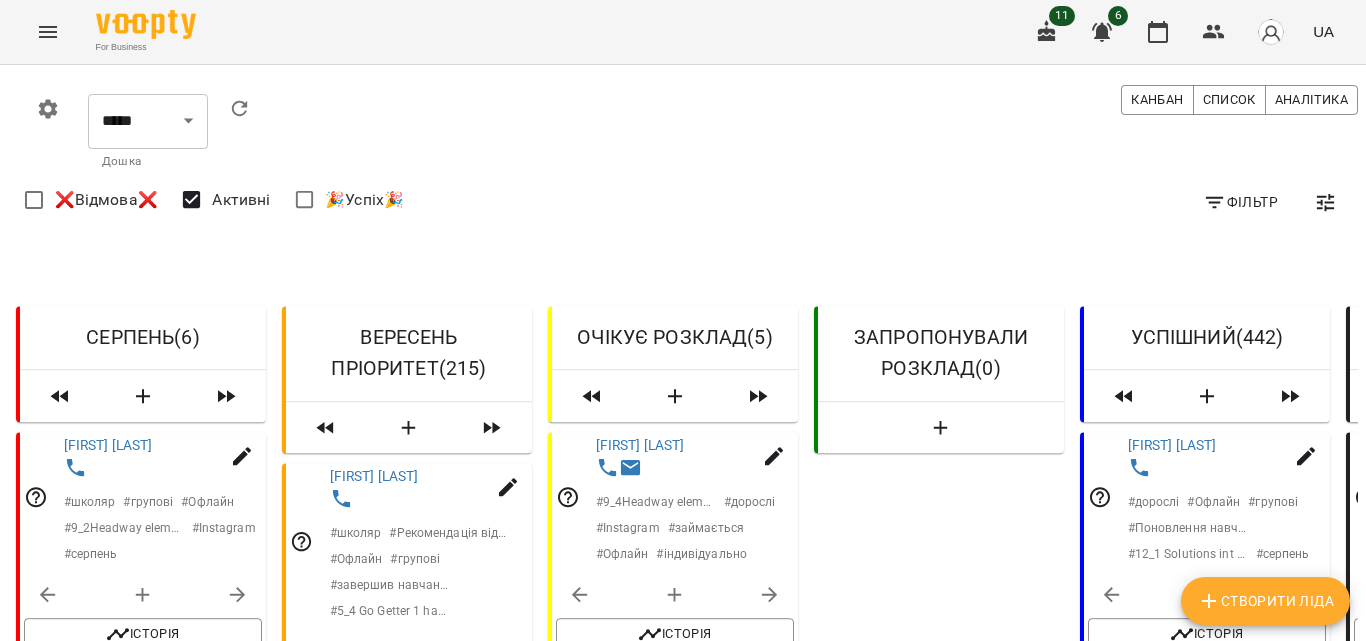 scroll, scrollTop: 807, scrollLeft: 0, axis: vertical 